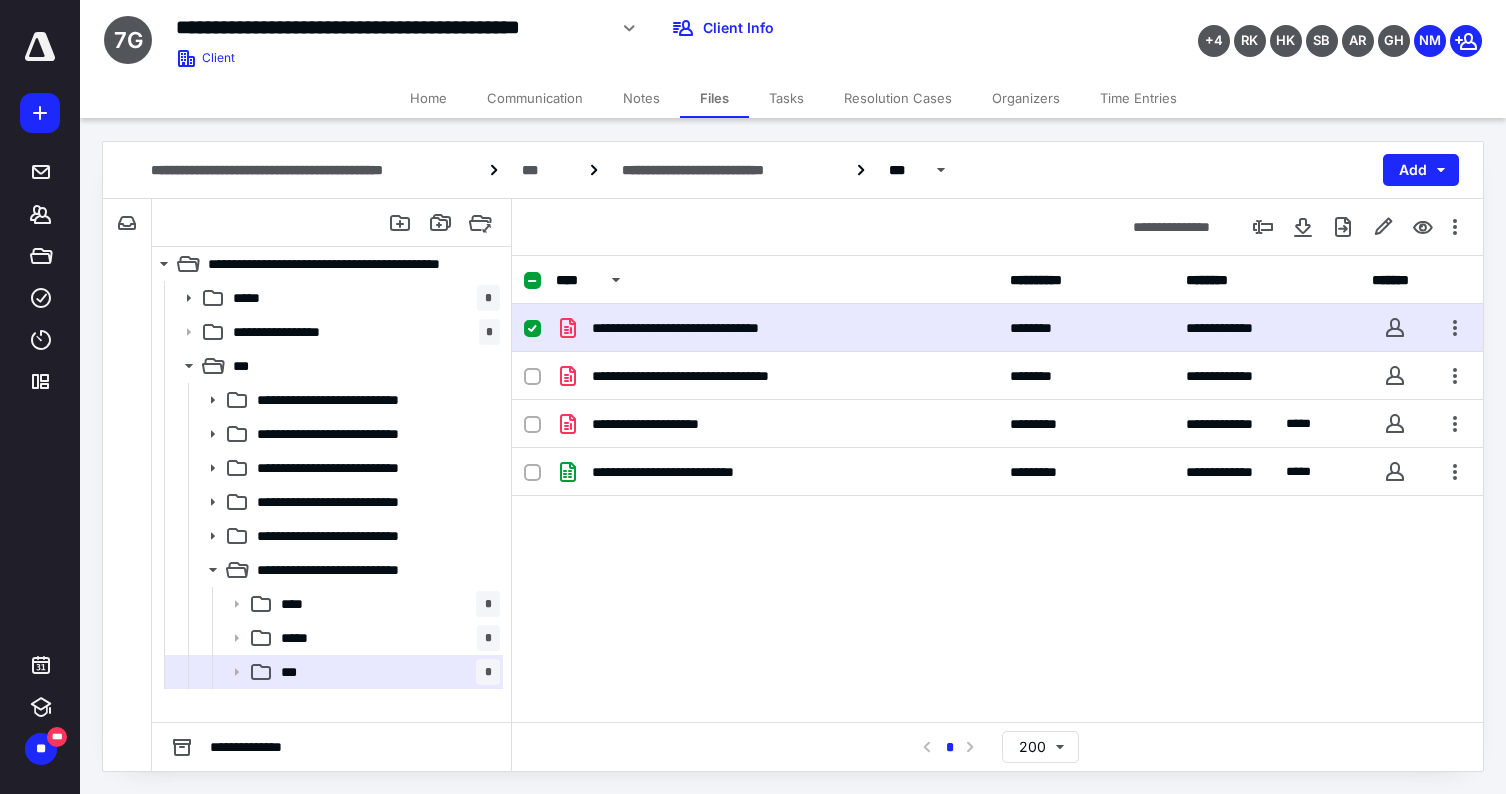scroll, scrollTop: 0, scrollLeft: 0, axis: both 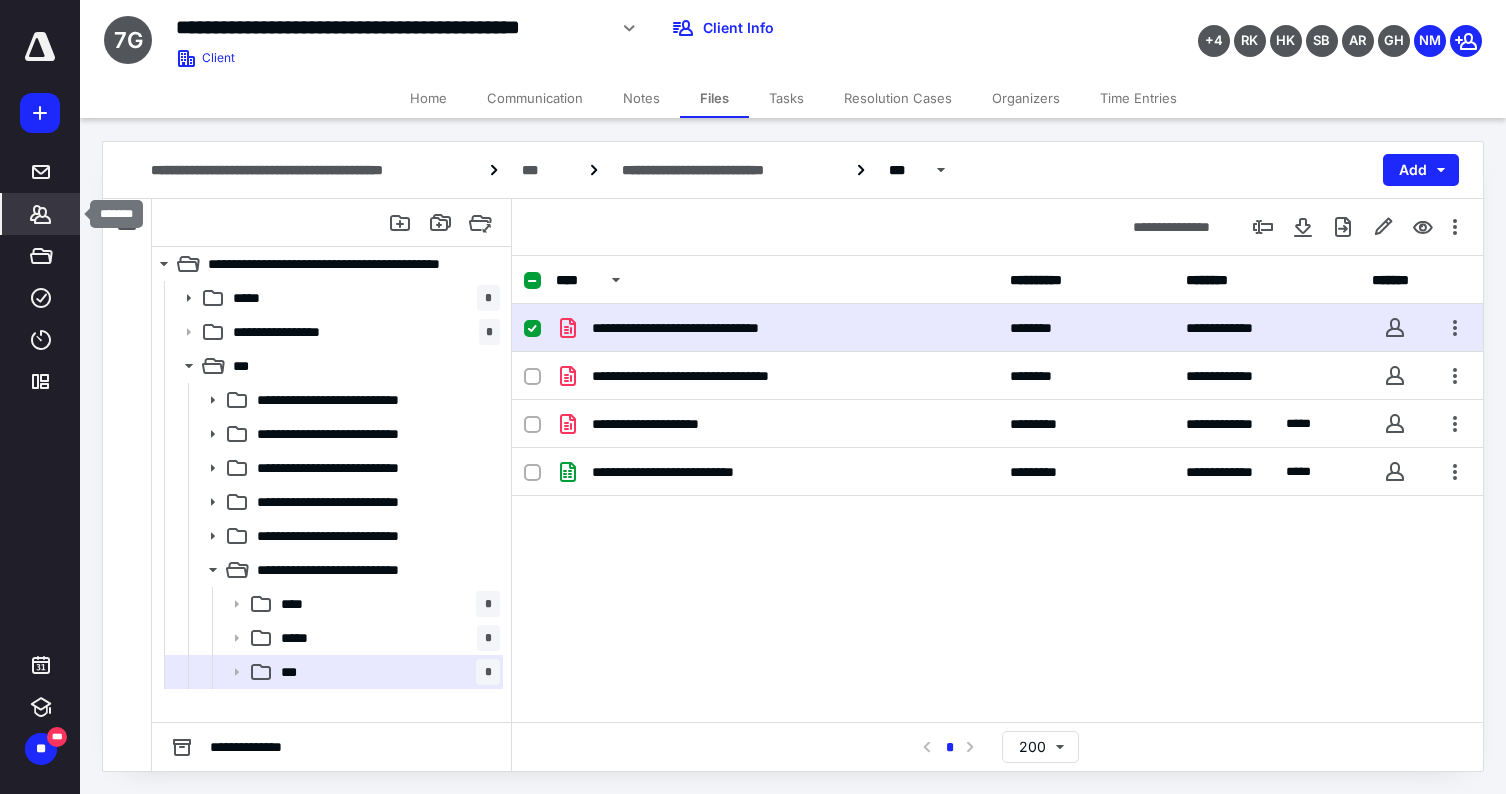 click 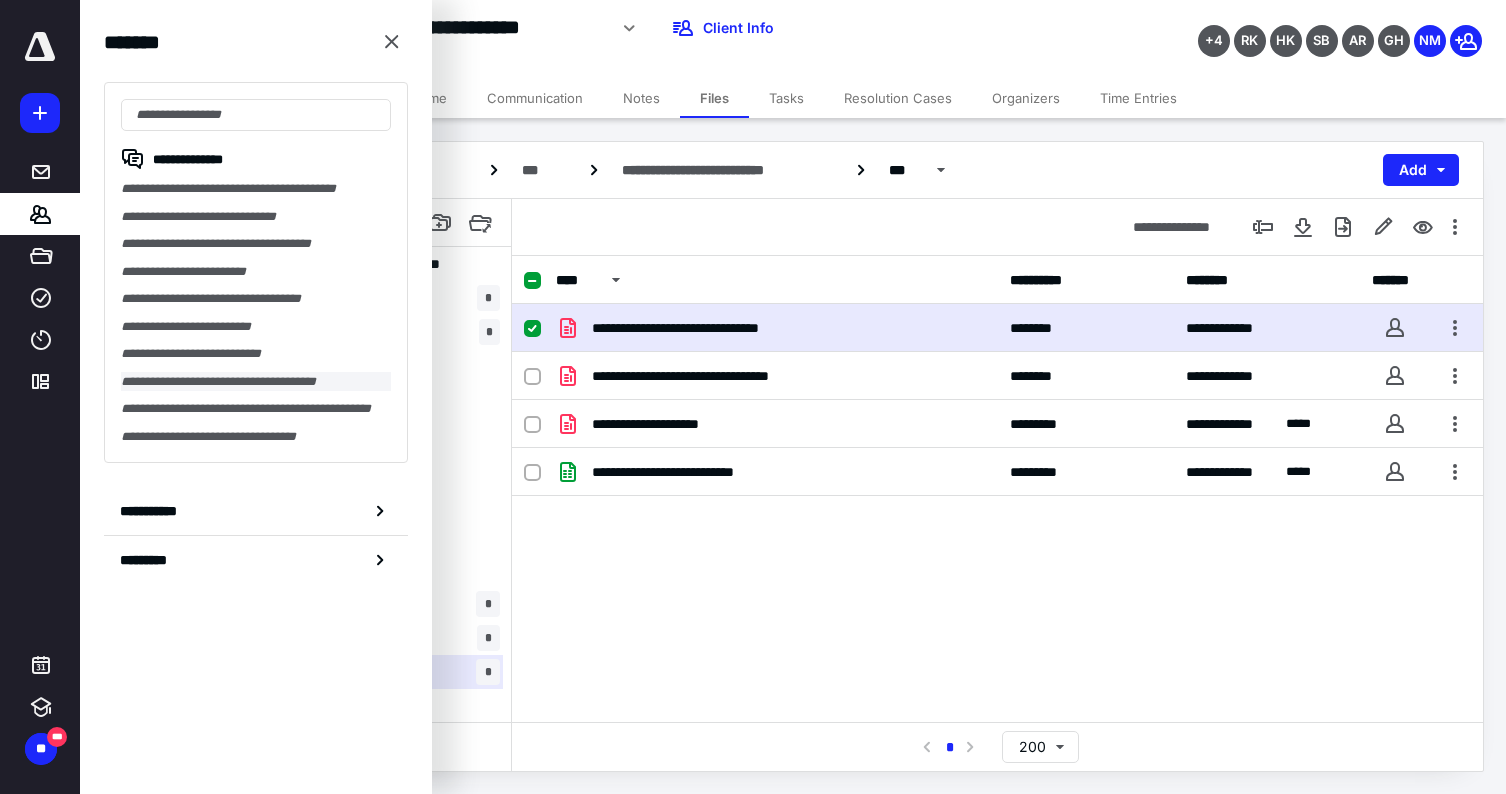 click on "**********" at bounding box center [256, 382] 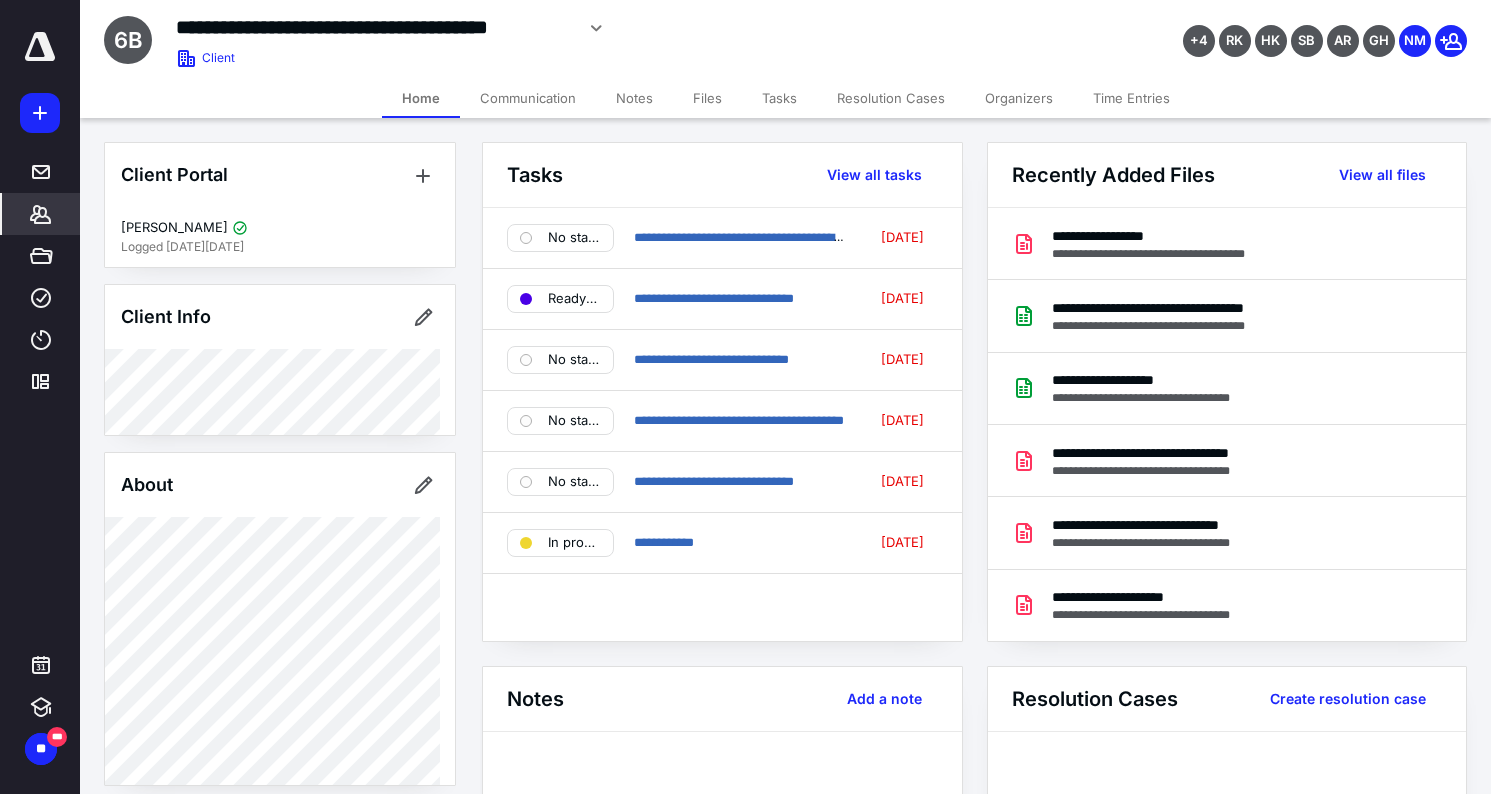 click on "Files" at bounding box center (707, 98) 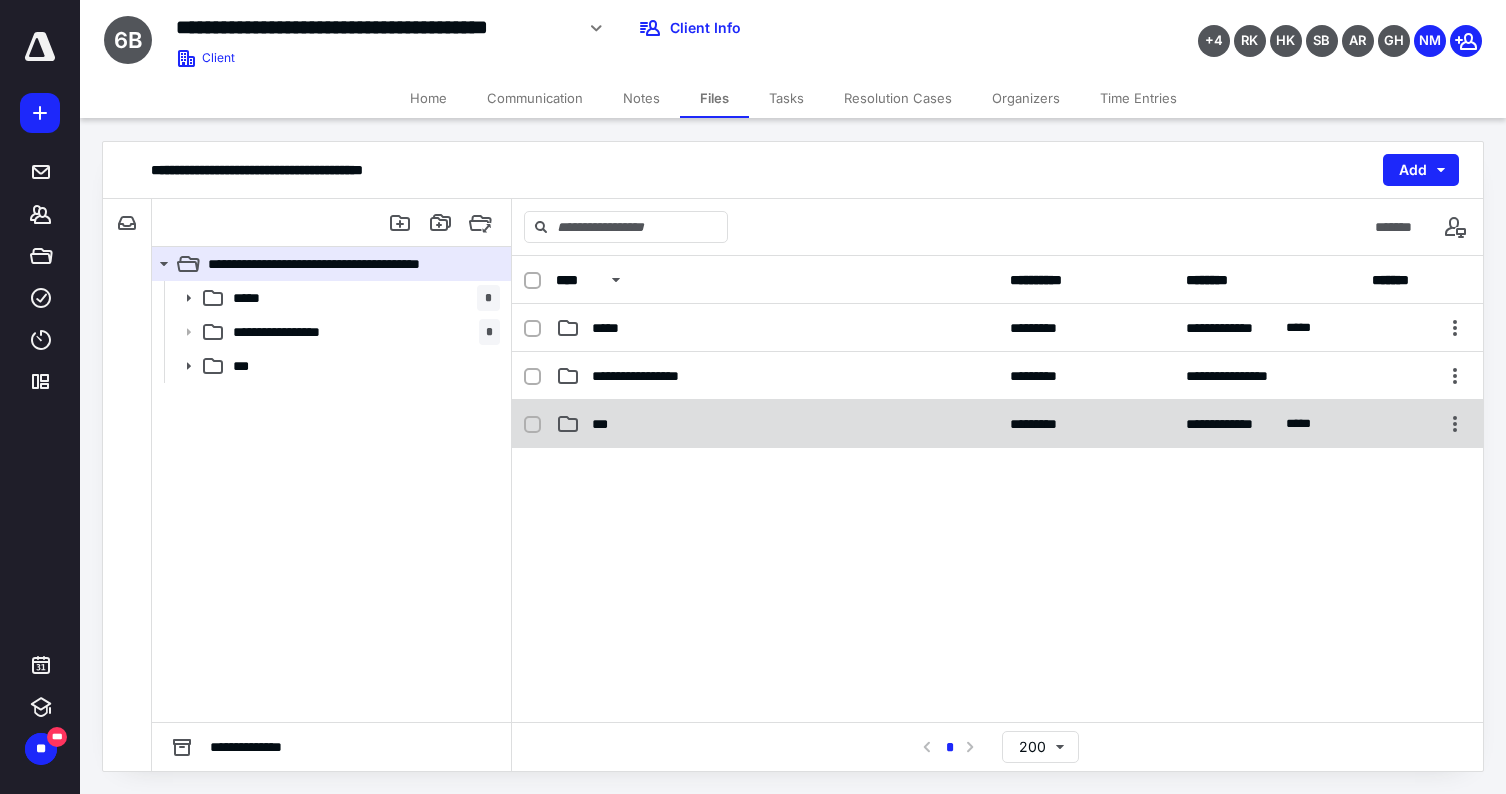 click on "***" at bounding box center [604, 424] 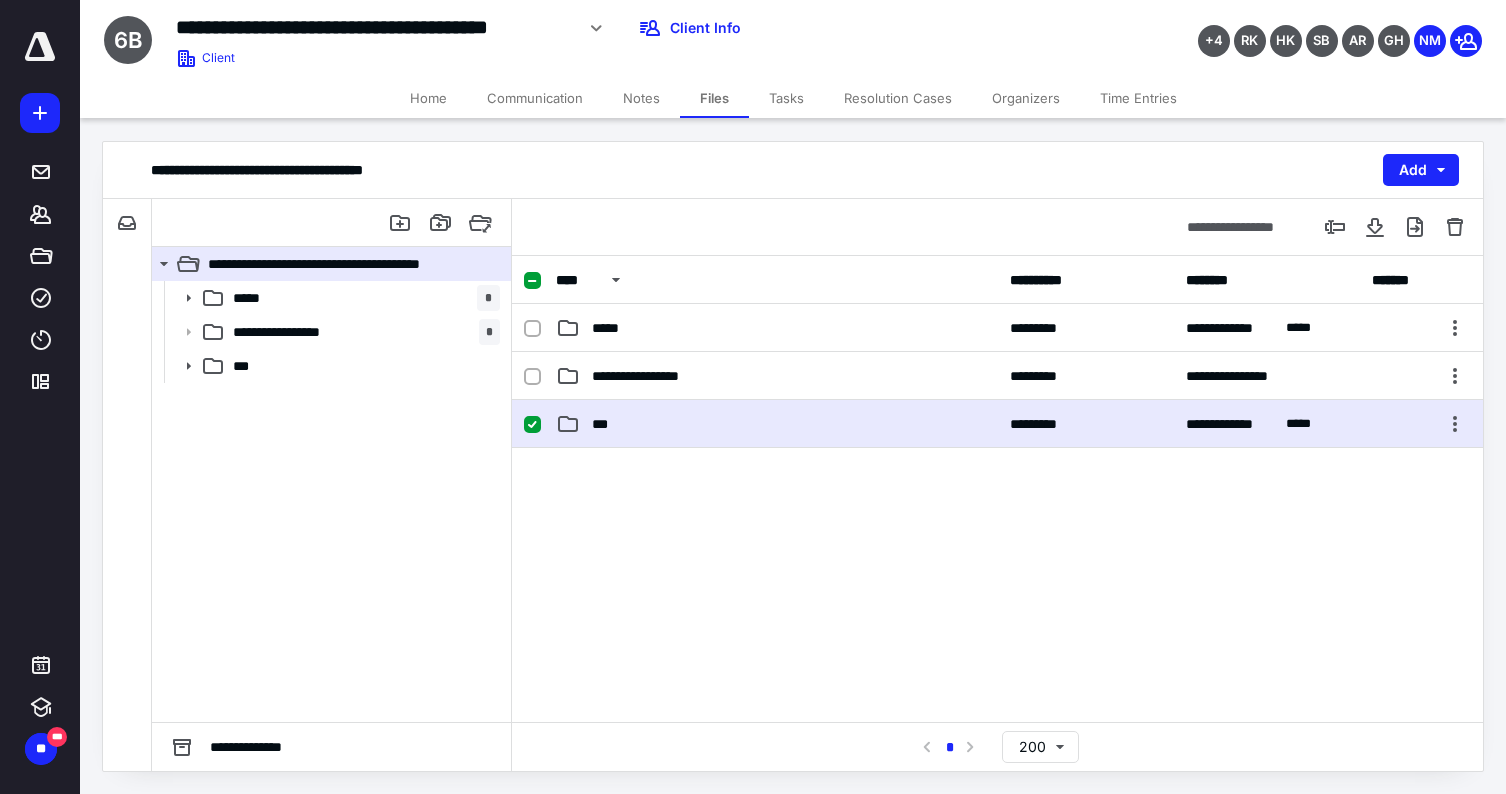 click on "***" at bounding box center [604, 424] 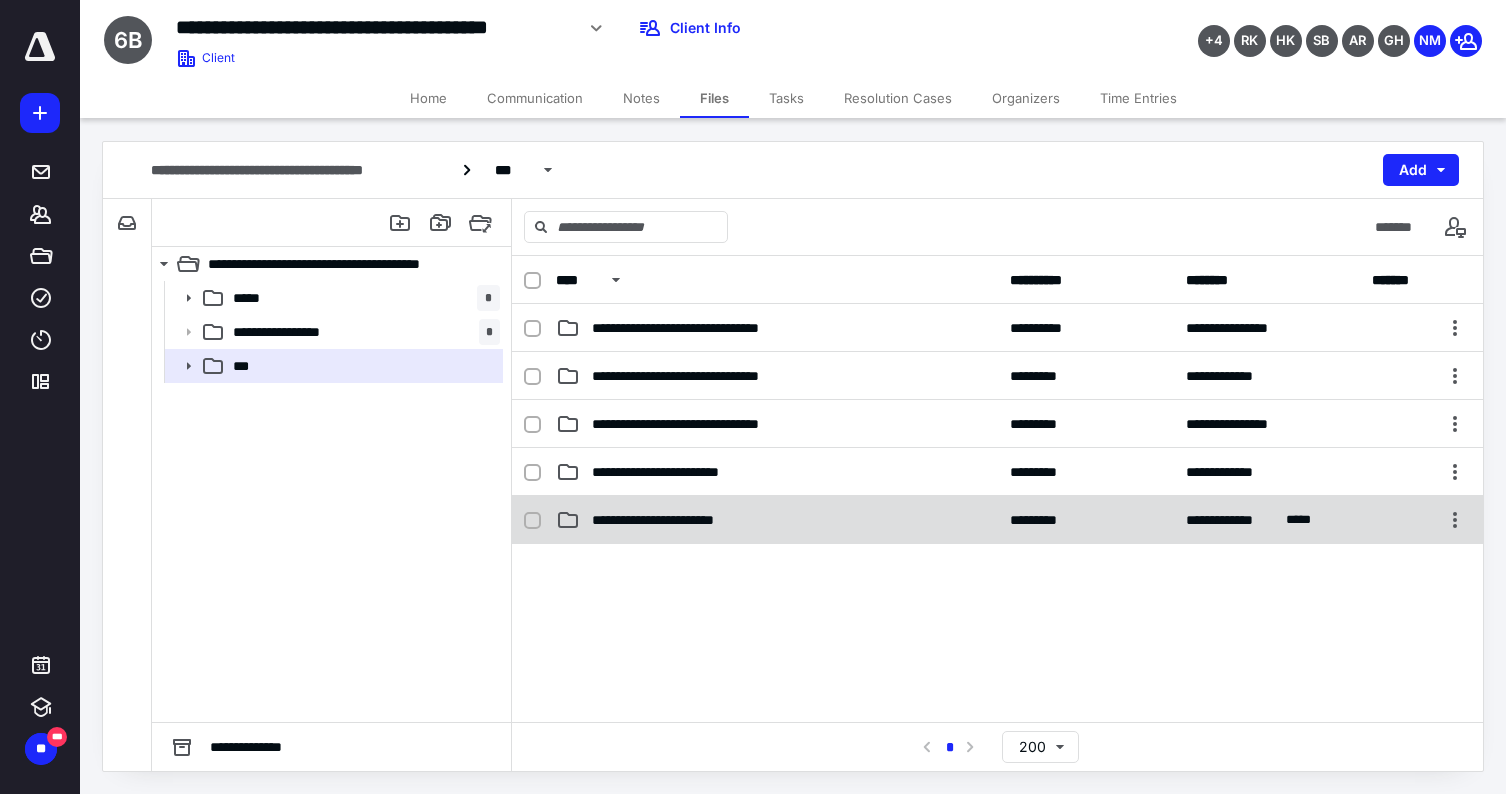 click on "**********" at bounding box center [680, 520] 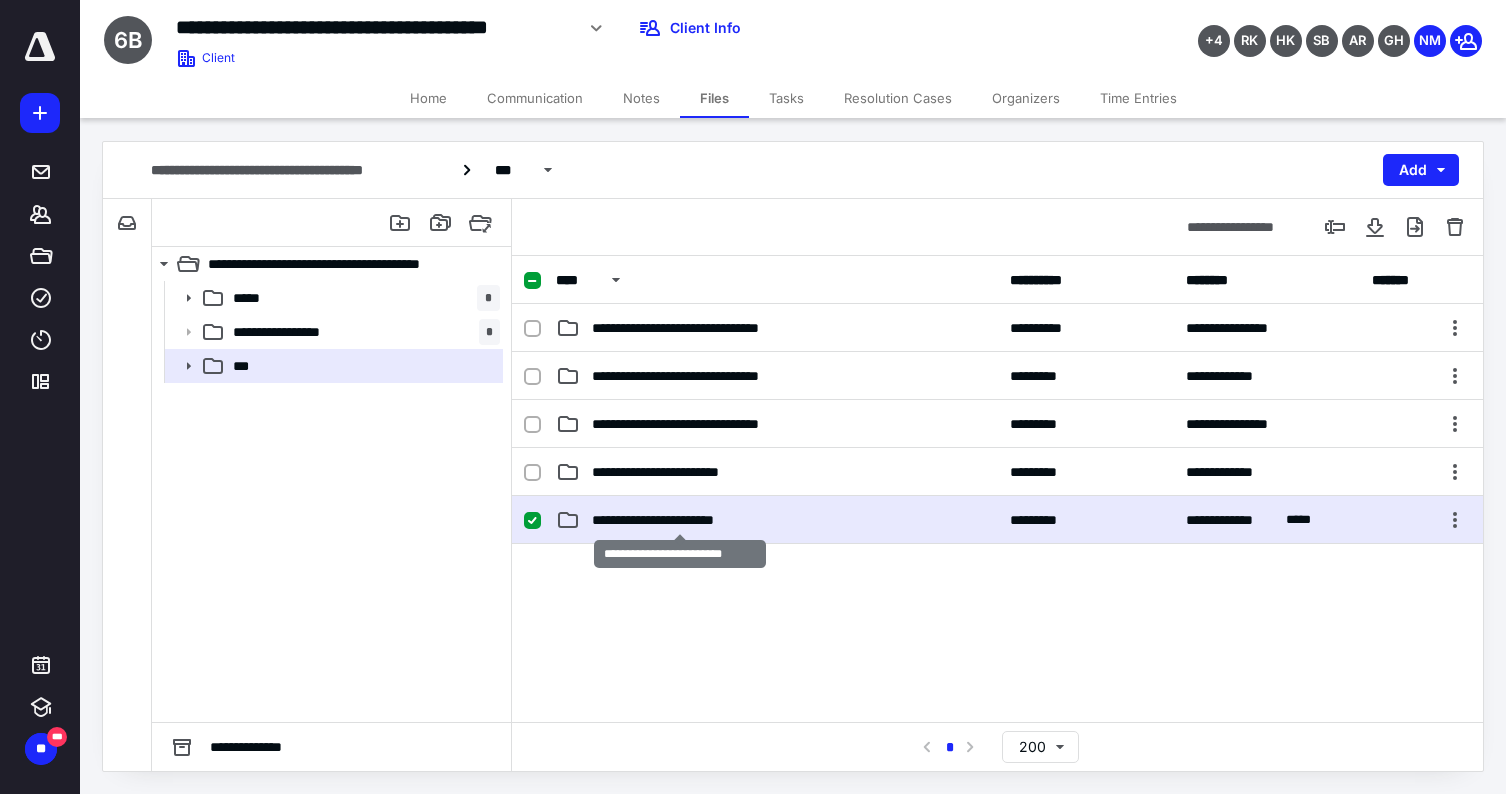 click on "**********" at bounding box center (680, 520) 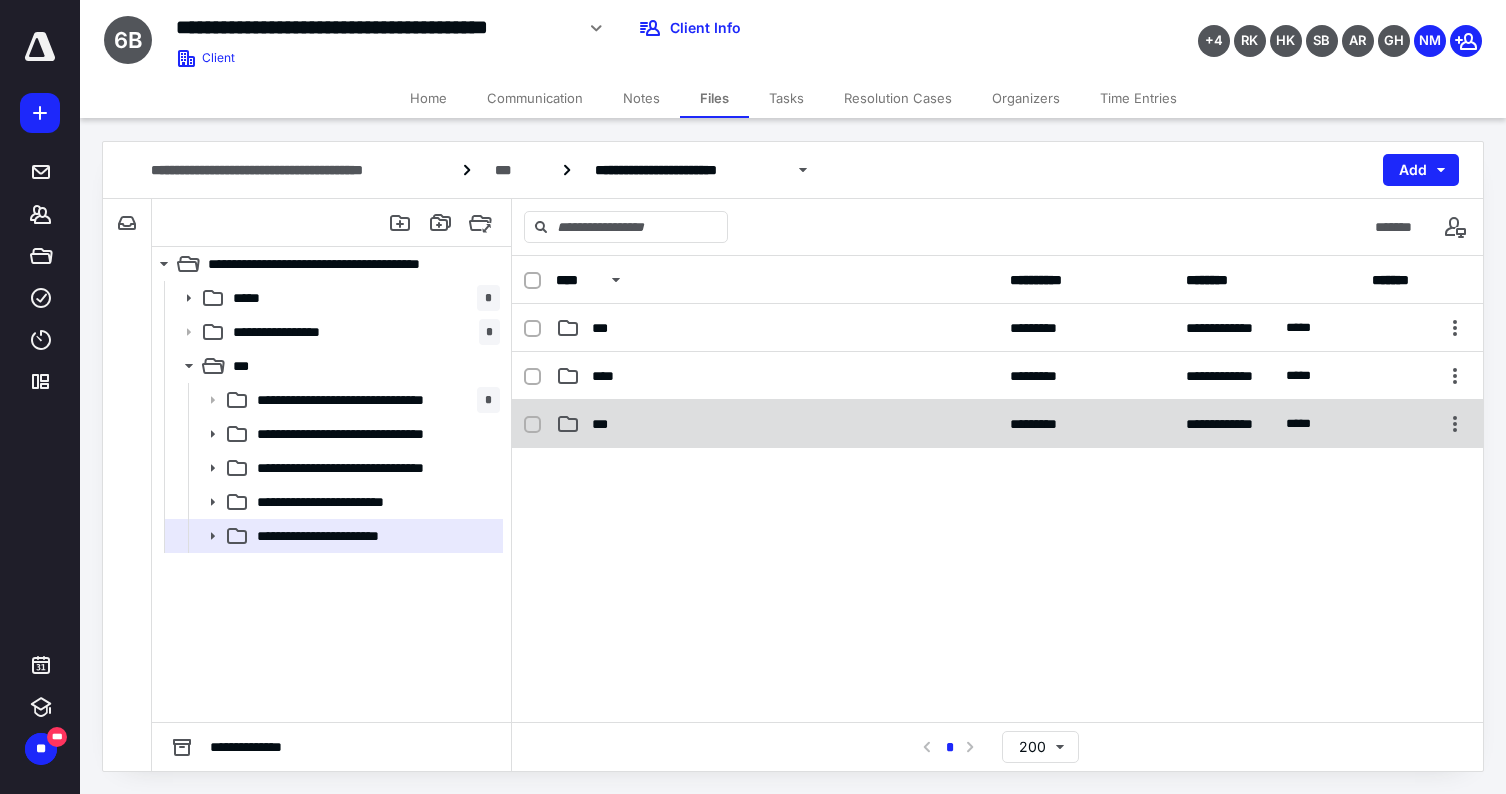 click on "***" at bounding box center (604, 424) 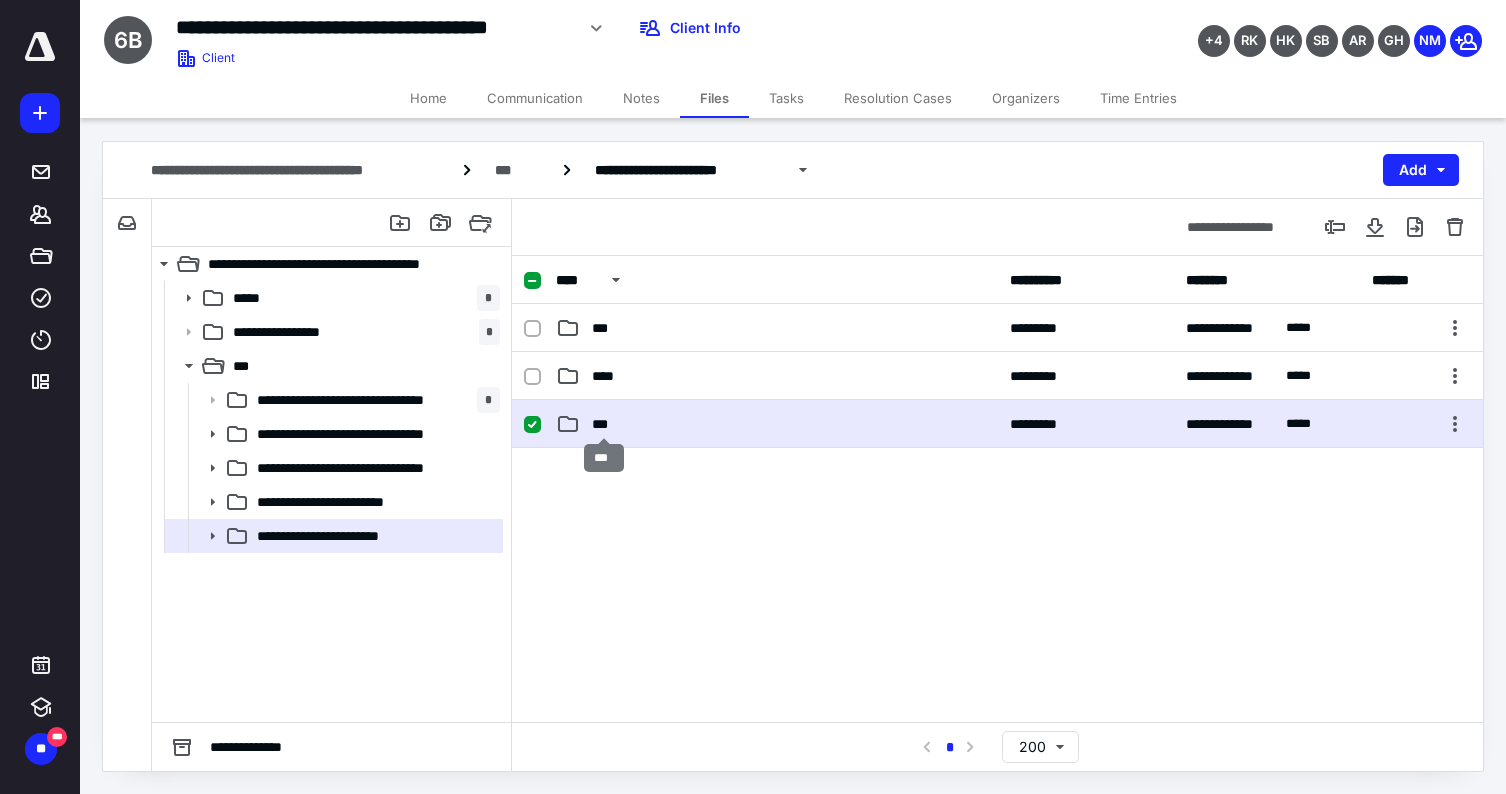 click on "***" at bounding box center (604, 424) 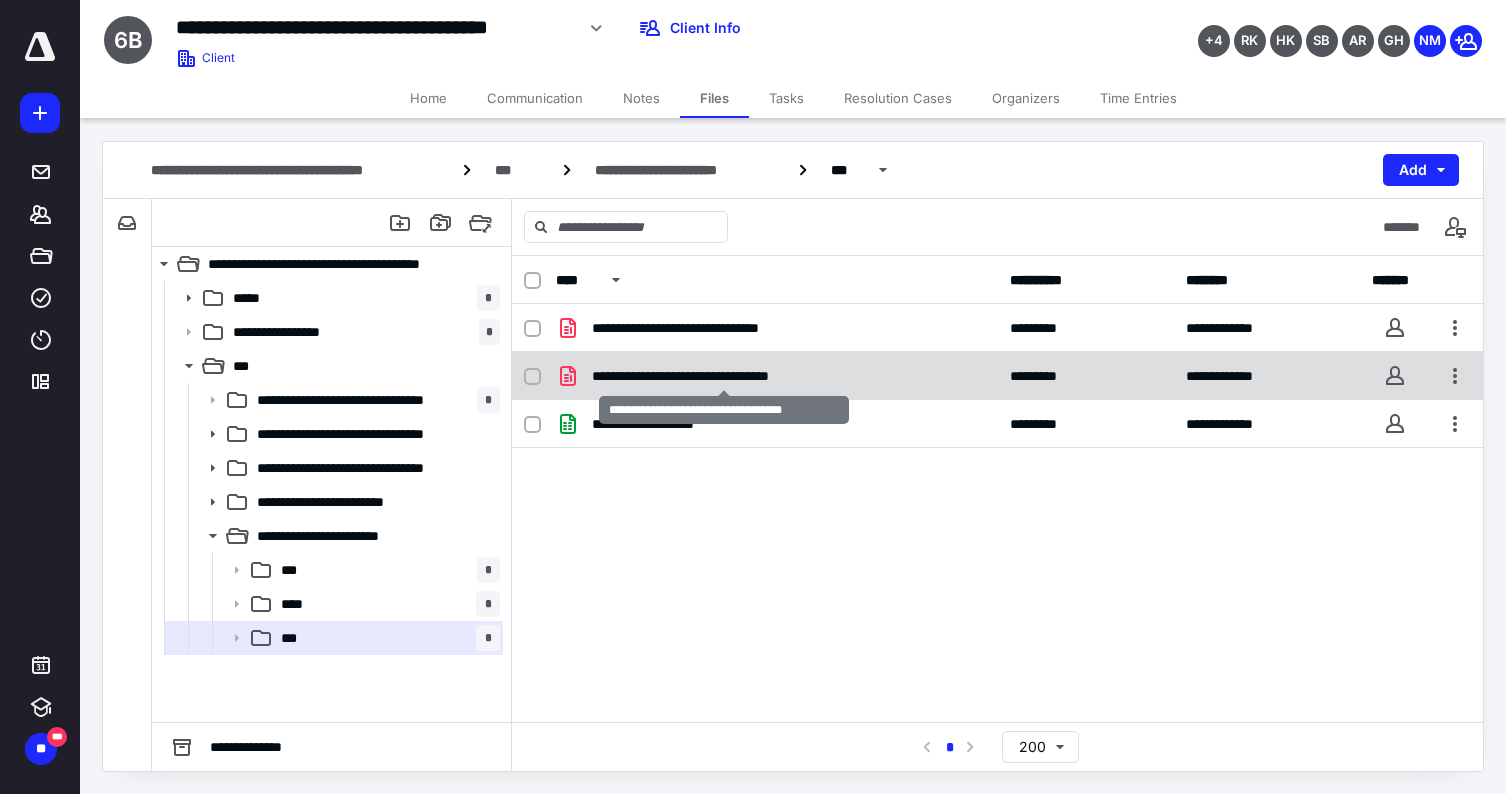 click on "**********" at bounding box center [724, 376] 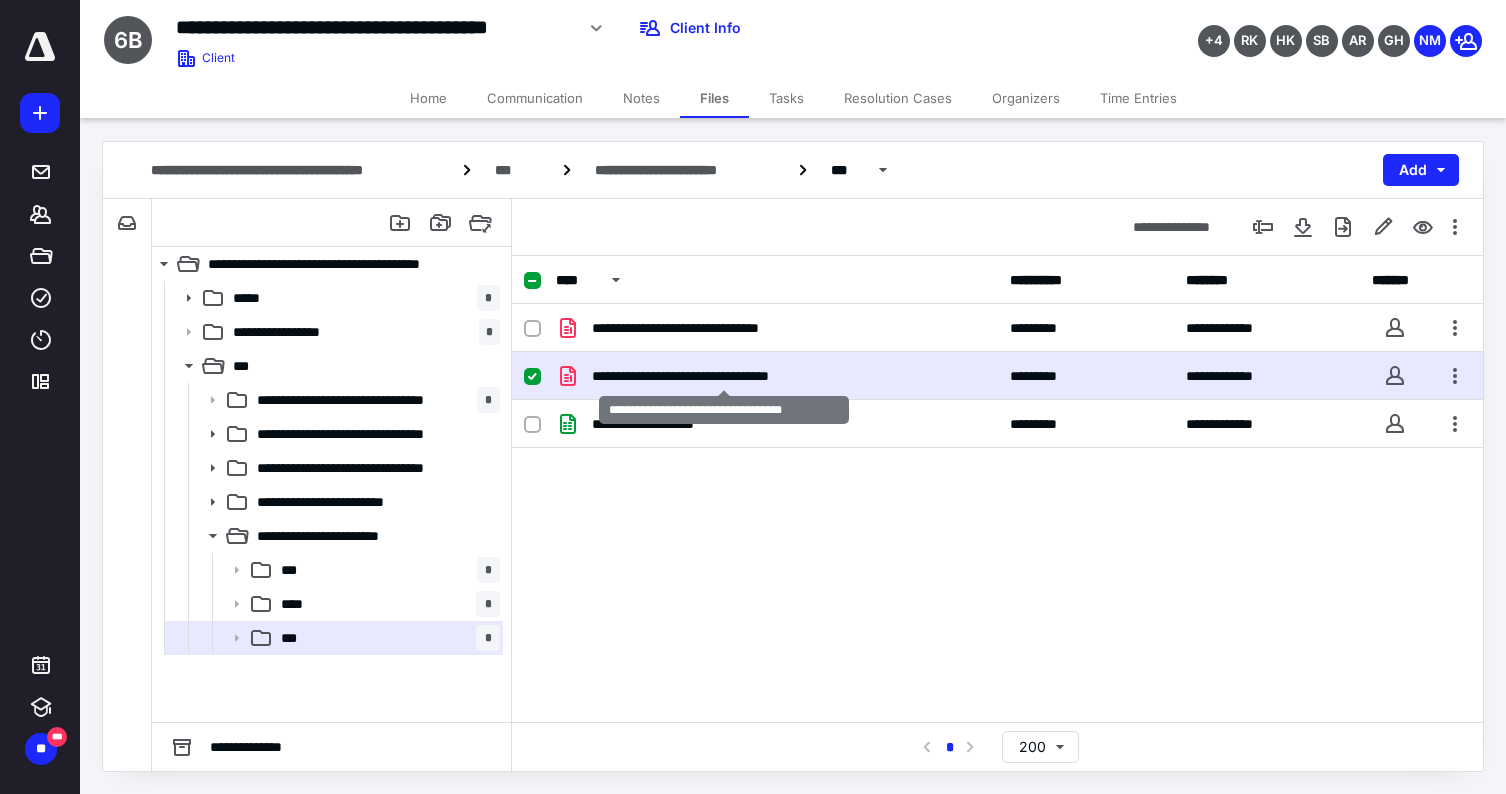 click on "**********" at bounding box center [724, 376] 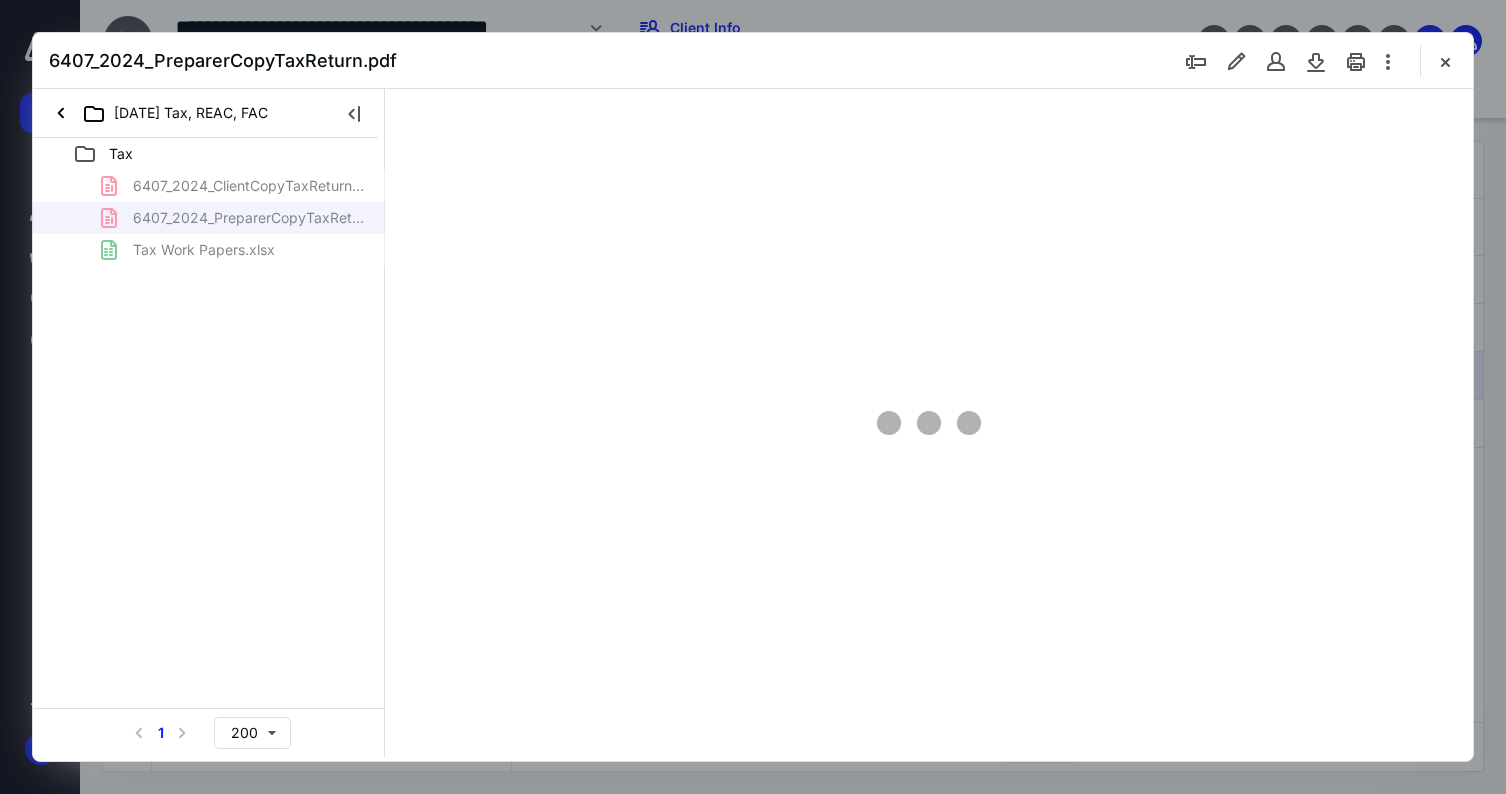 scroll, scrollTop: 0, scrollLeft: 0, axis: both 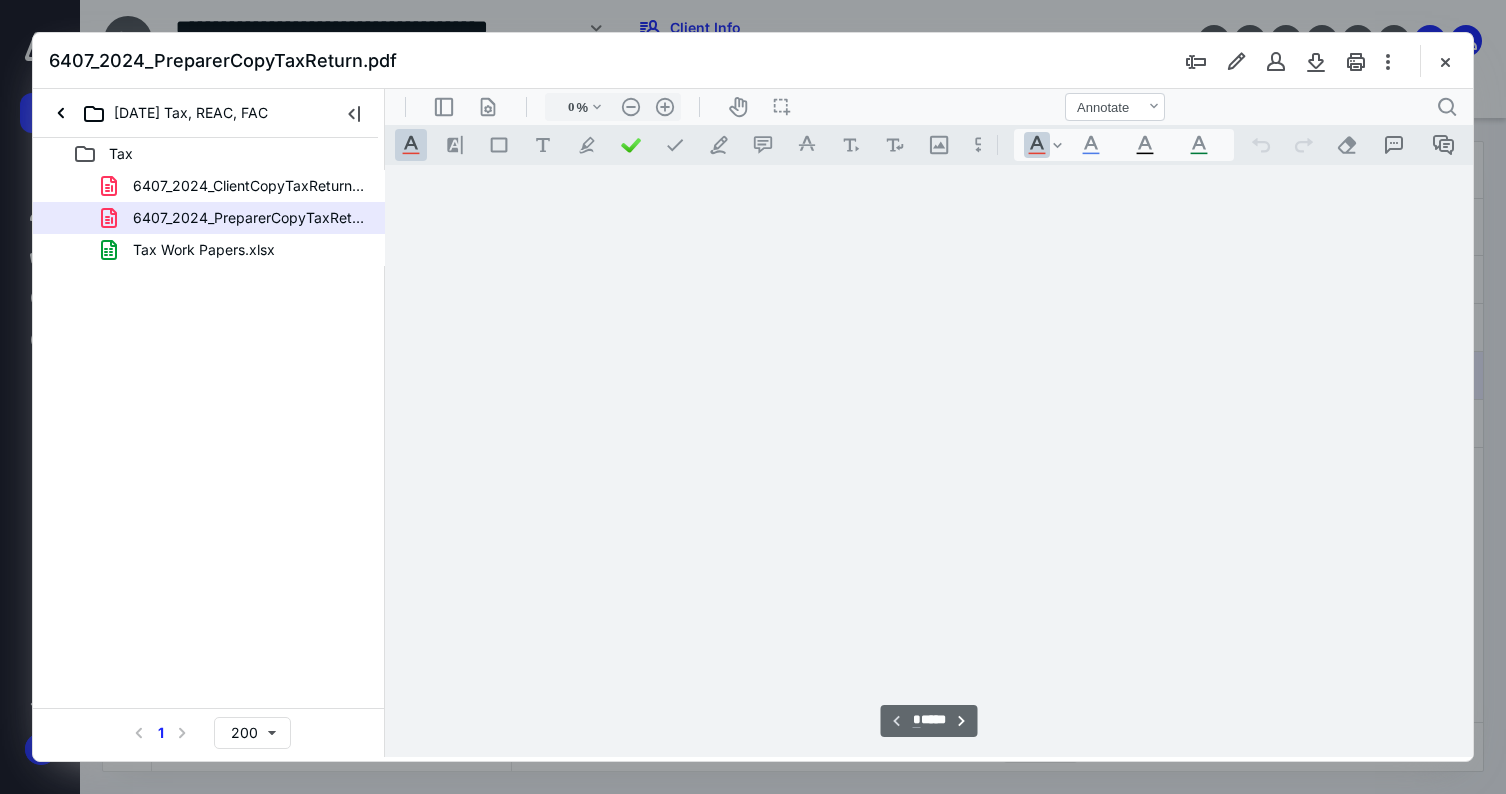 type on "174" 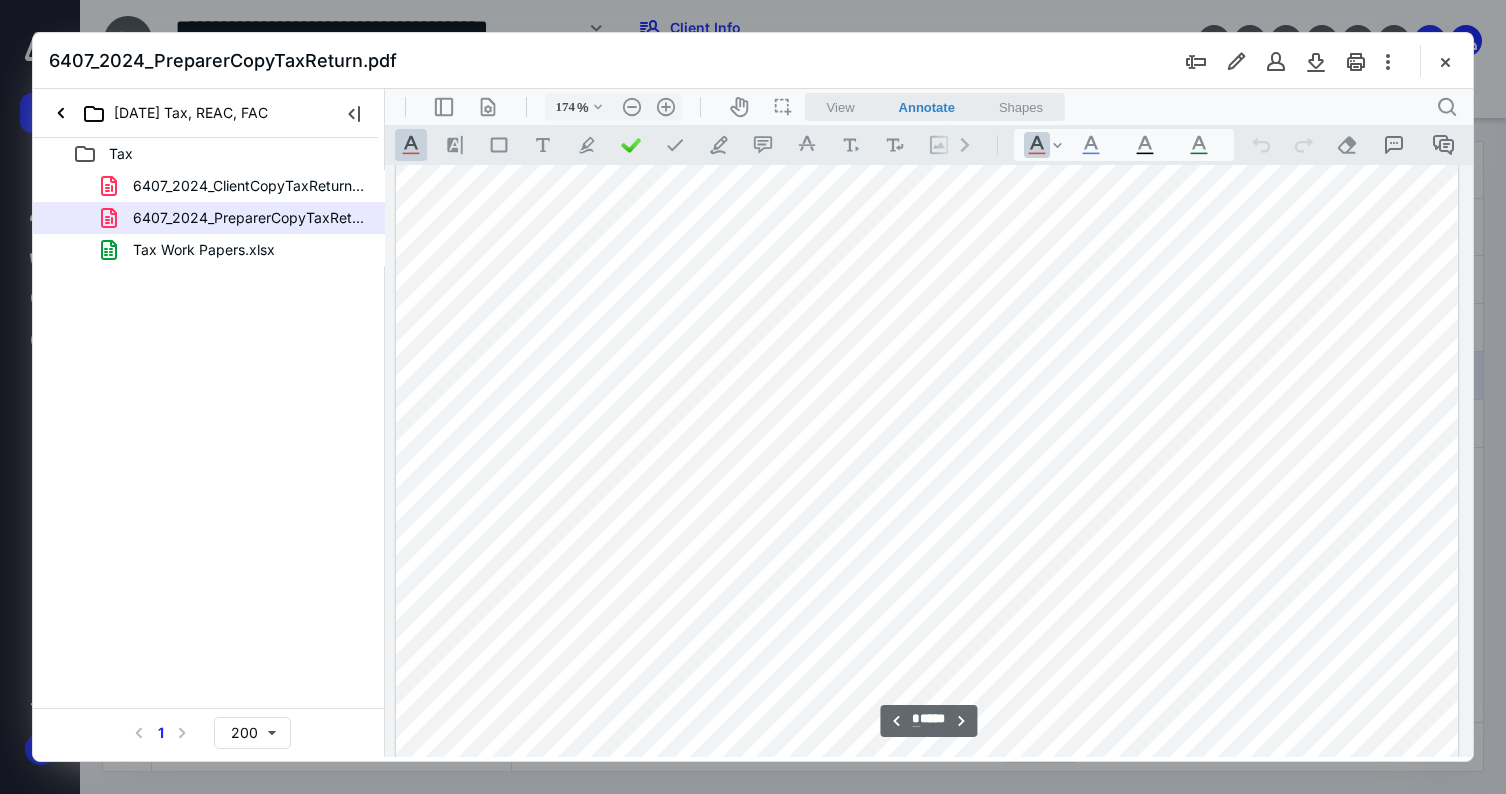 scroll, scrollTop: 7883, scrollLeft: 0, axis: vertical 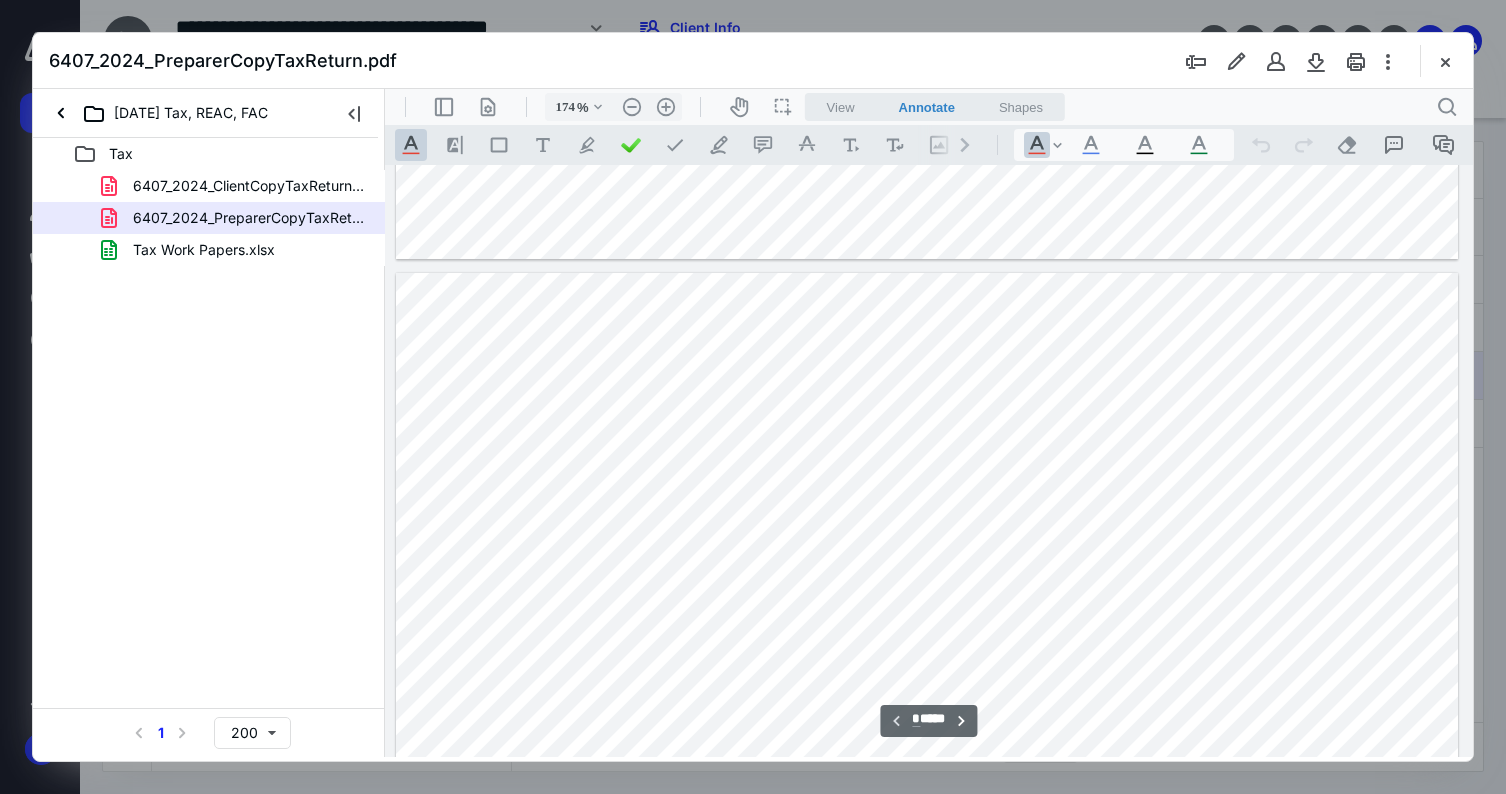 type on "*" 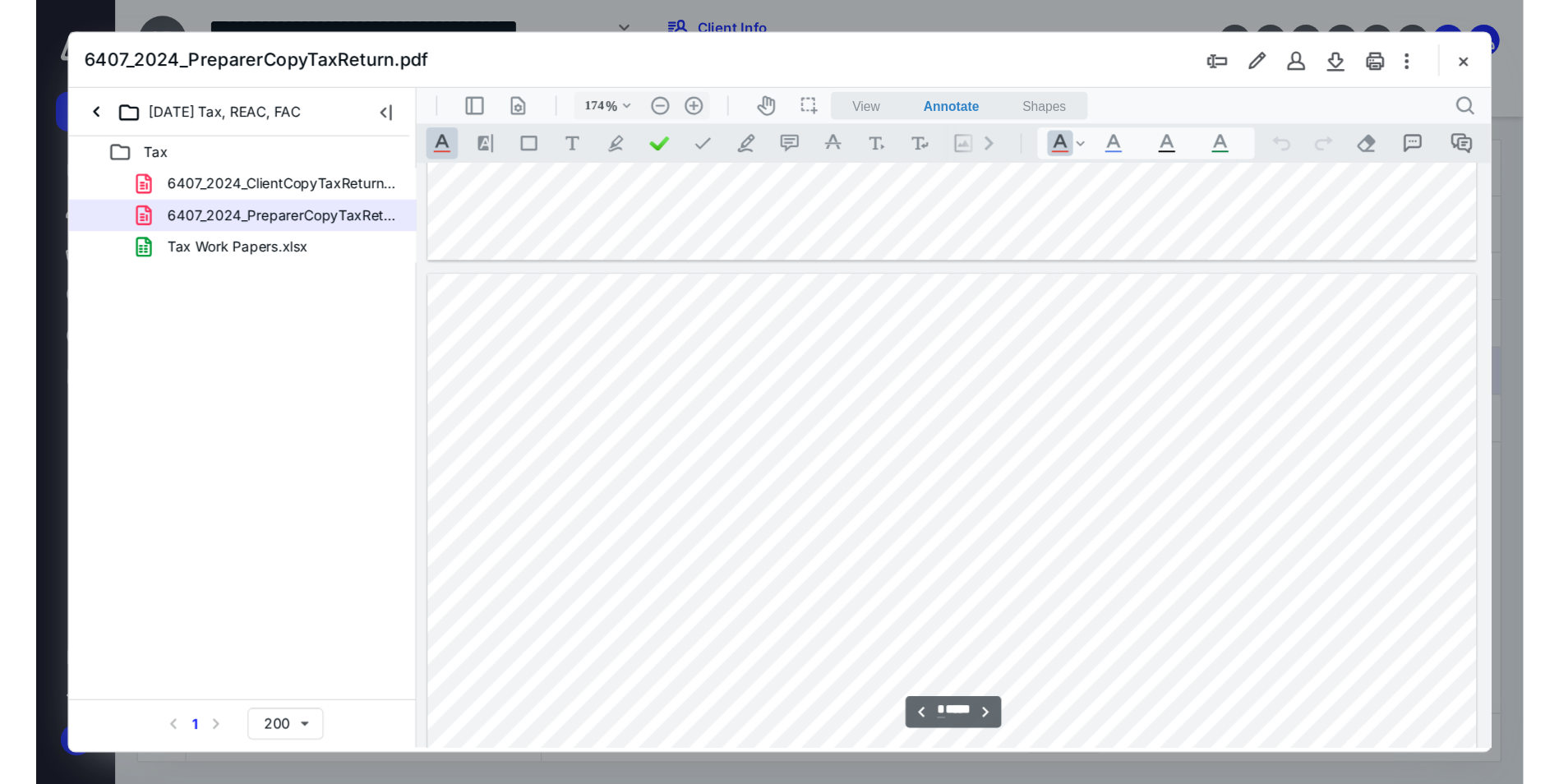 scroll, scrollTop: 1137, scrollLeft: 0, axis: vertical 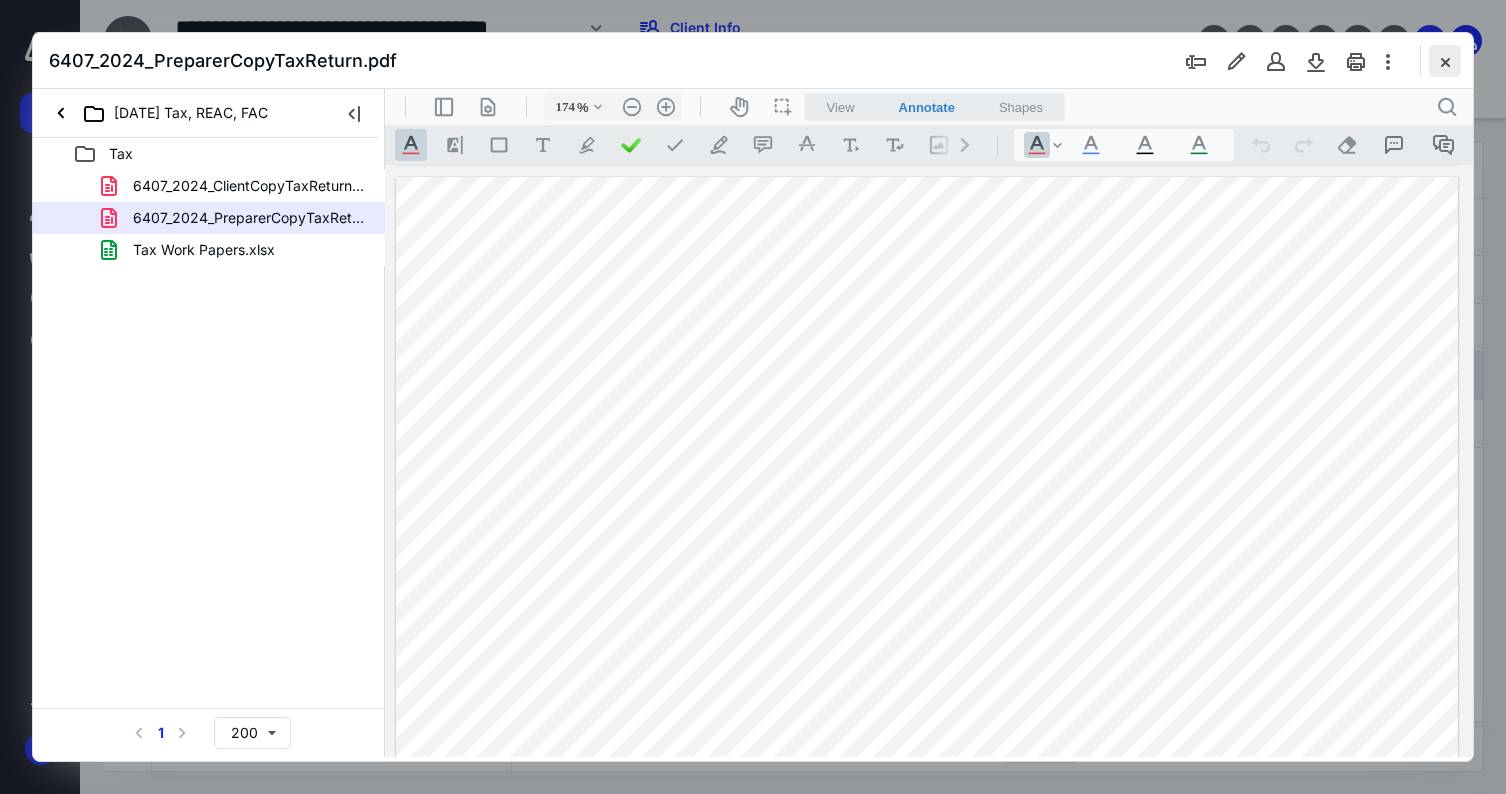 click at bounding box center (1445, 61) 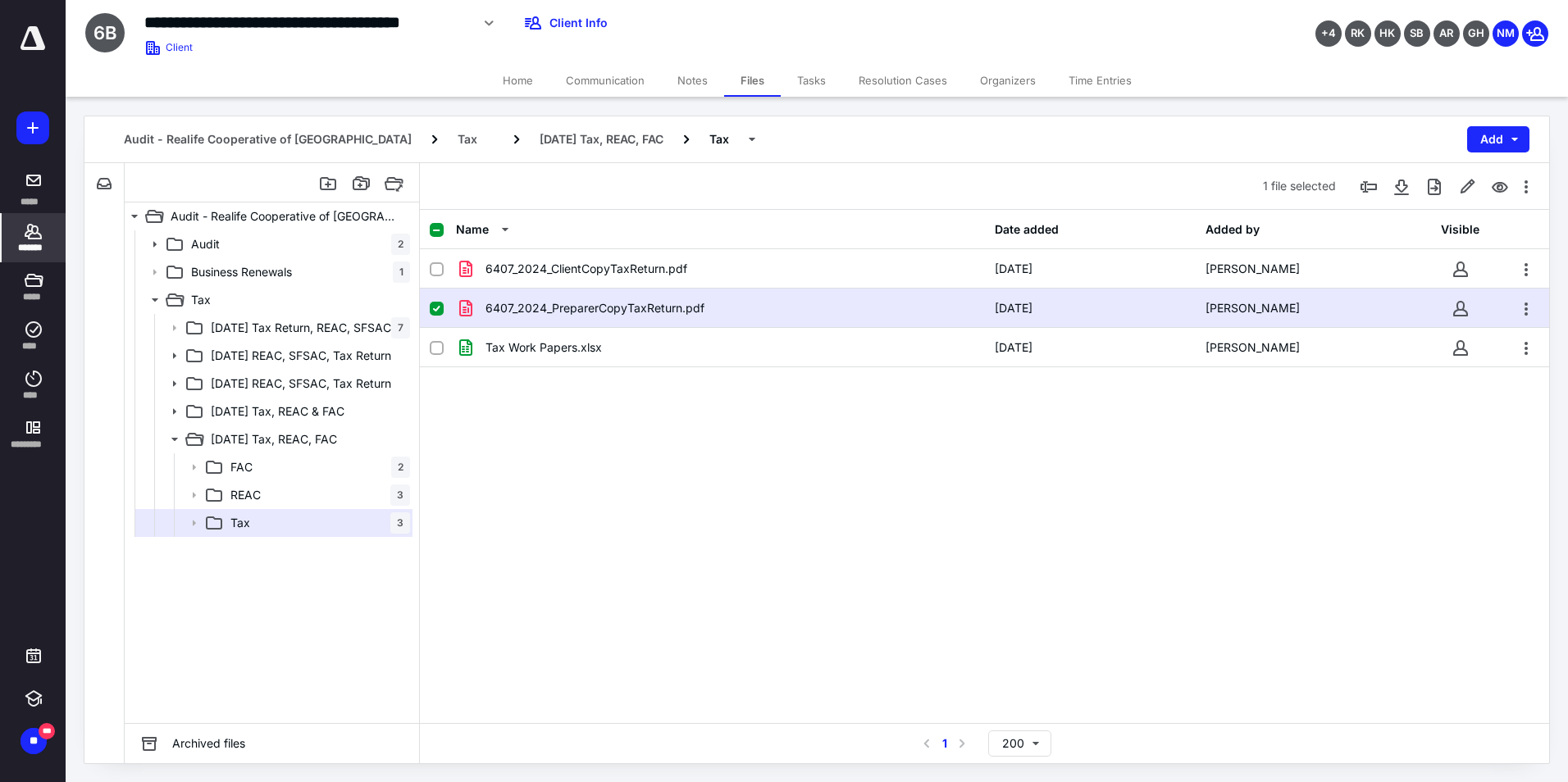 click on "*******" at bounding box center [34, 248] 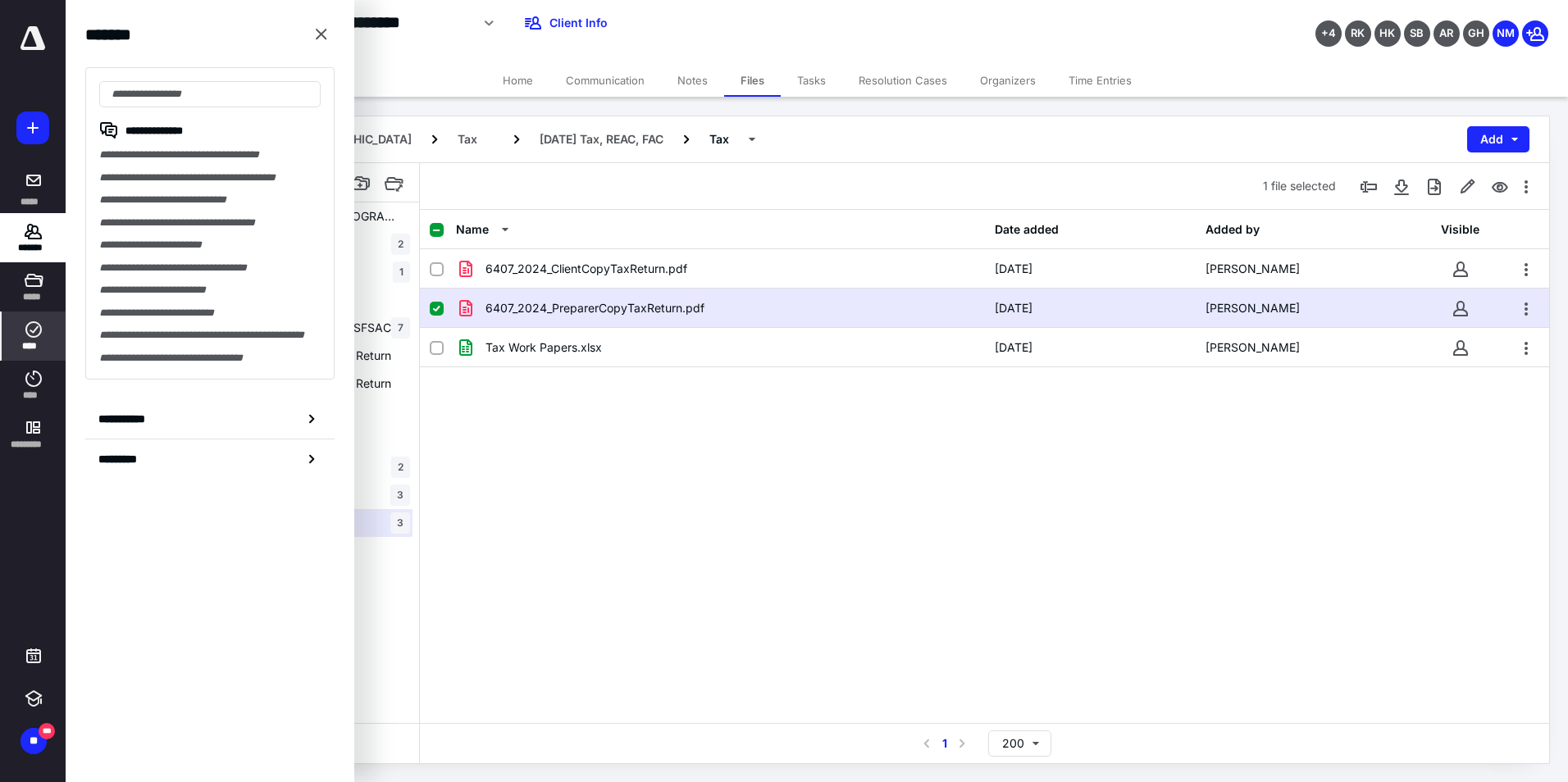 click on "****" at bounding box center [34, 336] 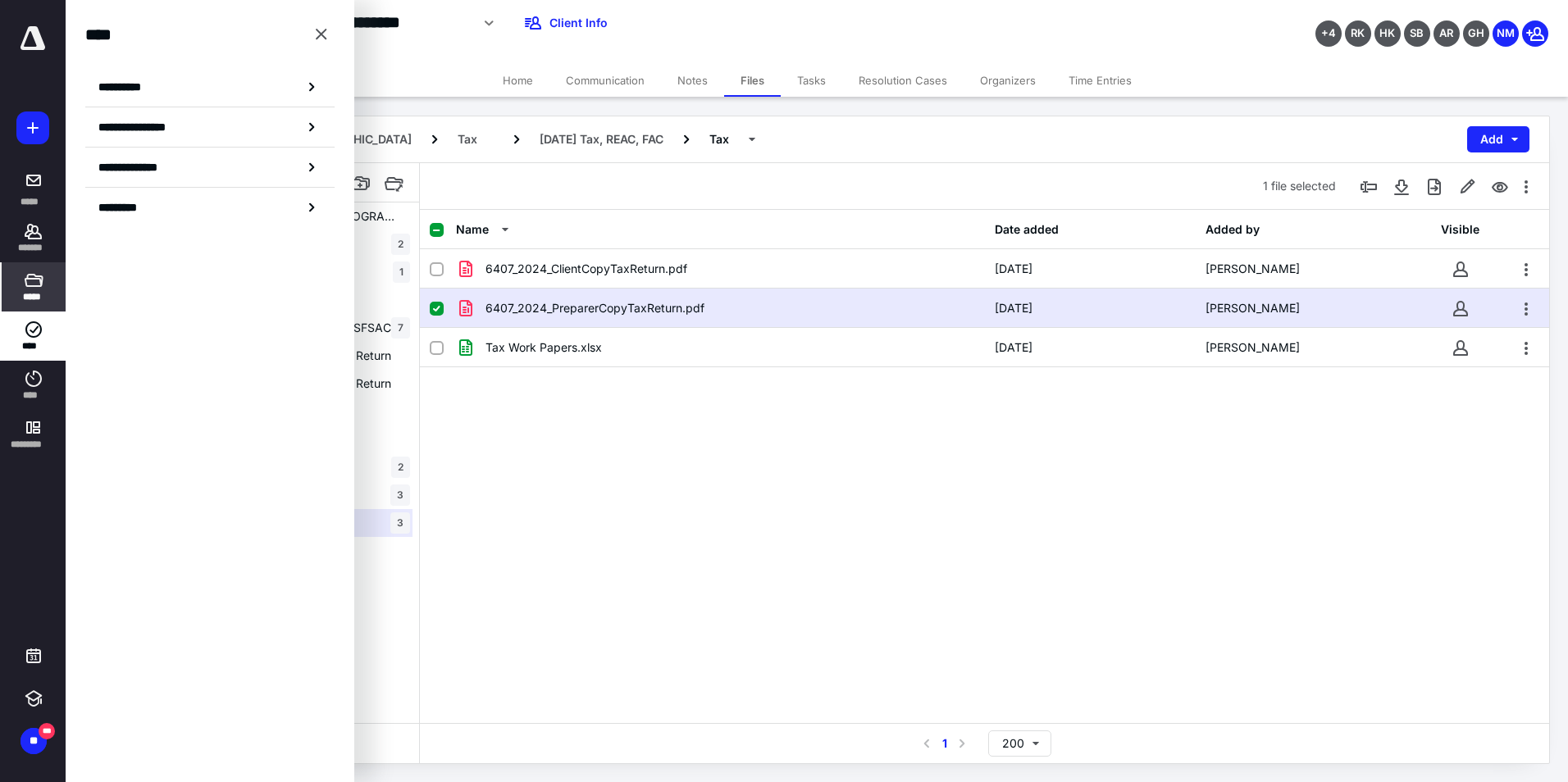 click on "*****" at bounding box center [33, 297] 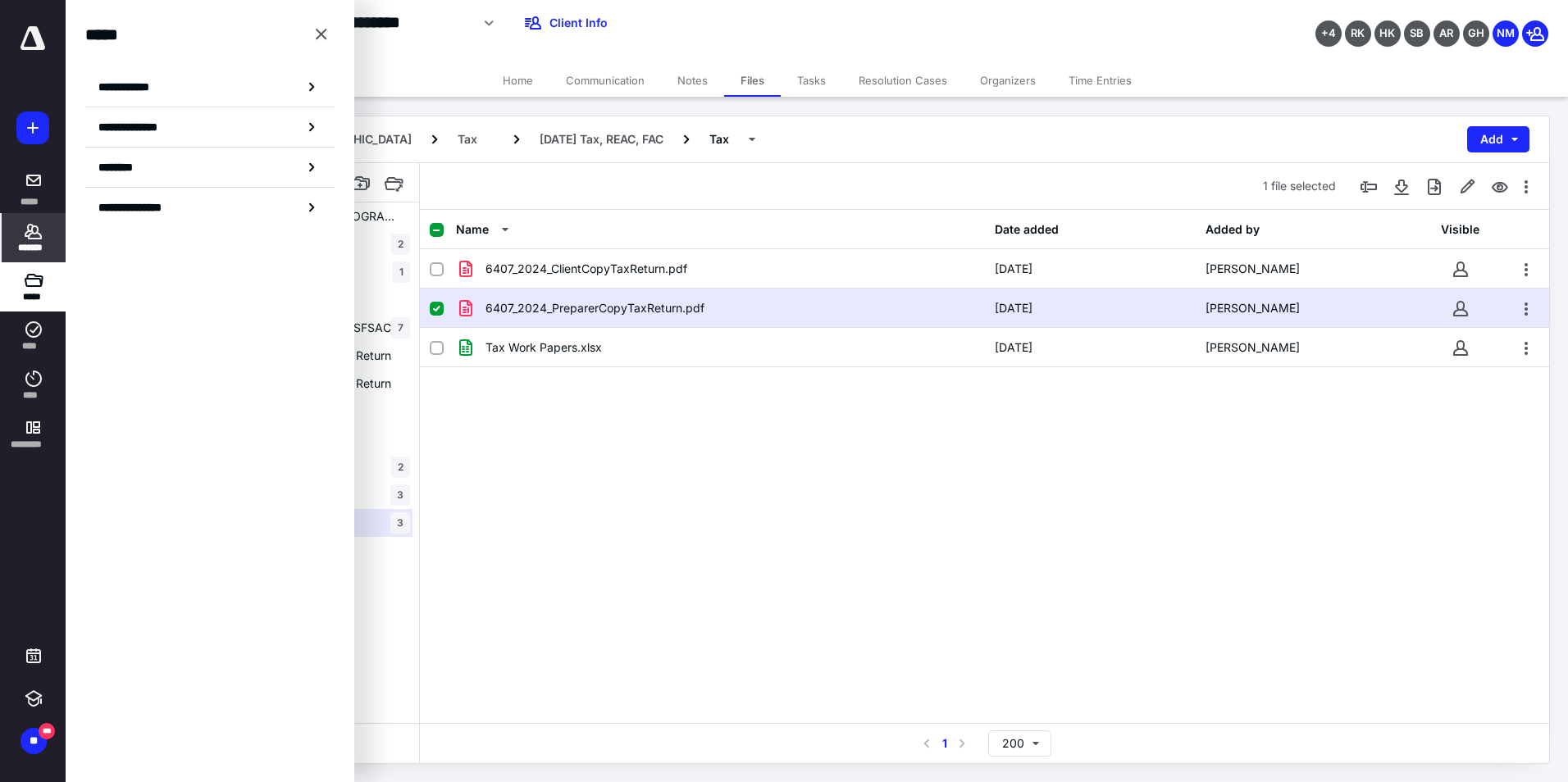 click 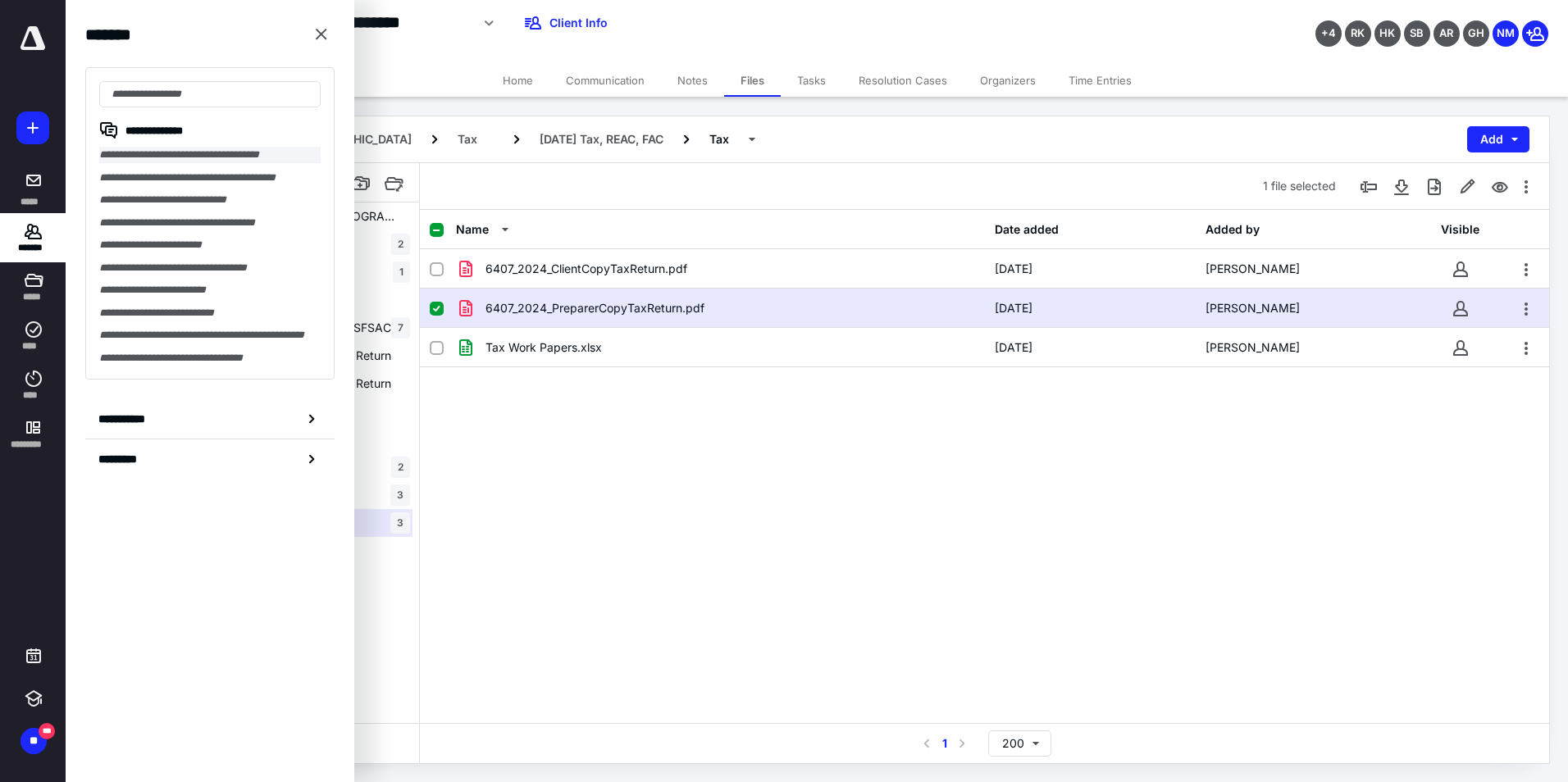 click on "**********" at bounding box center (210, 155) 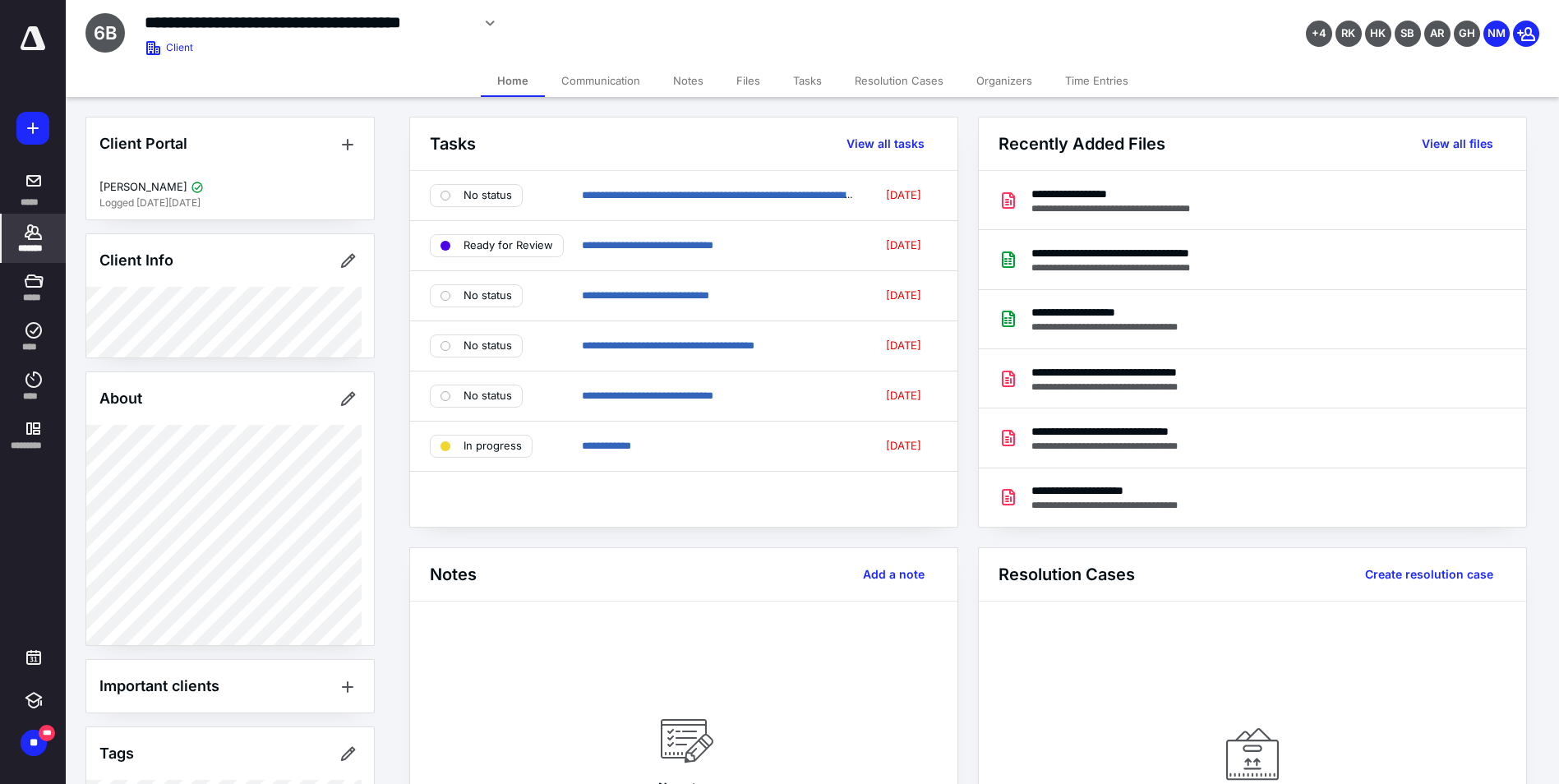 click on "Tasks" at bounding box center [807, 81] 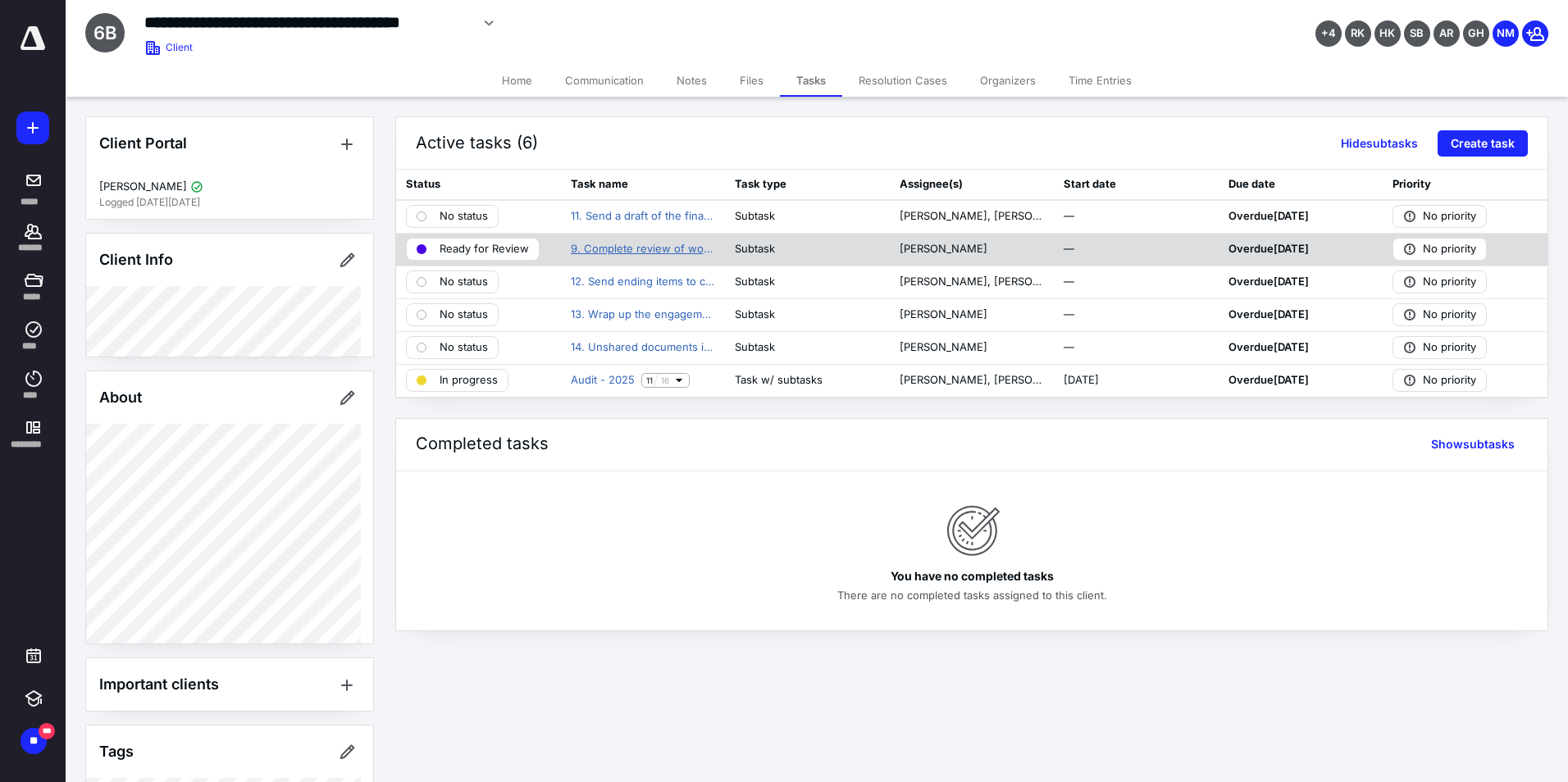 click on "9. Complete review of workpapers" at bounding box center [643, 249] 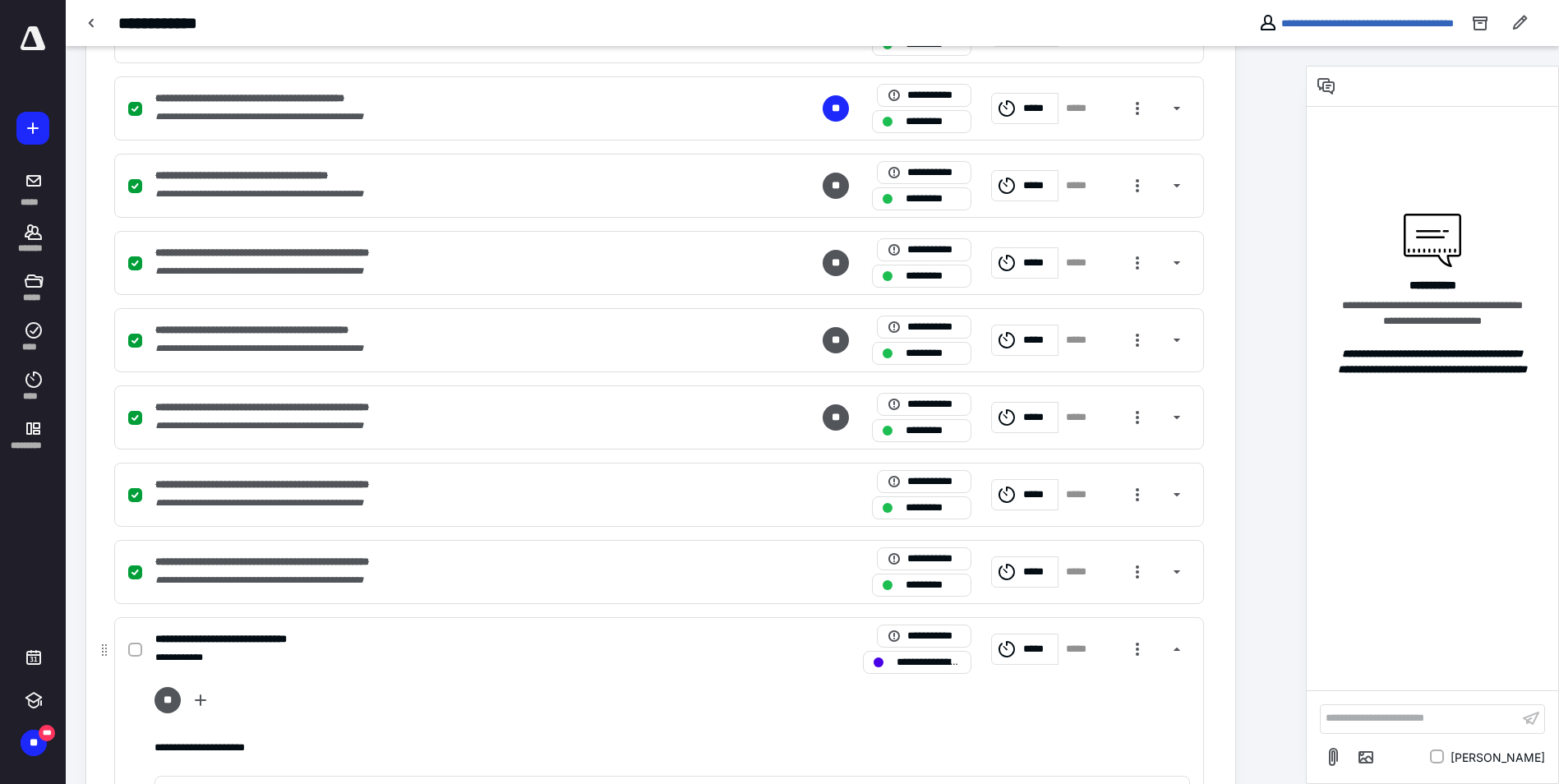 scroll, scrollTop: 657, scrollLeft: 0, axis: vertical 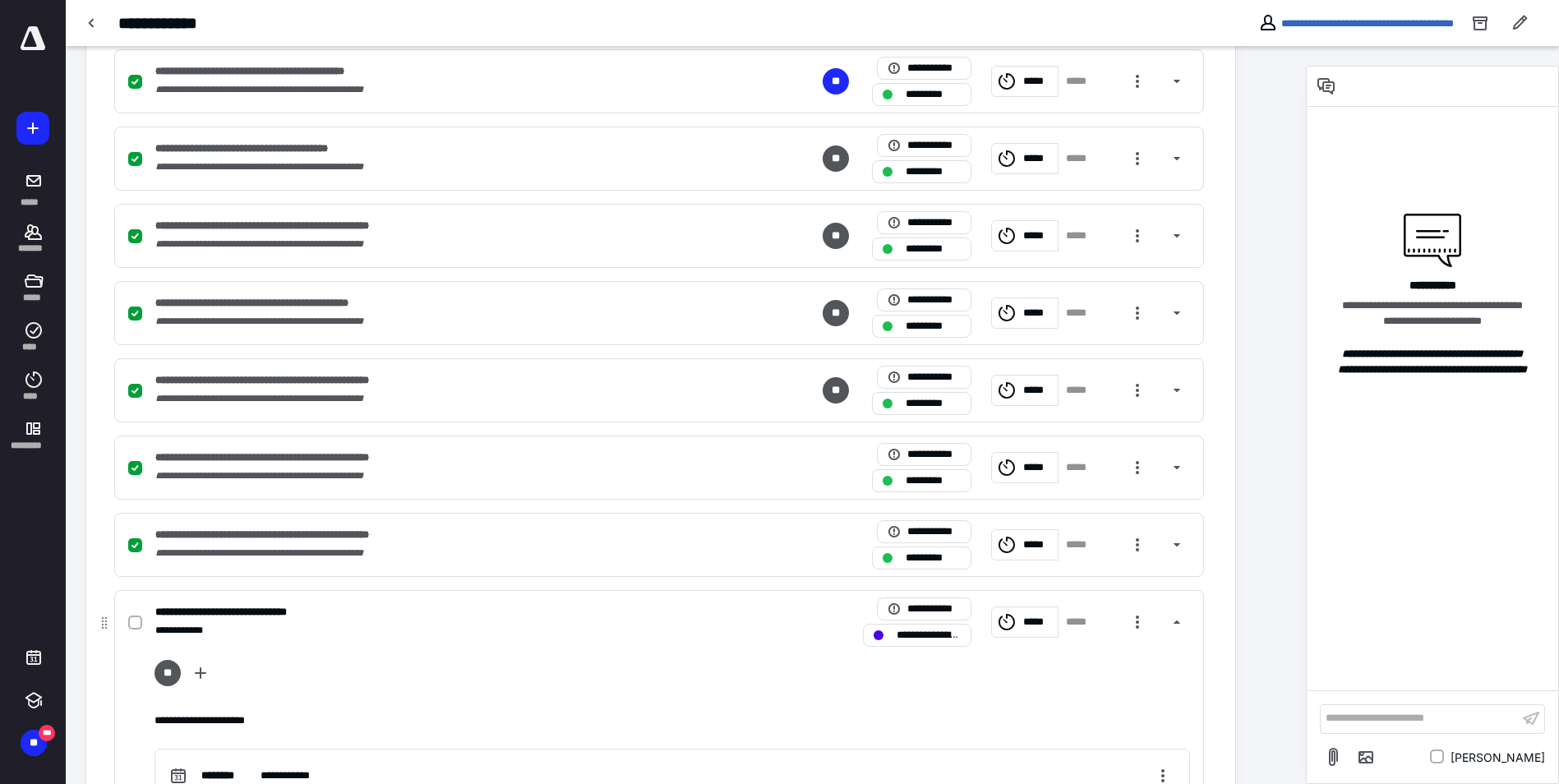 click on "**********" at bounding box center [659, 726] 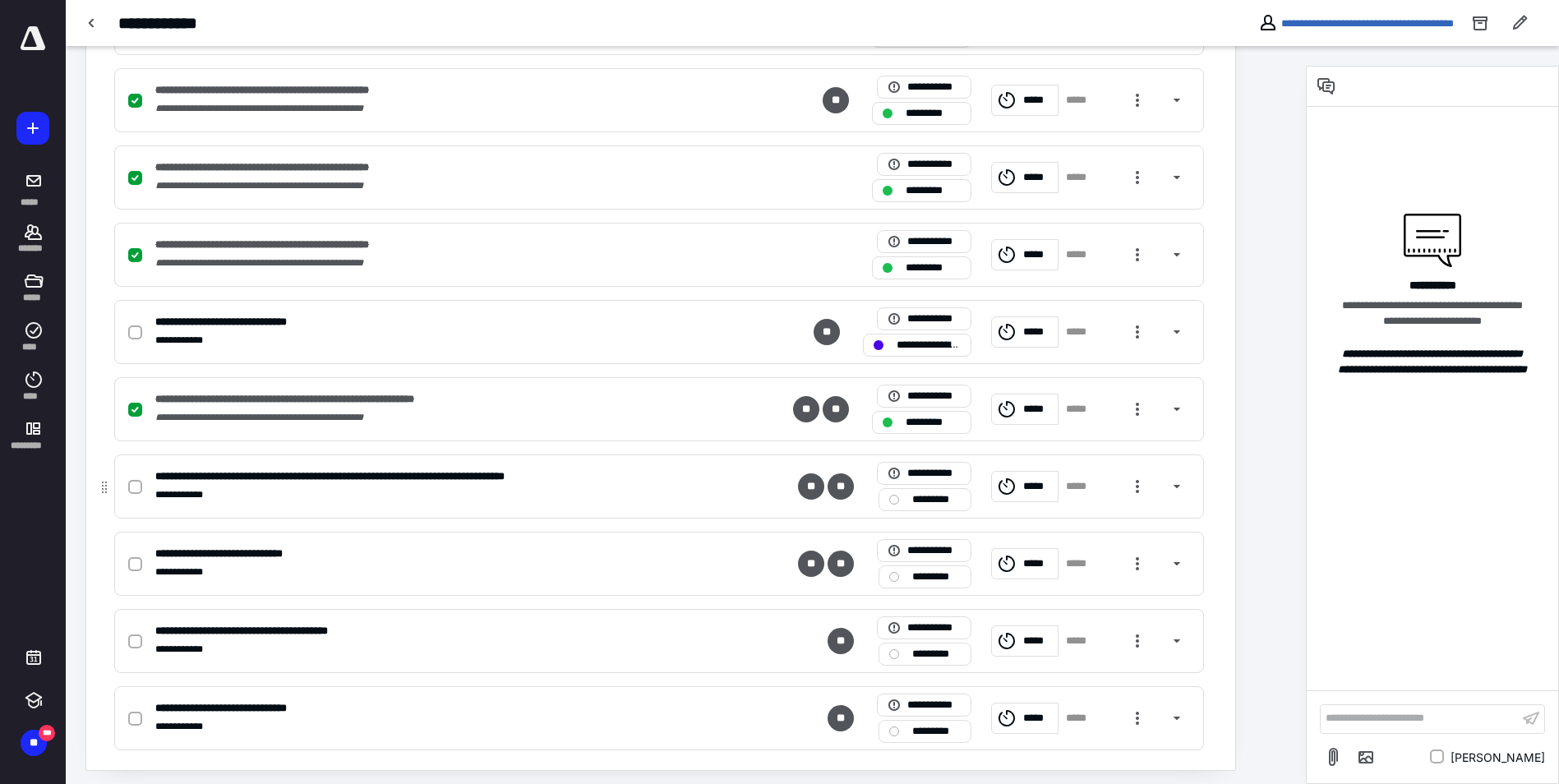 scroll, scrollTop: 954, scrollLeft: 0, axis: vertical 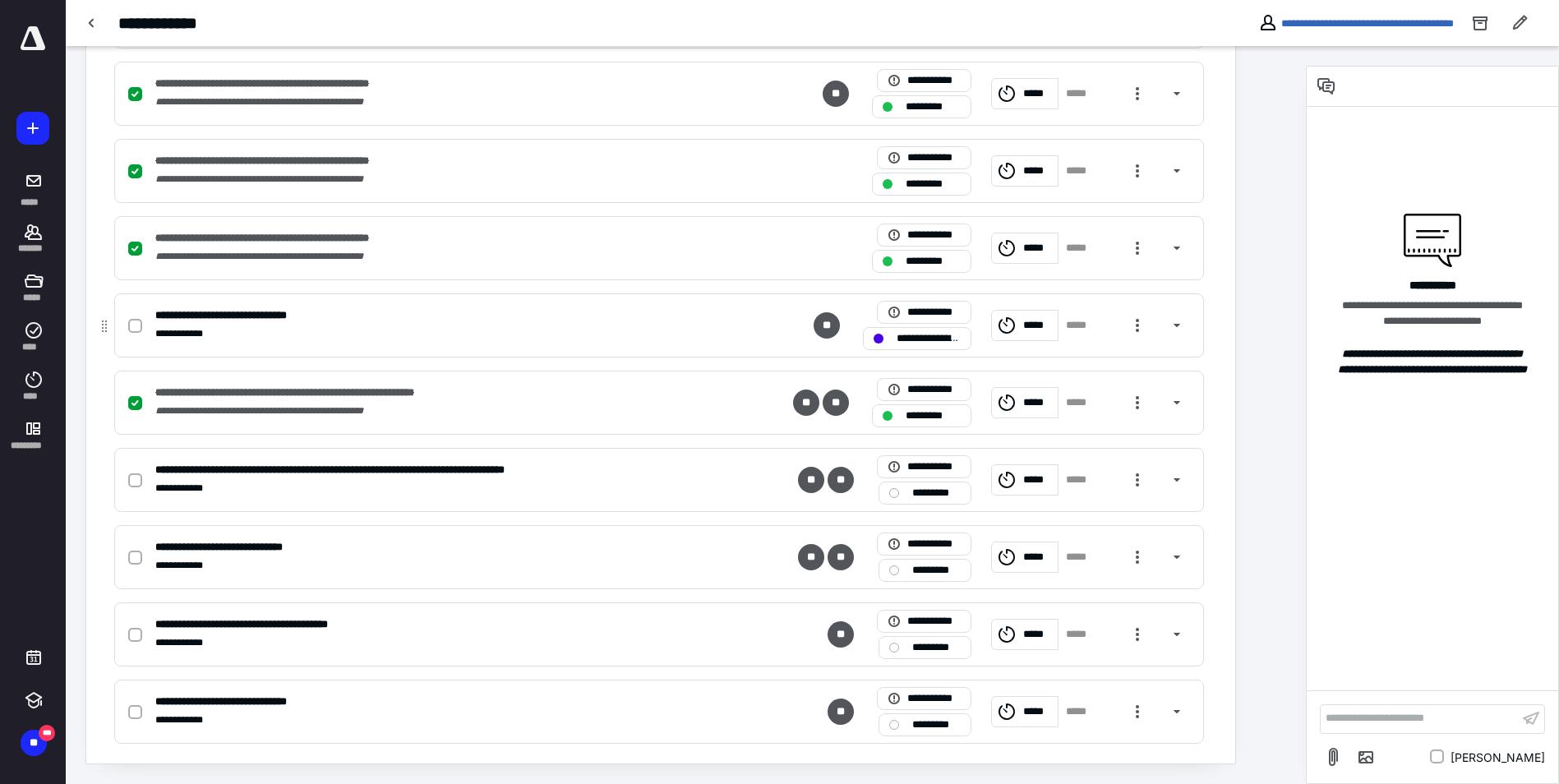 click at bounding box center (135, 326) 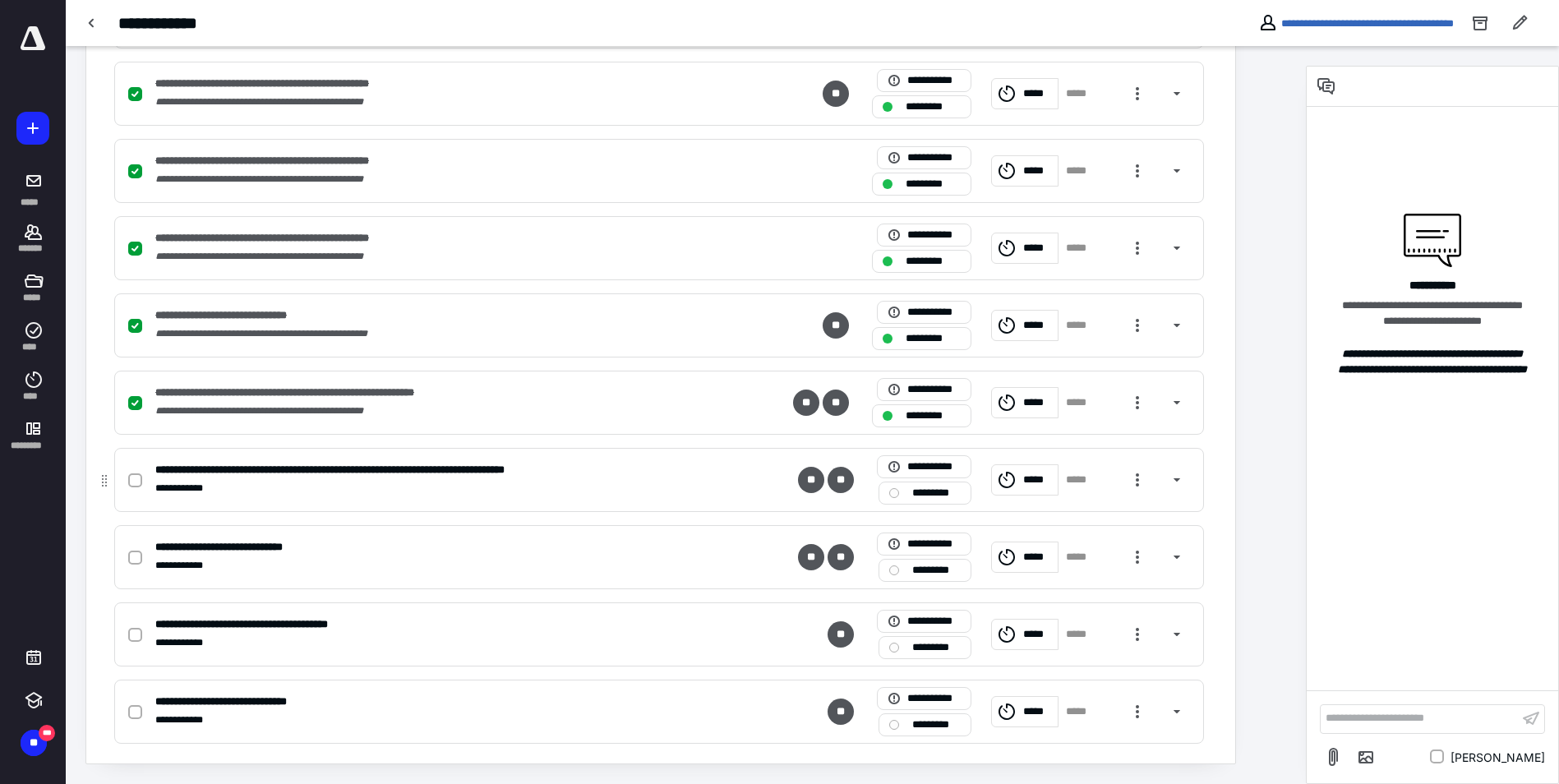 click at bounding box center [135, 481] 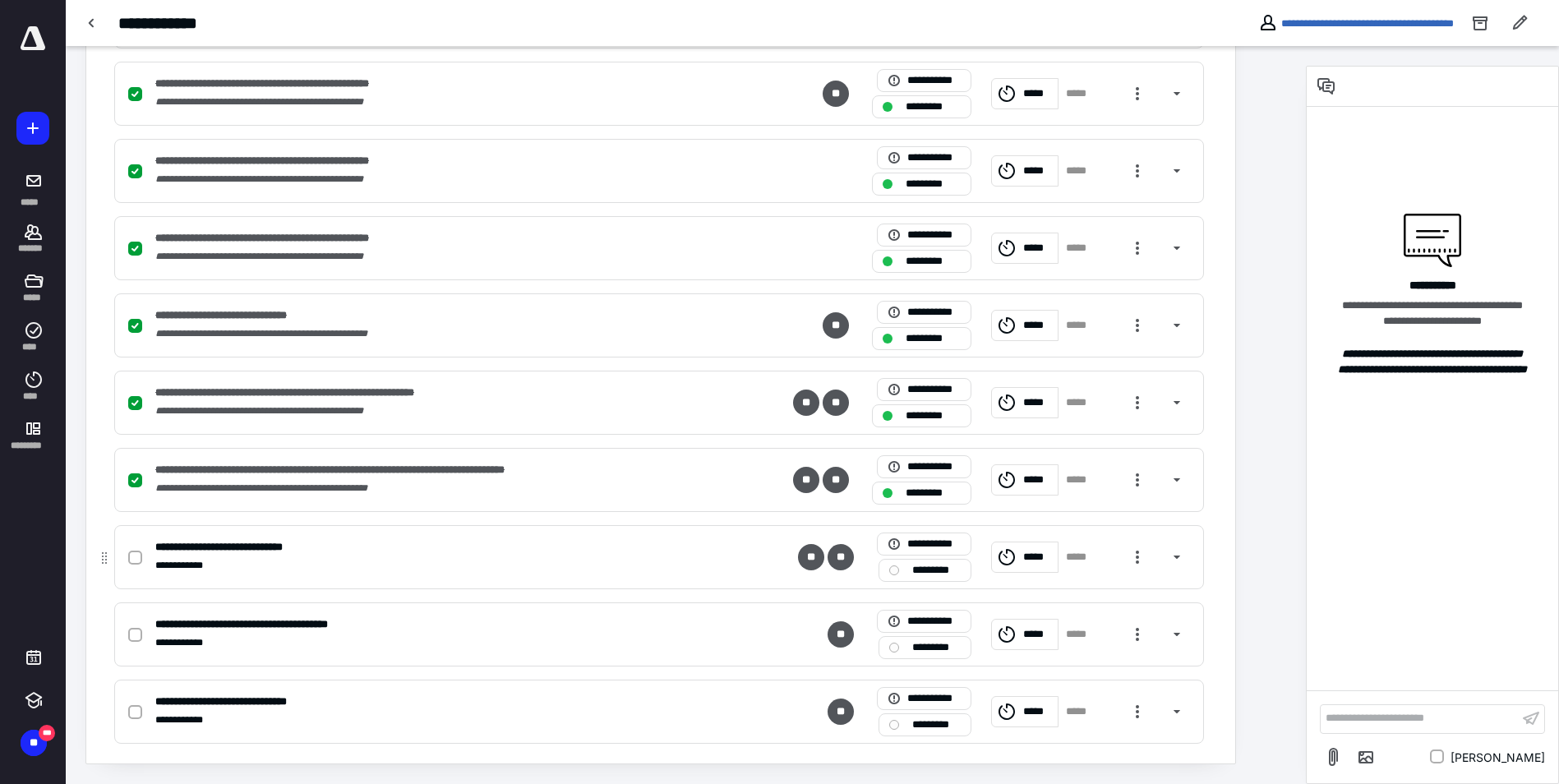 click on "**********" at bounding box center (659, 557) 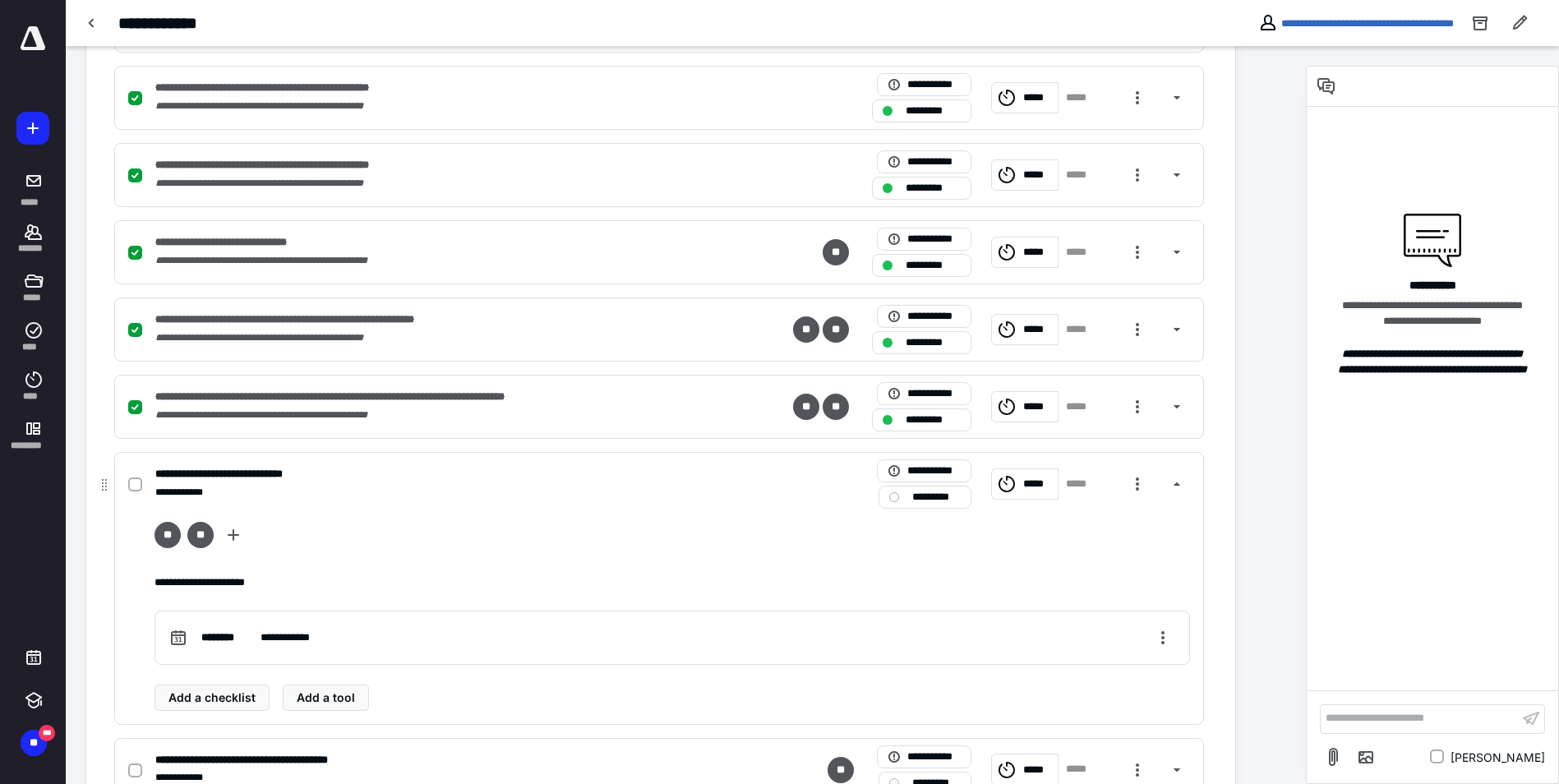 scroll, scrollTop: 1118, scrollLeft: 0, axis: vertical 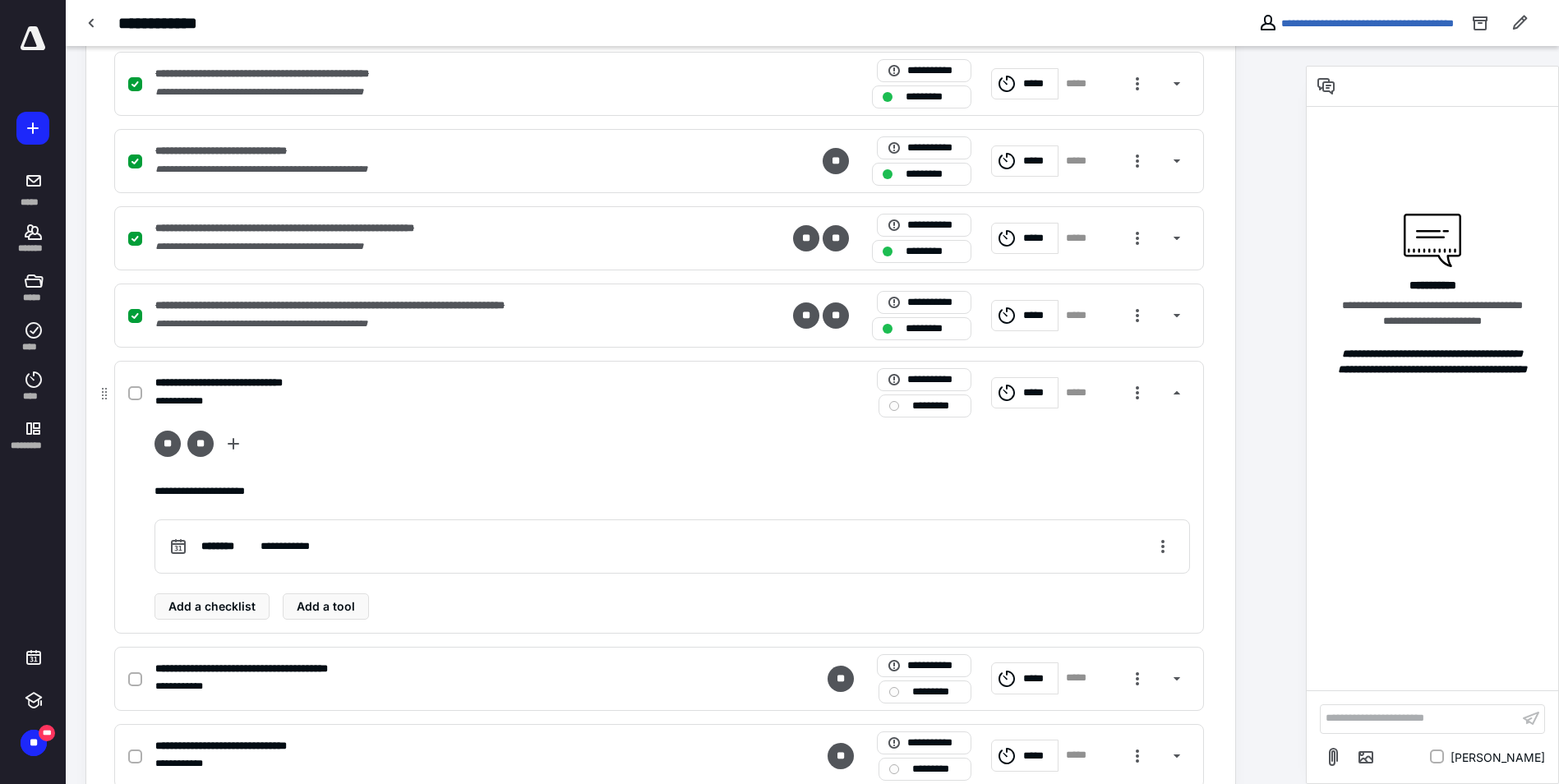 click at bounding box center [135, 394] 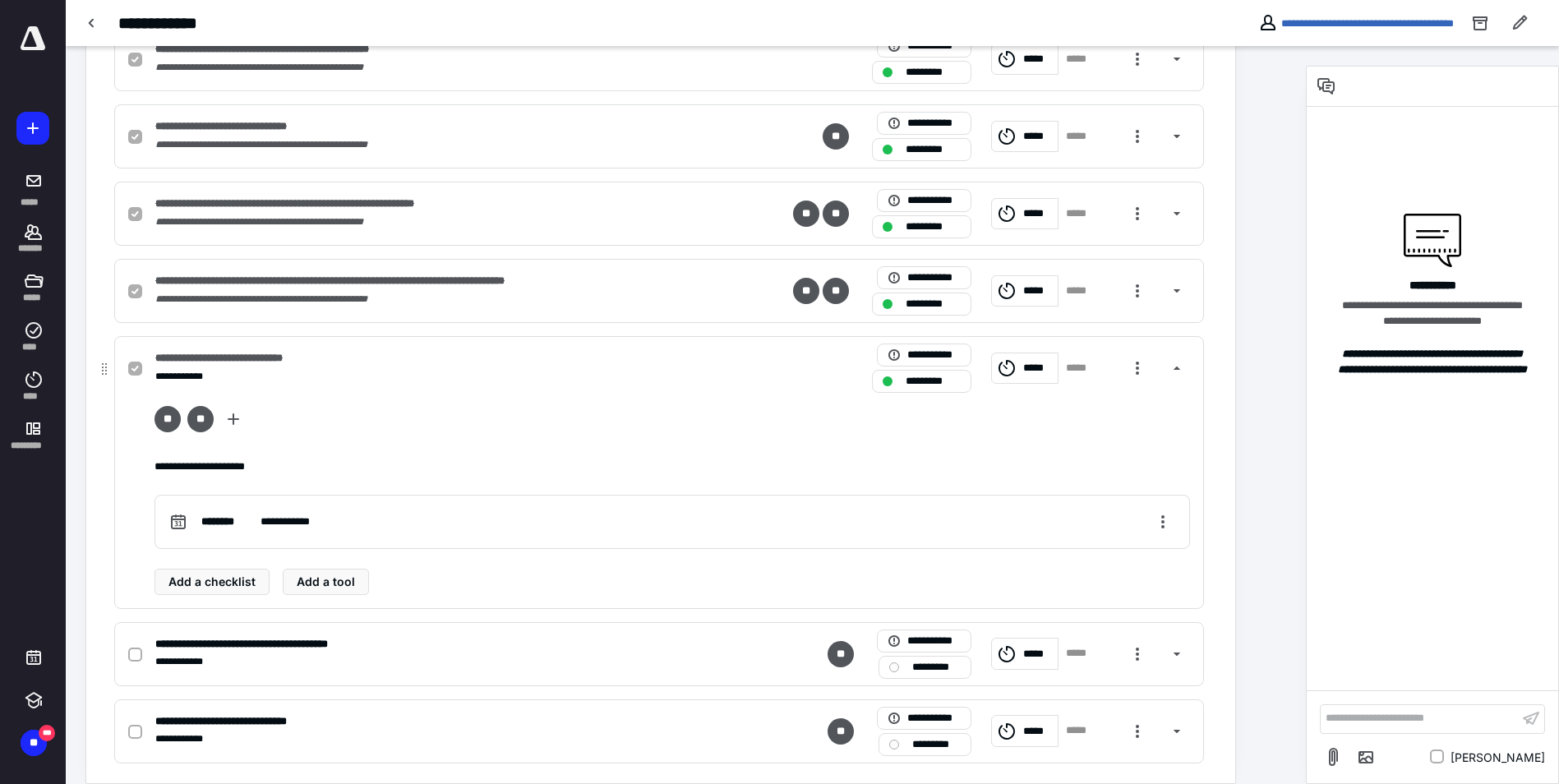 scroll, scrollTop: 1163, scrollLeft: 0, axis: vertical 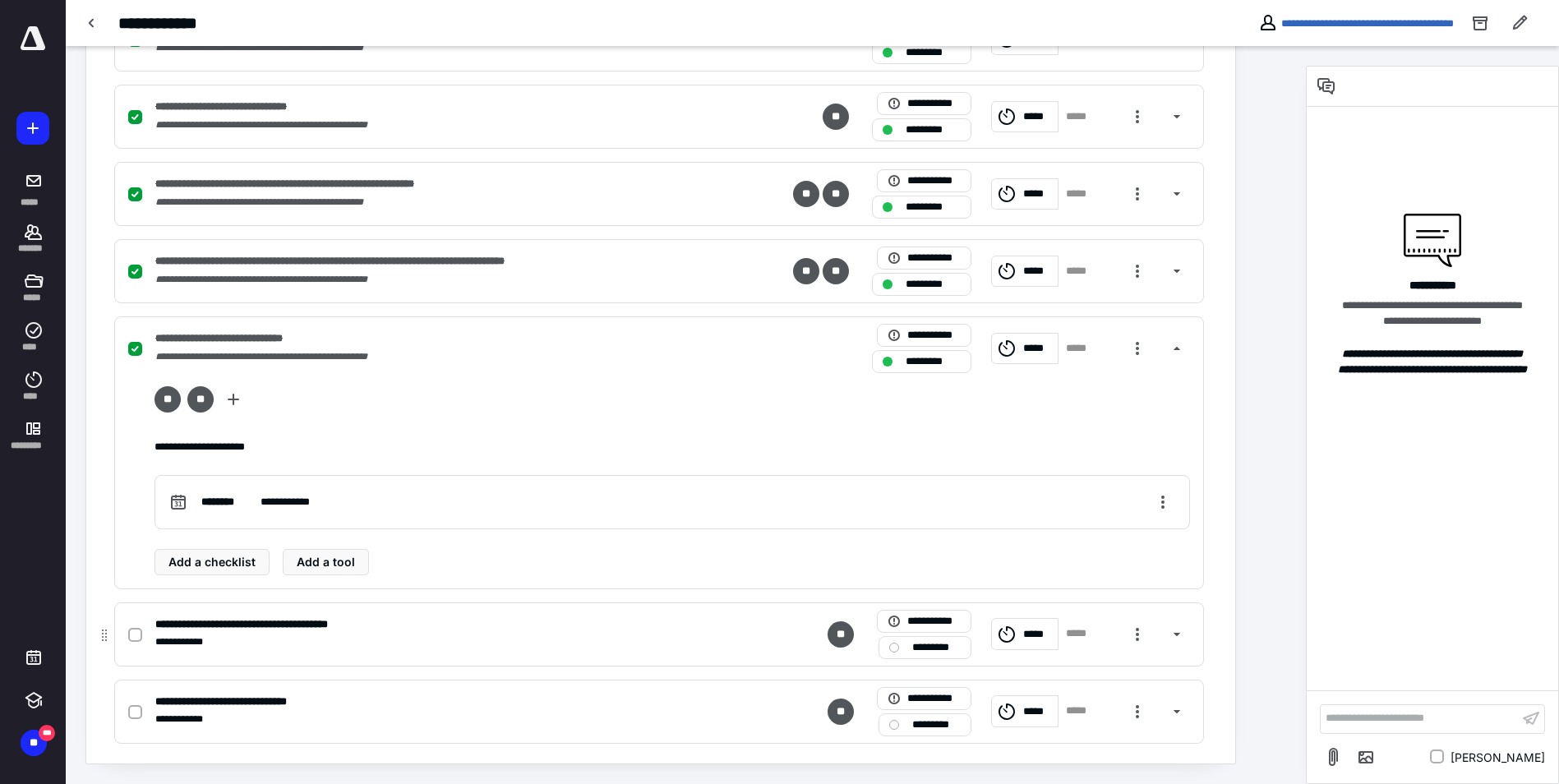 click 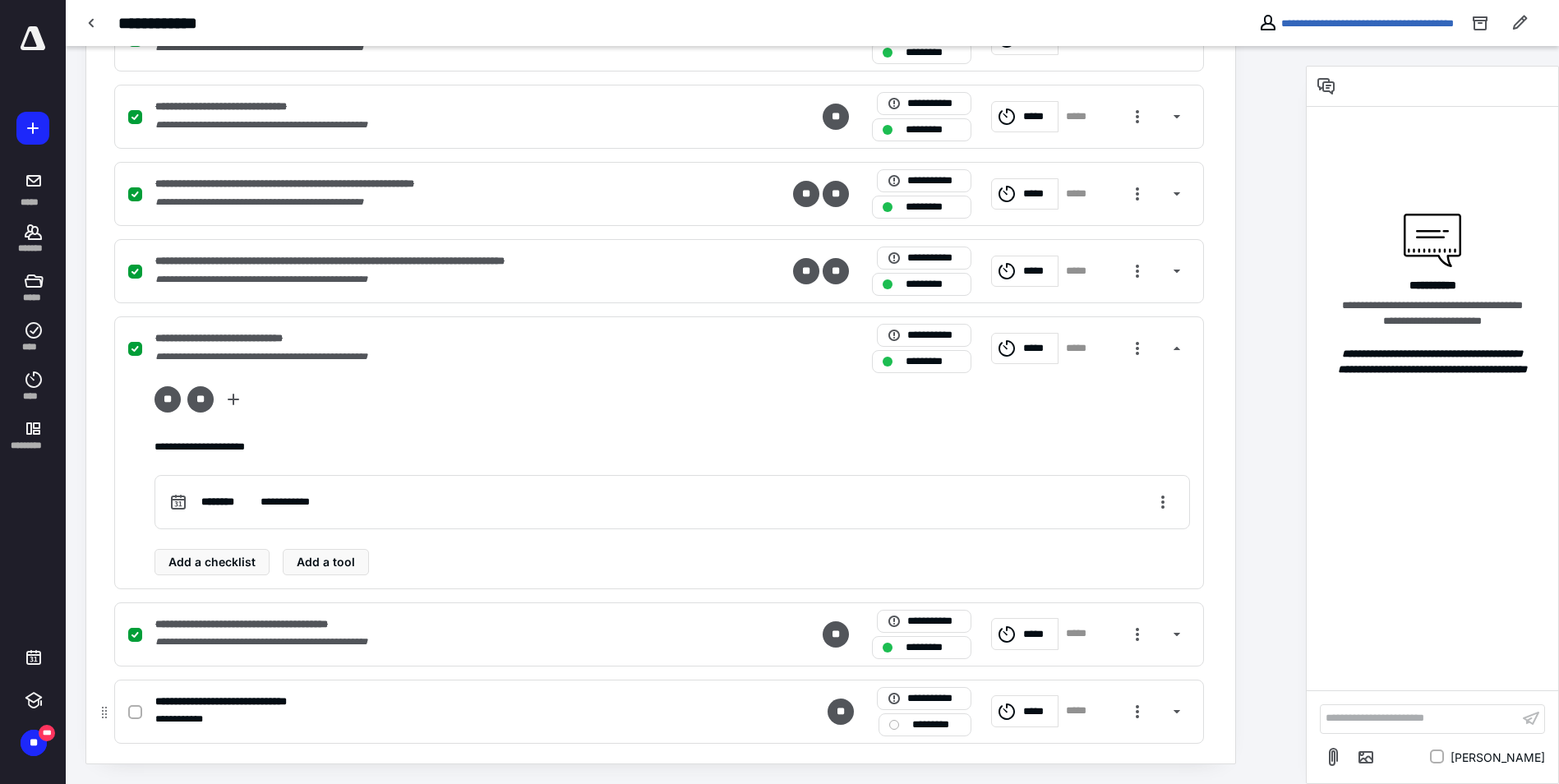 click 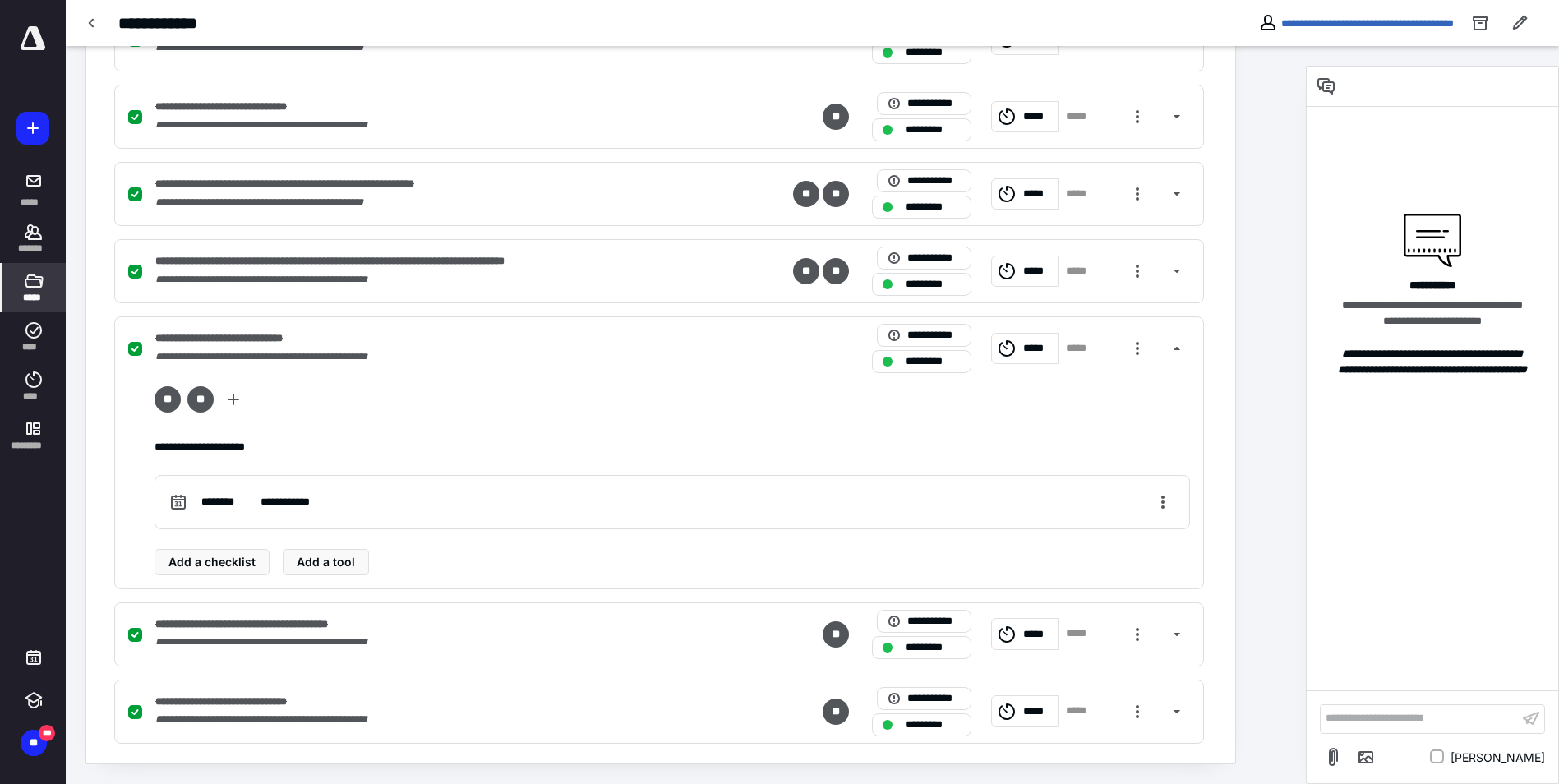 click 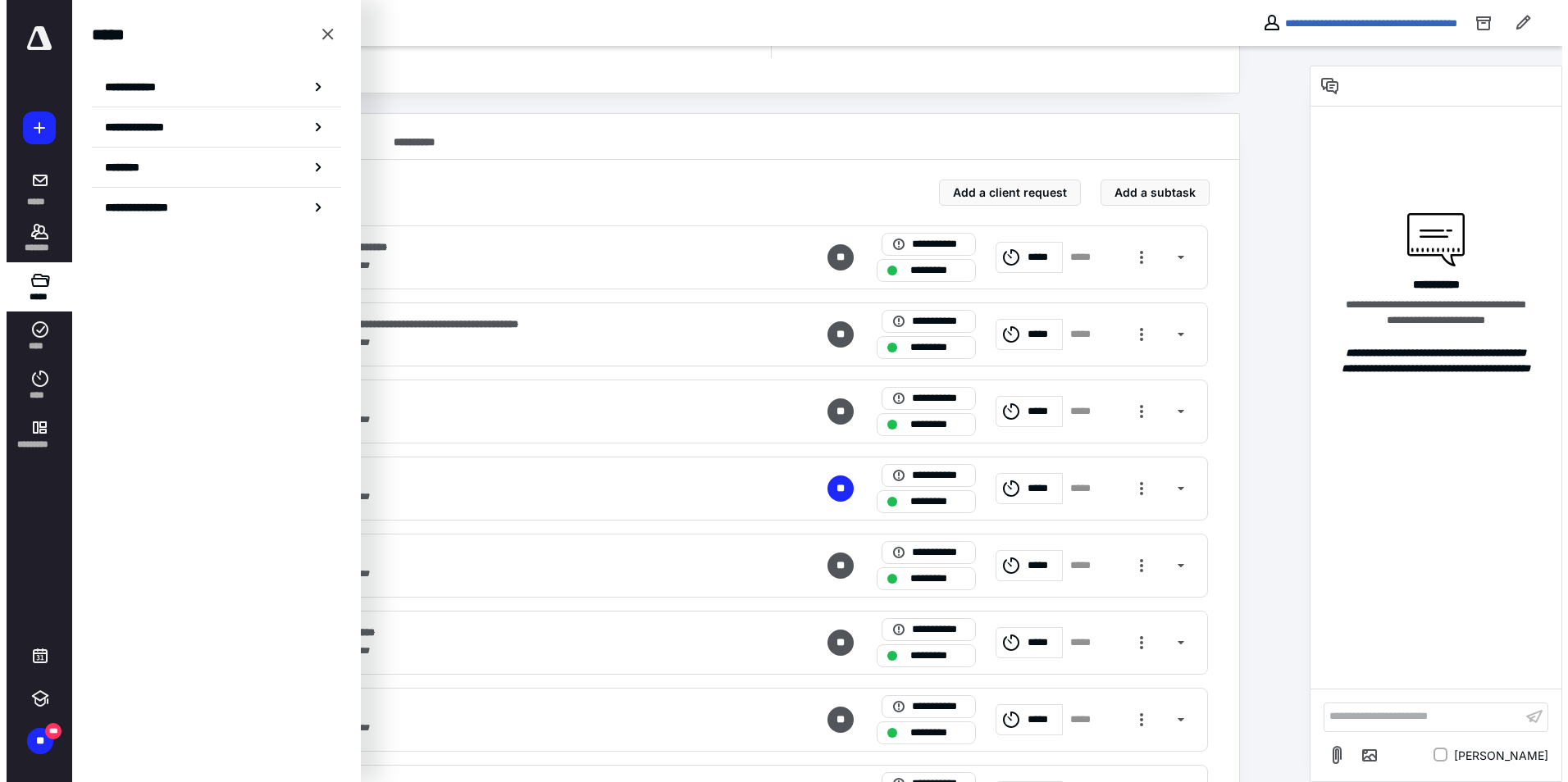 scroll, scrollTop: 0, scrollLeft: 0, axis: both 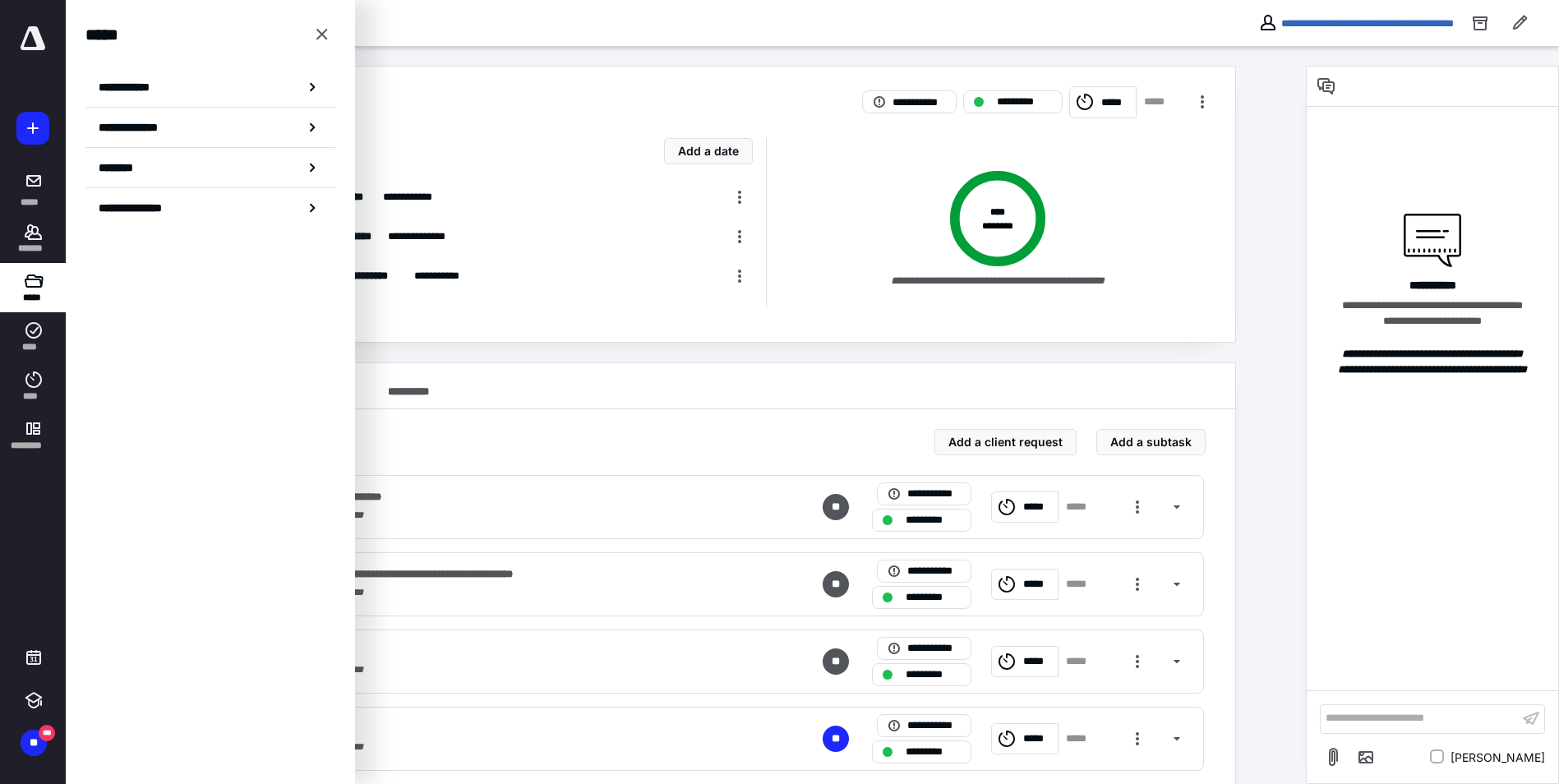 click on "**********" at bounding box center (661, 386) 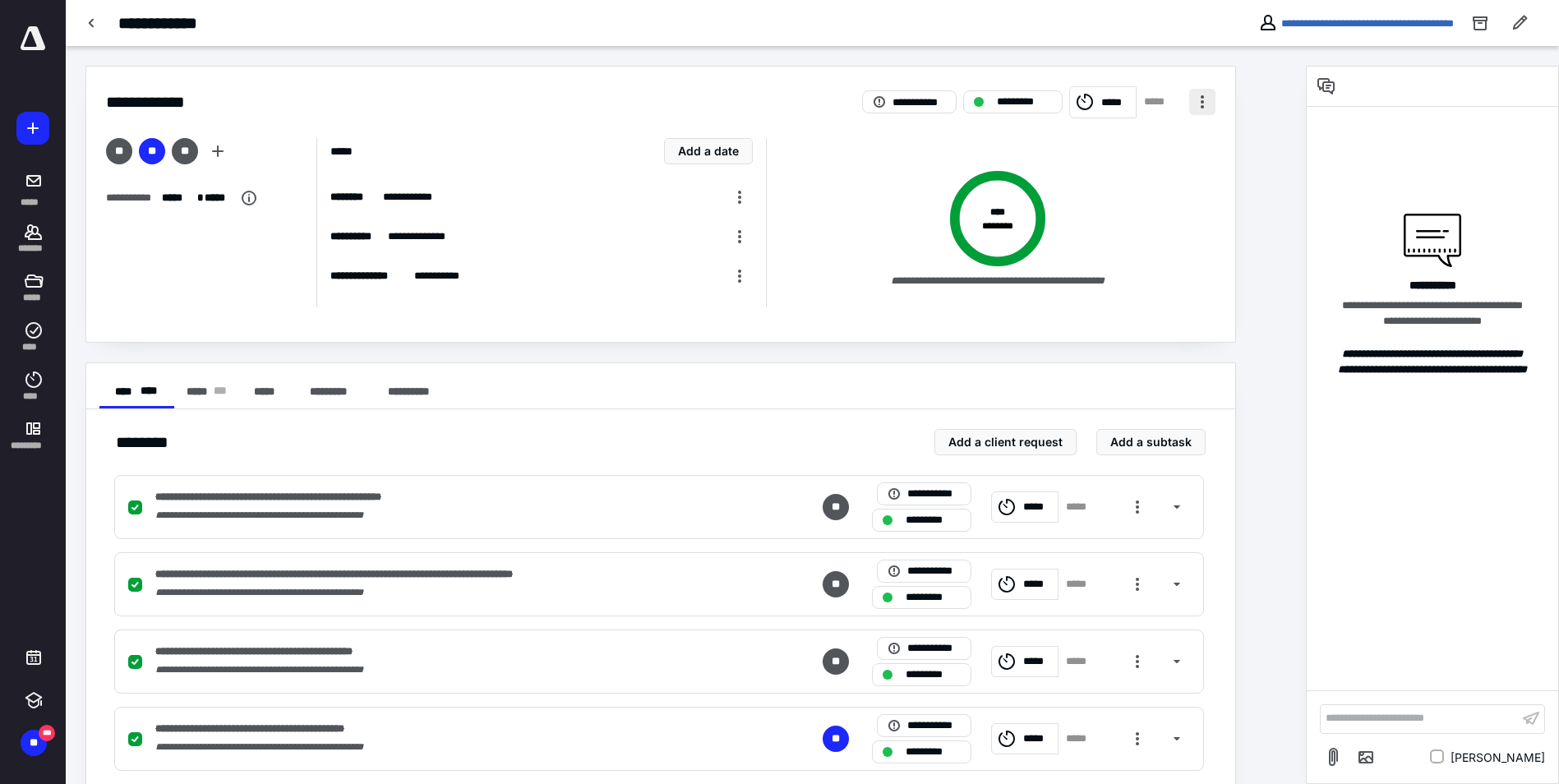 click at bounding box center [1202, 102] 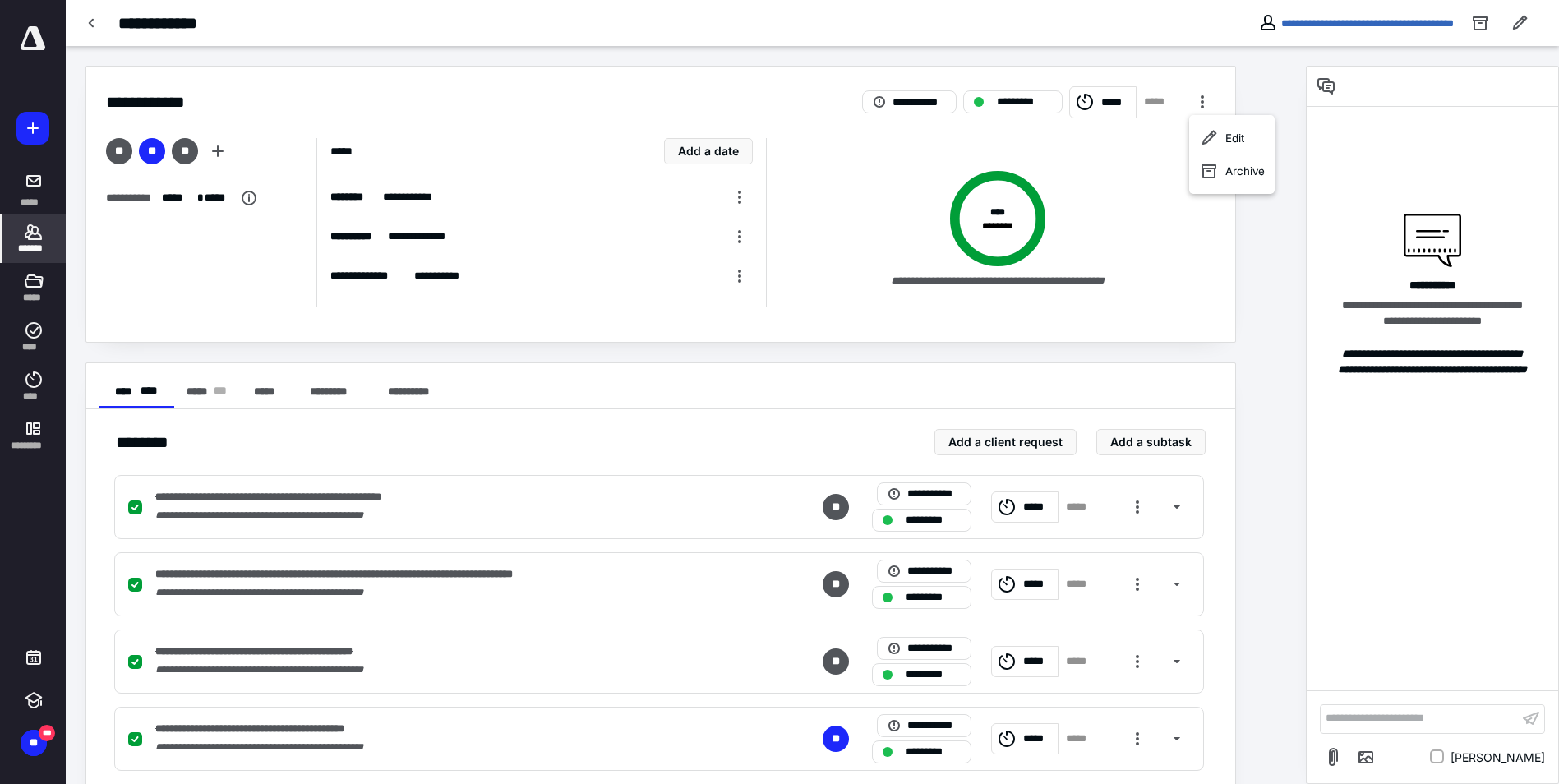 click on "*******" at bounding box center [34, 238] 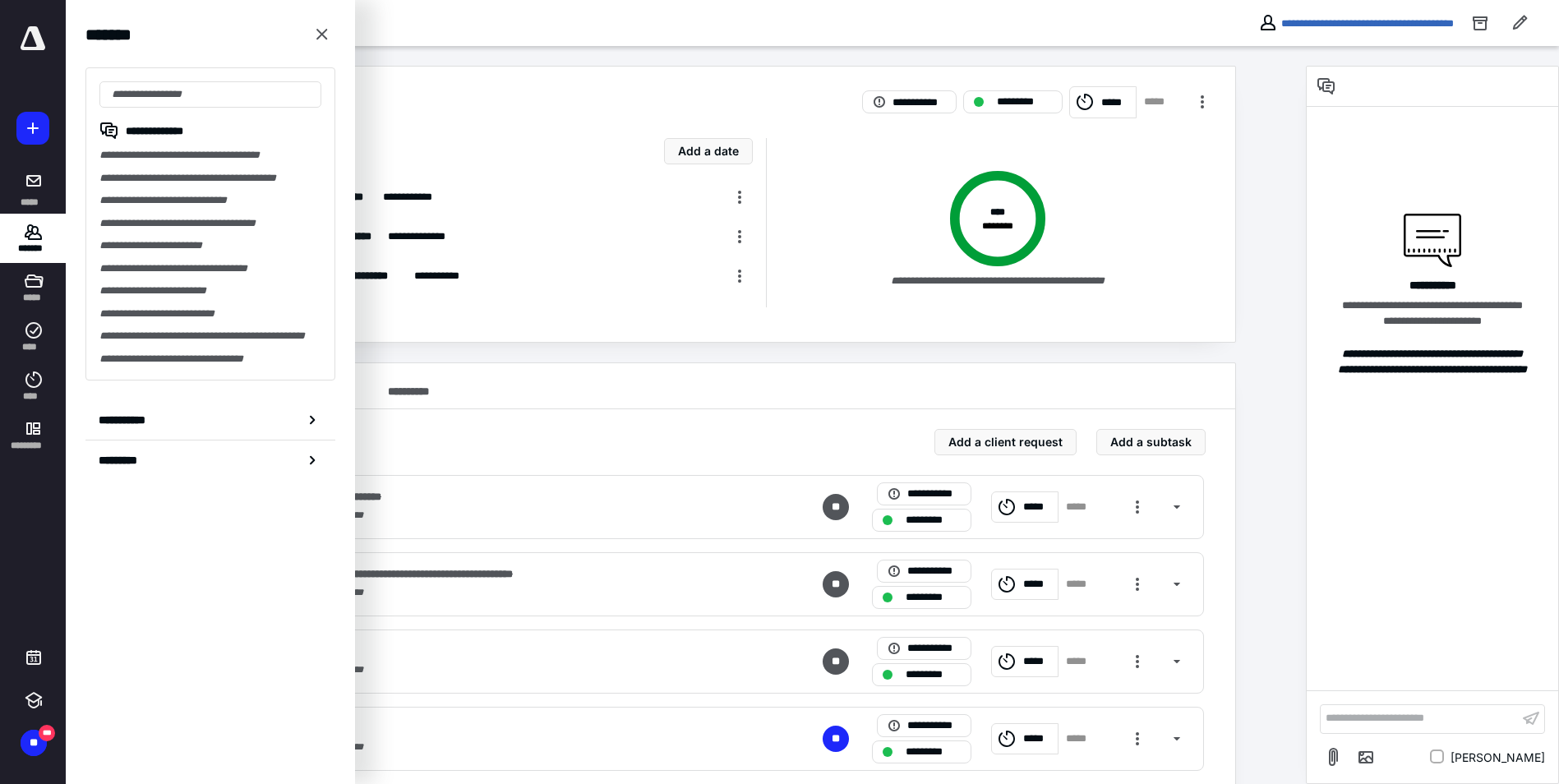 click on "**********" at bounding box center (661, 92) 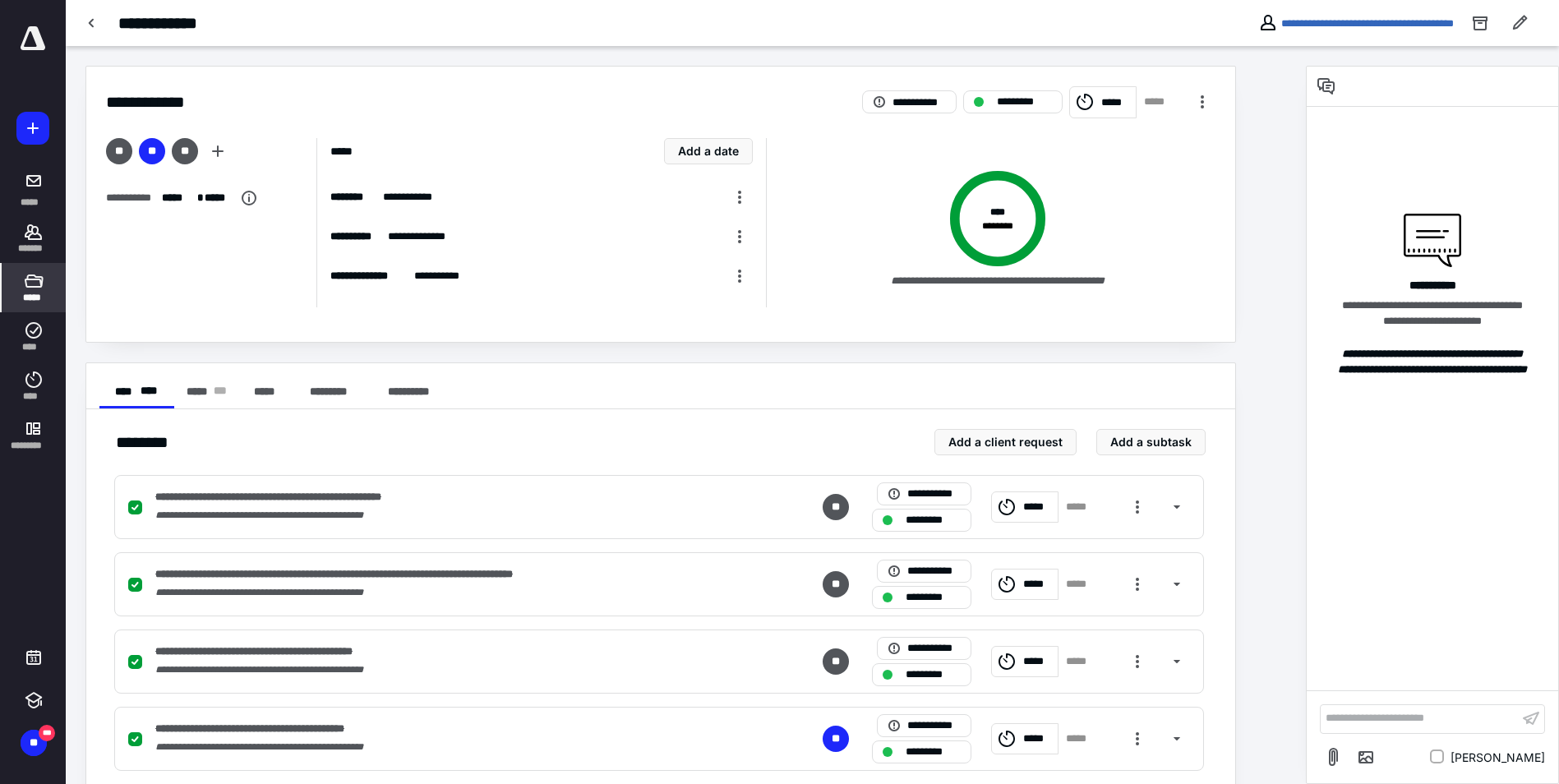 click 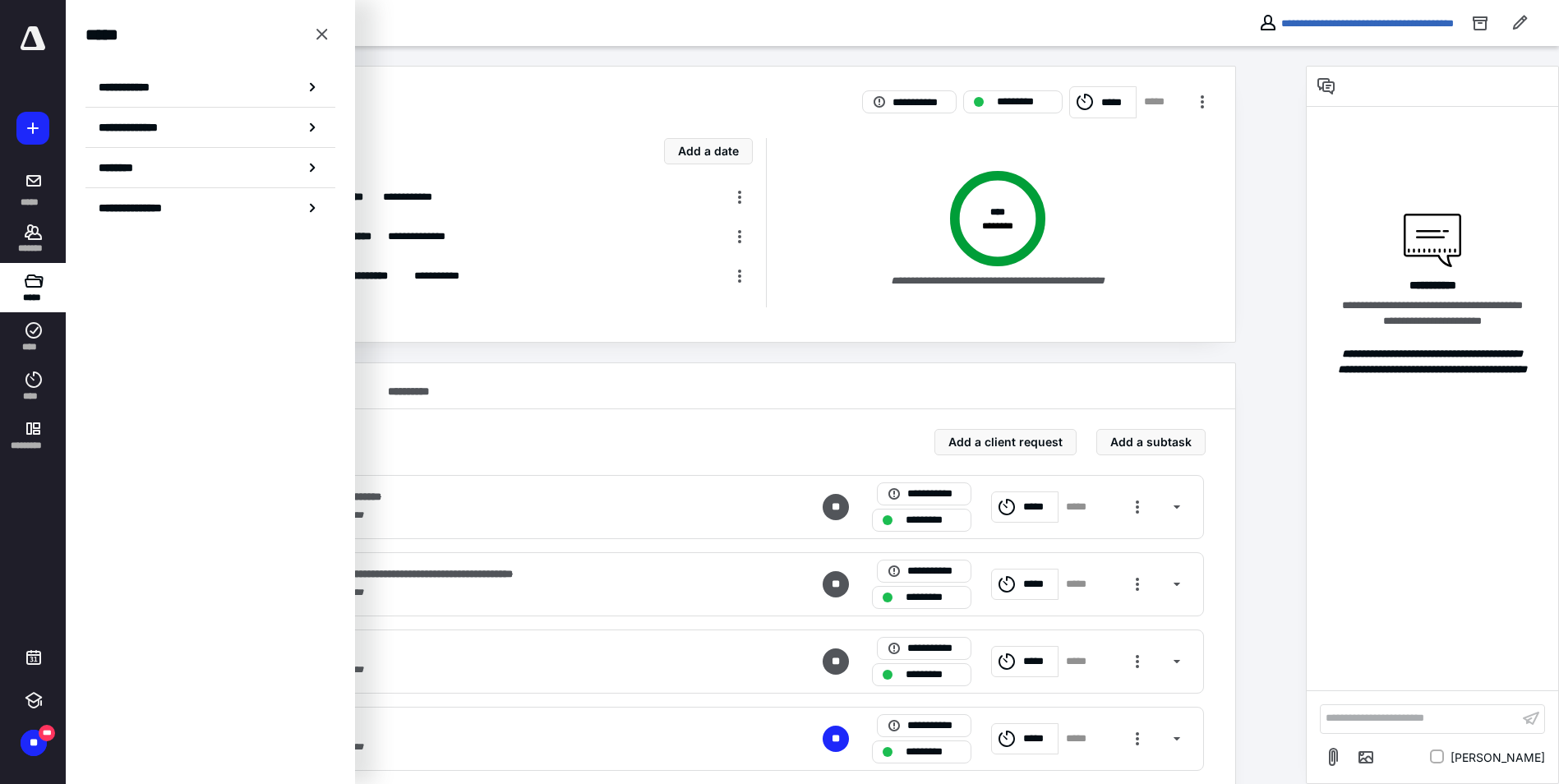 click on "**********" at bounding box center (542, 237) 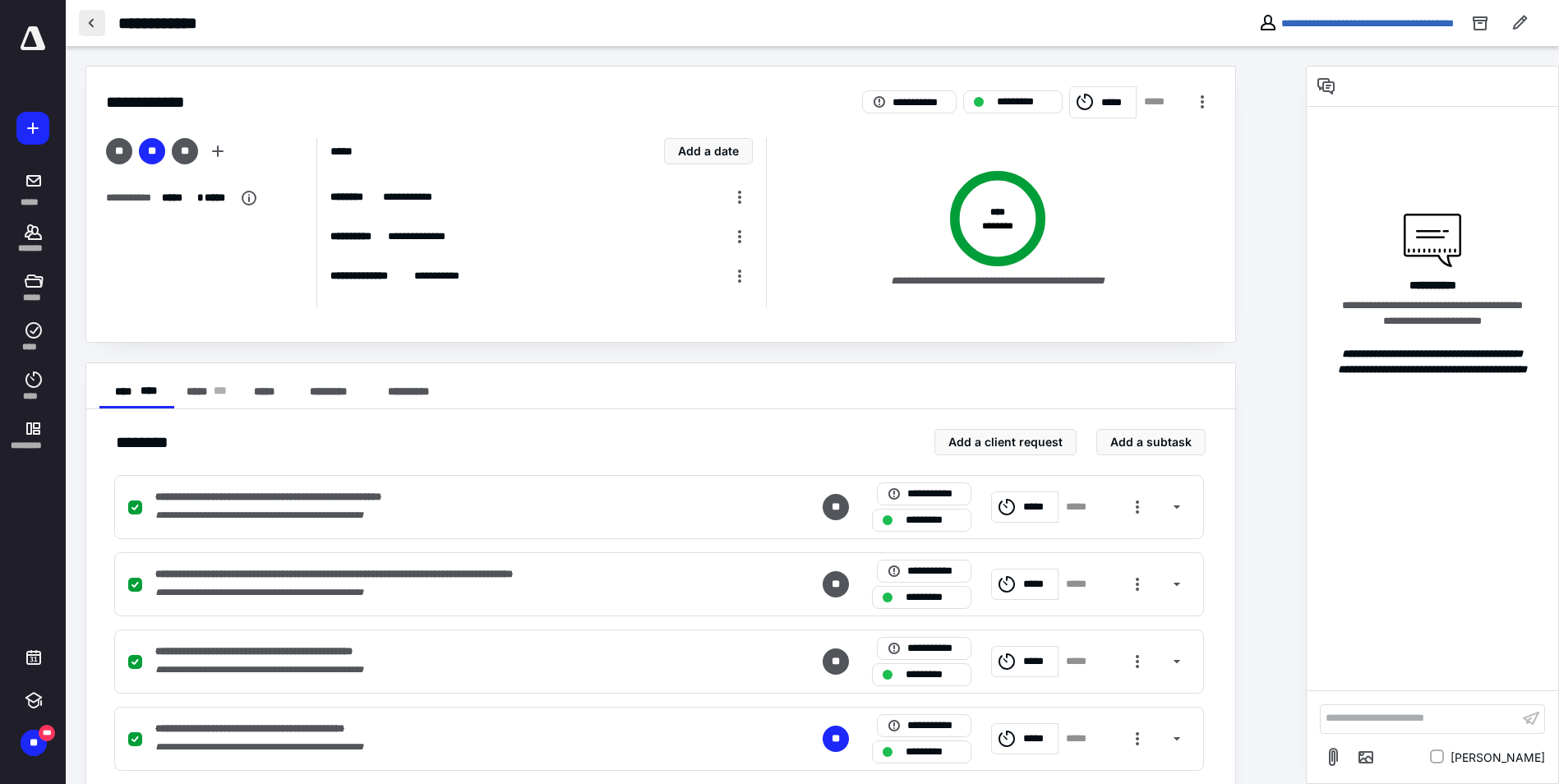 click at bounding box center [92, 23] 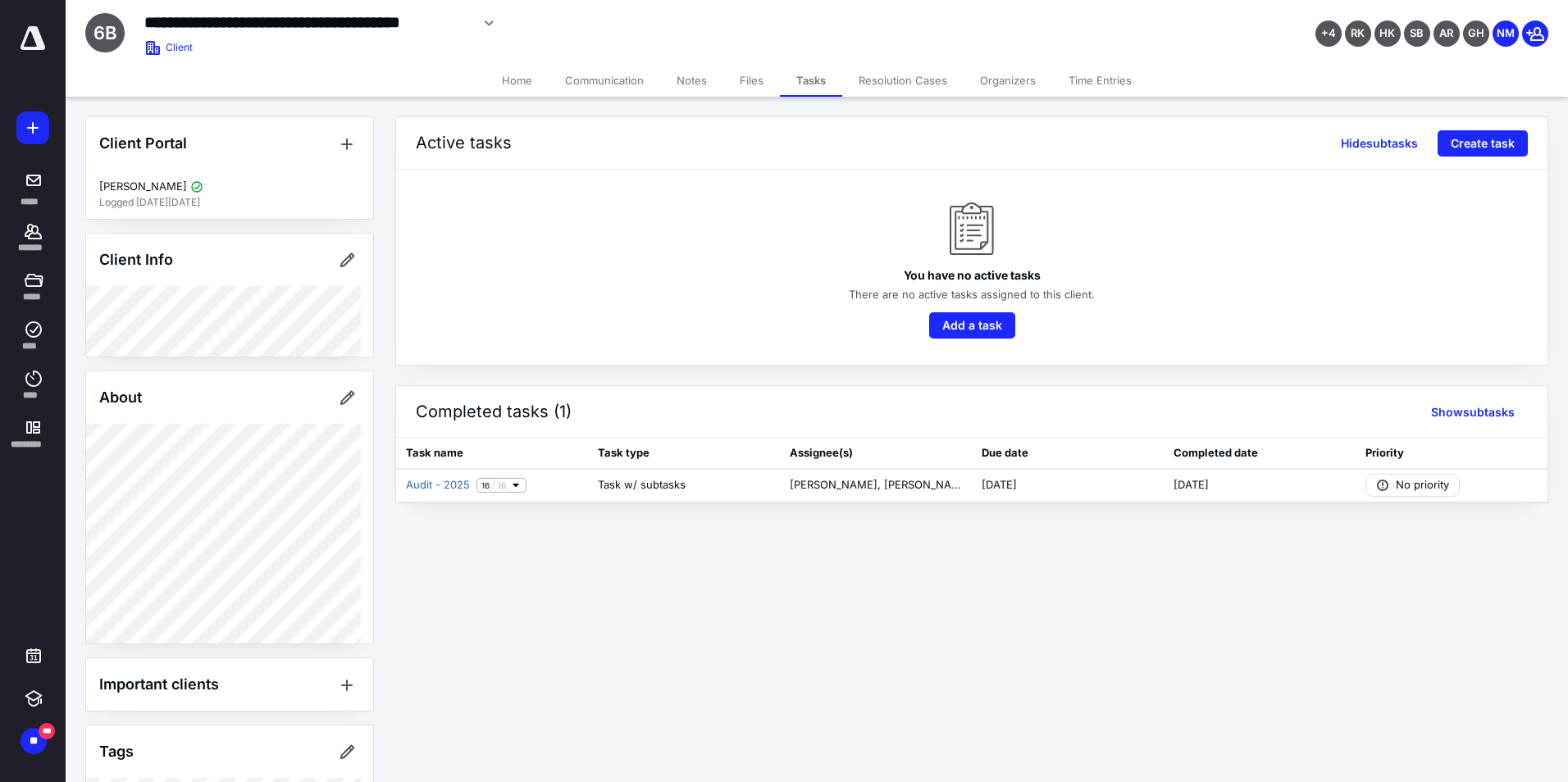 click on "Files" at bounding box center [751, 80] 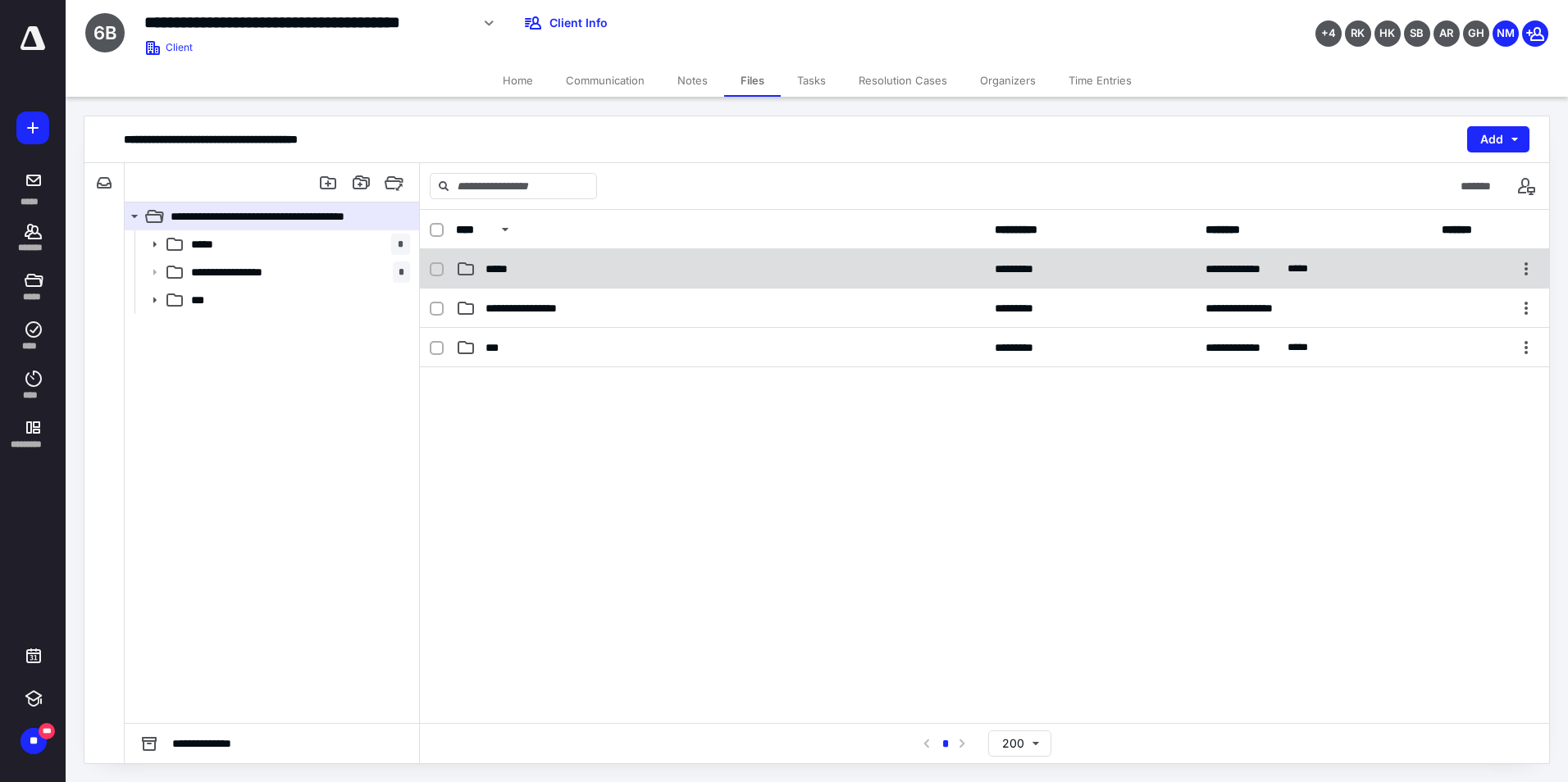 click on "*****" at bounding box center (499, 269) 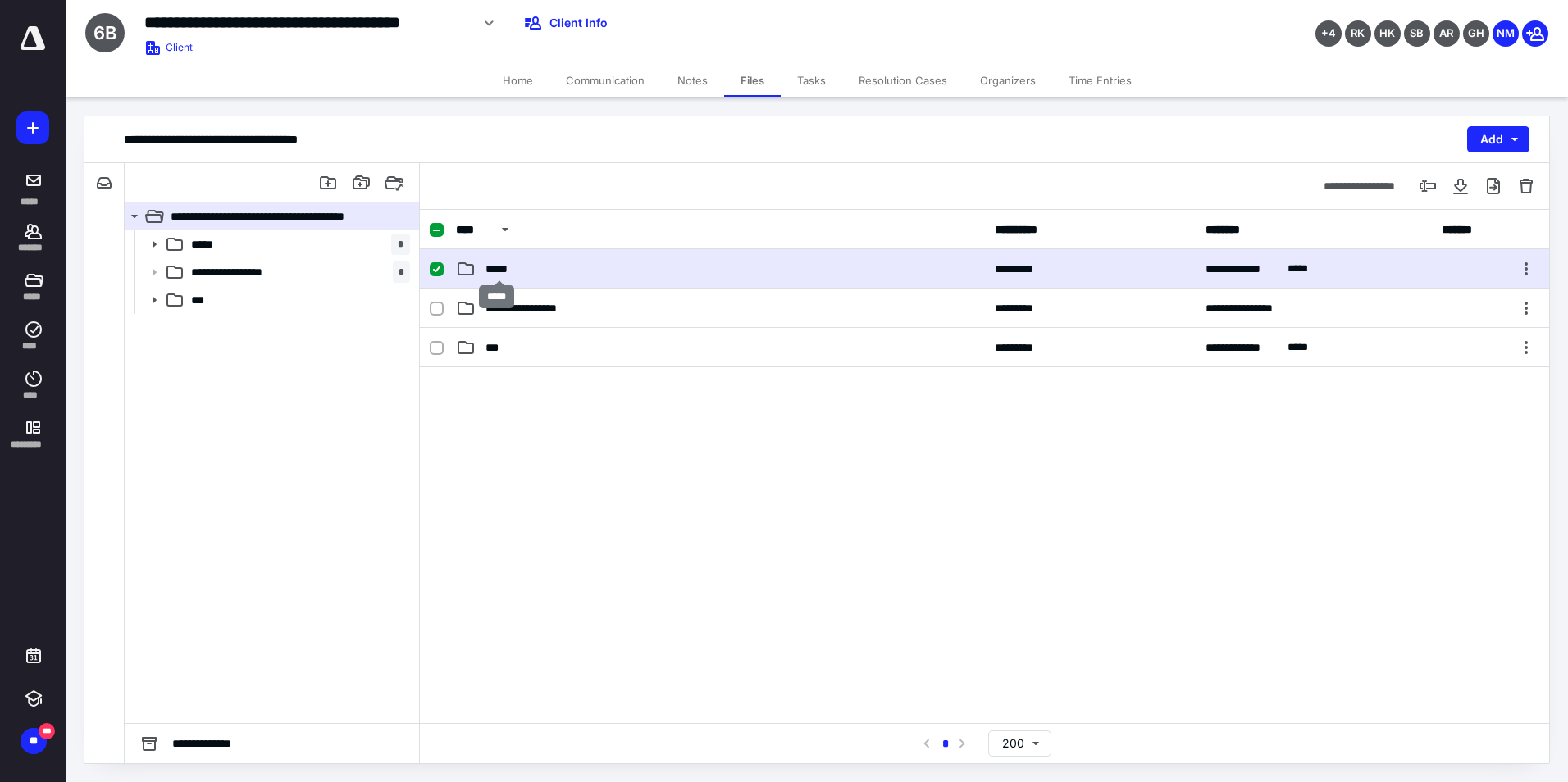 click on "*****" at bounding box center (499, 269) 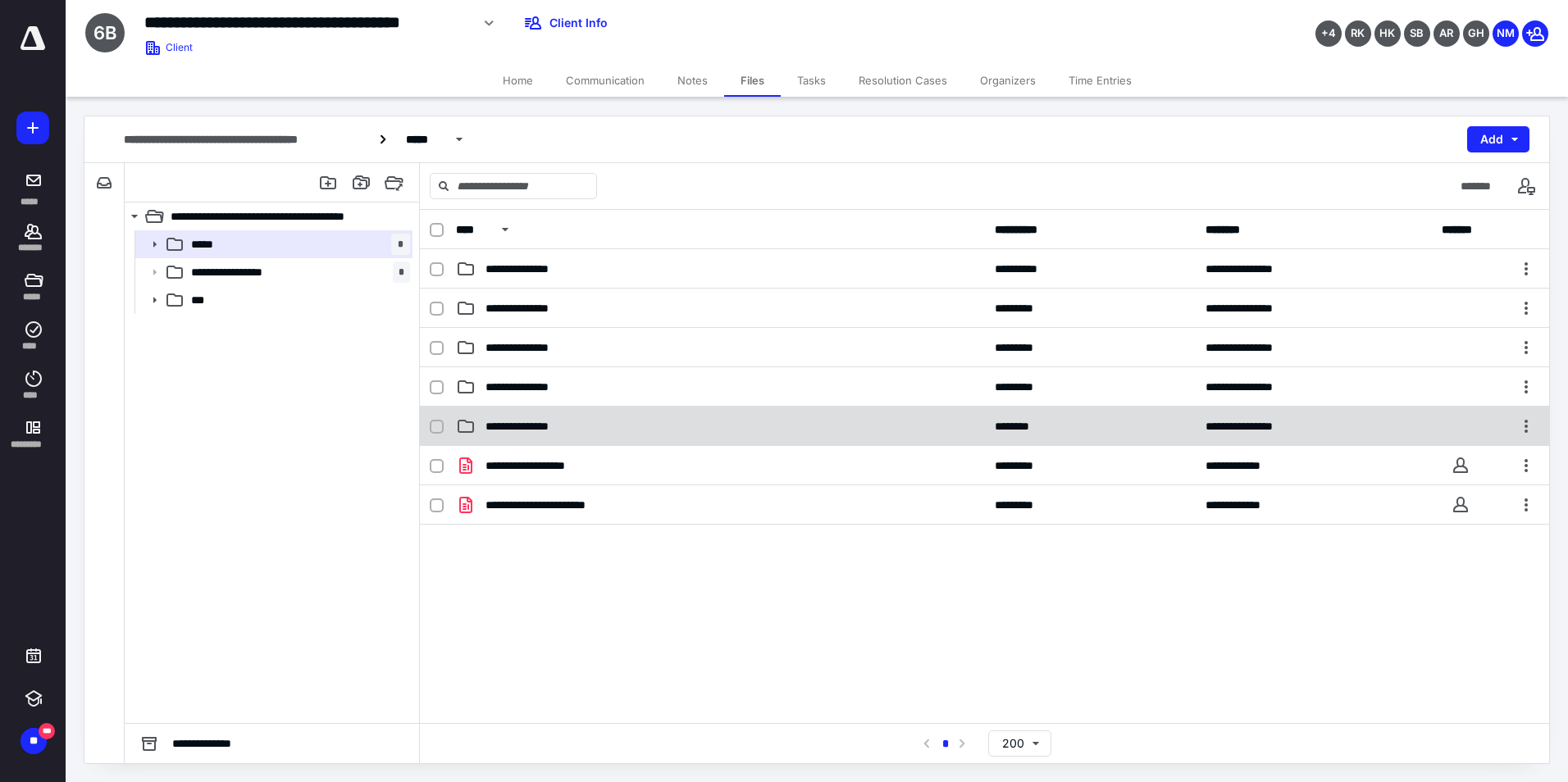 click on "**********" at bounding box center (720, 426) 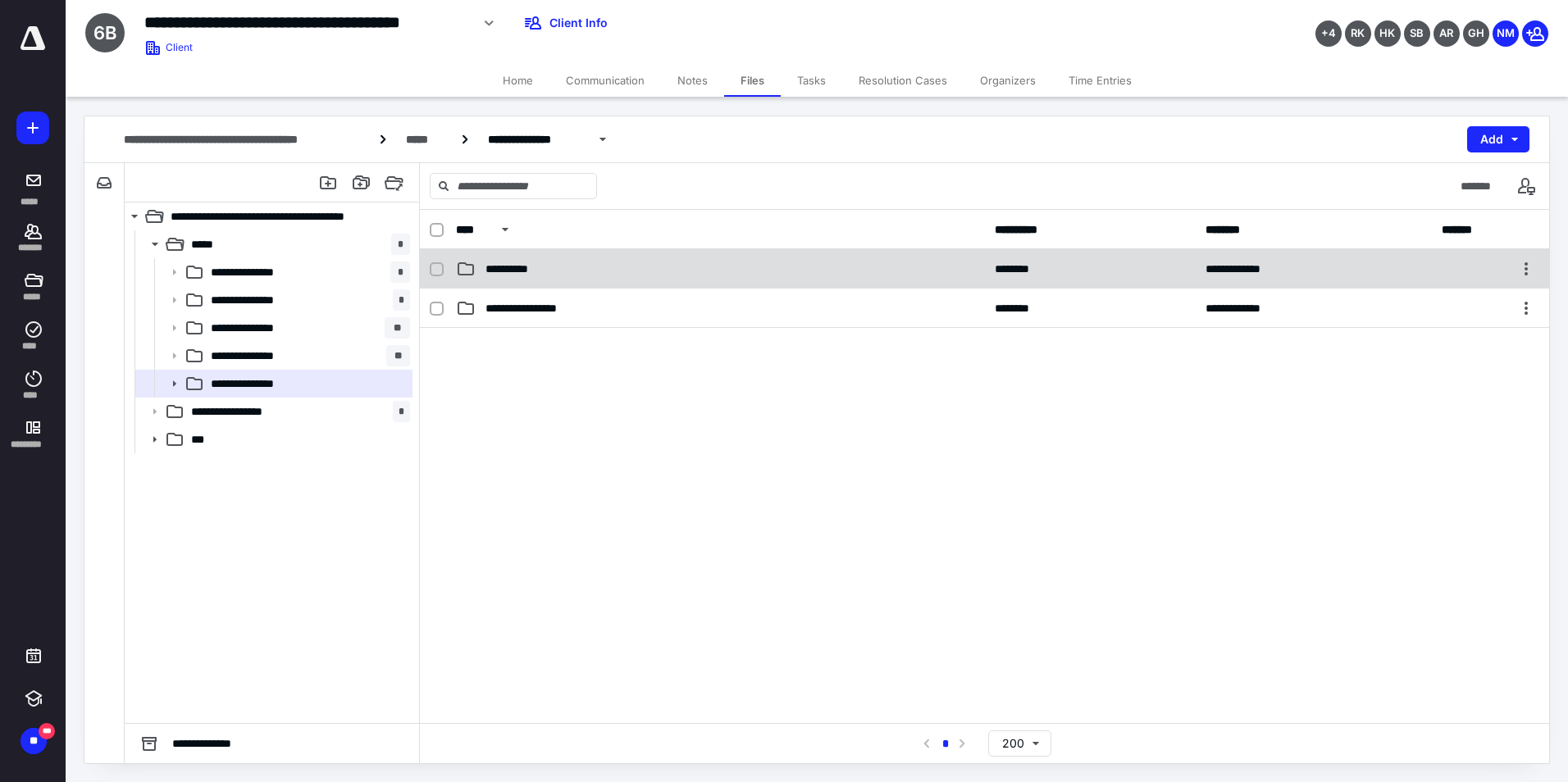 click on "**********" at bounding box center [720, 269] 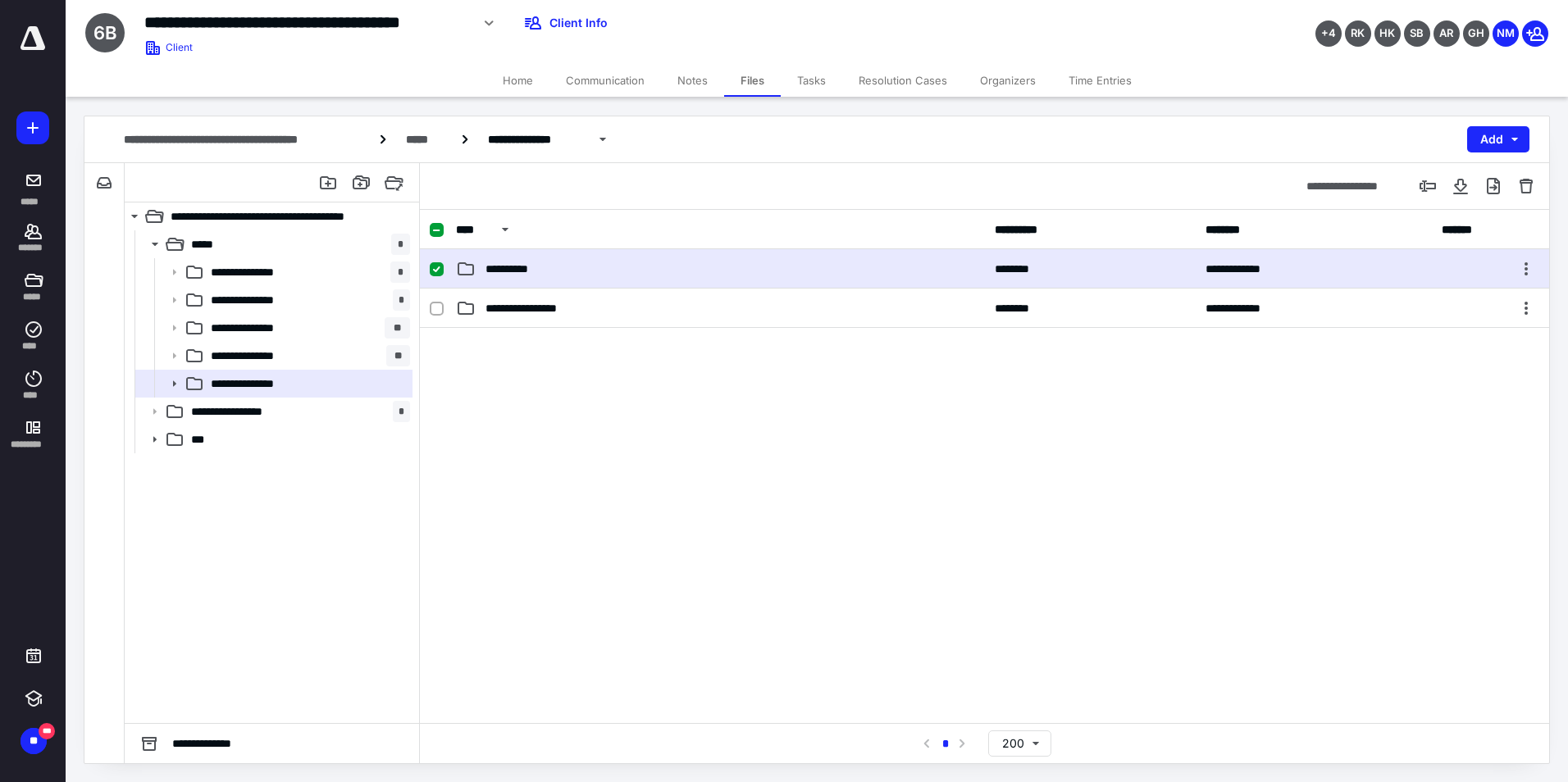 click on "**********" at bounding box center (720, 269) 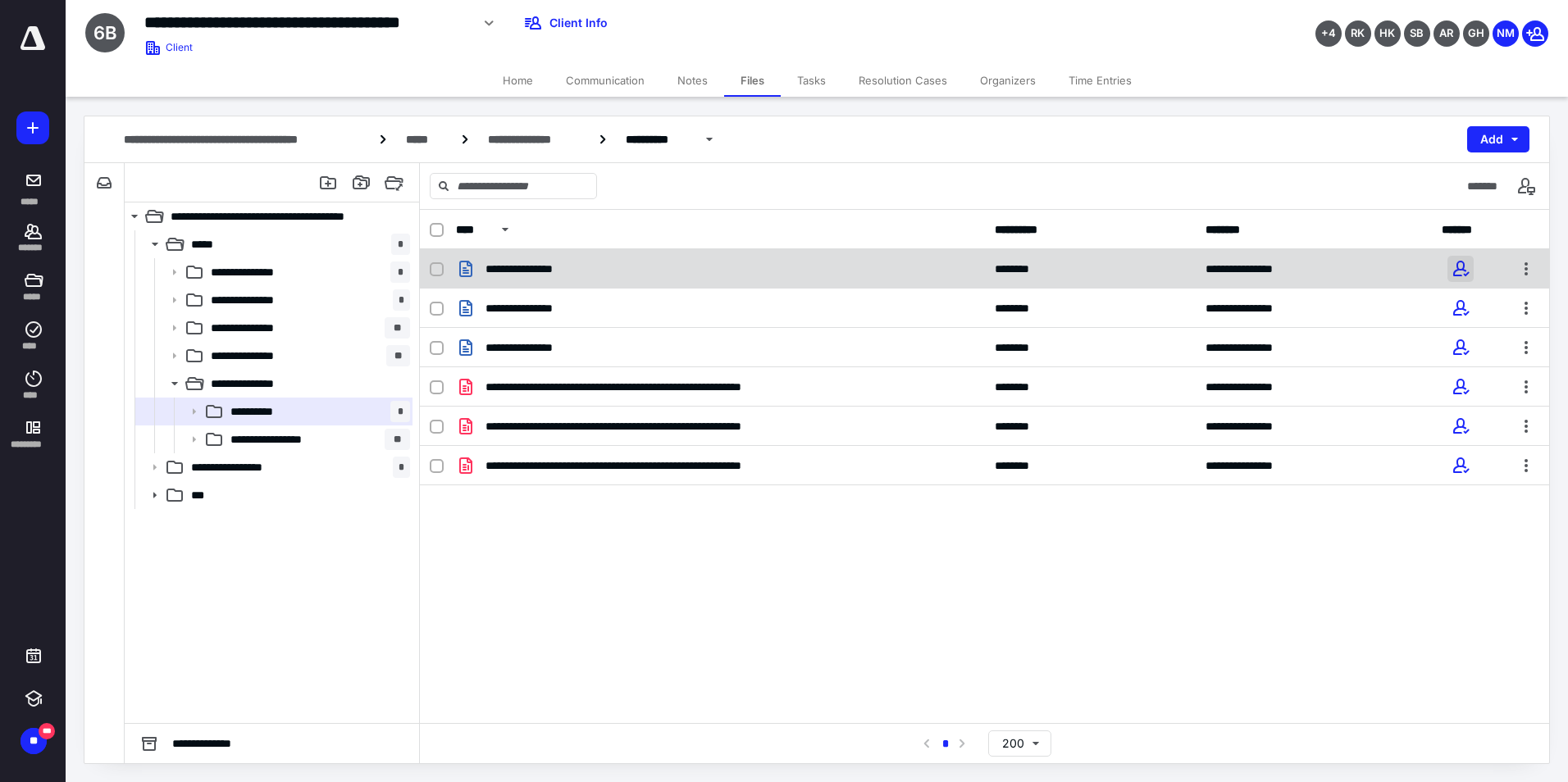 click at bounding box center (1461, 269) 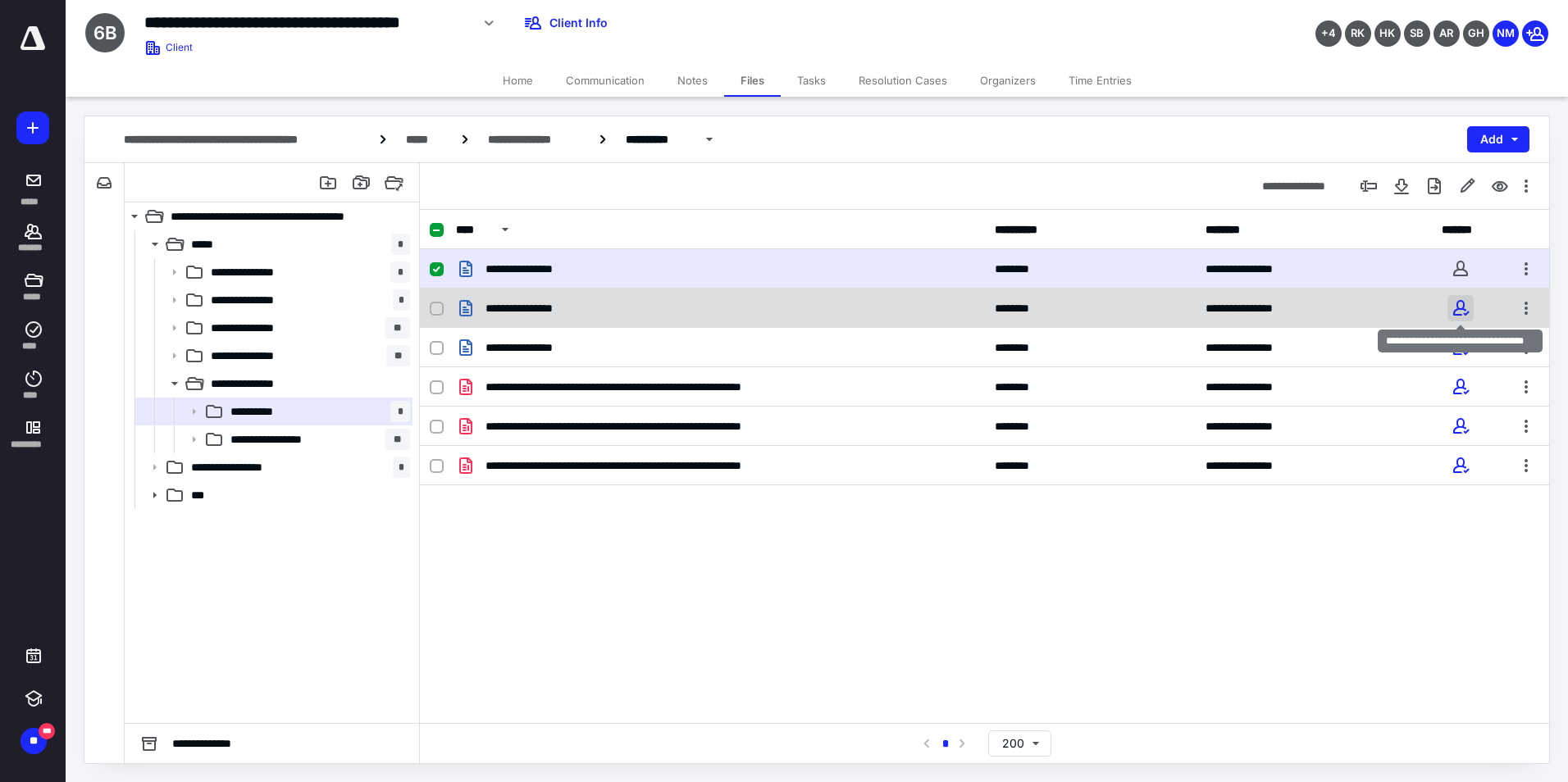 click at bounding box center [1461, 308] 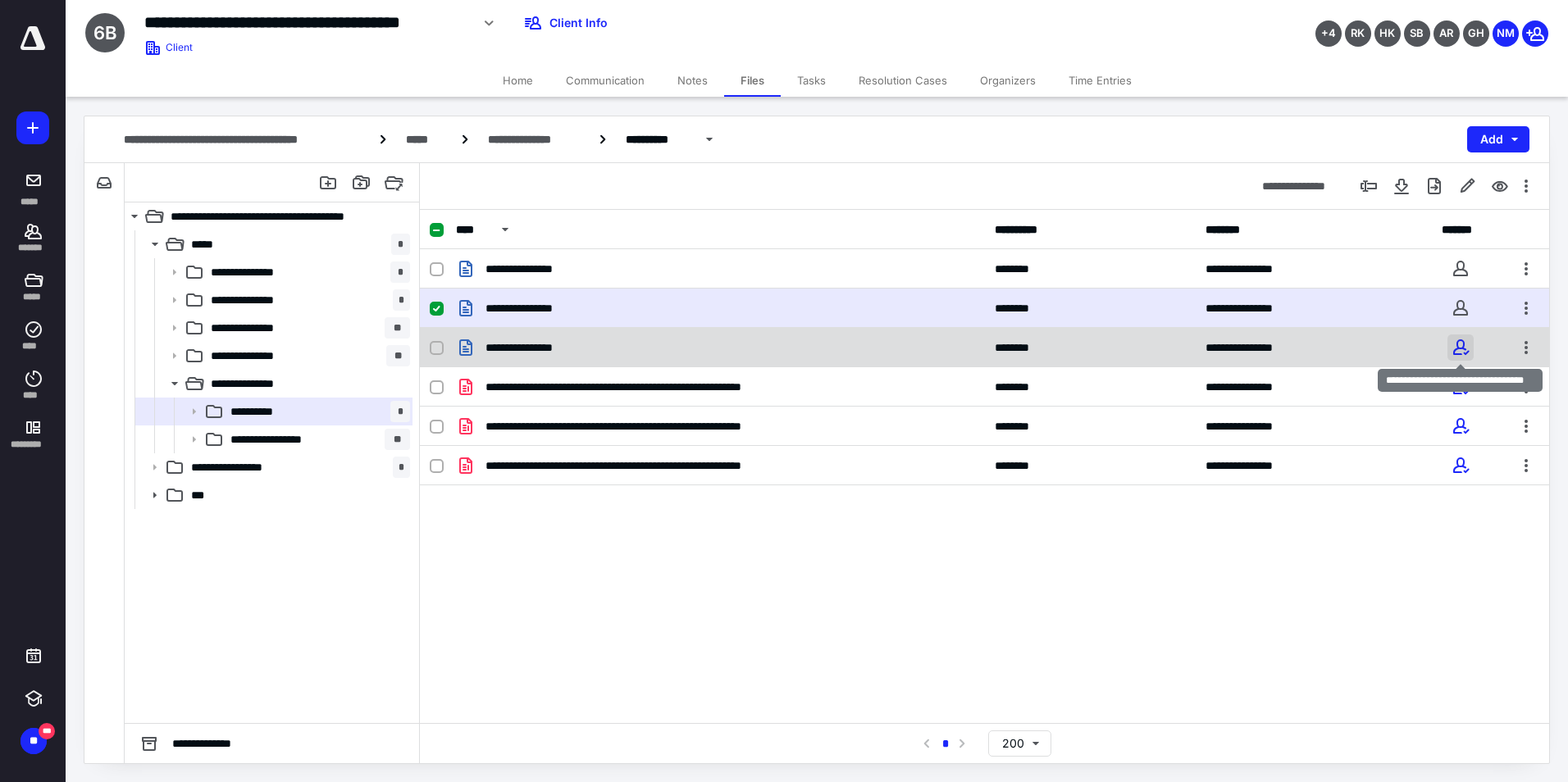 click at bounding box center (1461, 348) 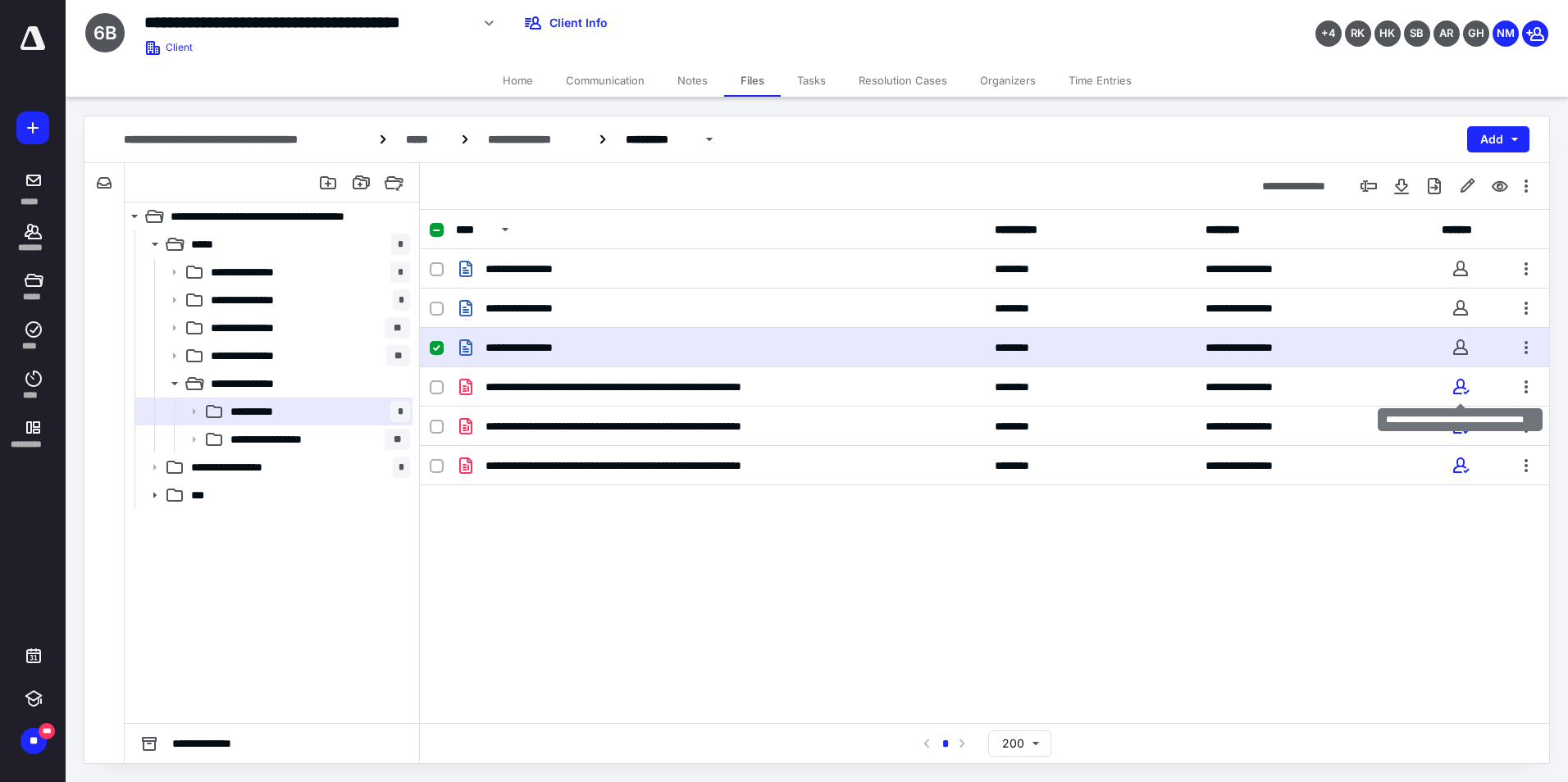 click at bounding box center (1461, 387) 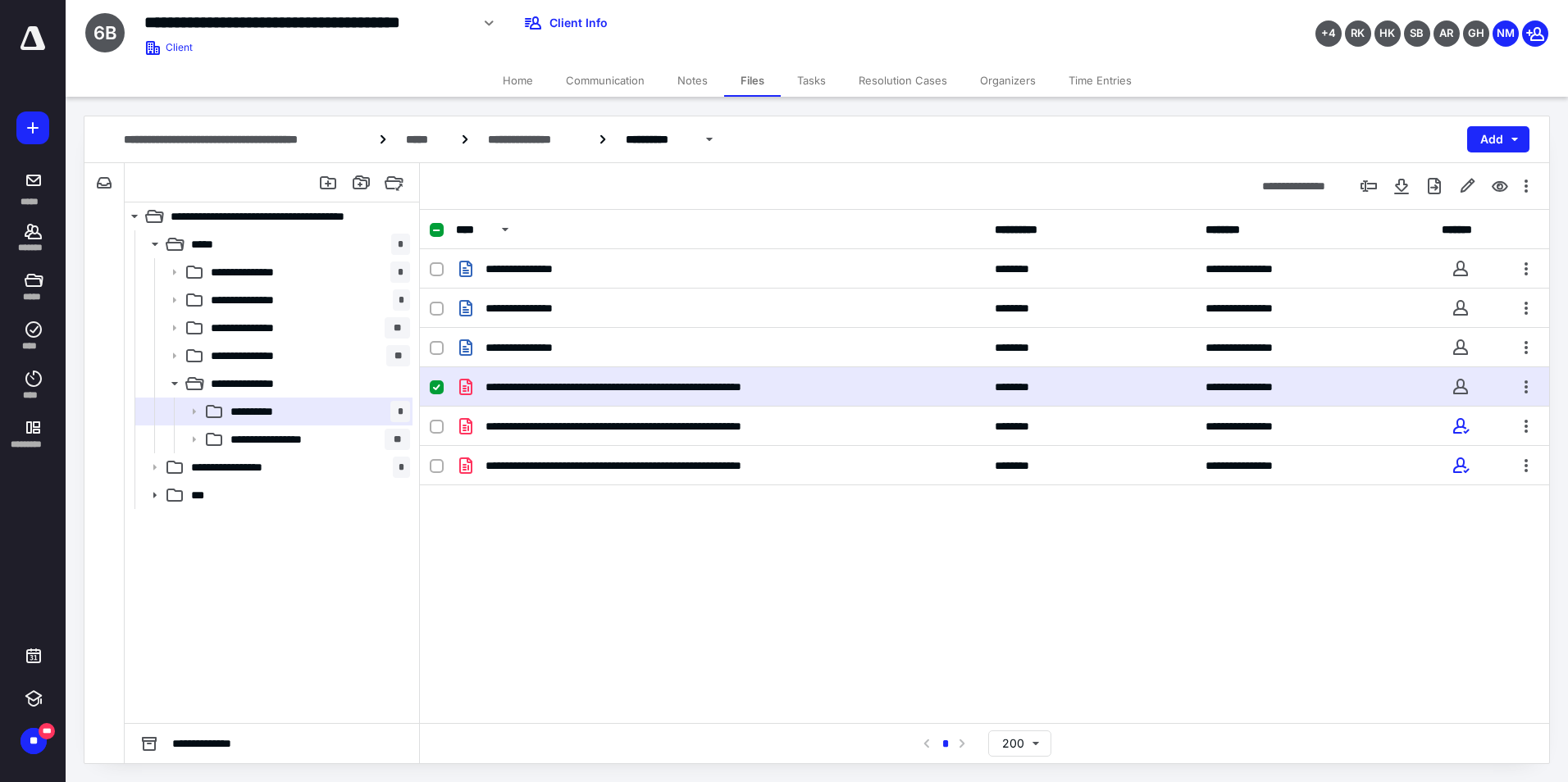 click at bounding box center (1461, 426) 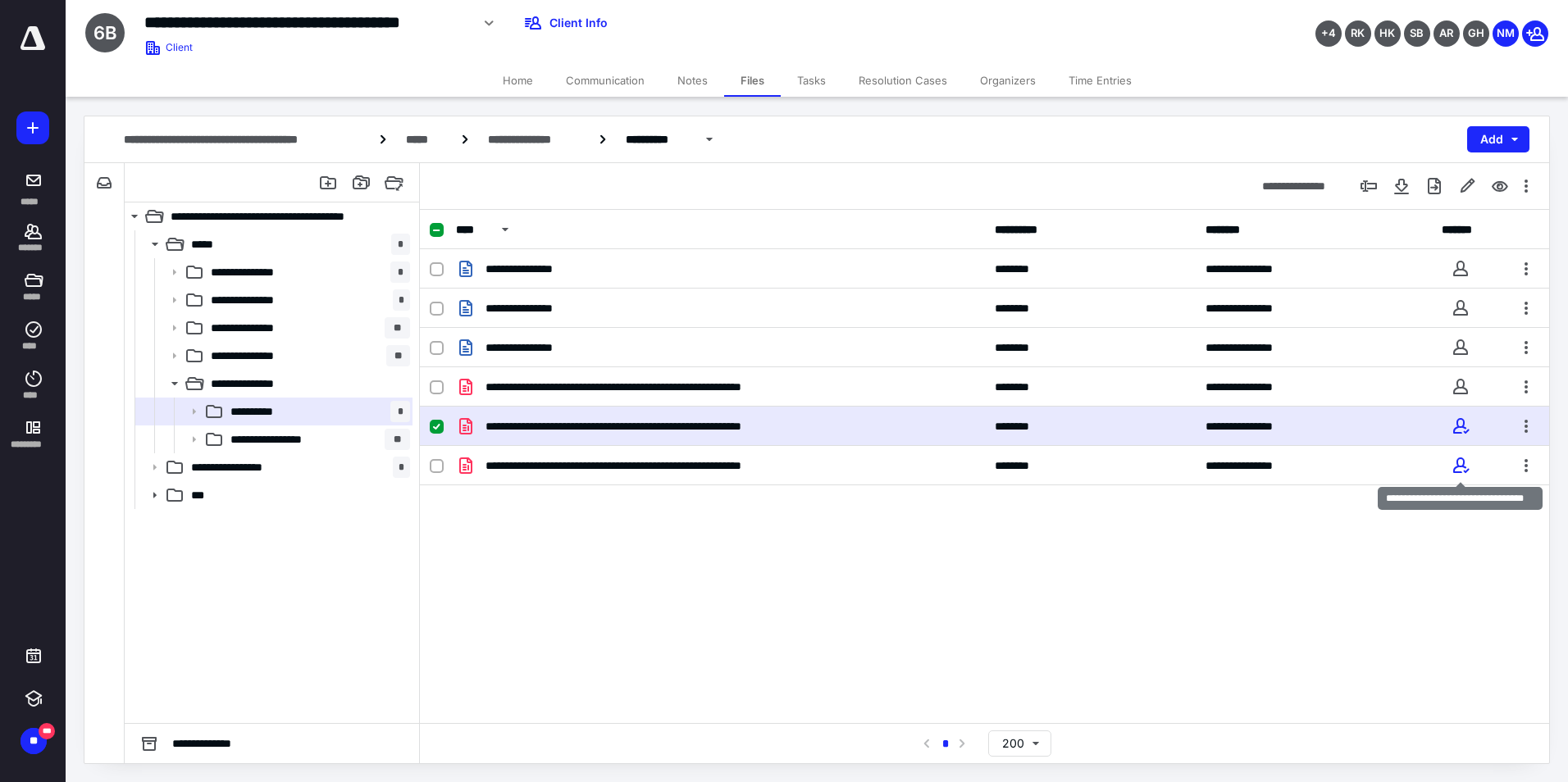 click at bounding box center [1461, 466] 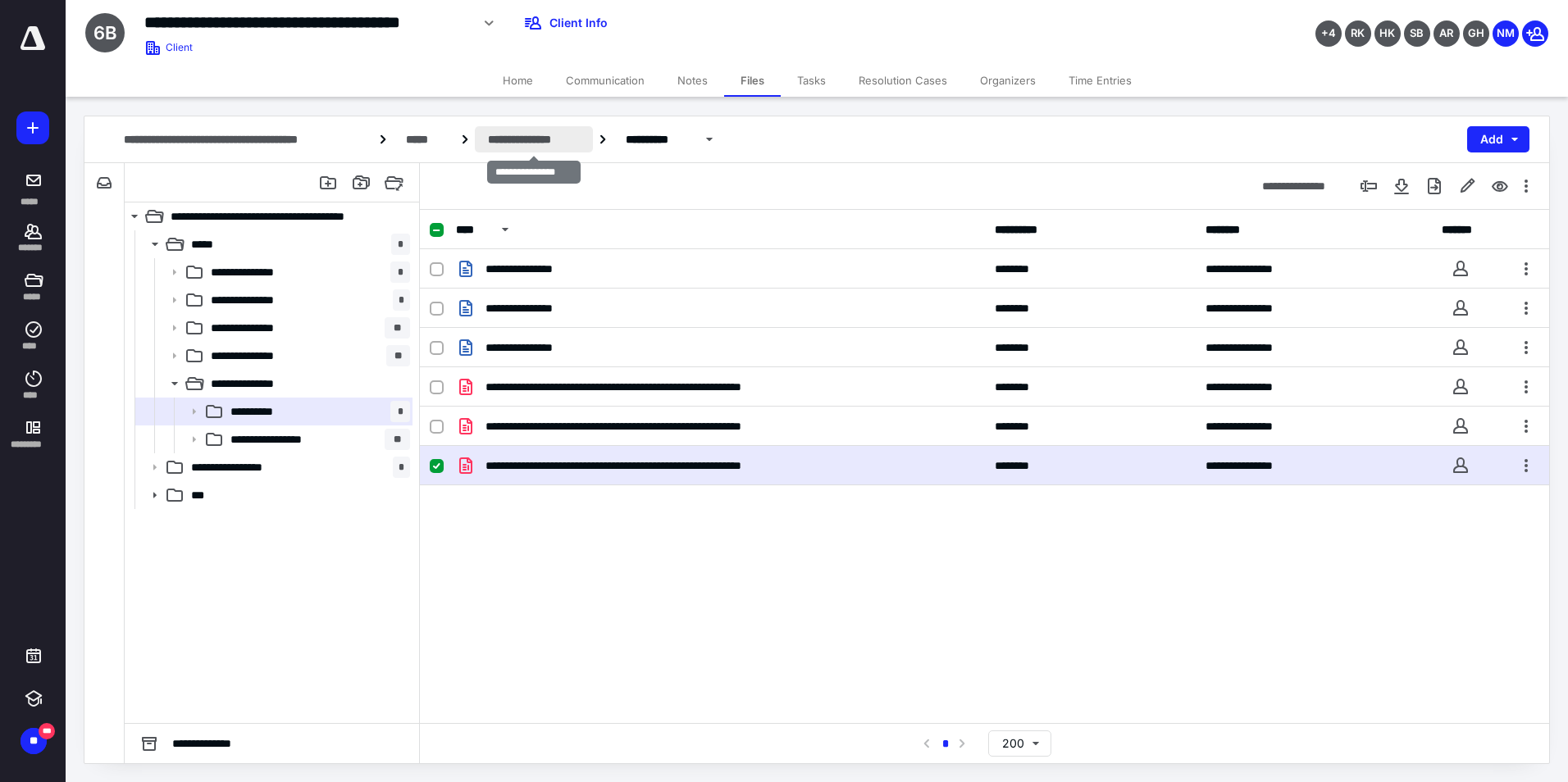 click on "**********" at bounding box center (533, 139) 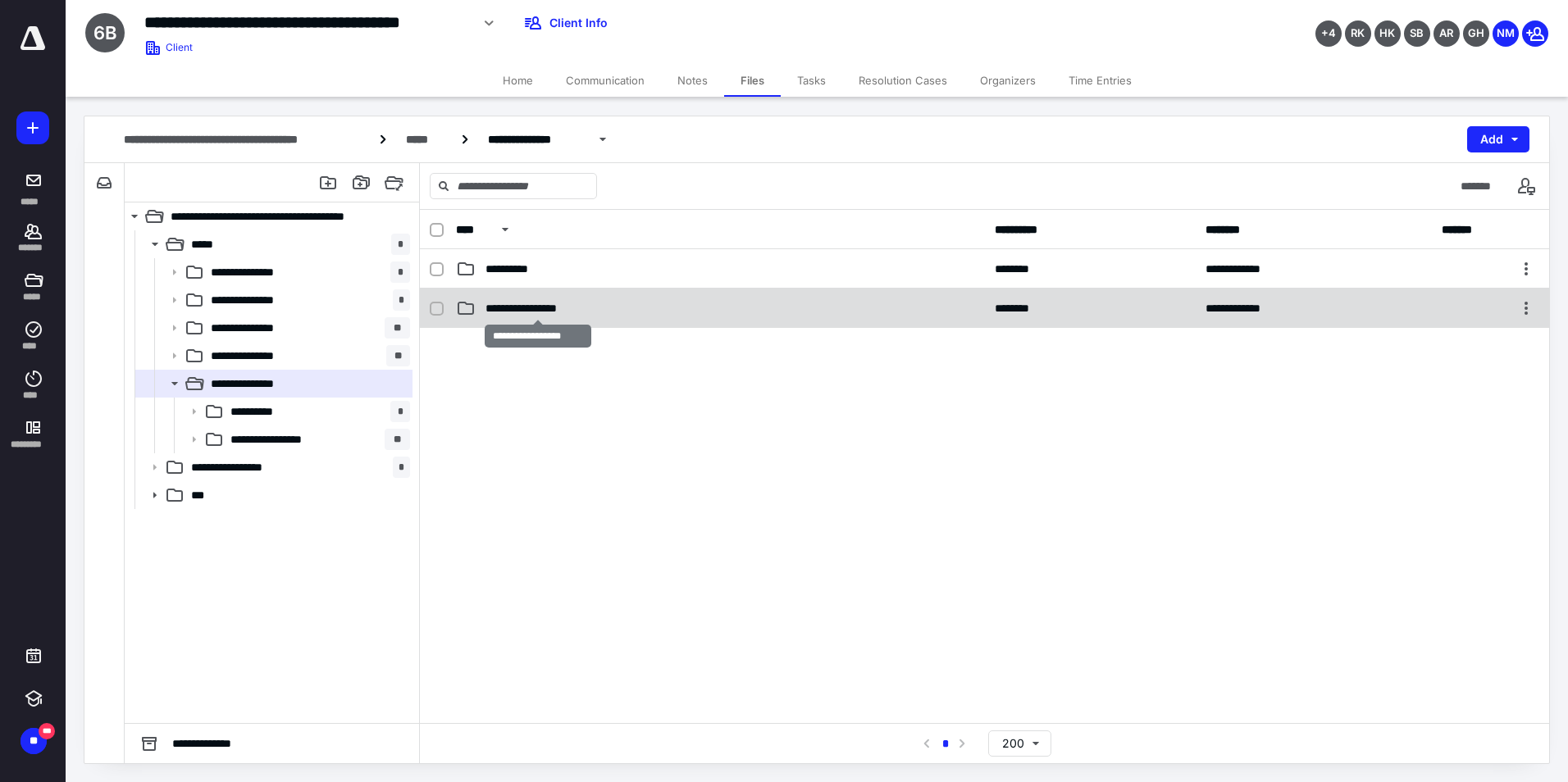 click on "**********" at bounding box center [538, 308] 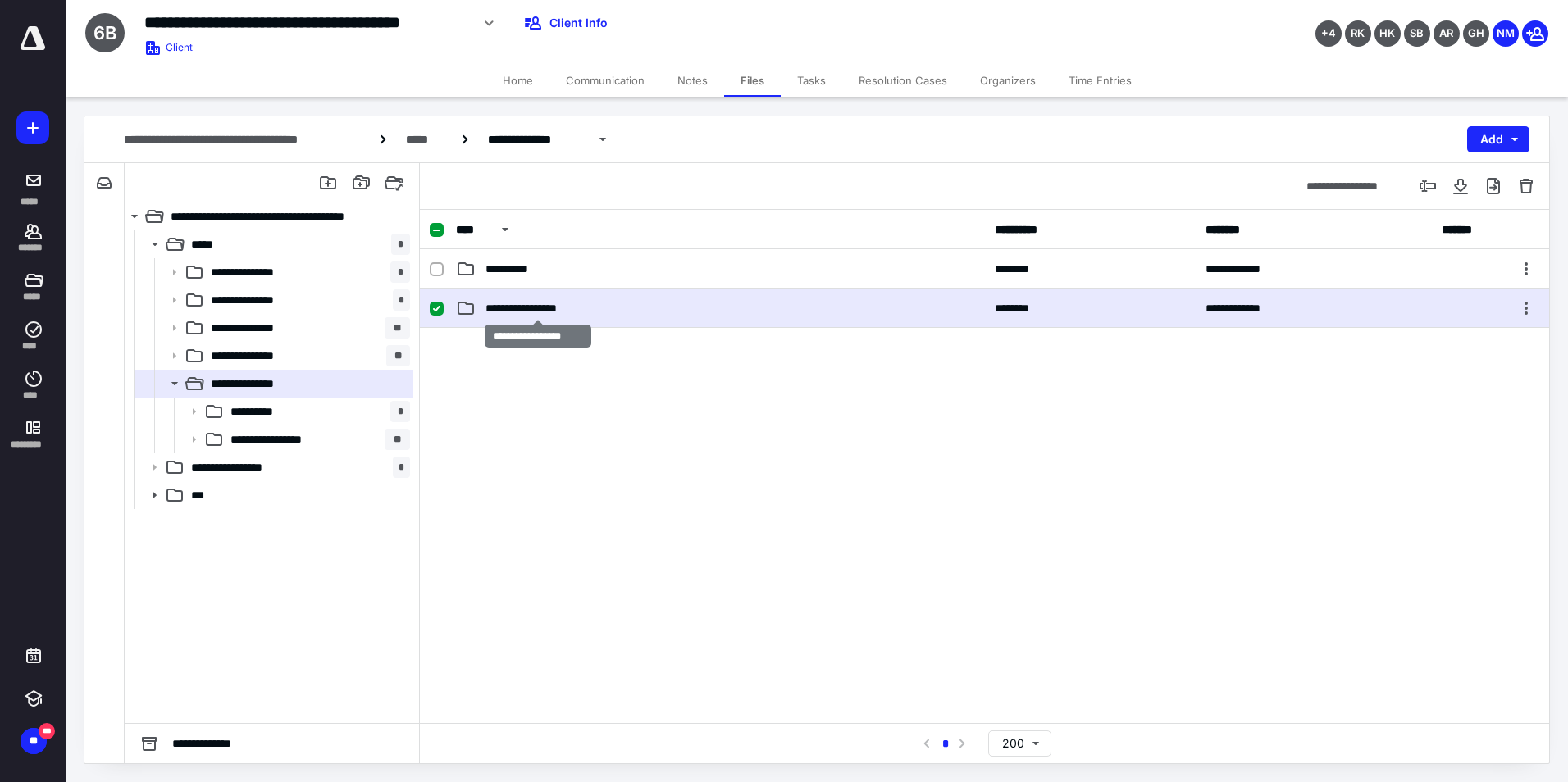 click on "**********" at bounding box center [538, 308] 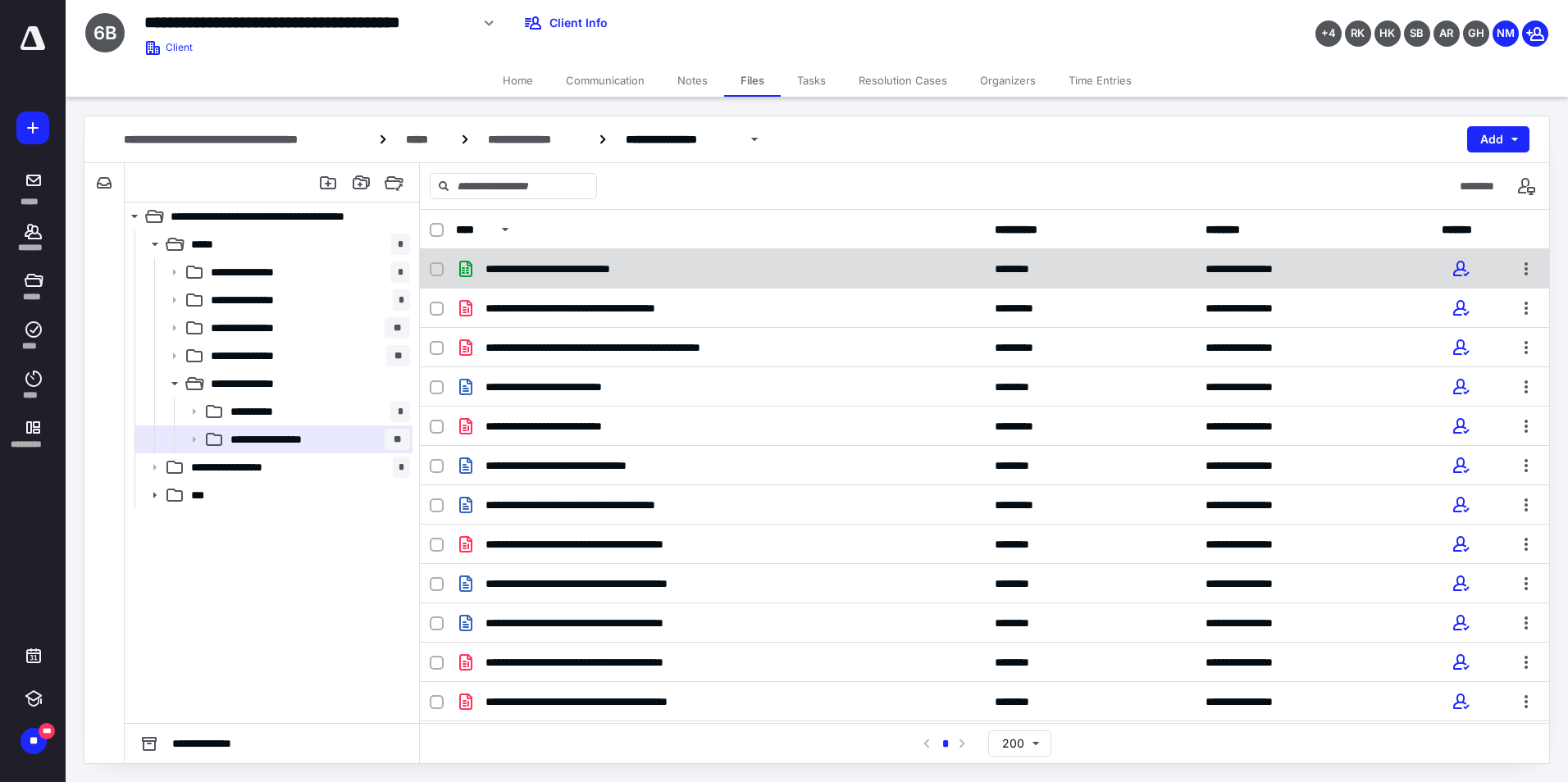 click on "**********" at bounding box center [984, 269] 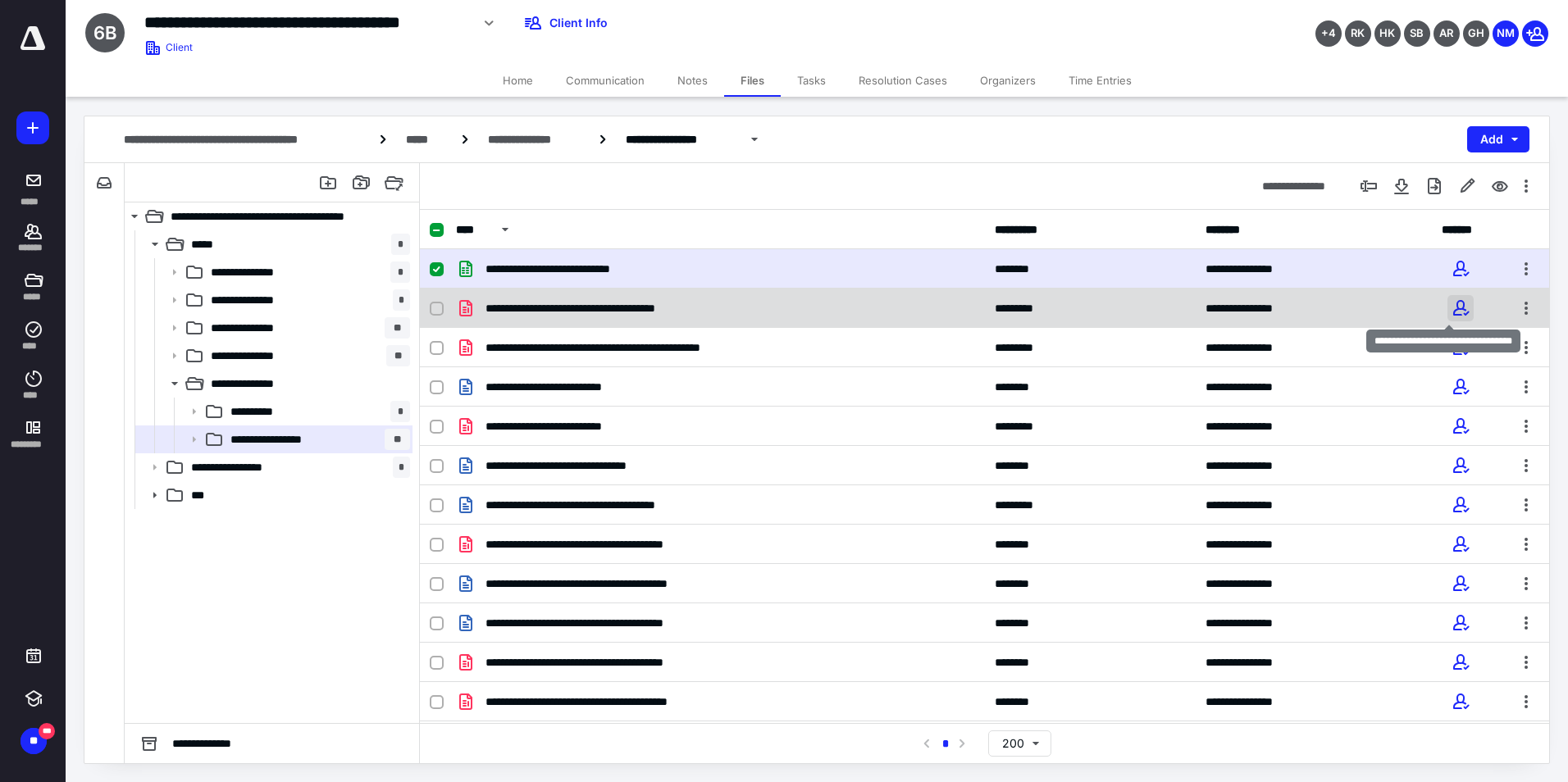 click at bounding box center (1461, 308) 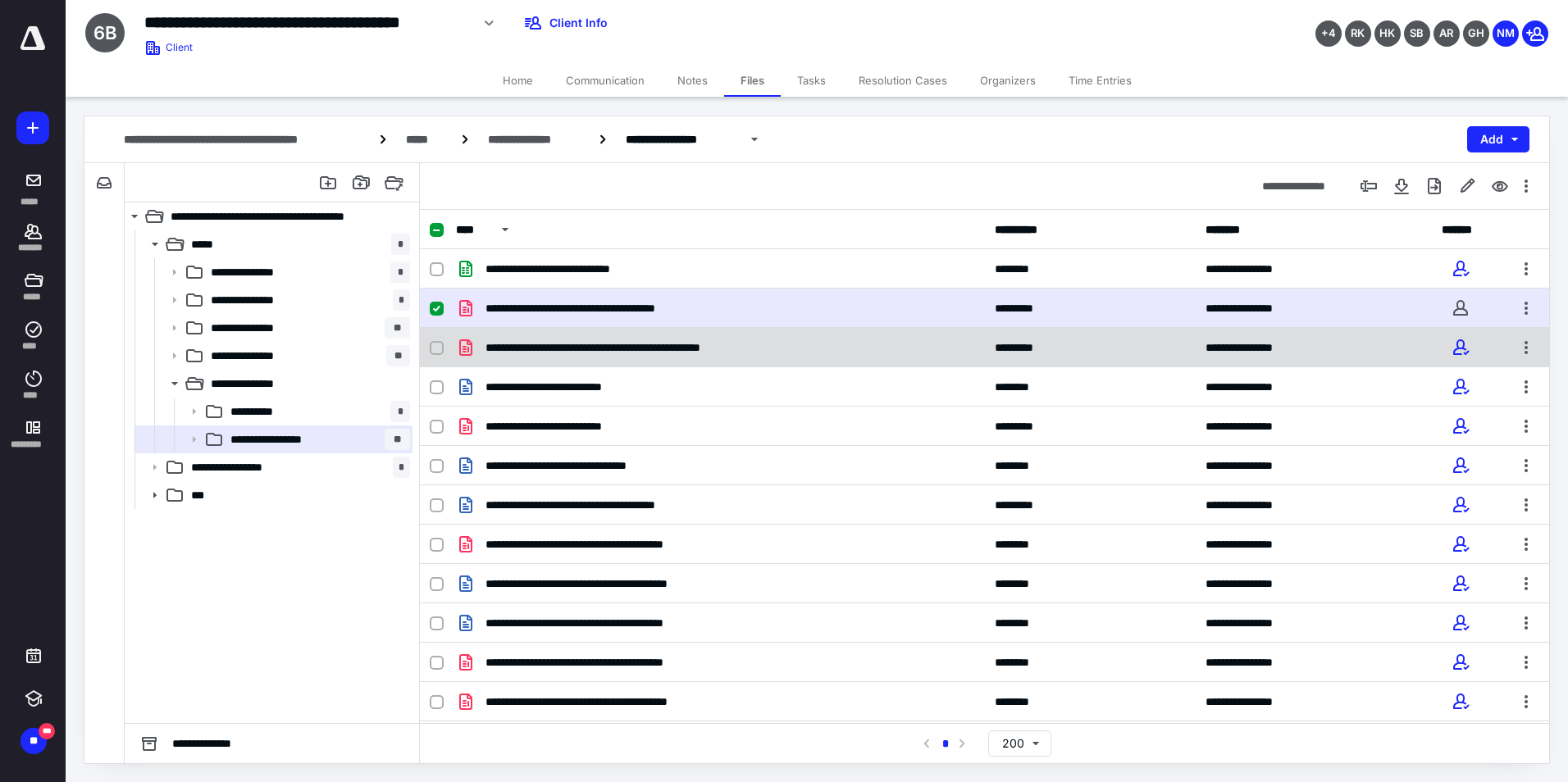click on "**********" at bounding box center (984, 348) 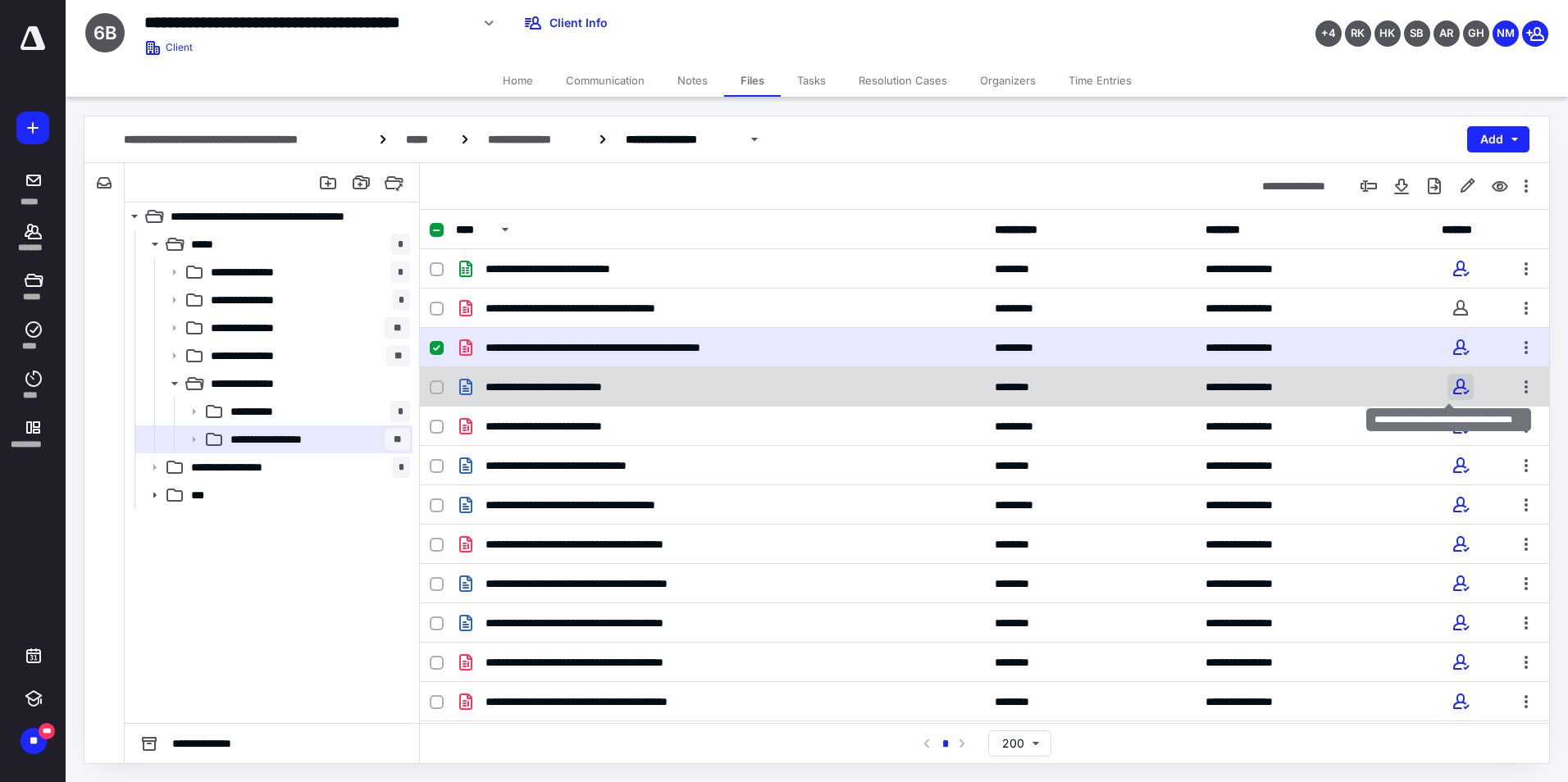 click at bounding box center (1461, 387) 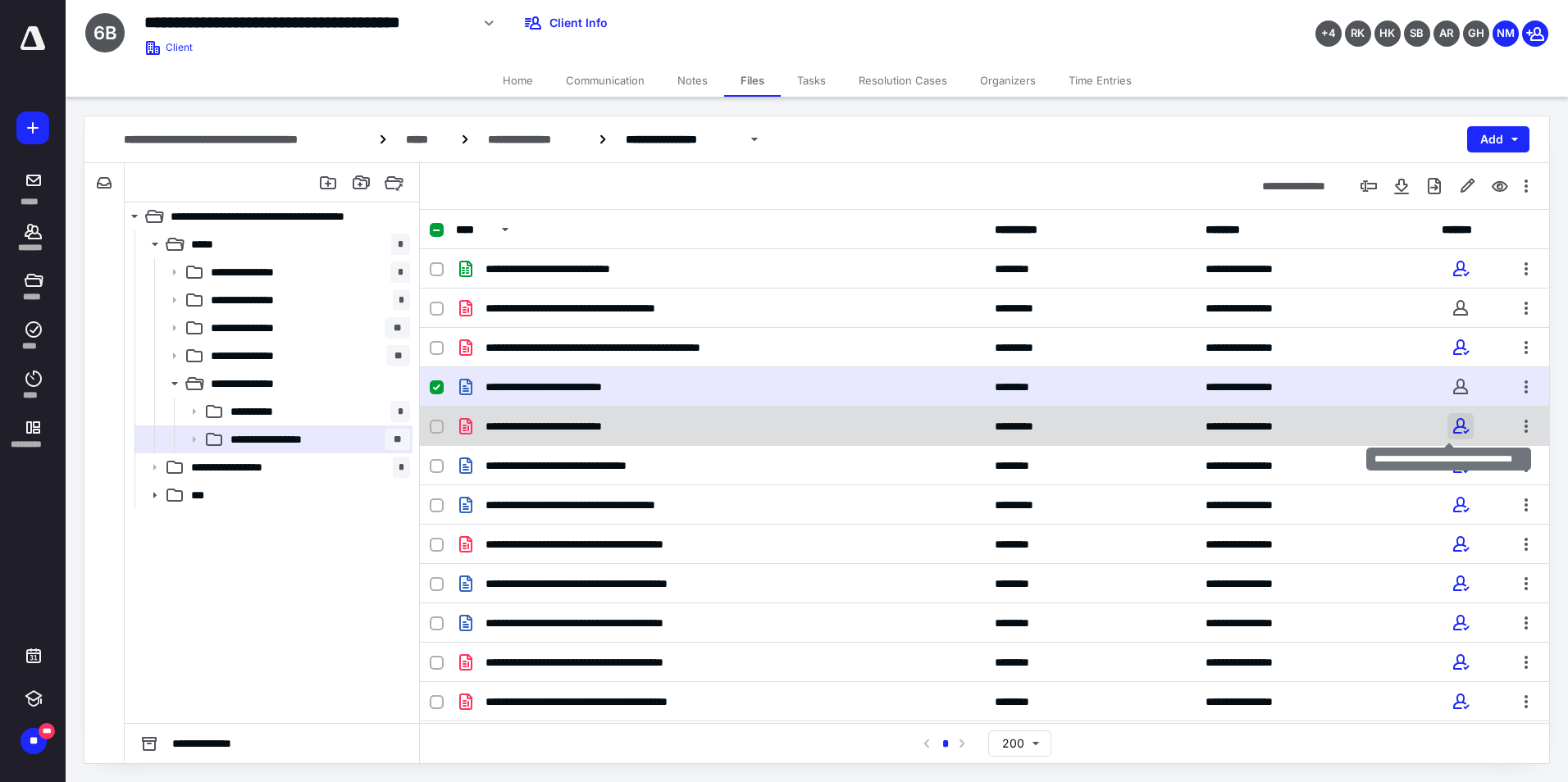 click at bounding box center (1461, 426) 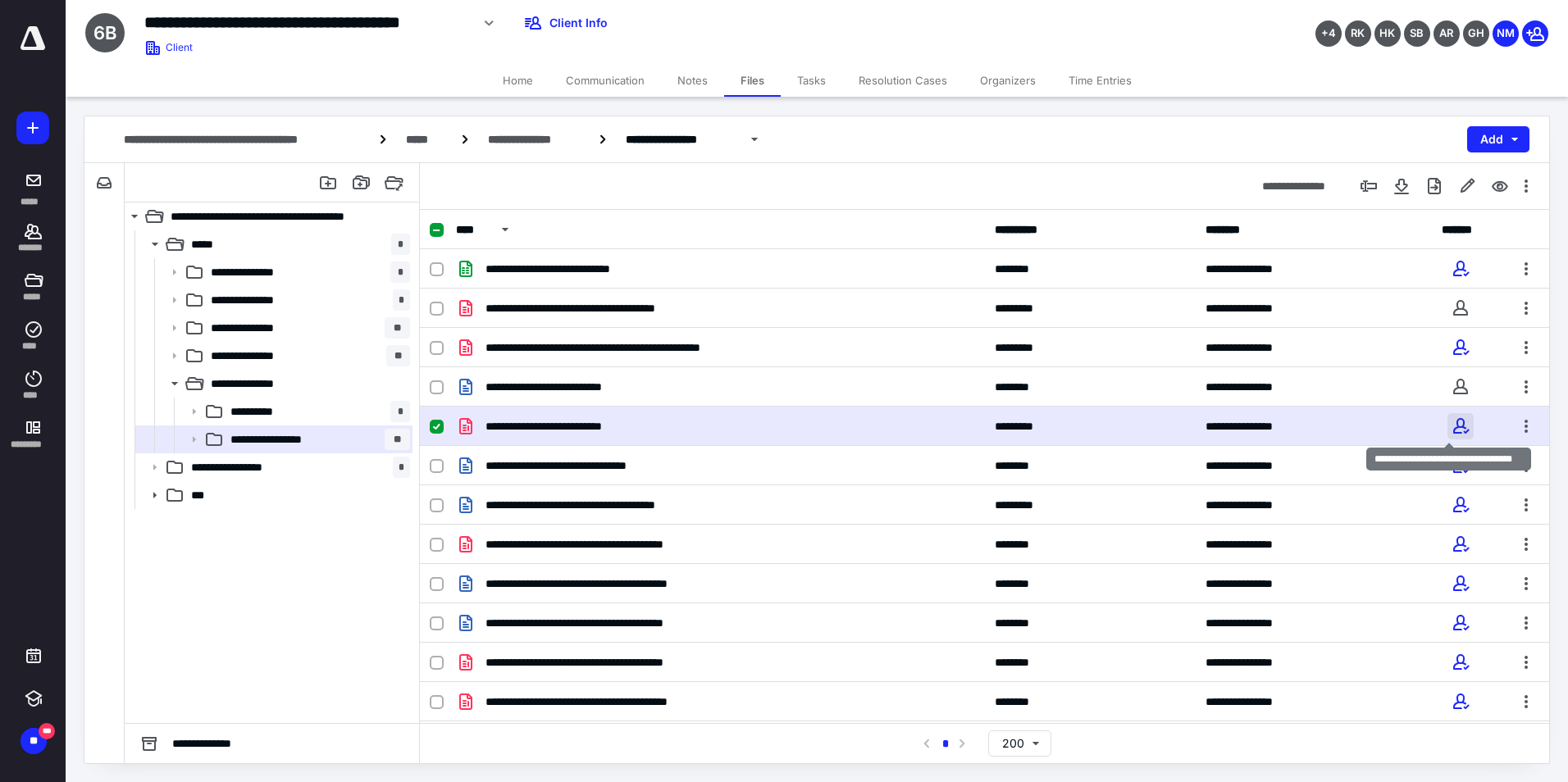 checkbox on "false" 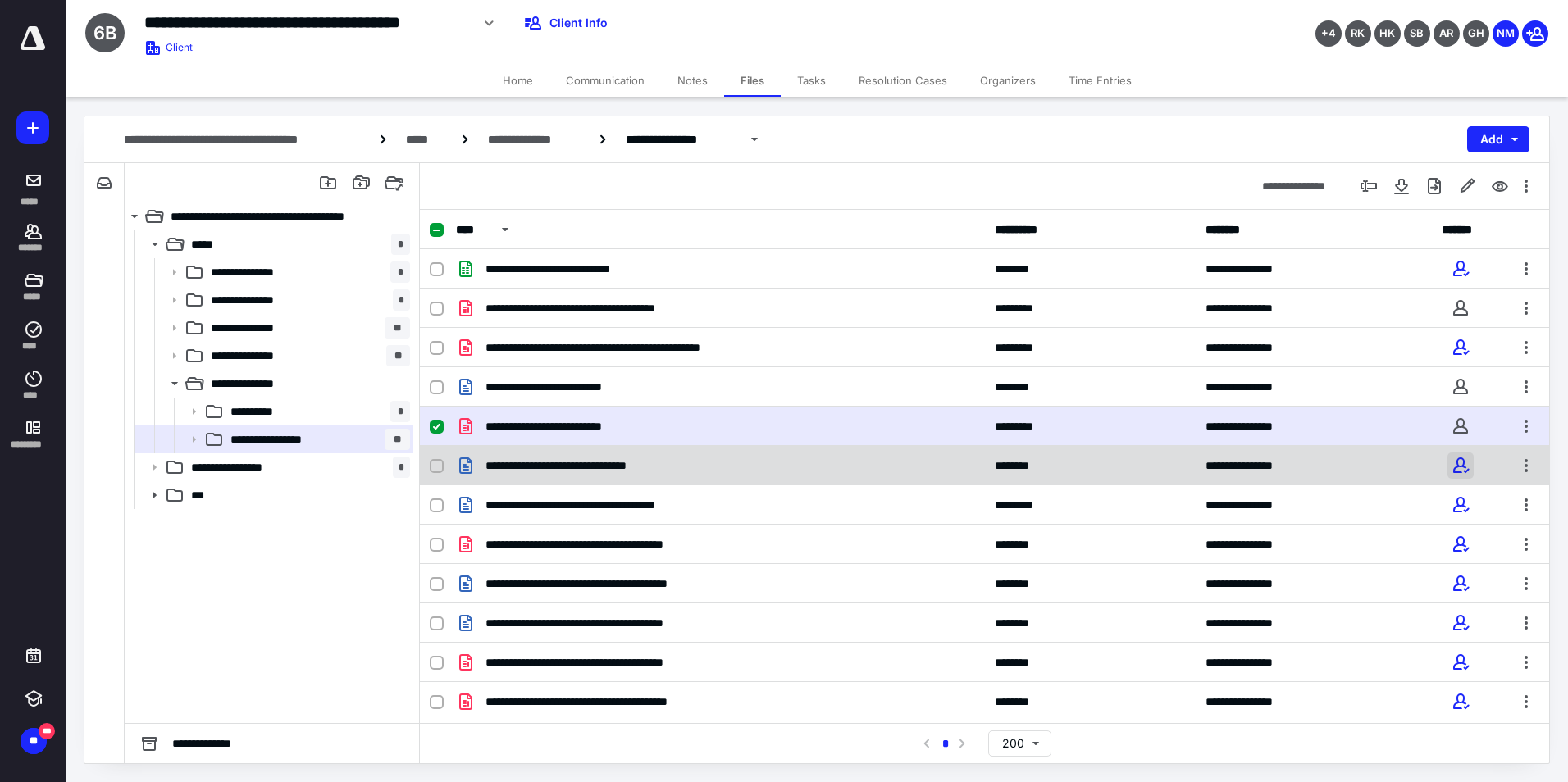 click at bounding box center (1461, 466) 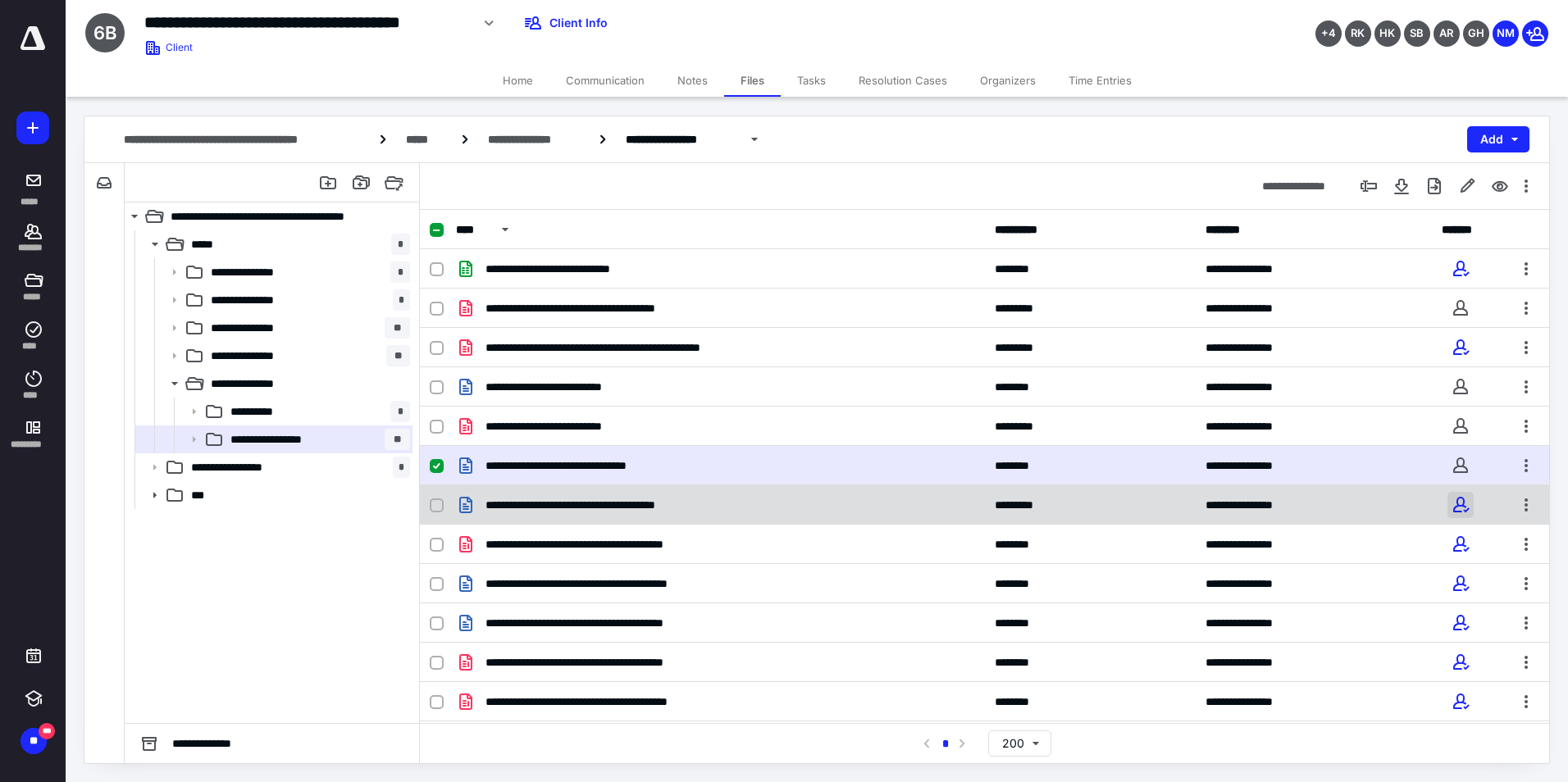 click at bounding box center [1461, 505] 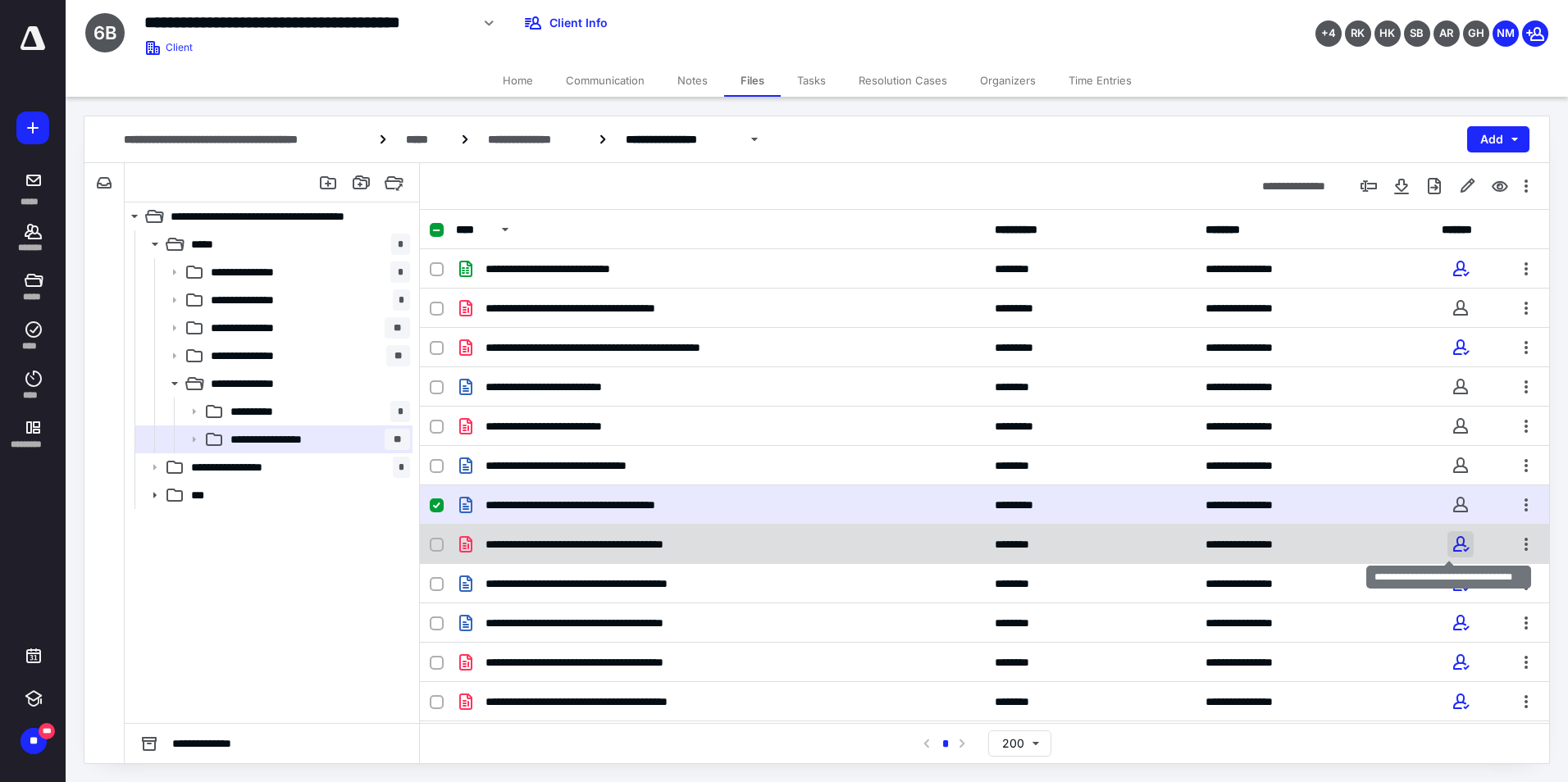 click at bounding box center [1461, 544] 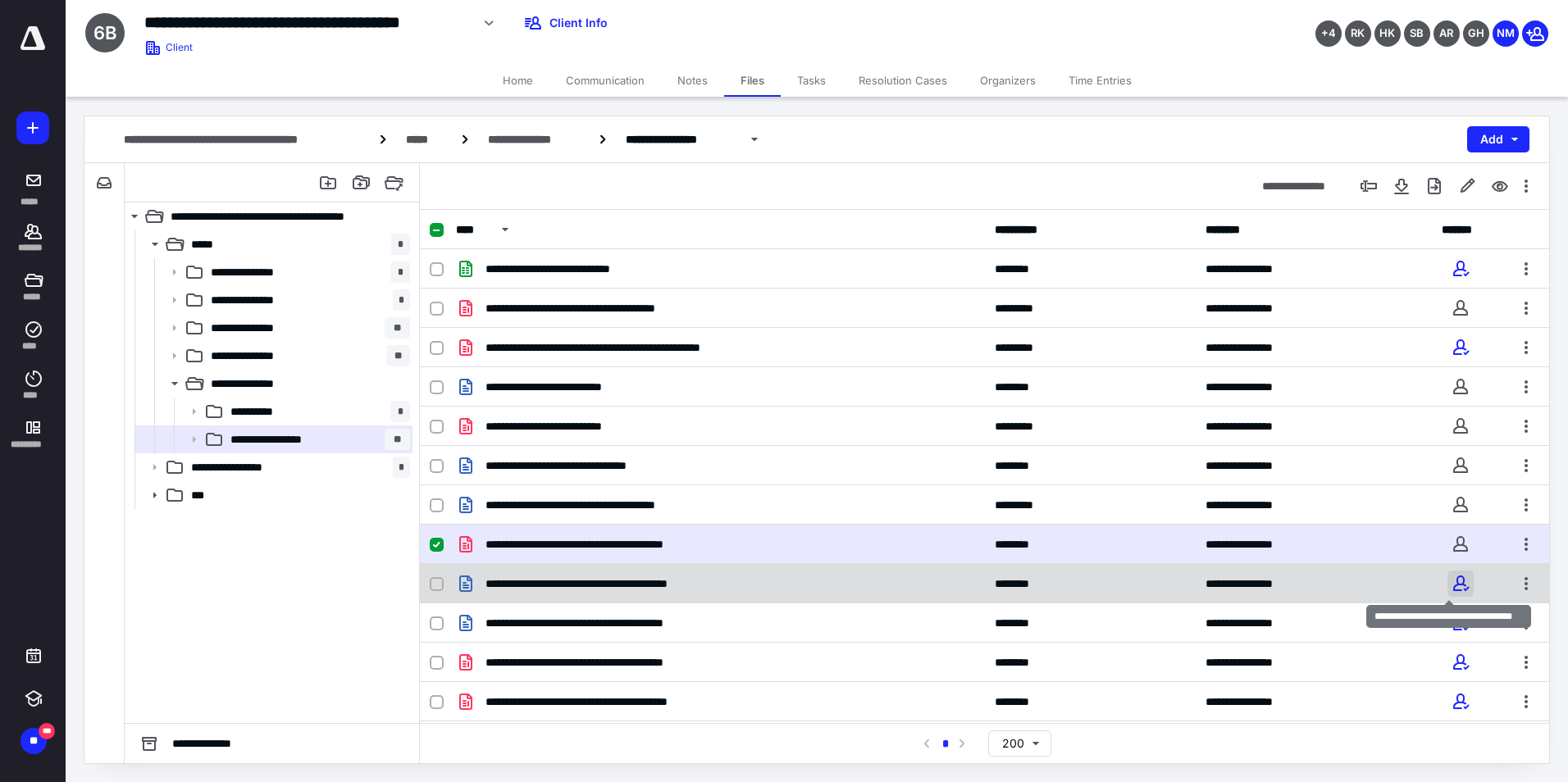 click at bounding box center (1461, 584) 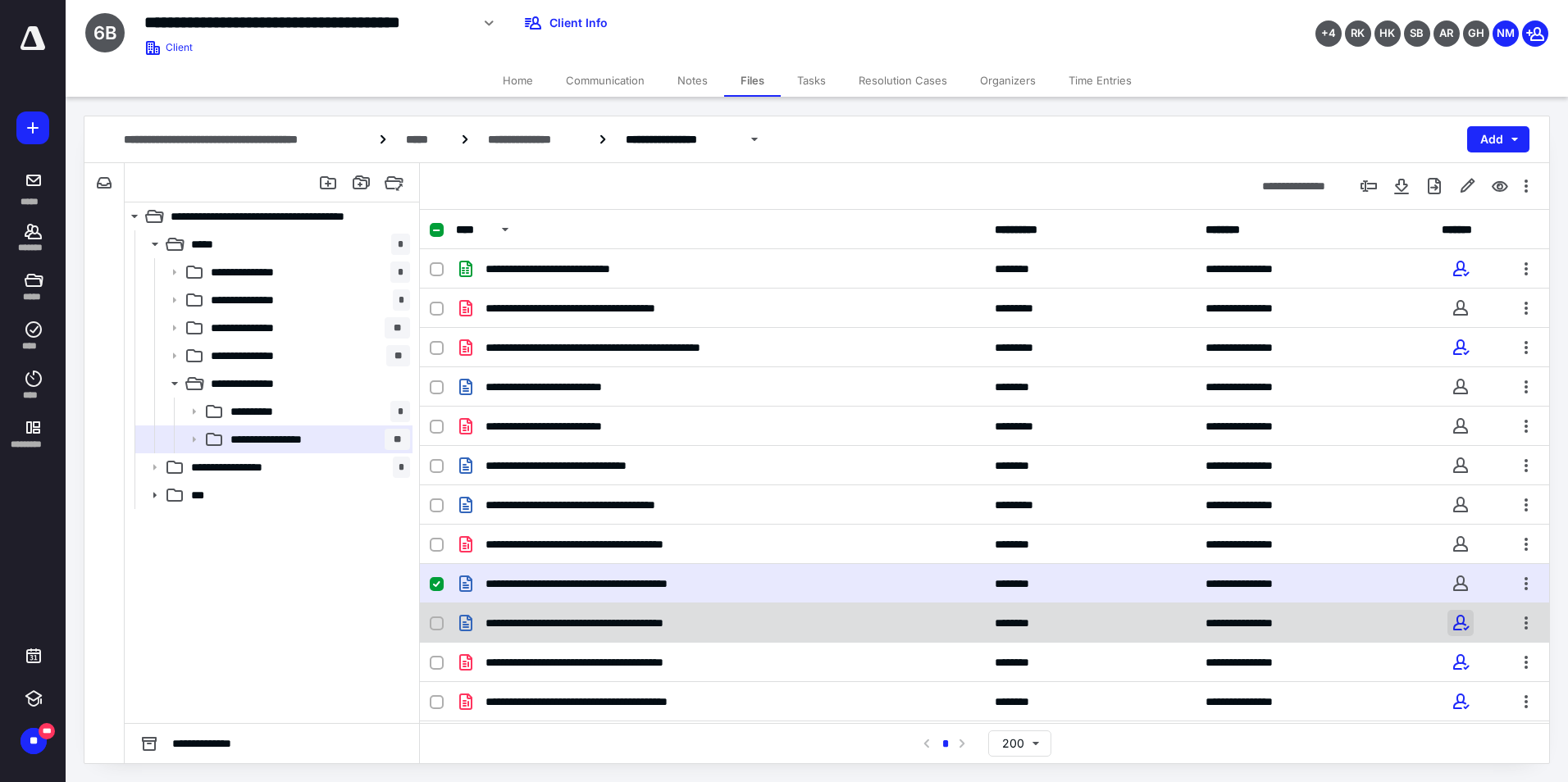 click at bounding box center (1461, 623) 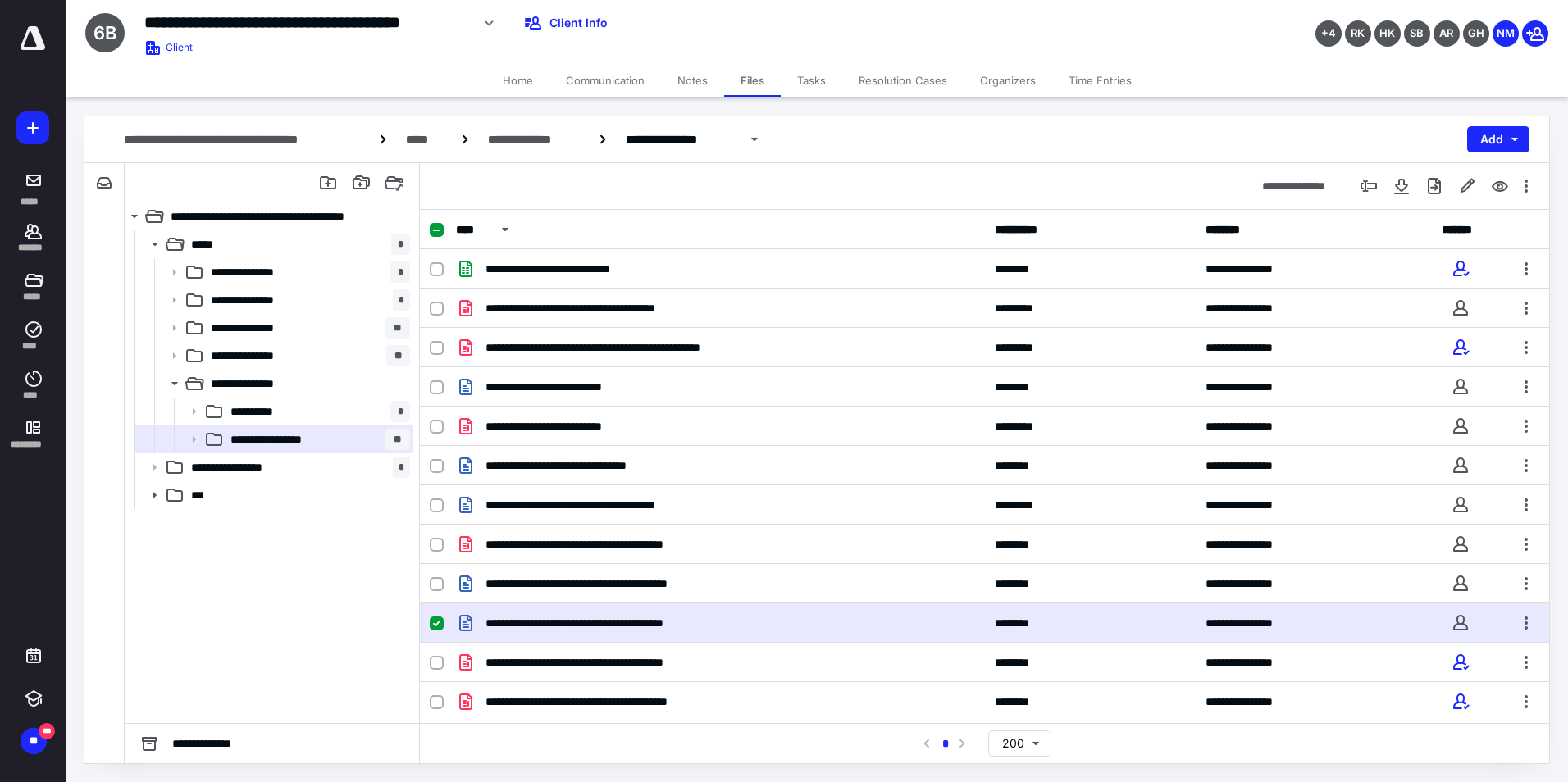 click at bounding box center [1461, 662] 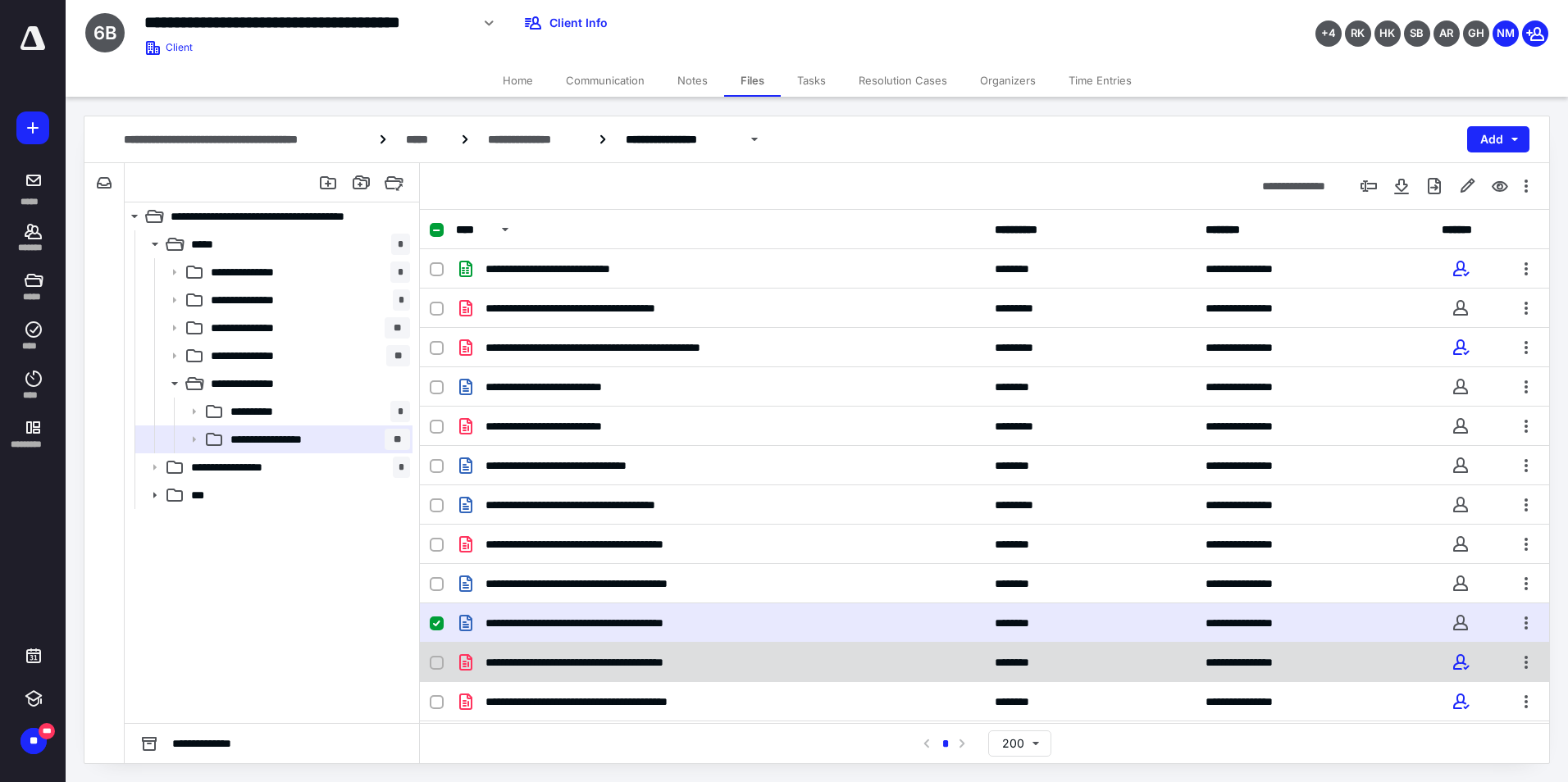 checkbox on "false" 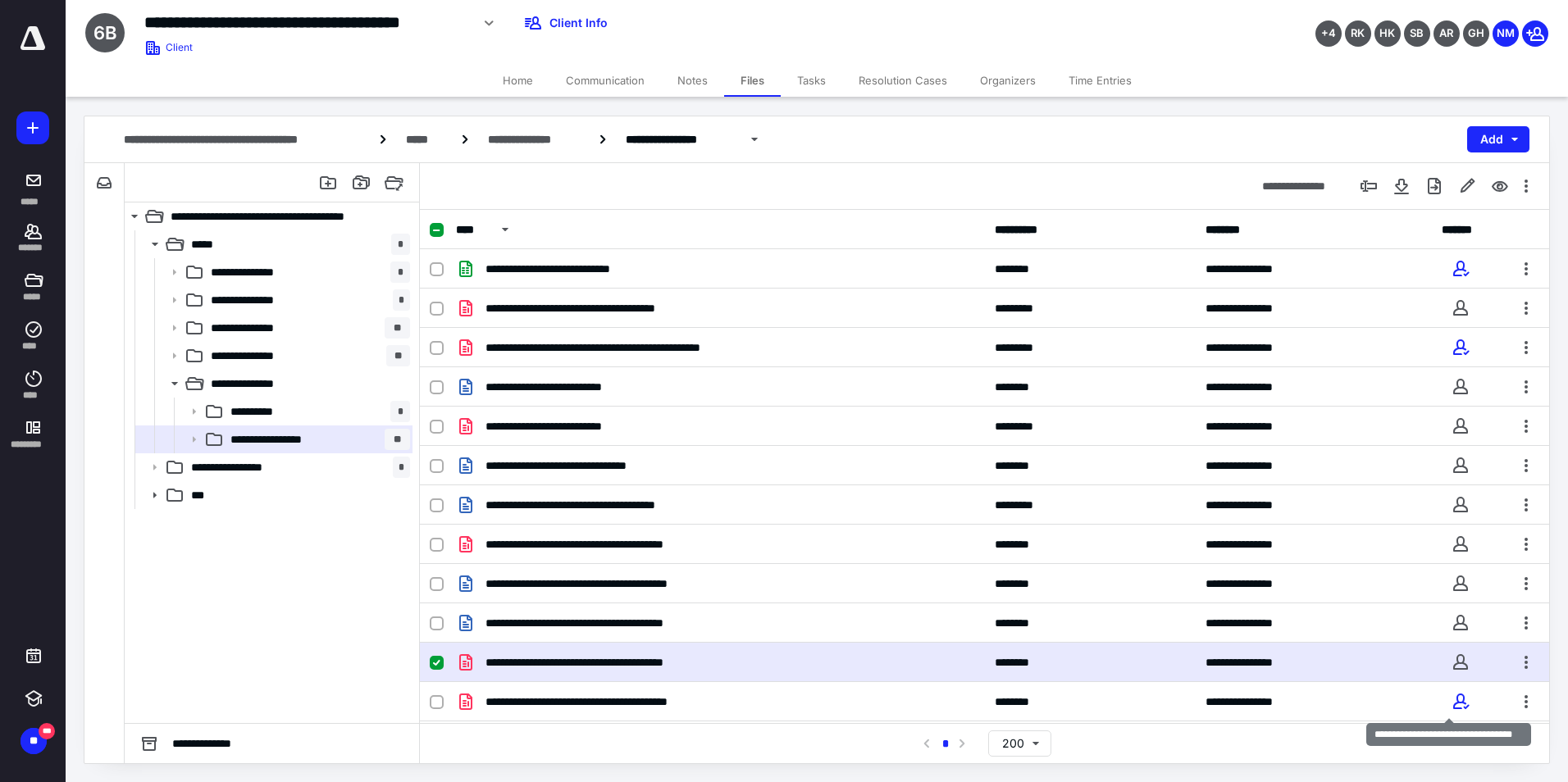 click at bounding box center (1461, 702) 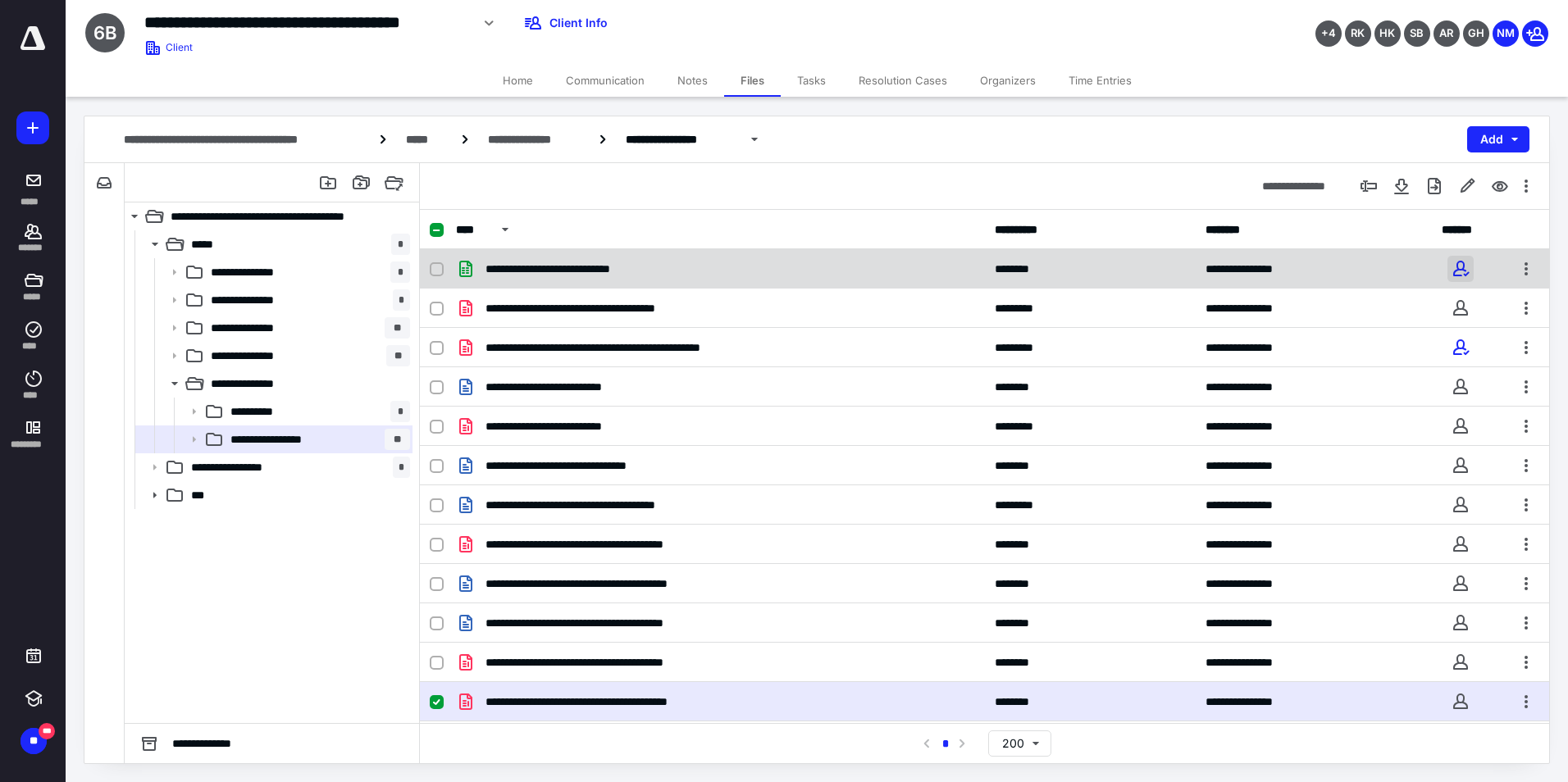 click at bounding box center (1461, 269) 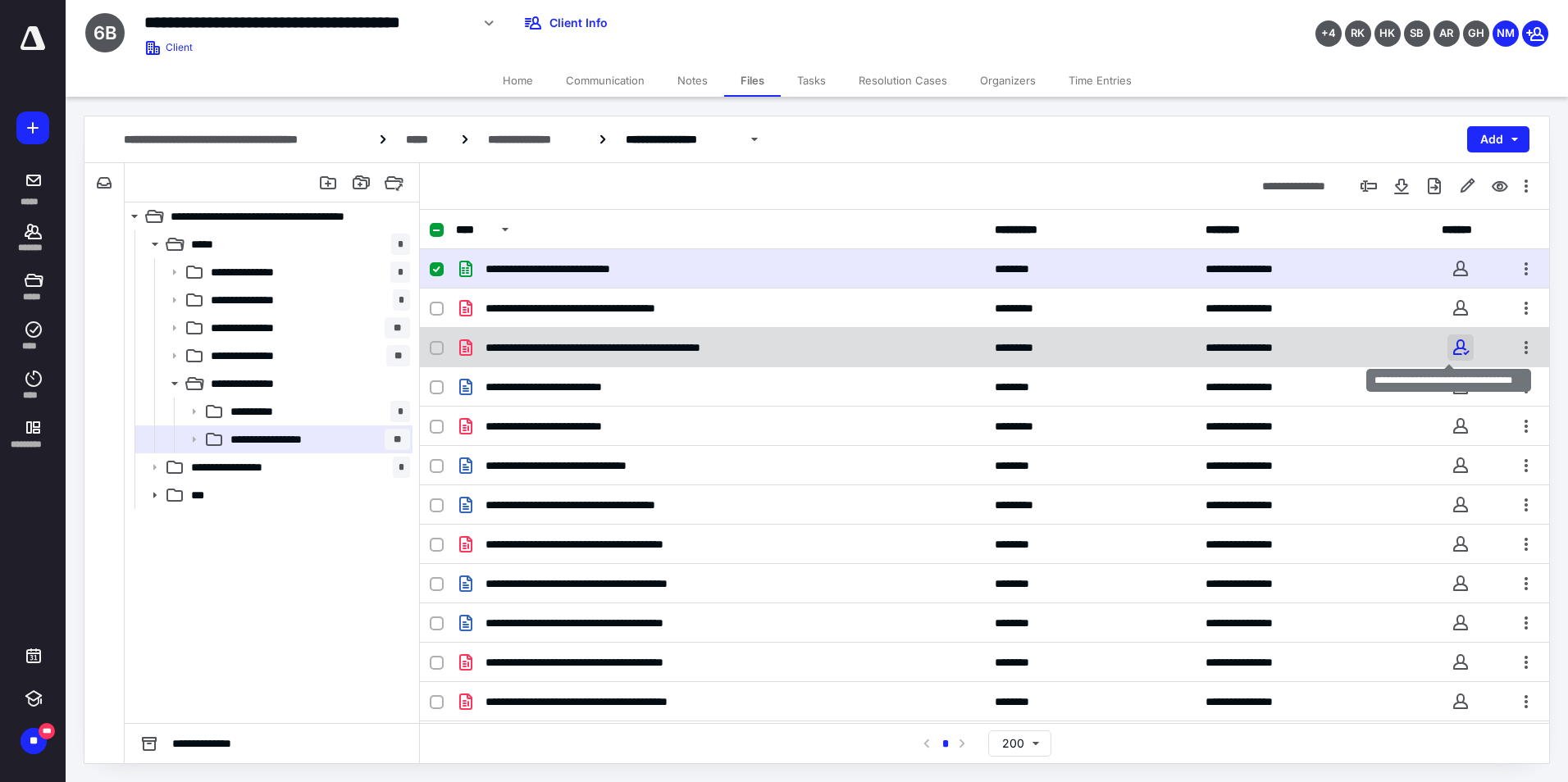 click at bounding box center [1461, 348] 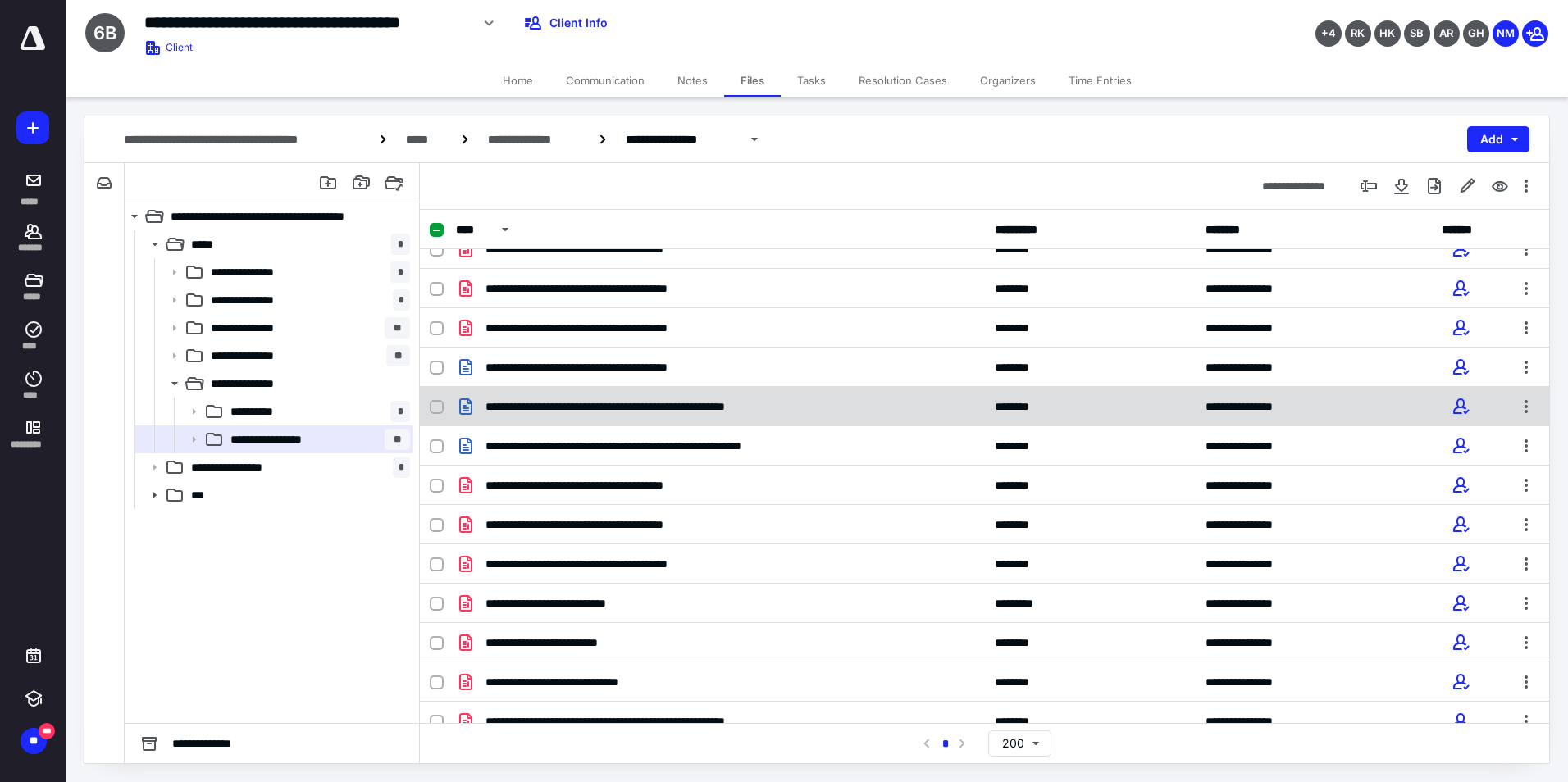 scroll, scrollTop: 410, scrollLeft: 0, axis: vertical 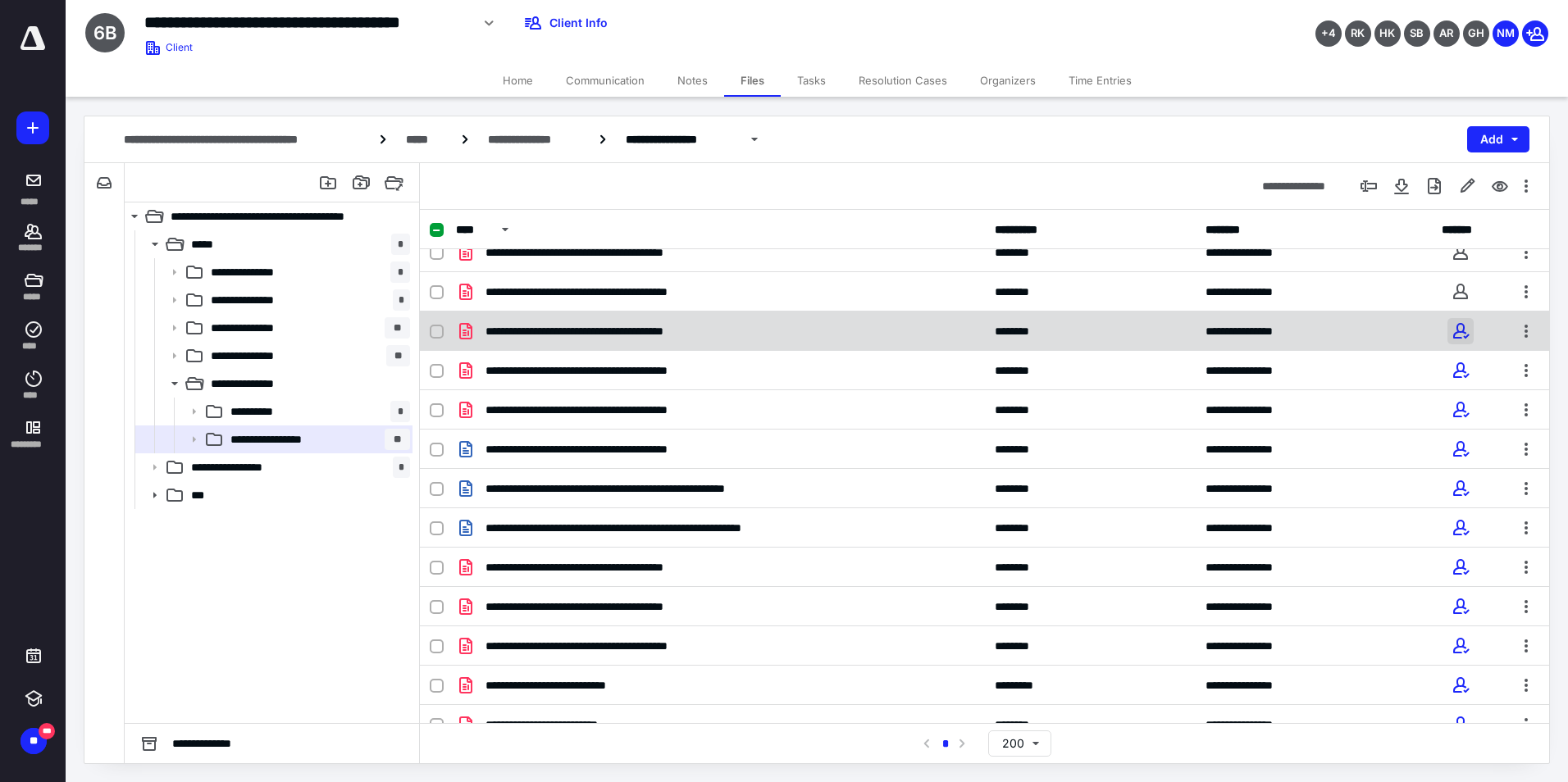 click at bounding box center [1461, 331] 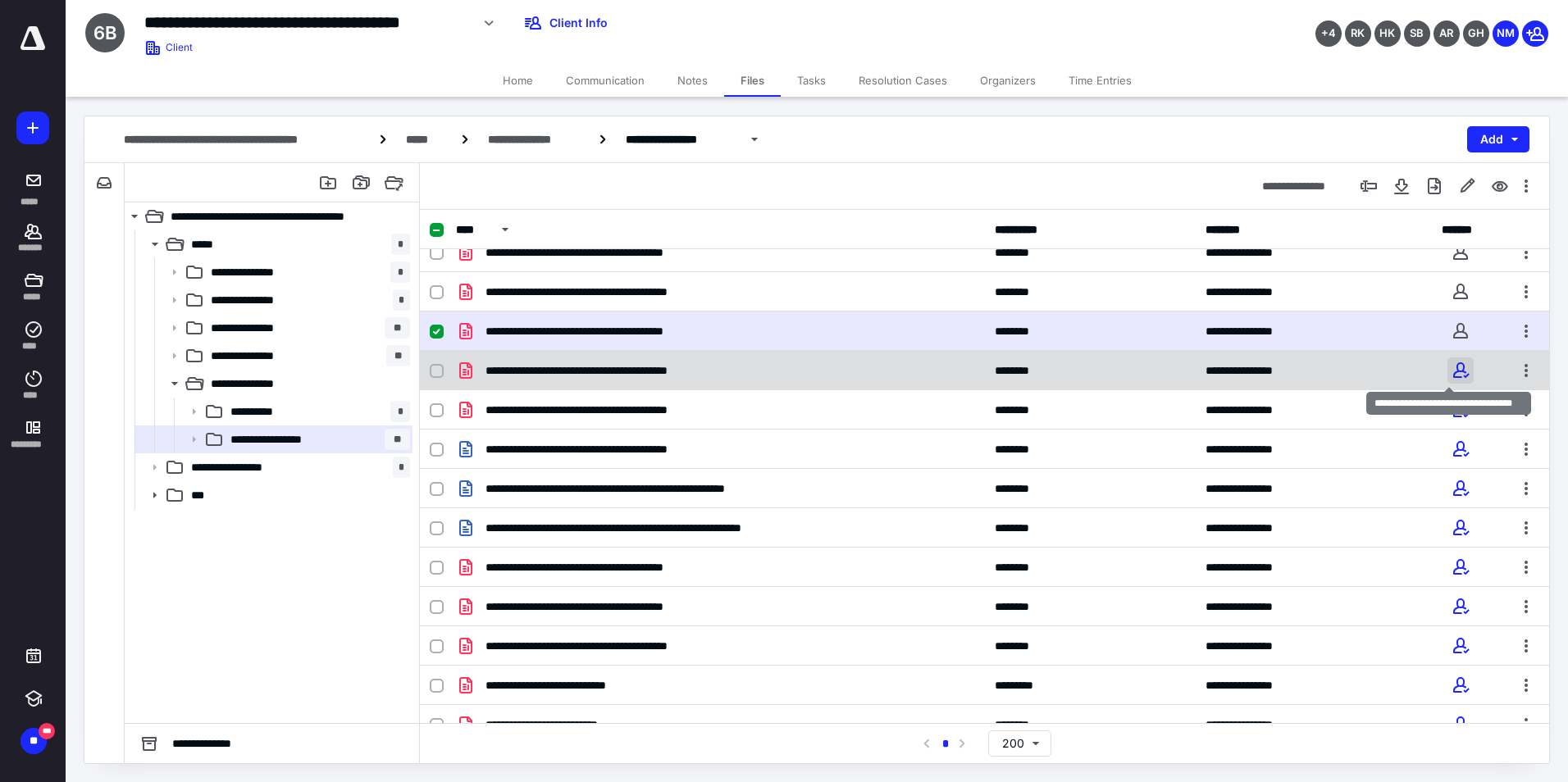 click at bounding box center [1461, 371] 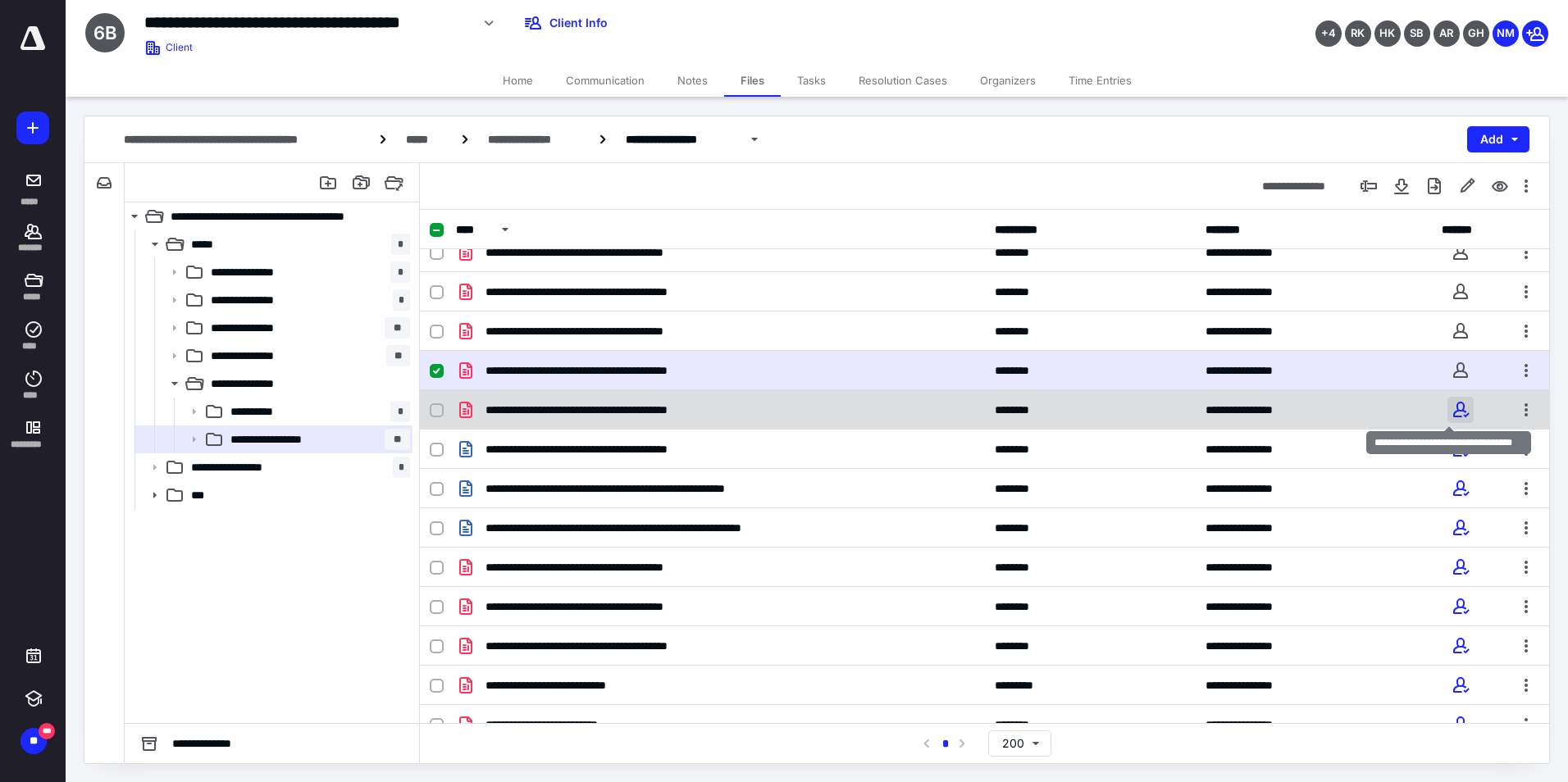 click at bounding box center [1461, 410] 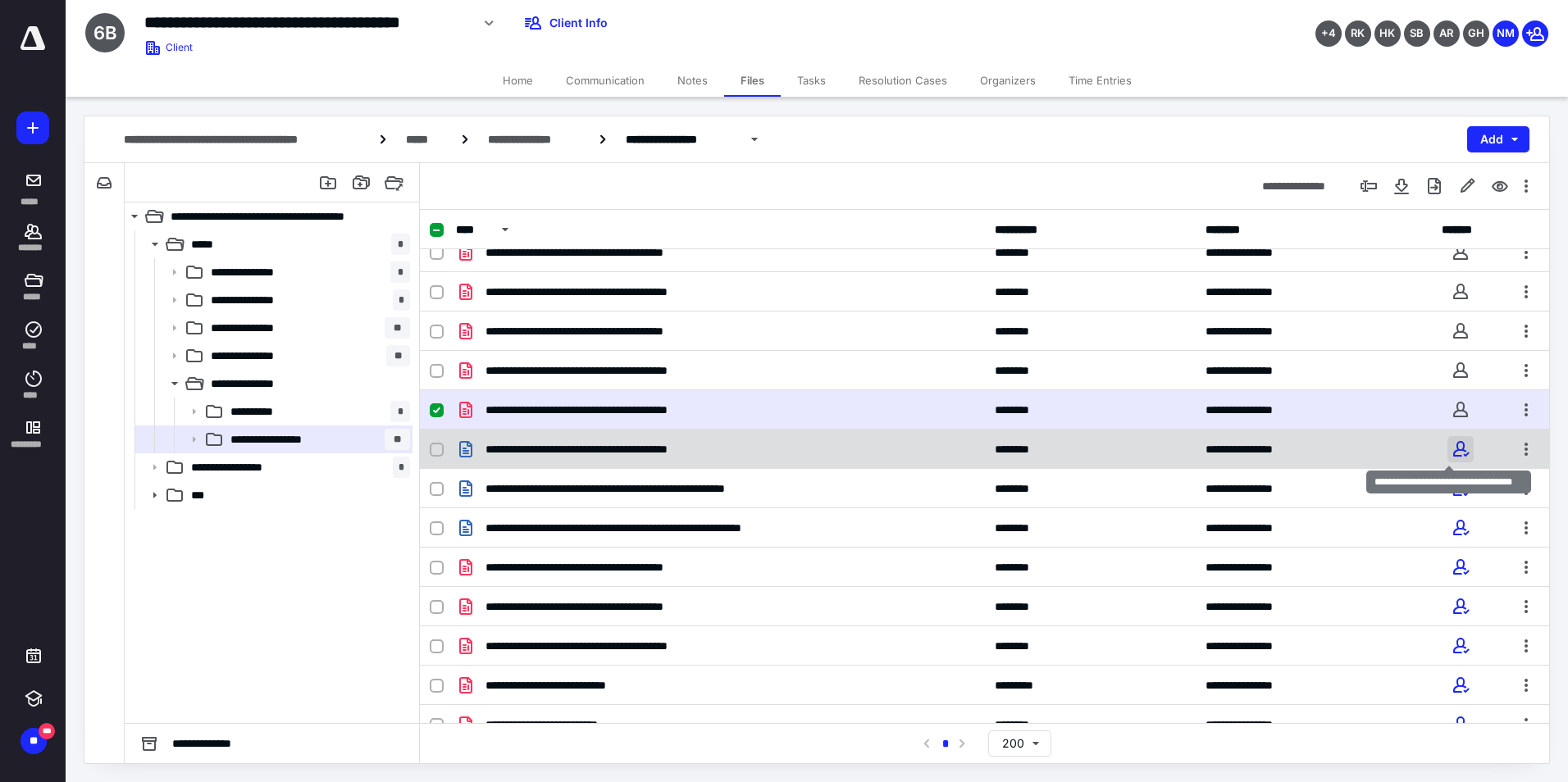 click at bounding box center [1461, 449] 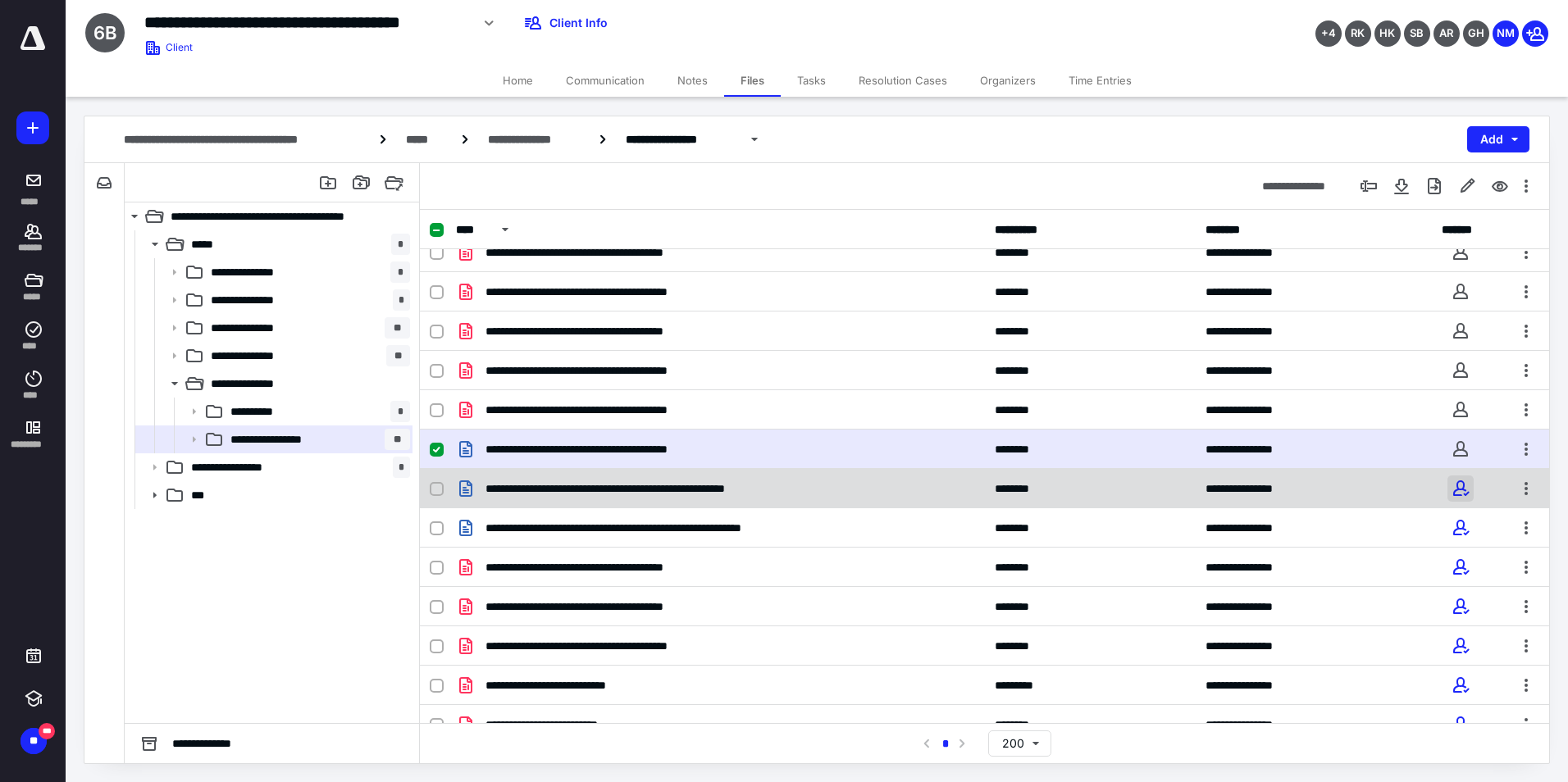 click at bounding box center [1461, 489] 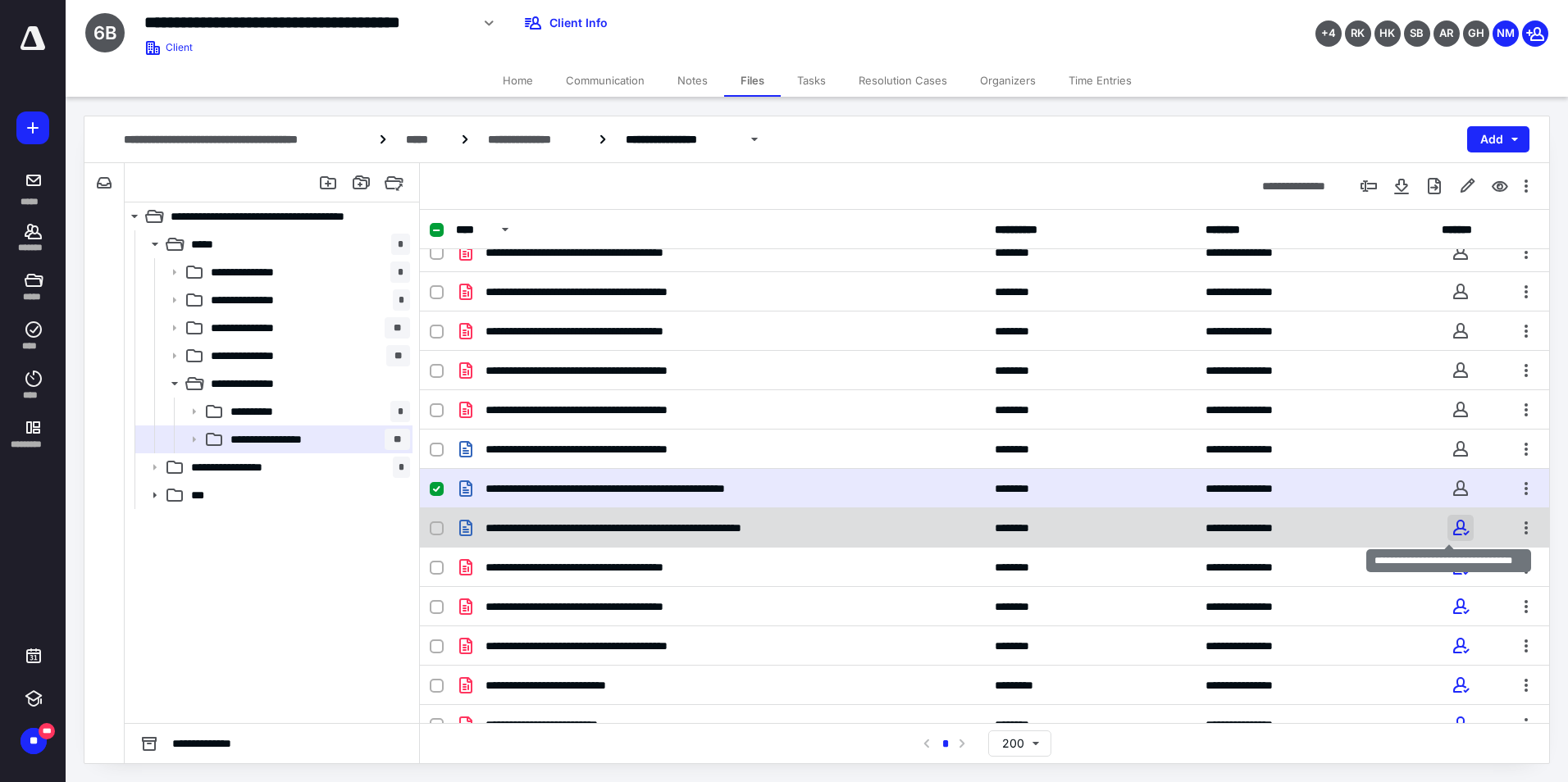 click at bounding box center (1461, 528) 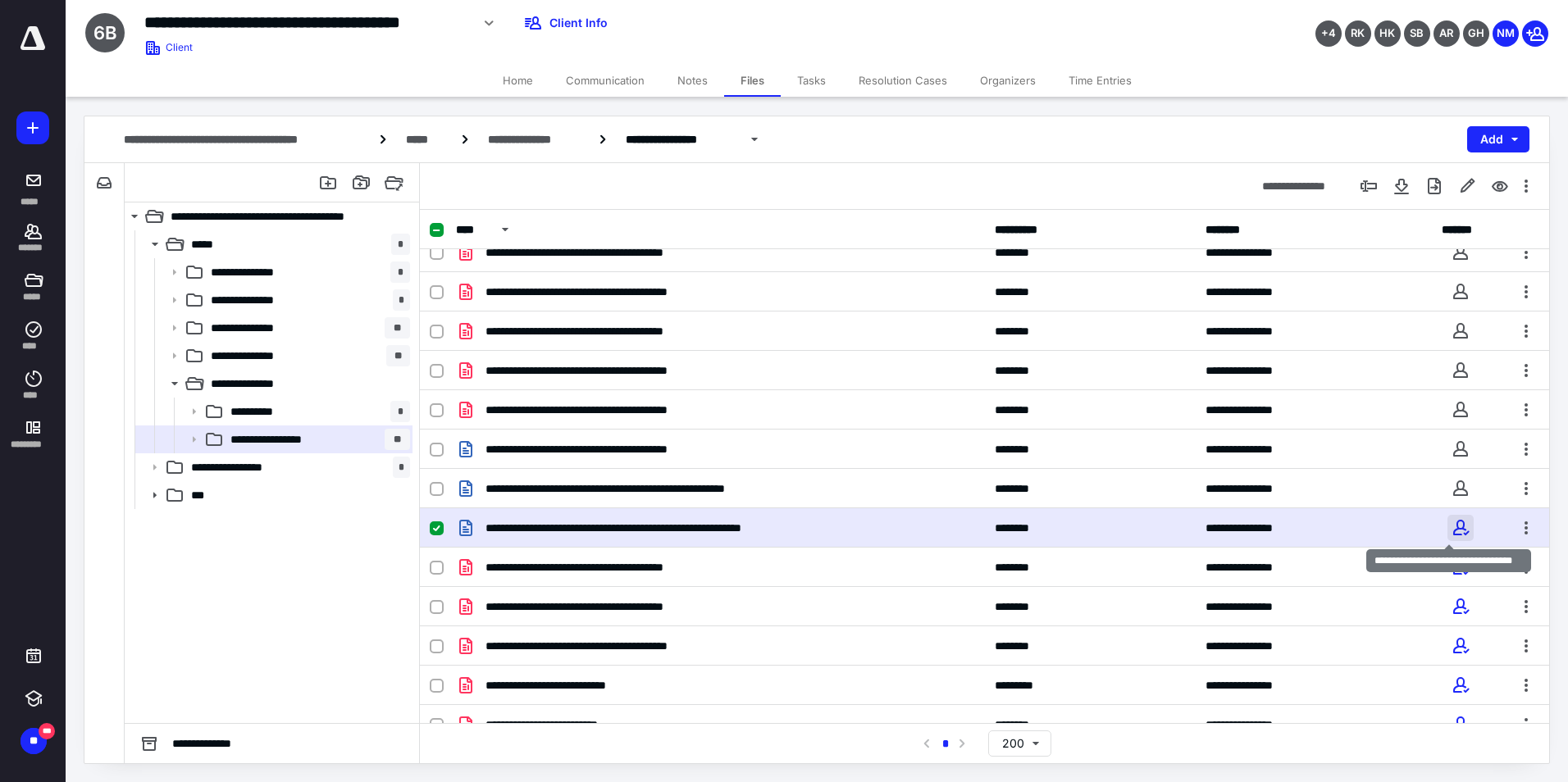 checkbox on "false" 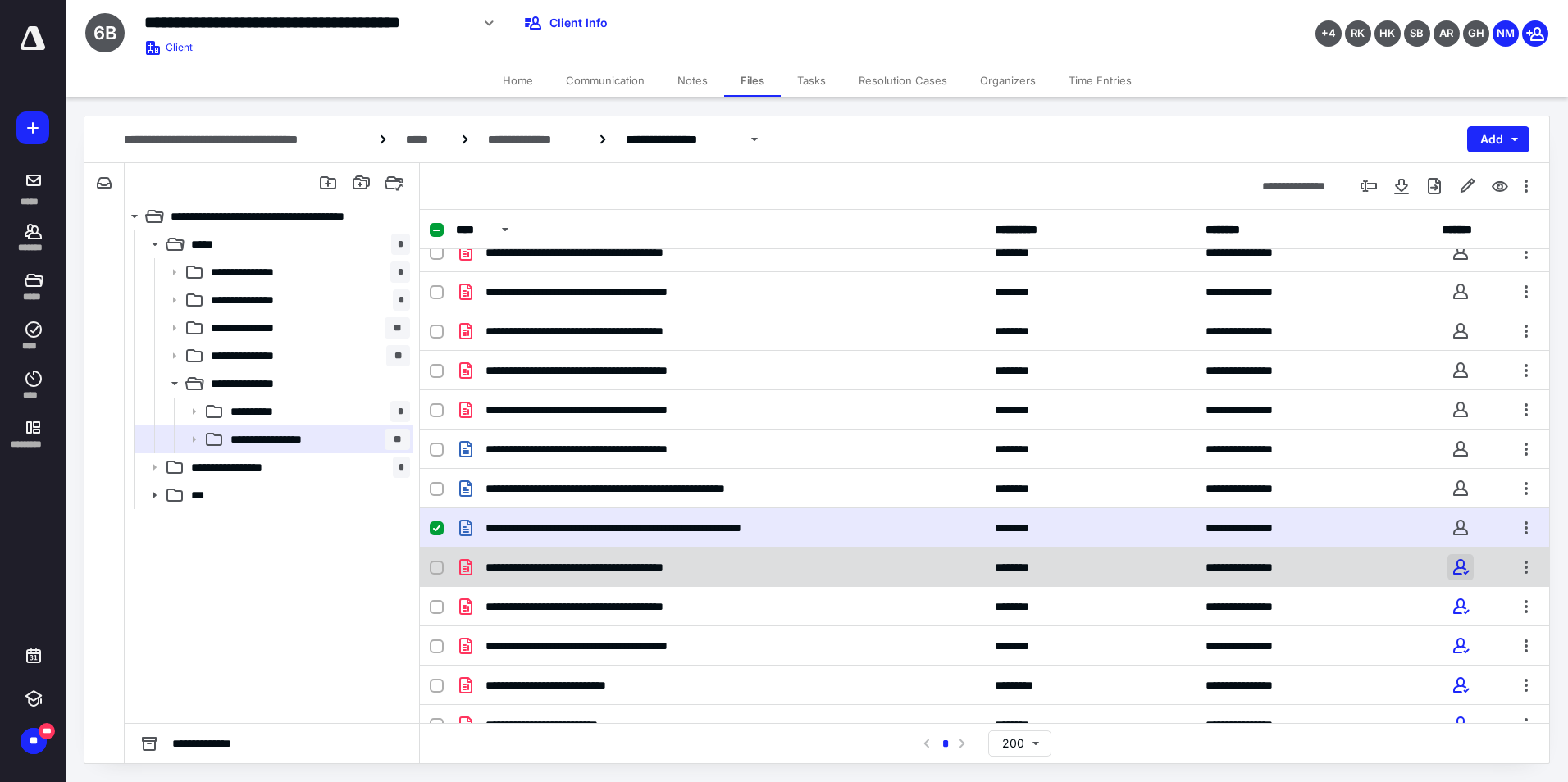 click at bounding box center (1461, 567) 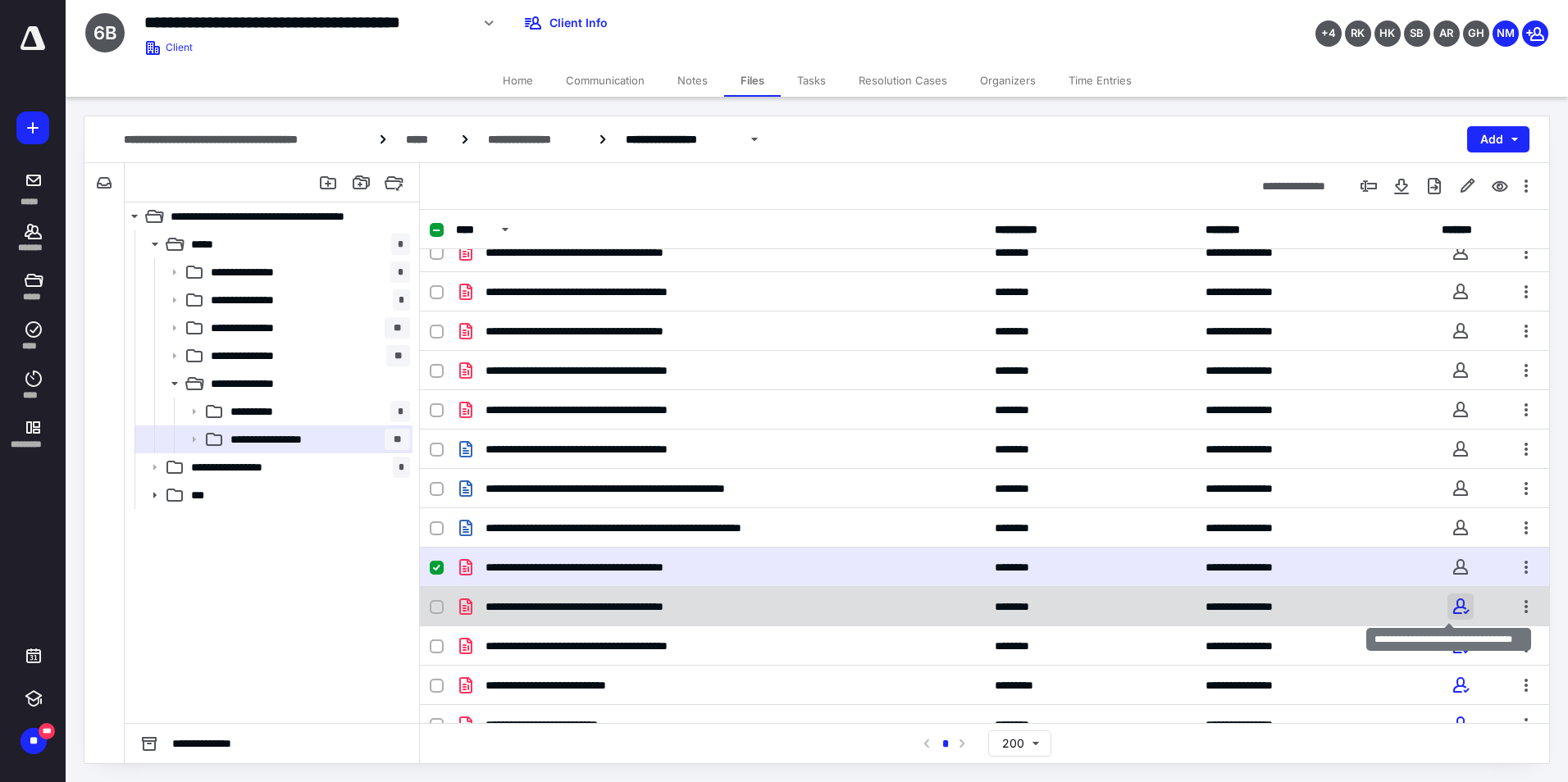 click at bounding box center [1461, 607] 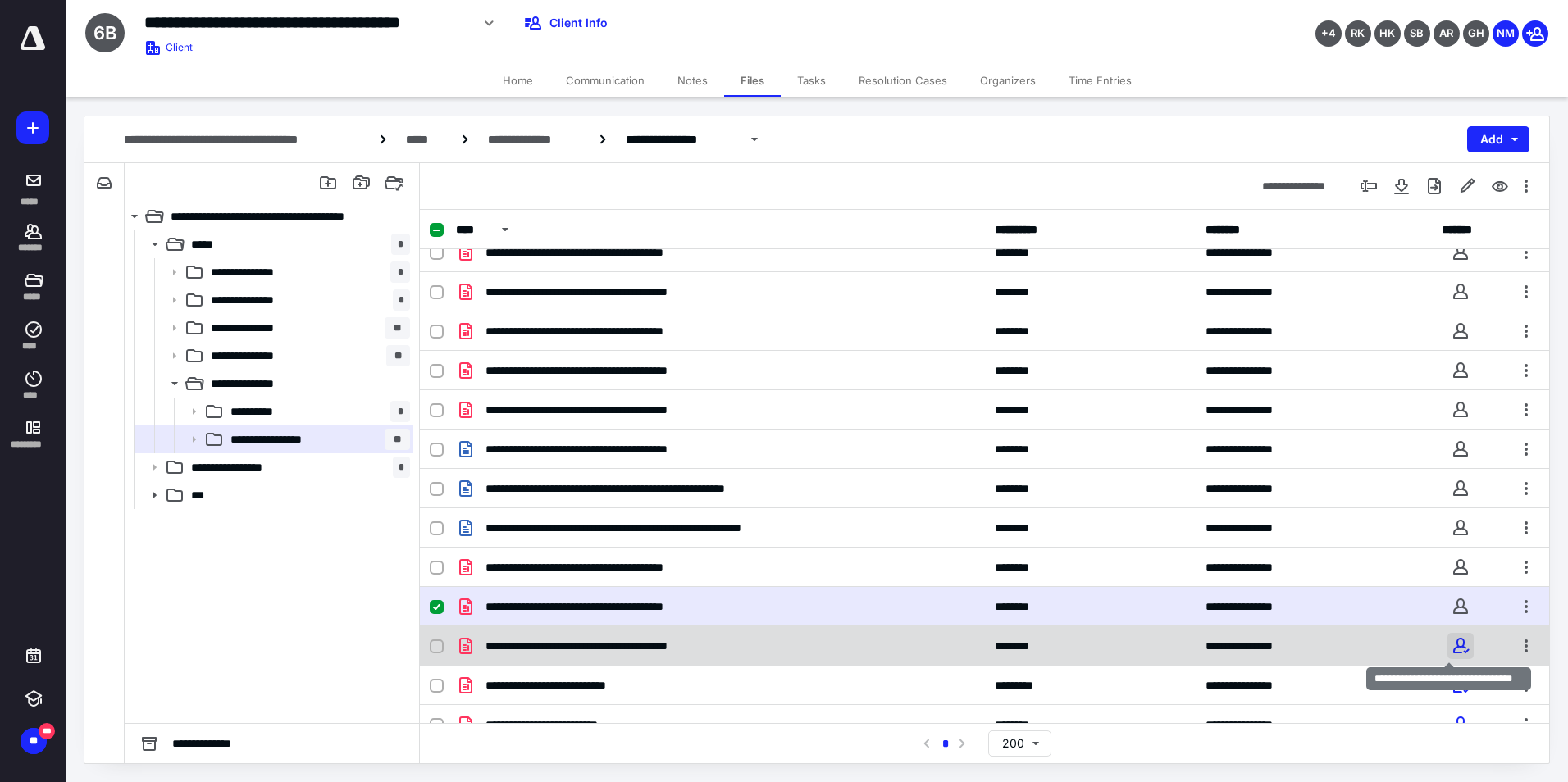 click at bounding box center (1461, 646) 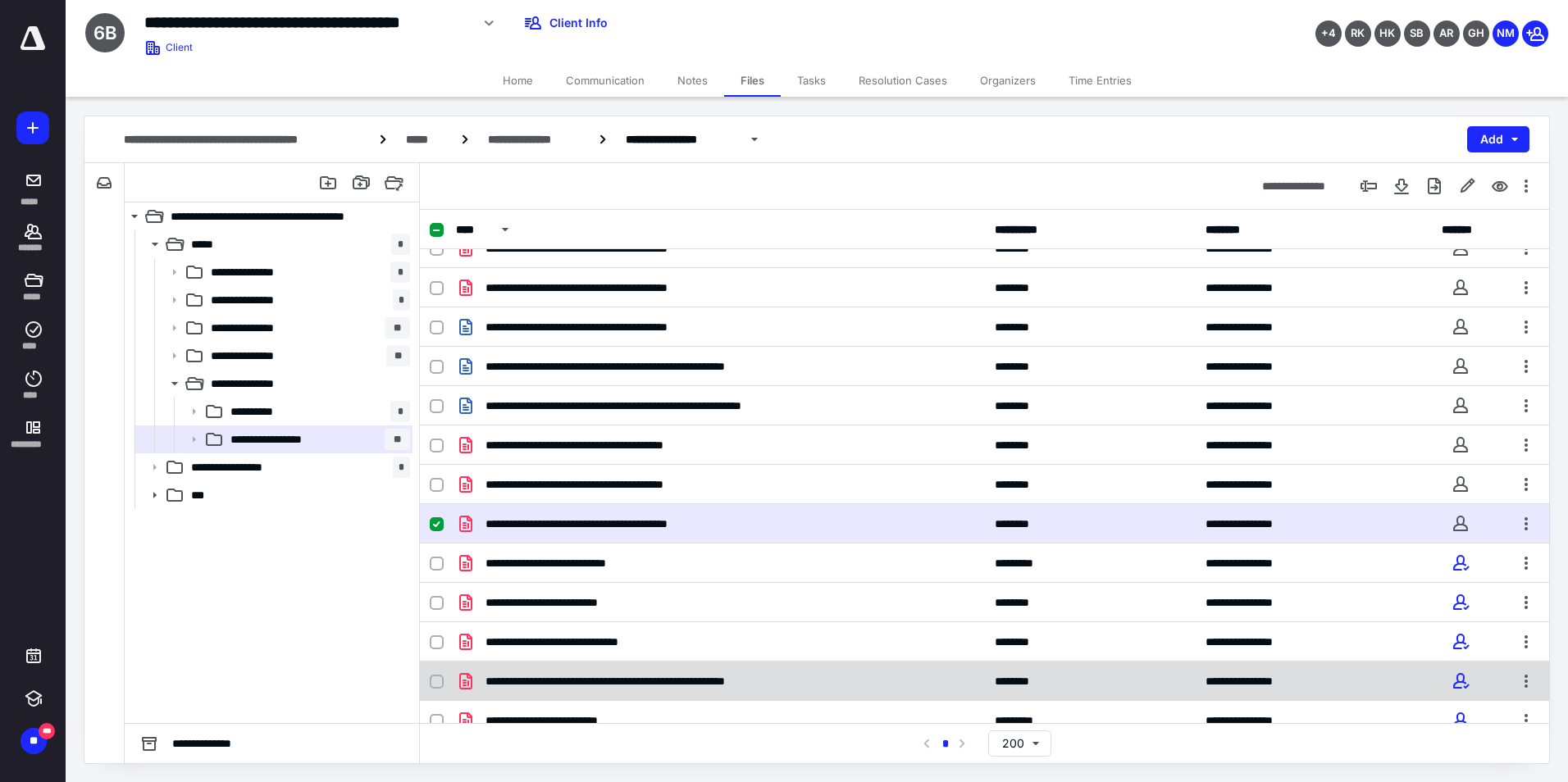 scroll, scrollTop: 574, scrollLeft: 0, axis: vertical 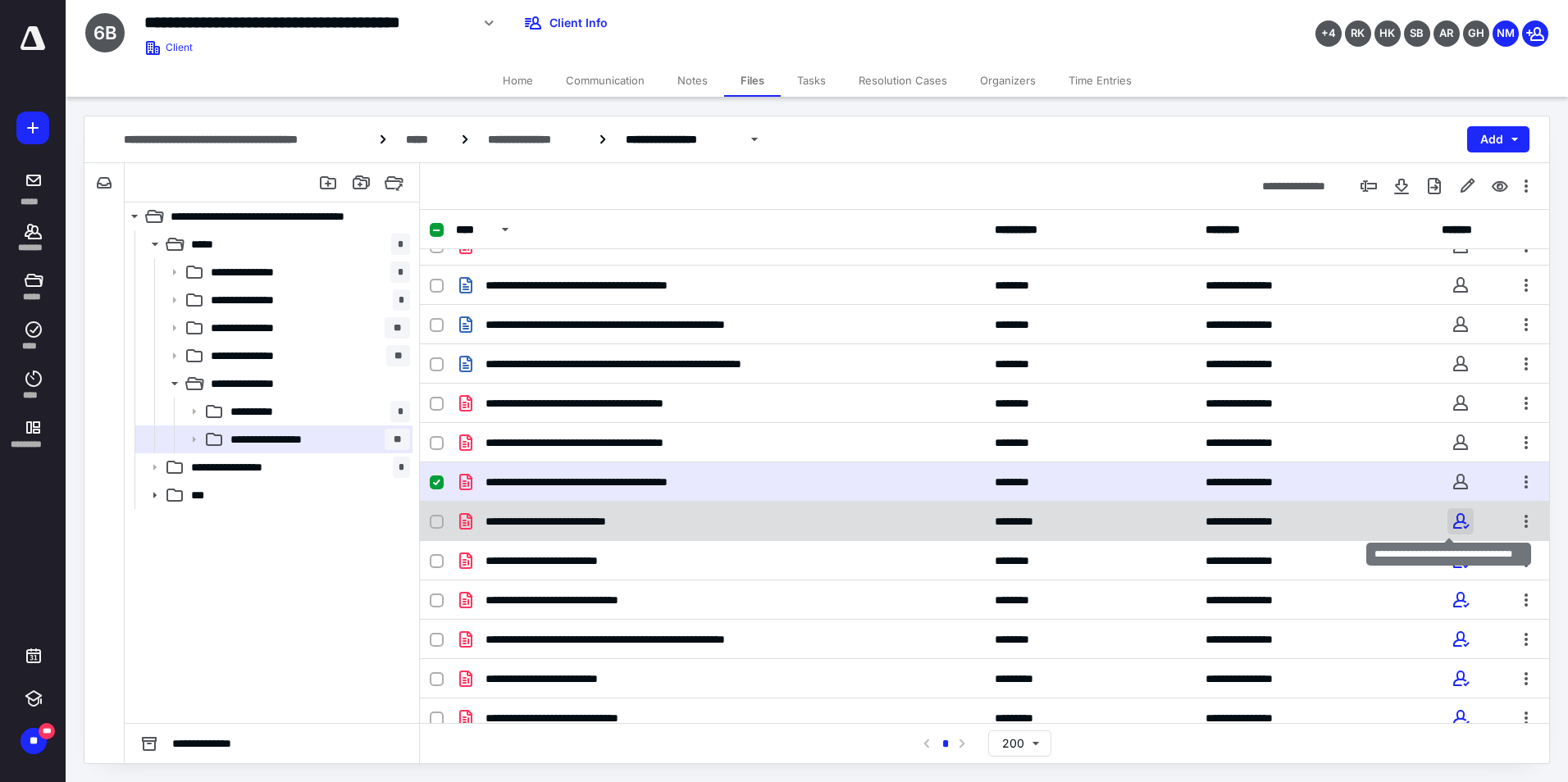 click at bounding box center (1461, 521) 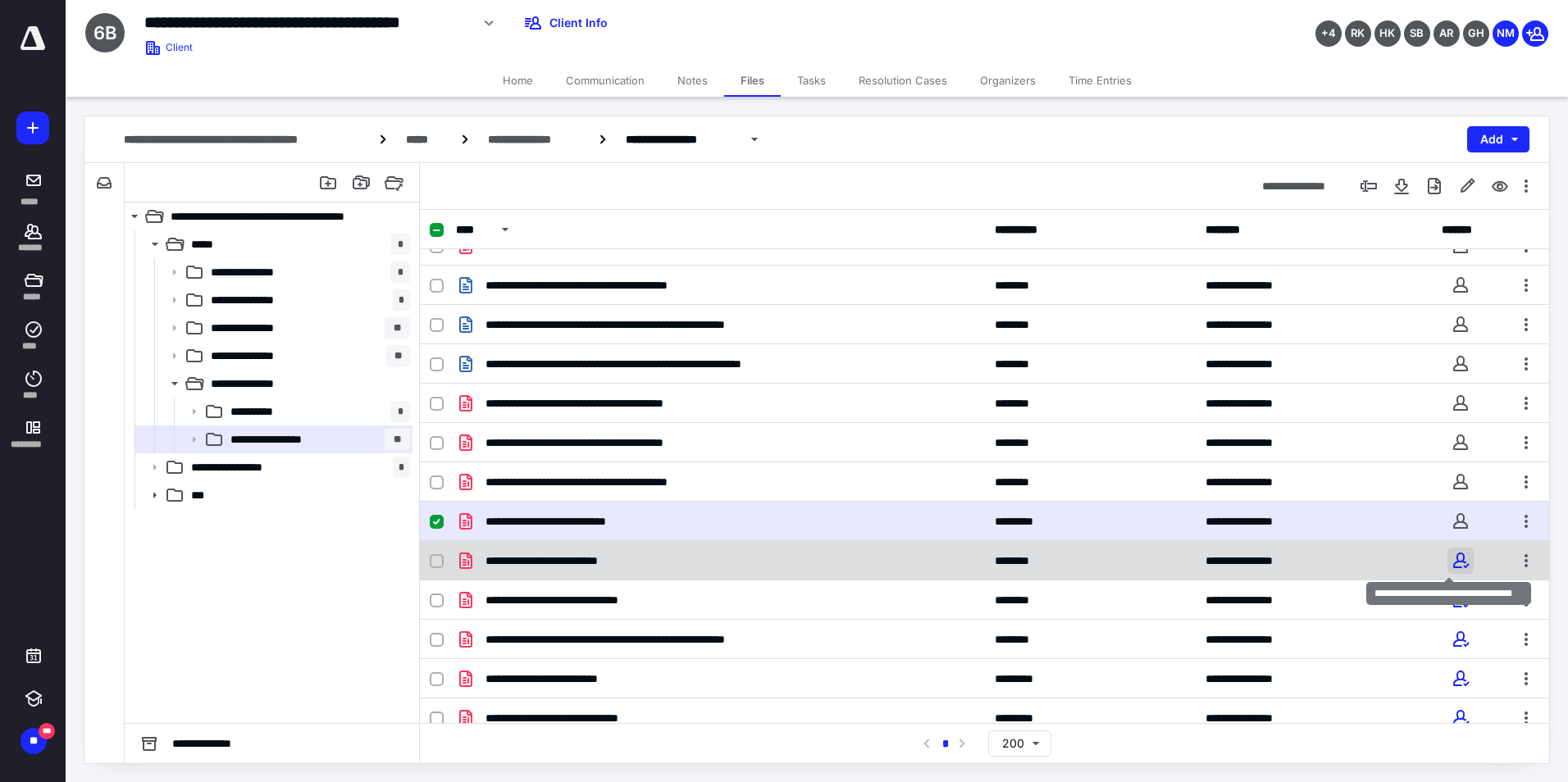 click at bounding box center [1461, 561] 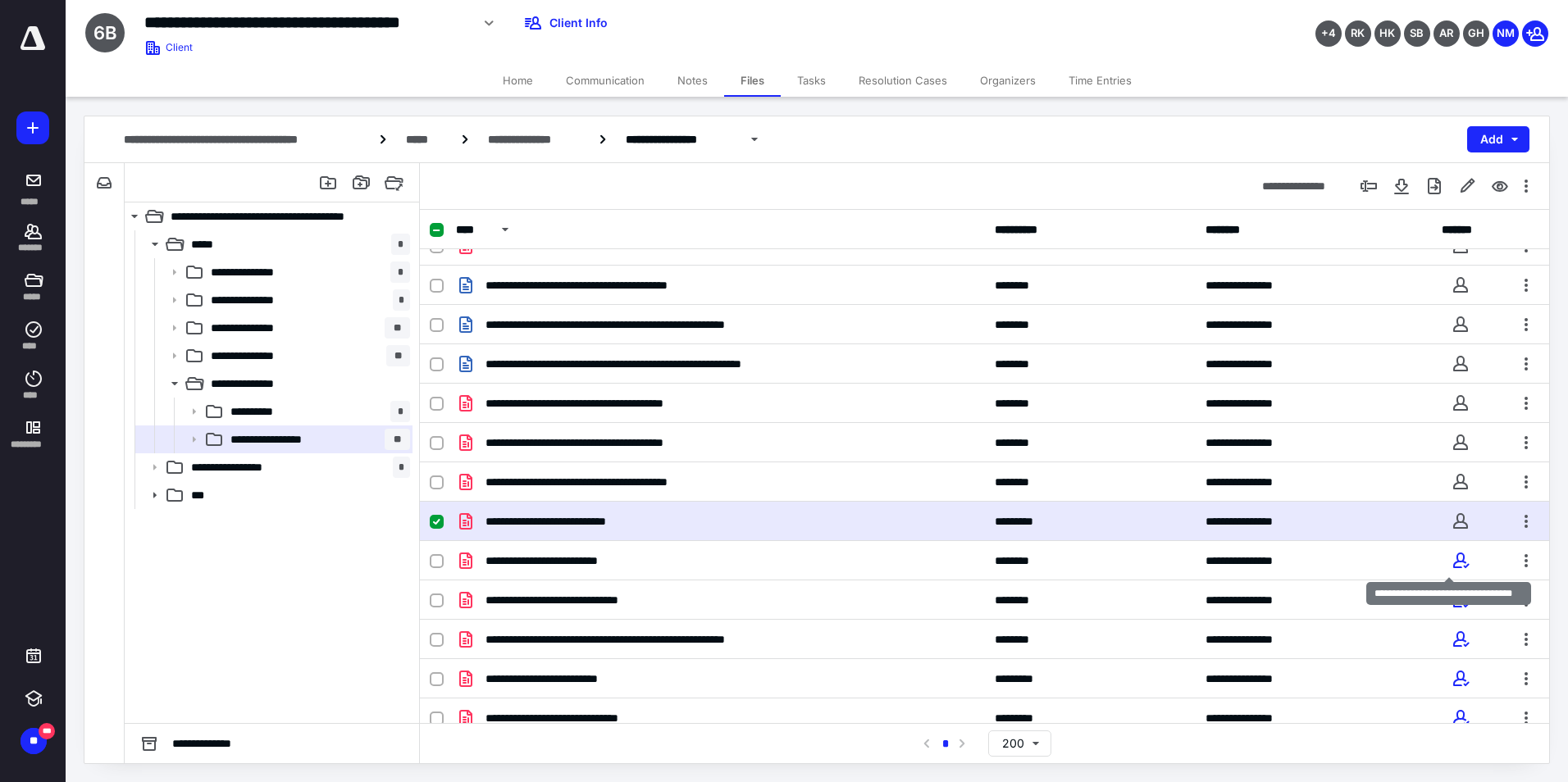 checkbox on "false" 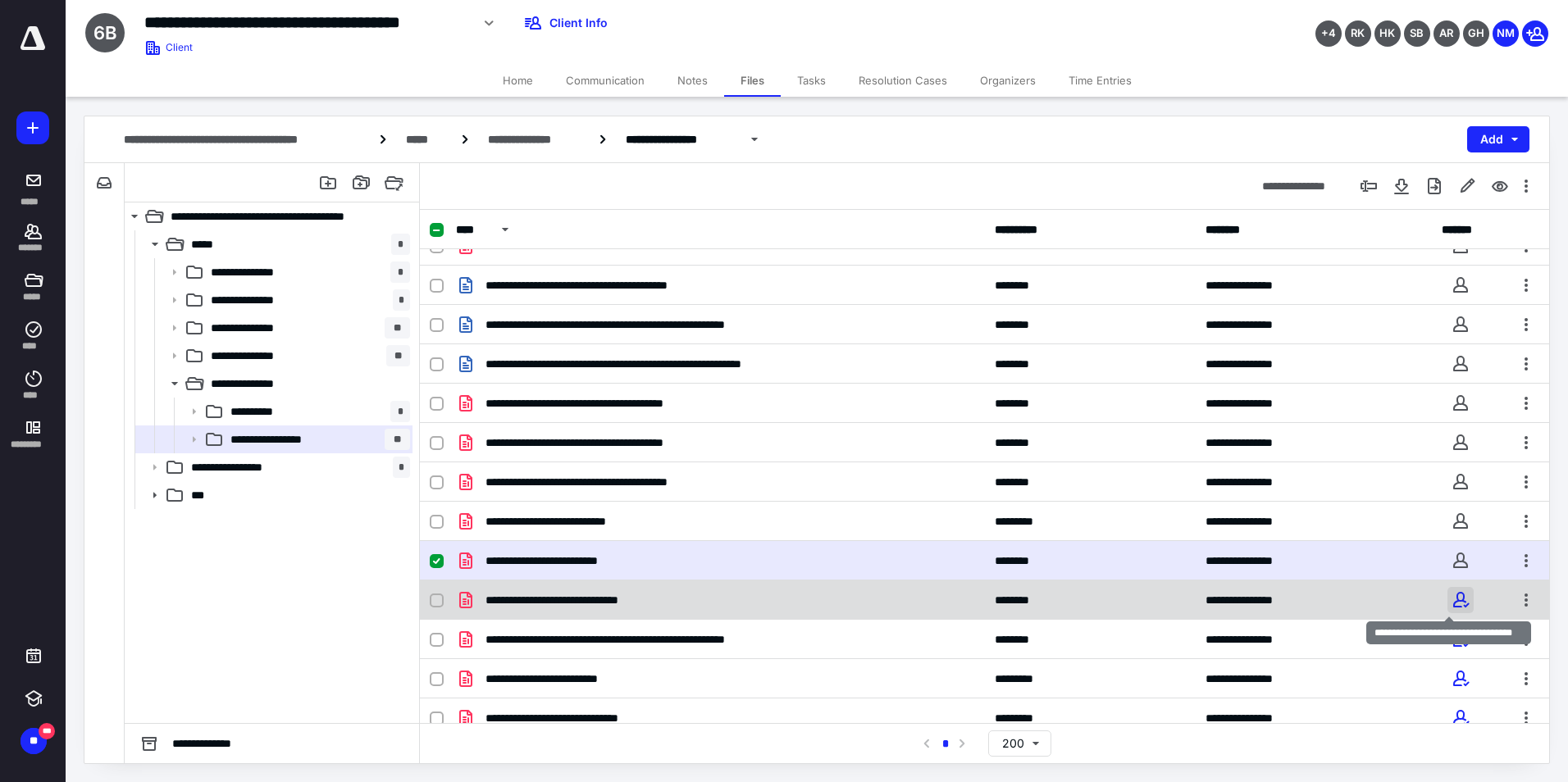 click at bounding box center (1461, 600) 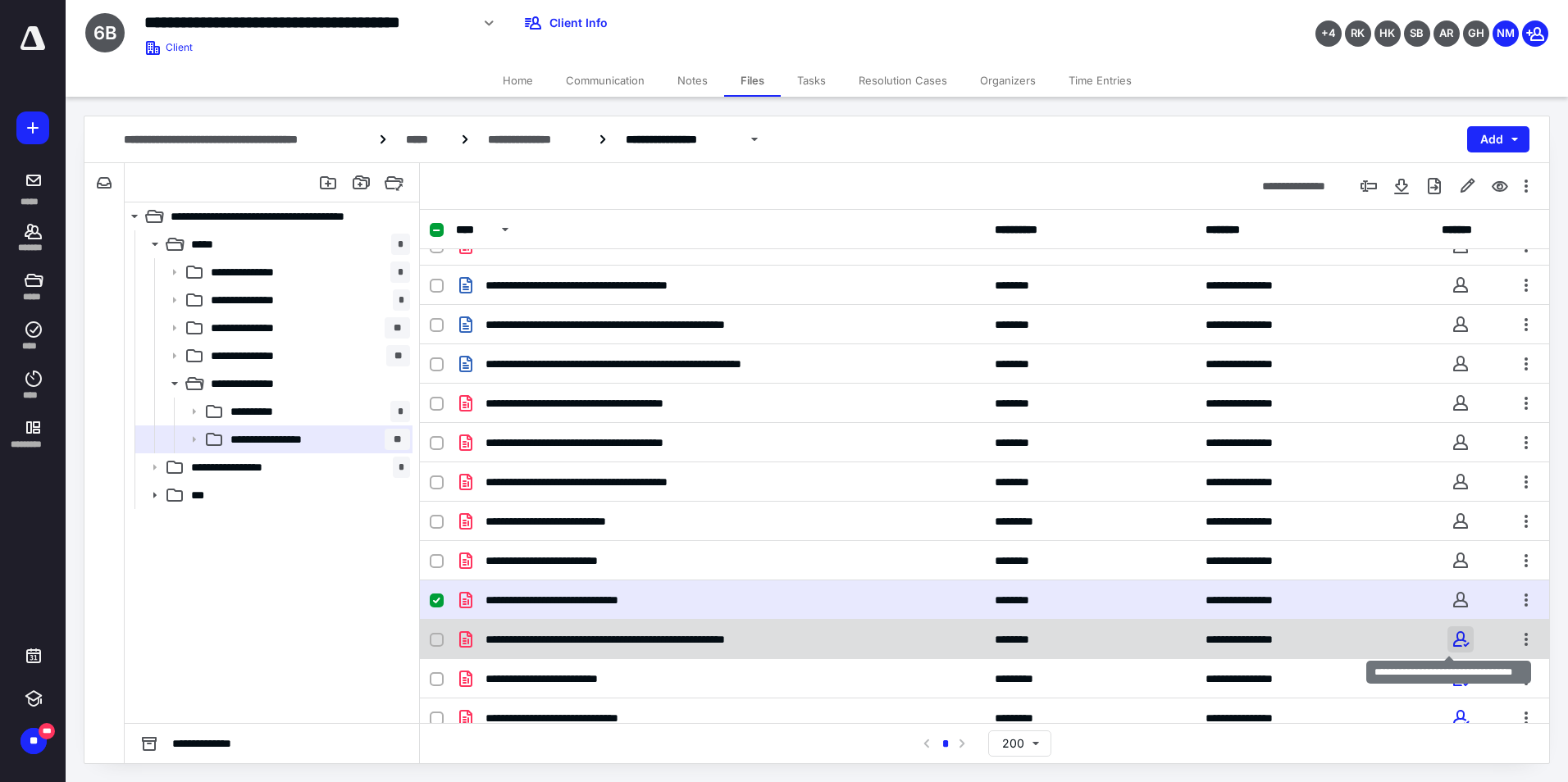 click at bounding box center (1461, 639) 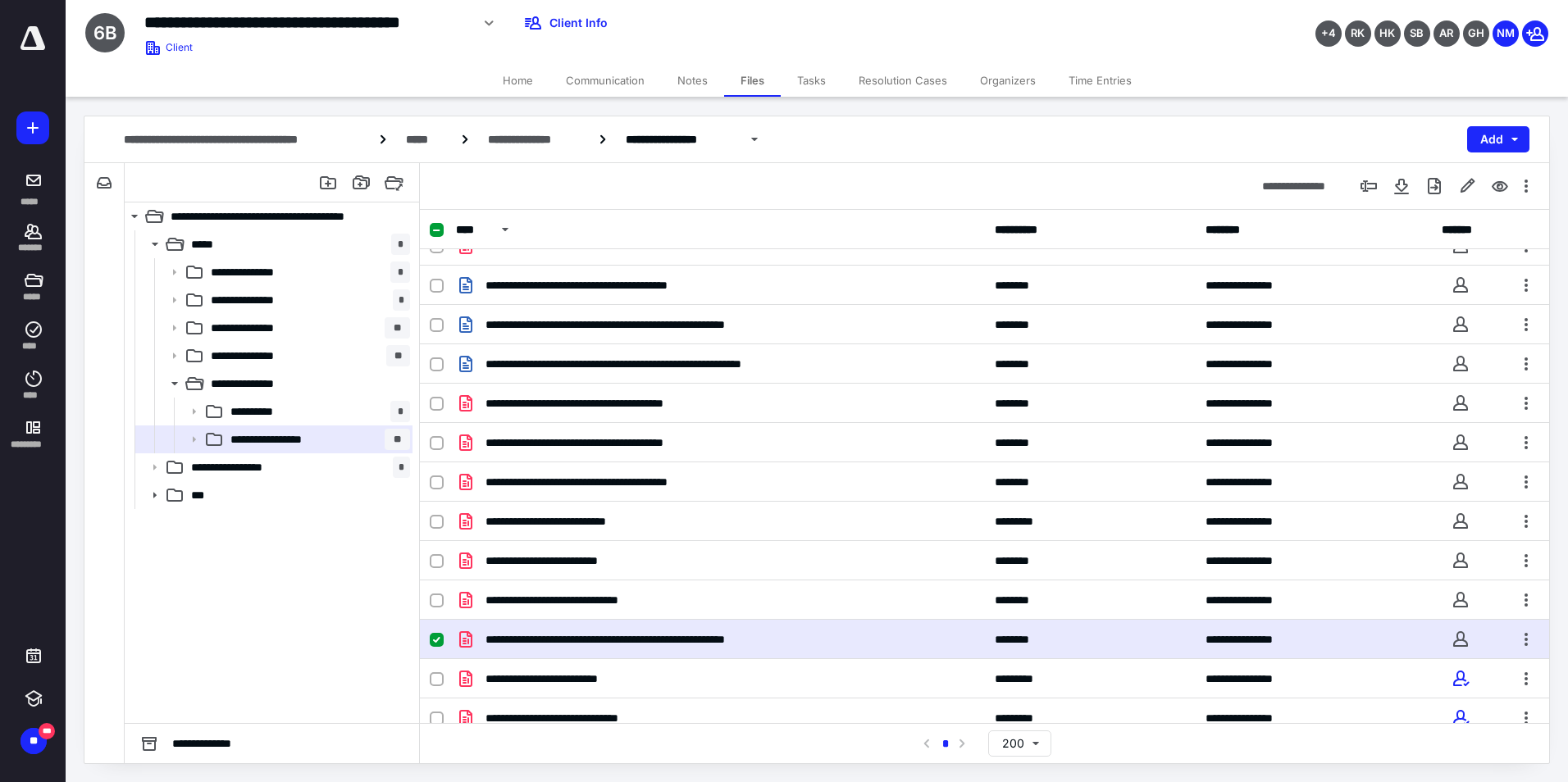 scroll, scrollTop: 738, scrollLeft: 0, axis: vertical 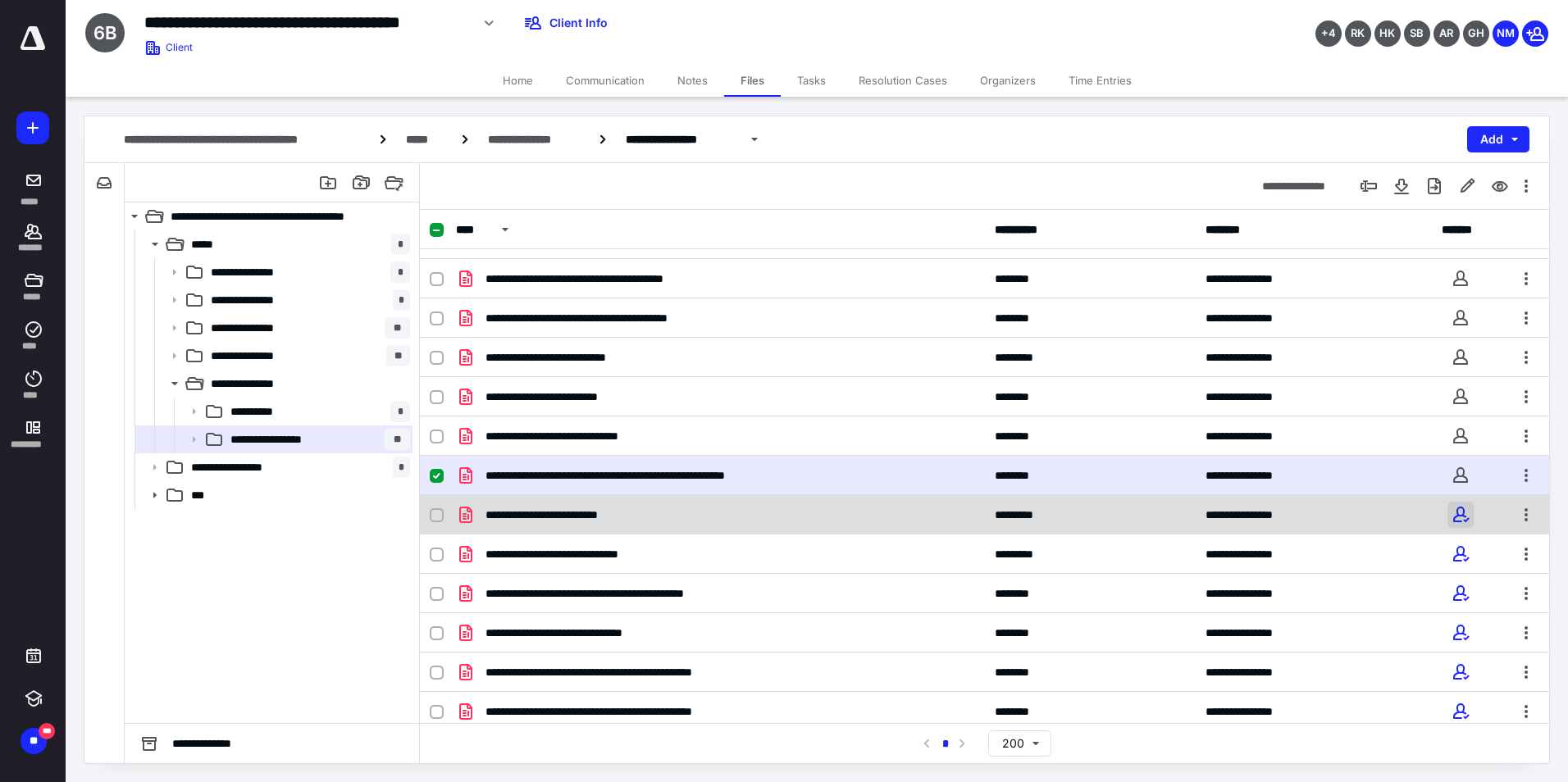 click at bounding box center [1461, 515] 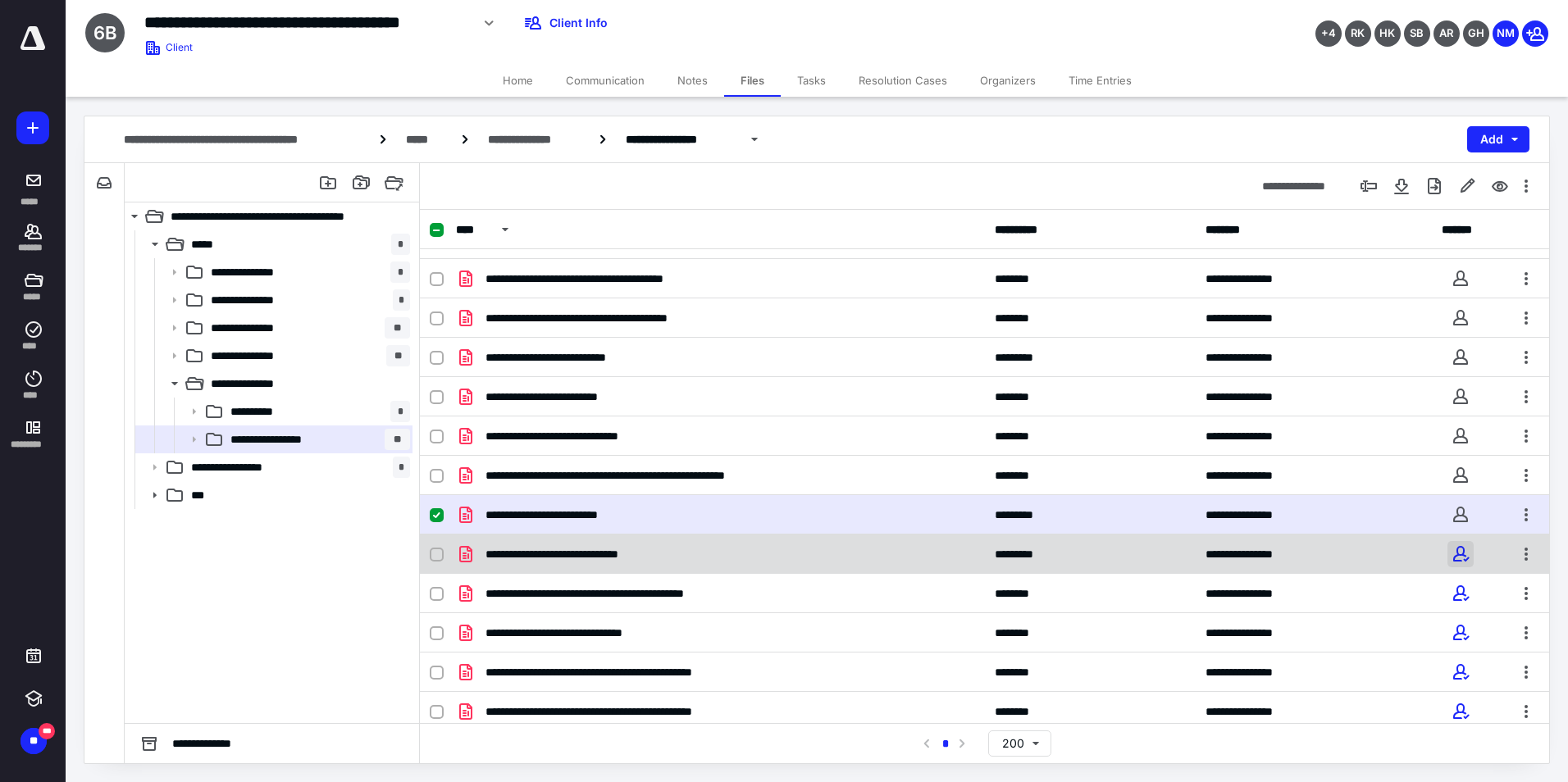 click at bounding box center [1461, 554] 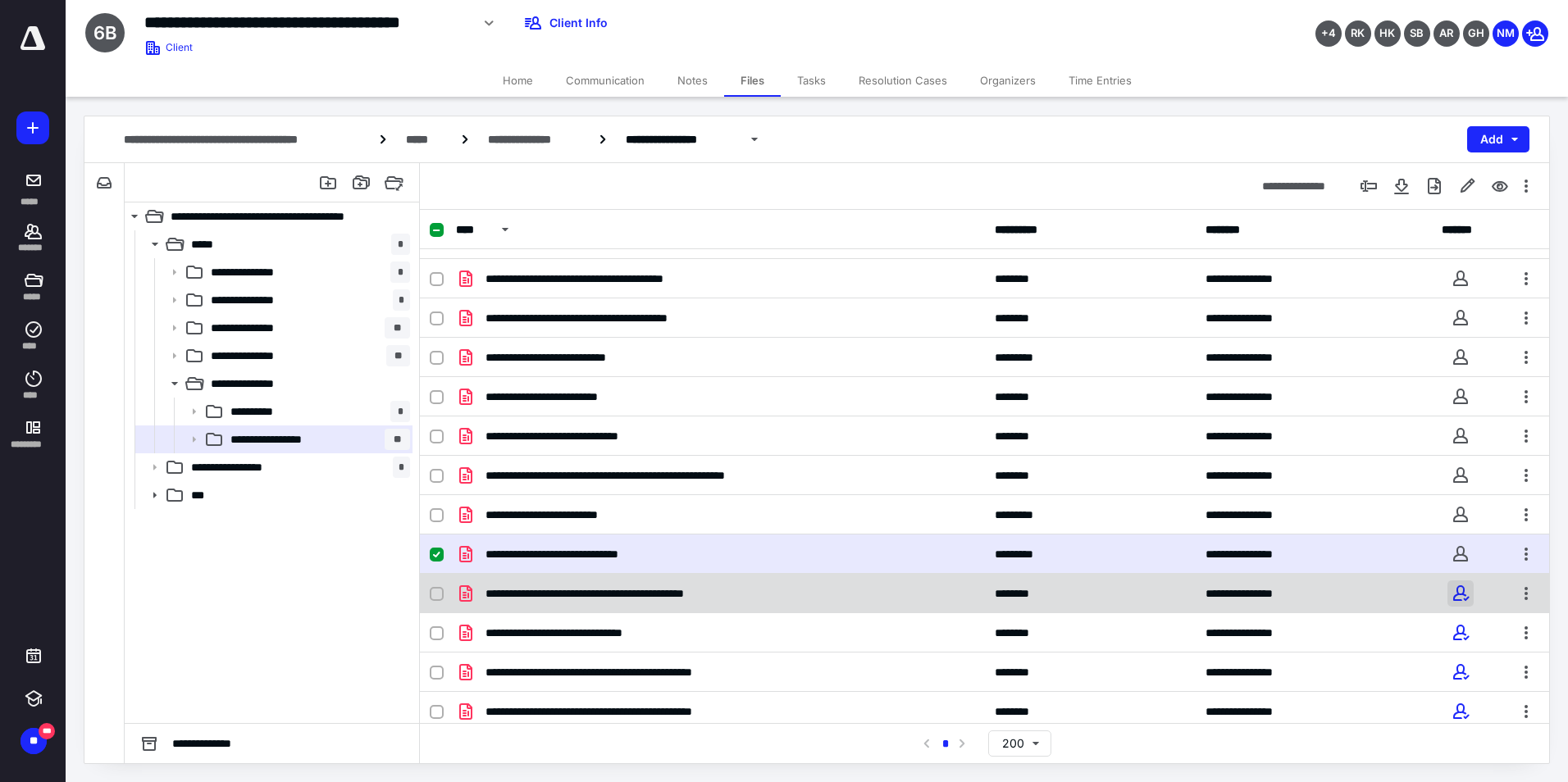 click at bounding box center [1461, 593] 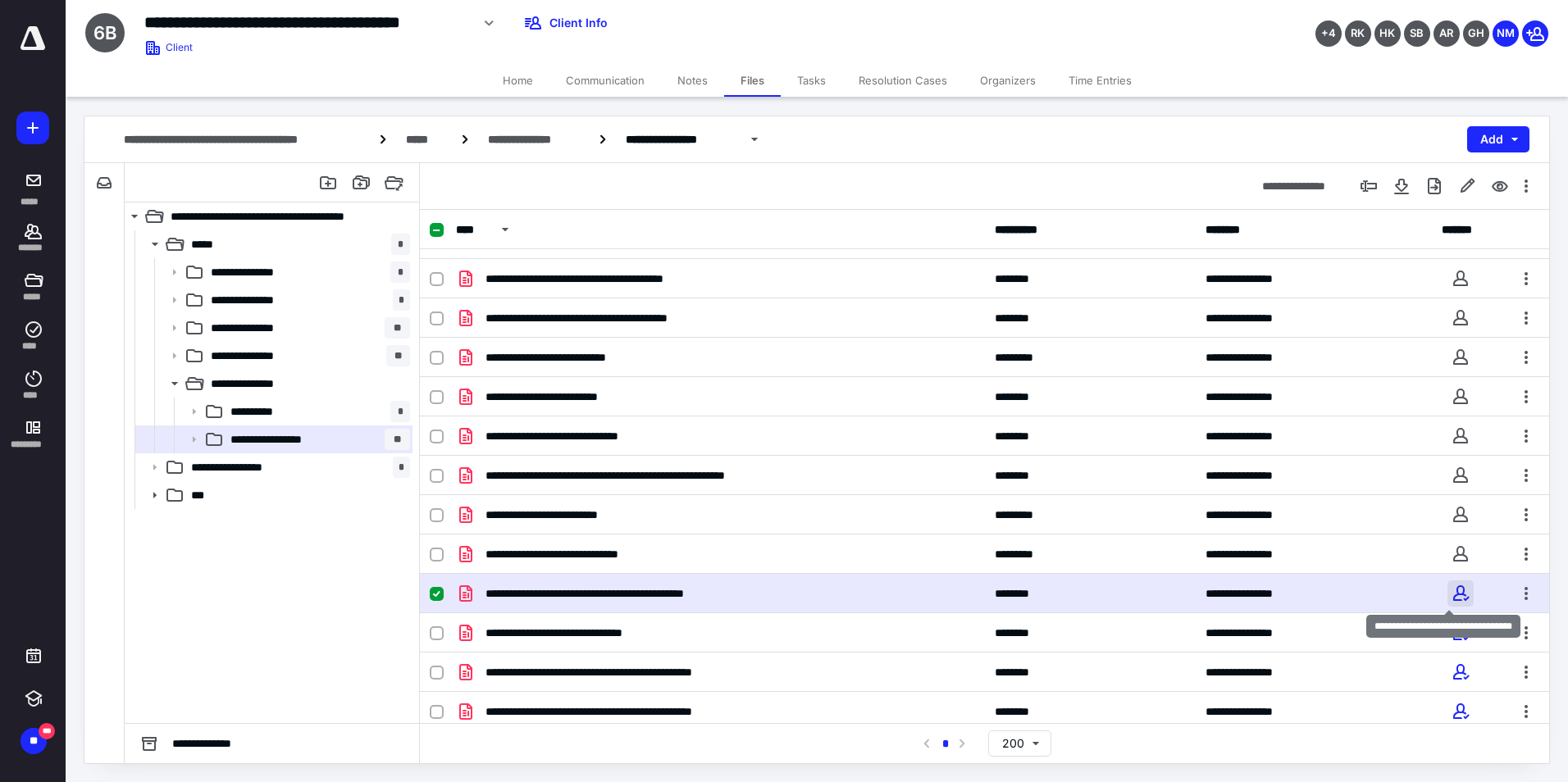 checkbox on "false" 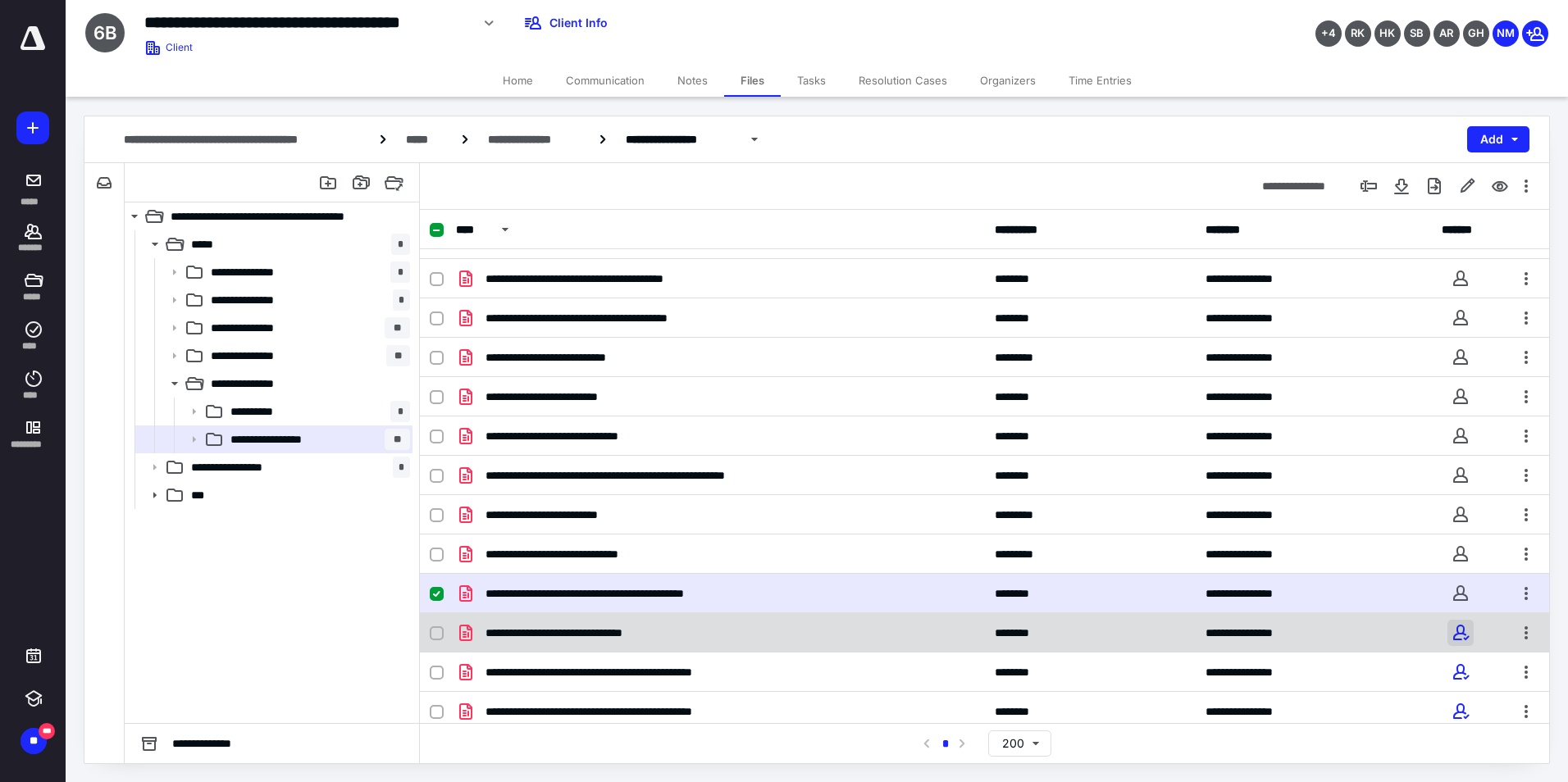 click at bounding box center (1461, 633) 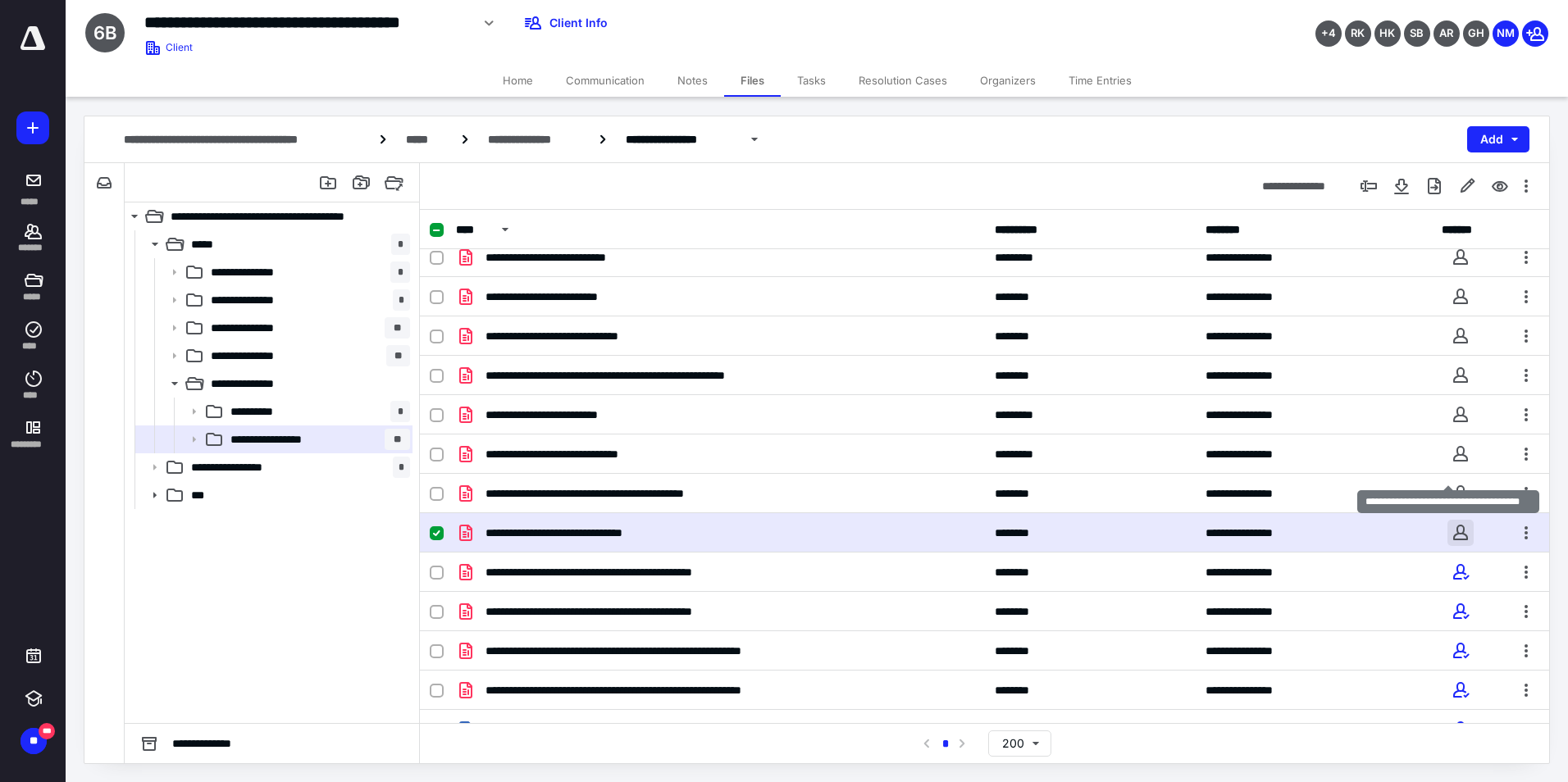 scroll, scrollTop: 902, scrollLeft: 0, axis: vertical 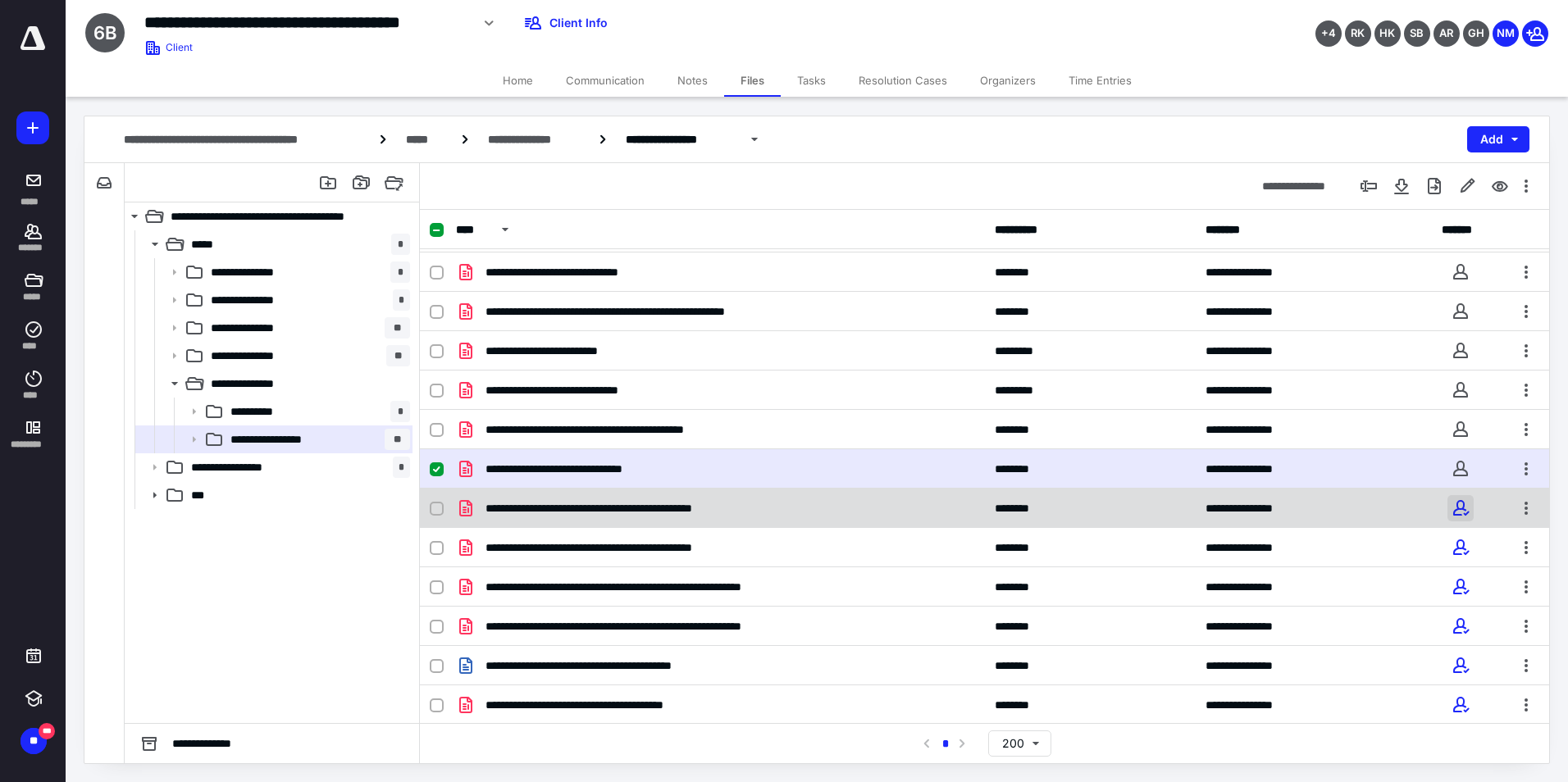 click at bounding box center (1461, 508) 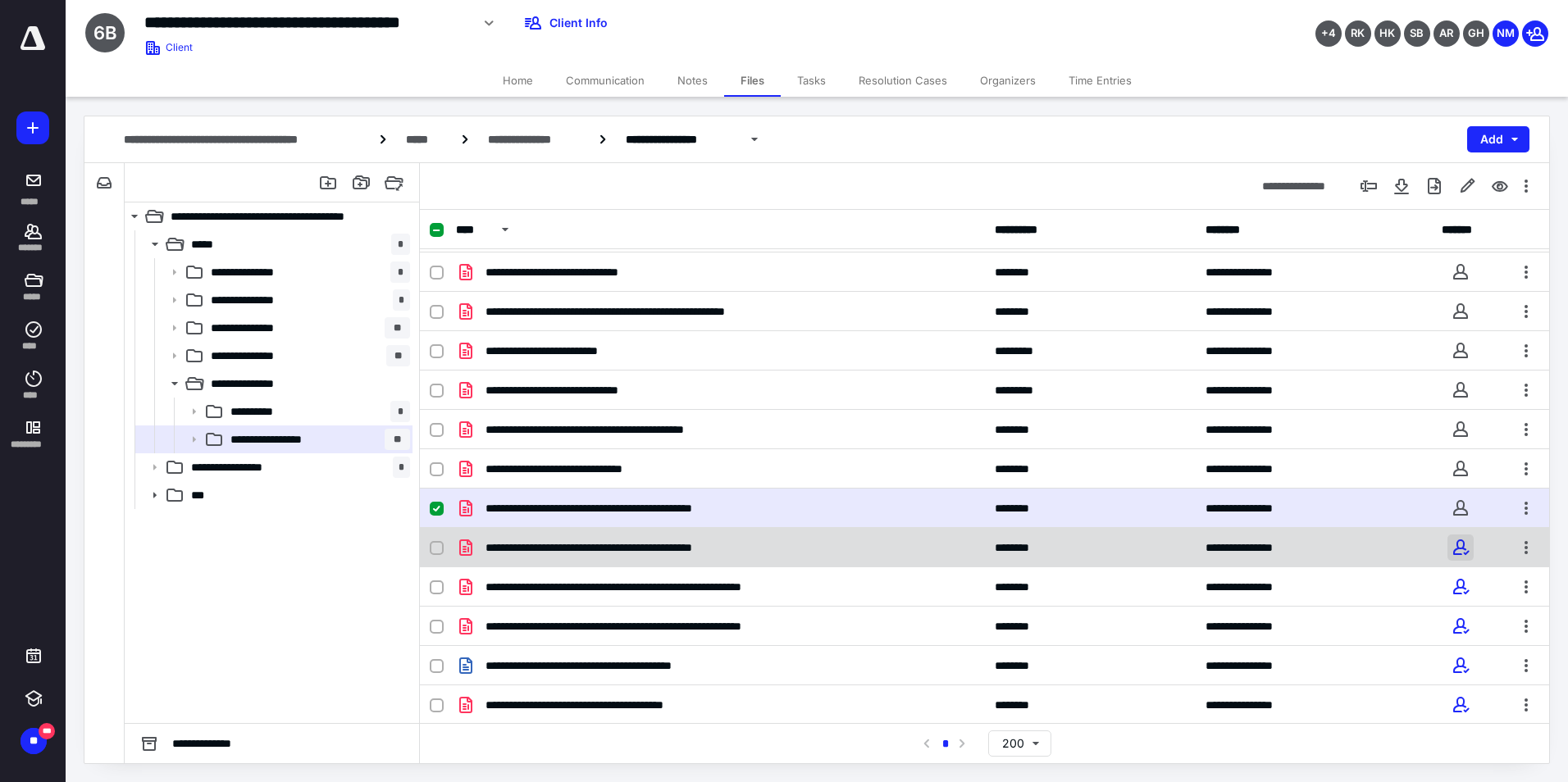 click at bounding box center [1461, 548] 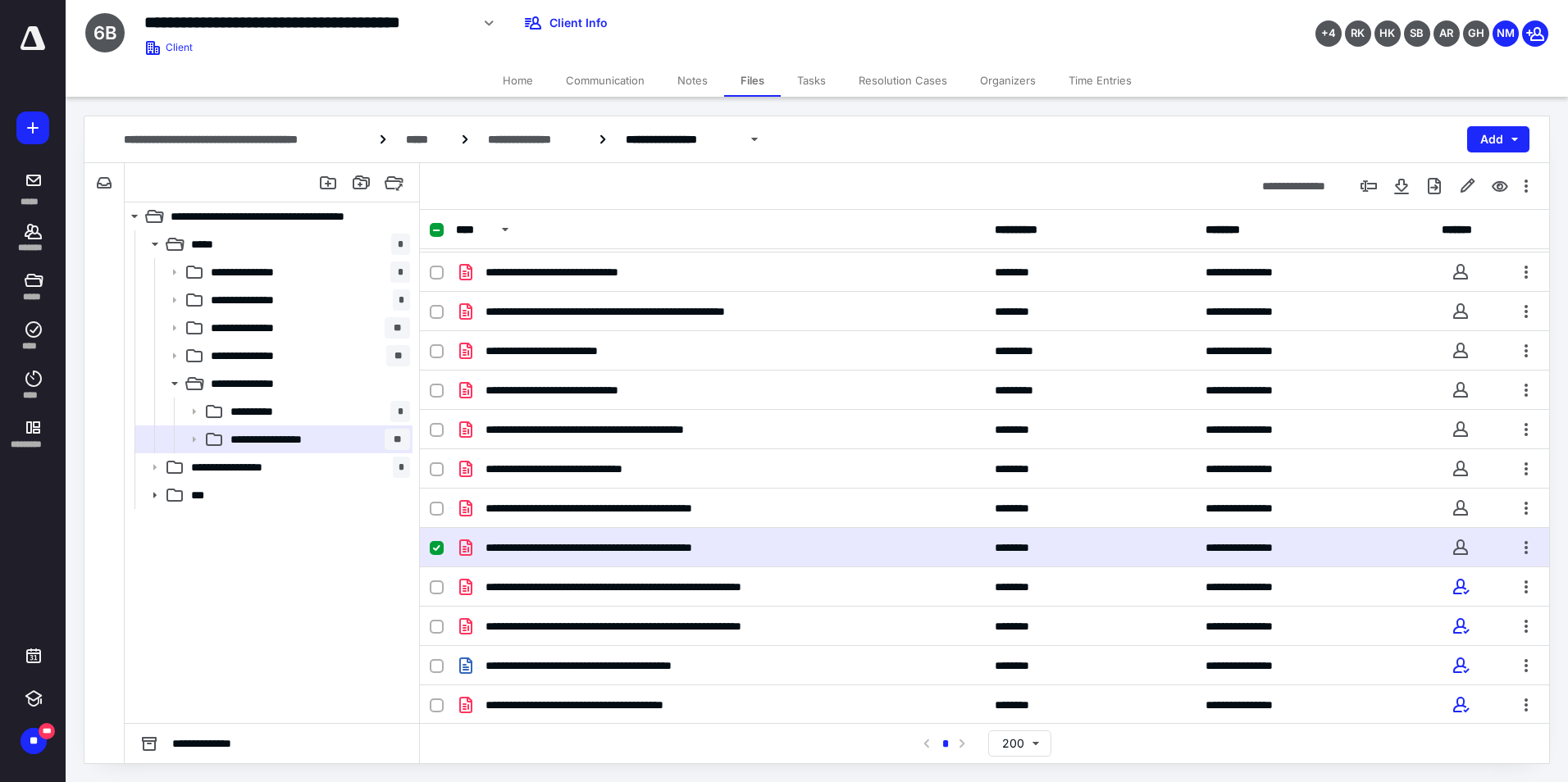 click at bounding box center [1461, 587] 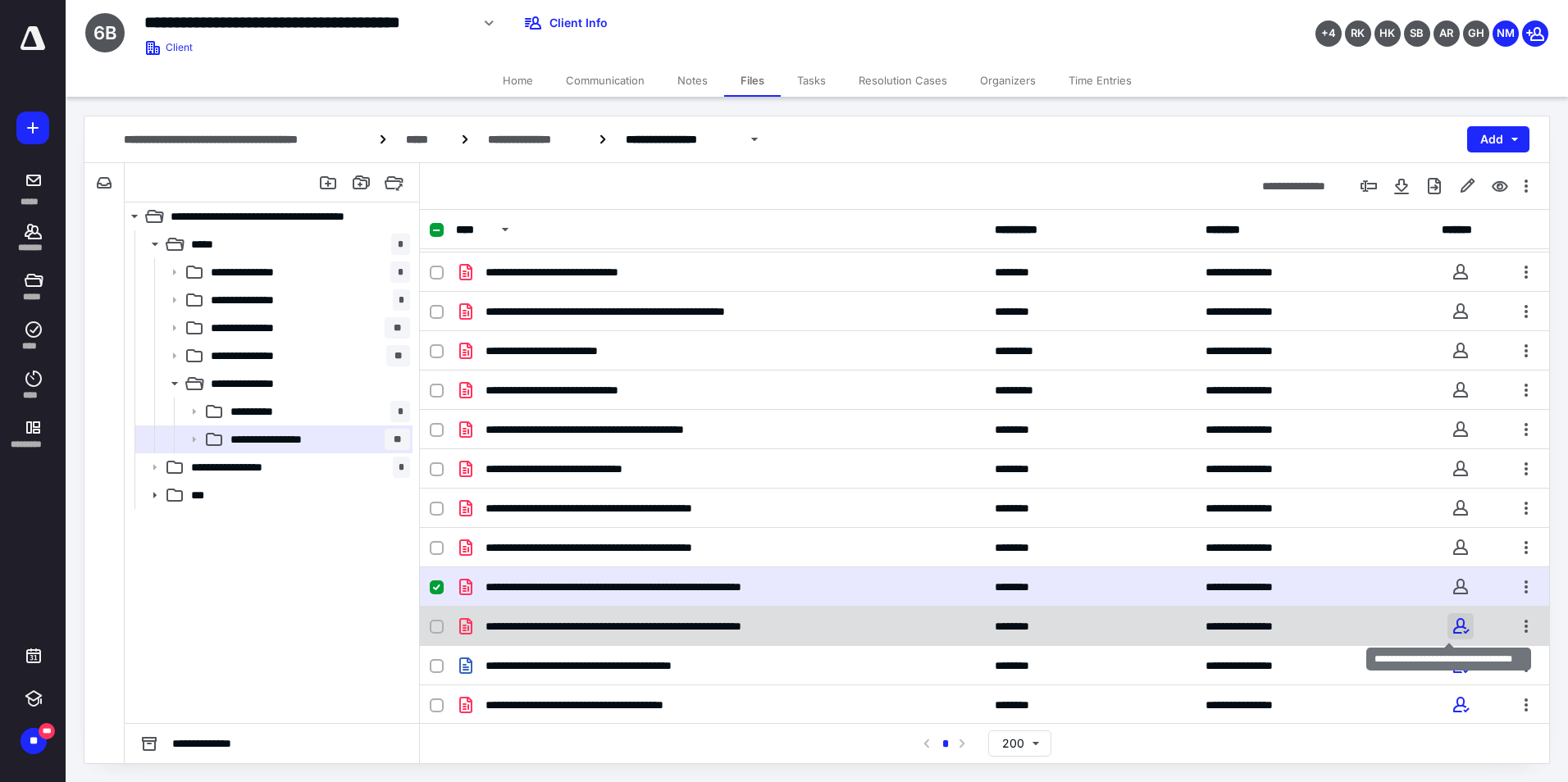click at bounding box center [1461, 626] 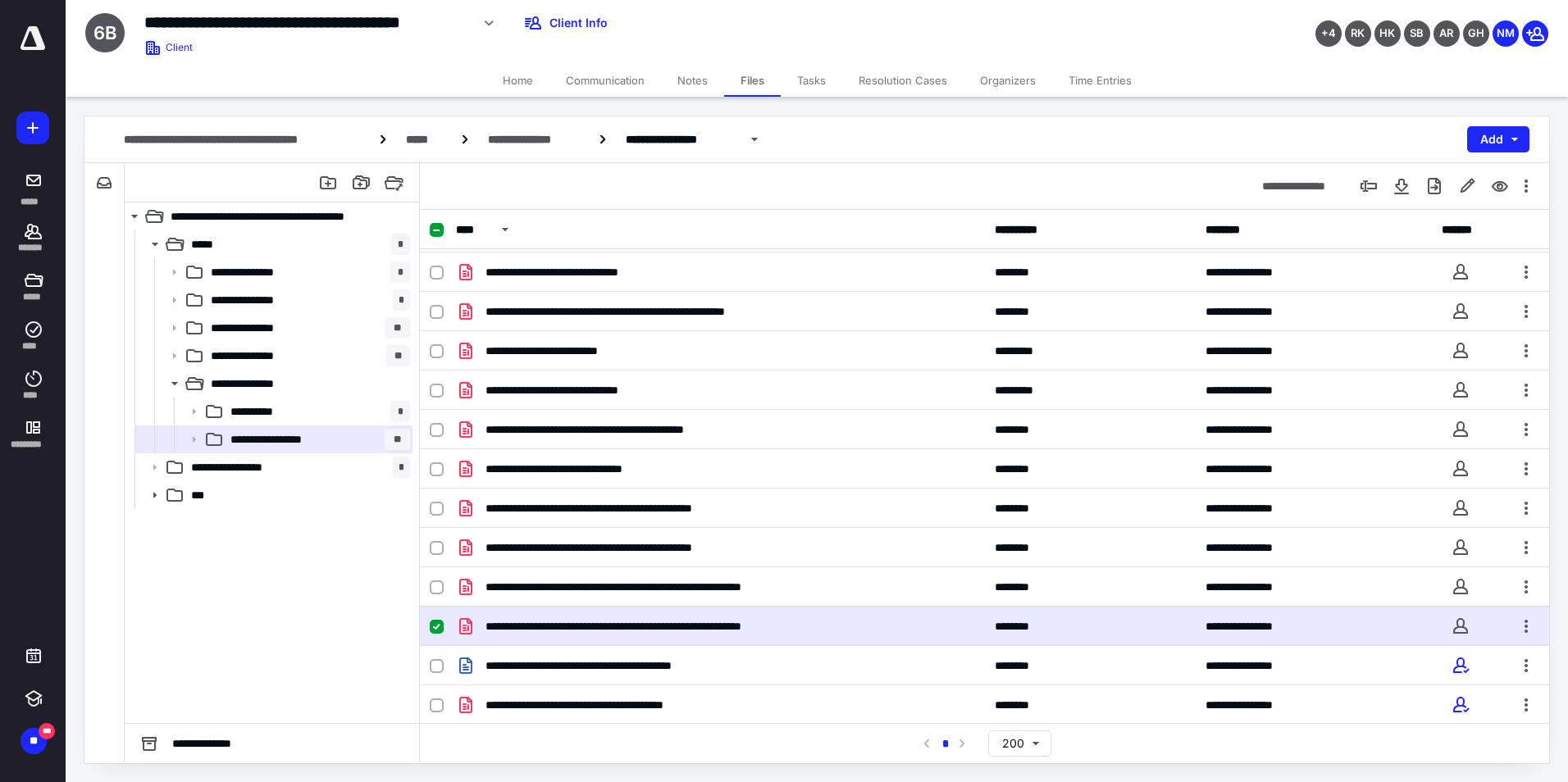 click at bounding box center [1461, 666] 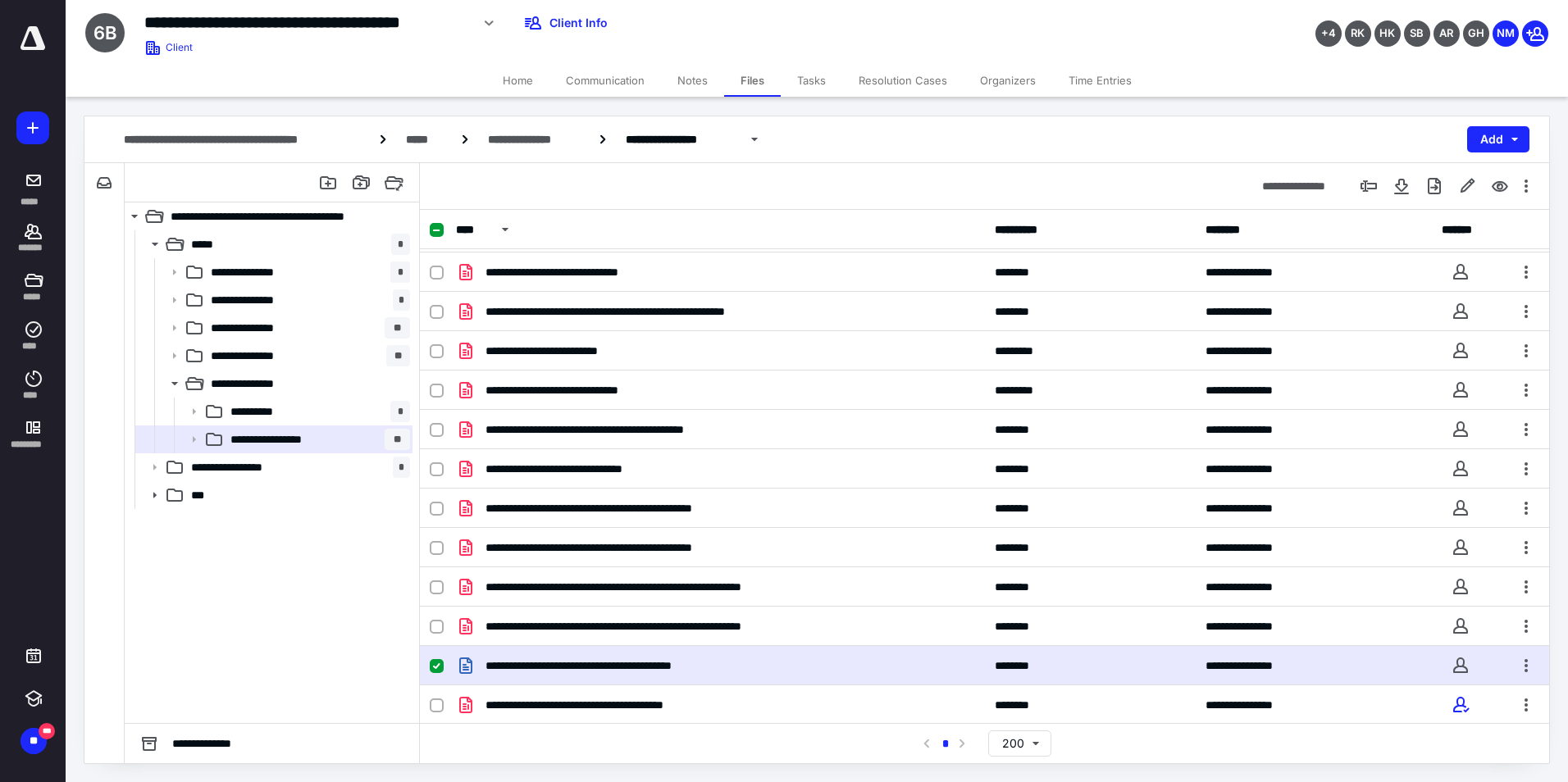 click at bounding box center (1461, 705) 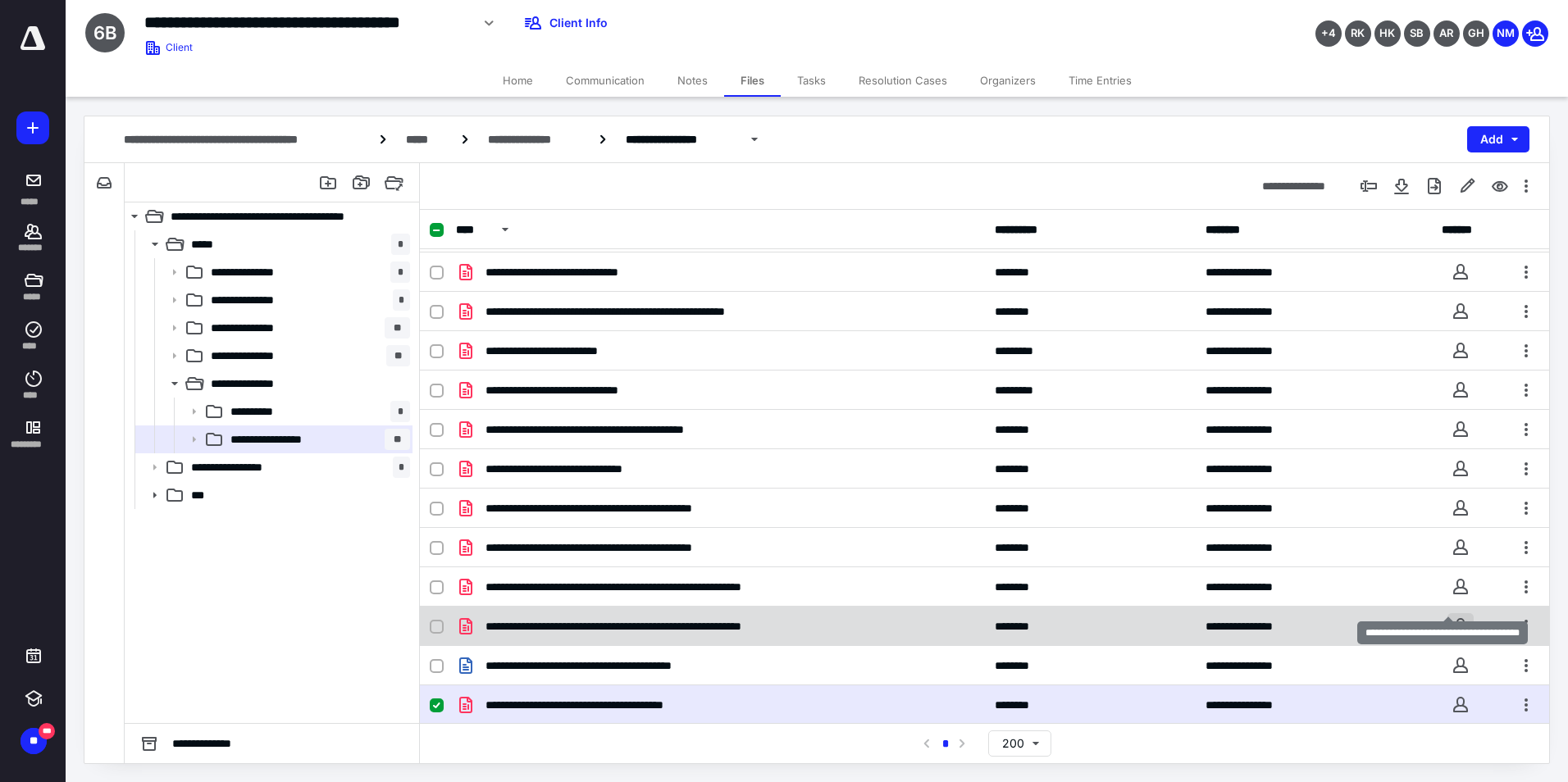 scroll, scrollTop: 943, scrollLeft: 0, axis: vertical 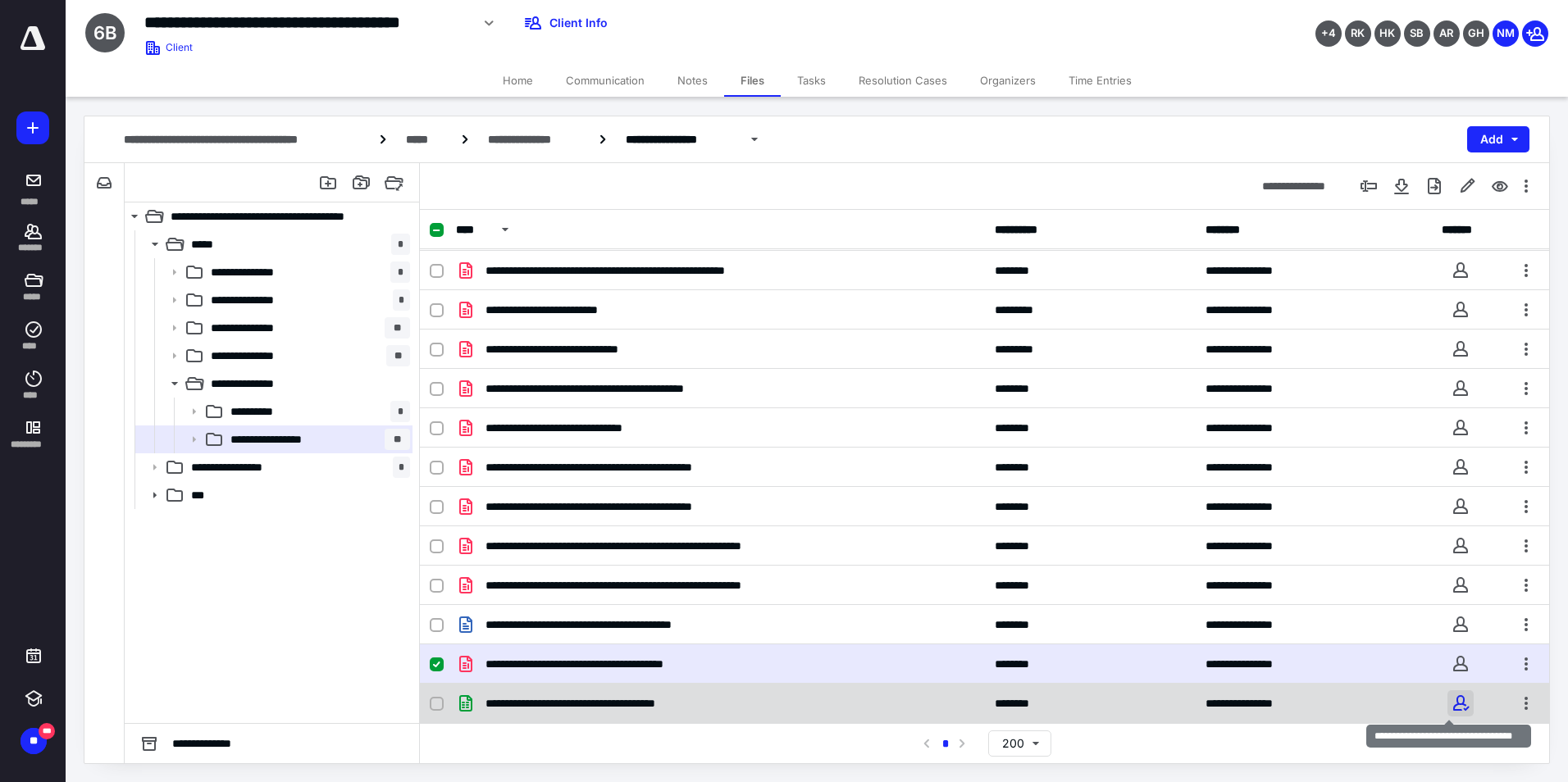 click at bounding box center [1461, 703] 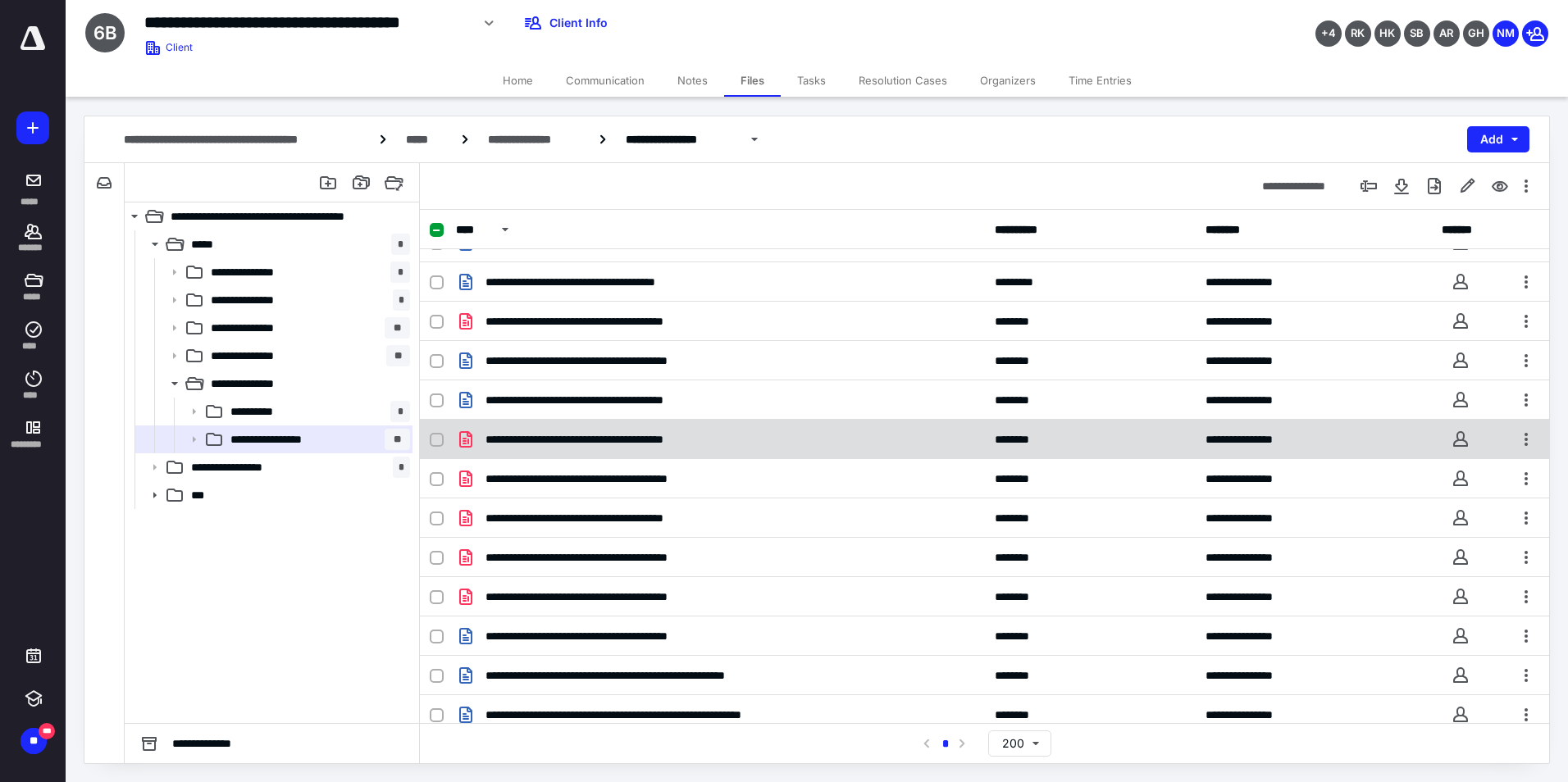scroll, scrollTop: 0, scrollLeft: 0, axis: both 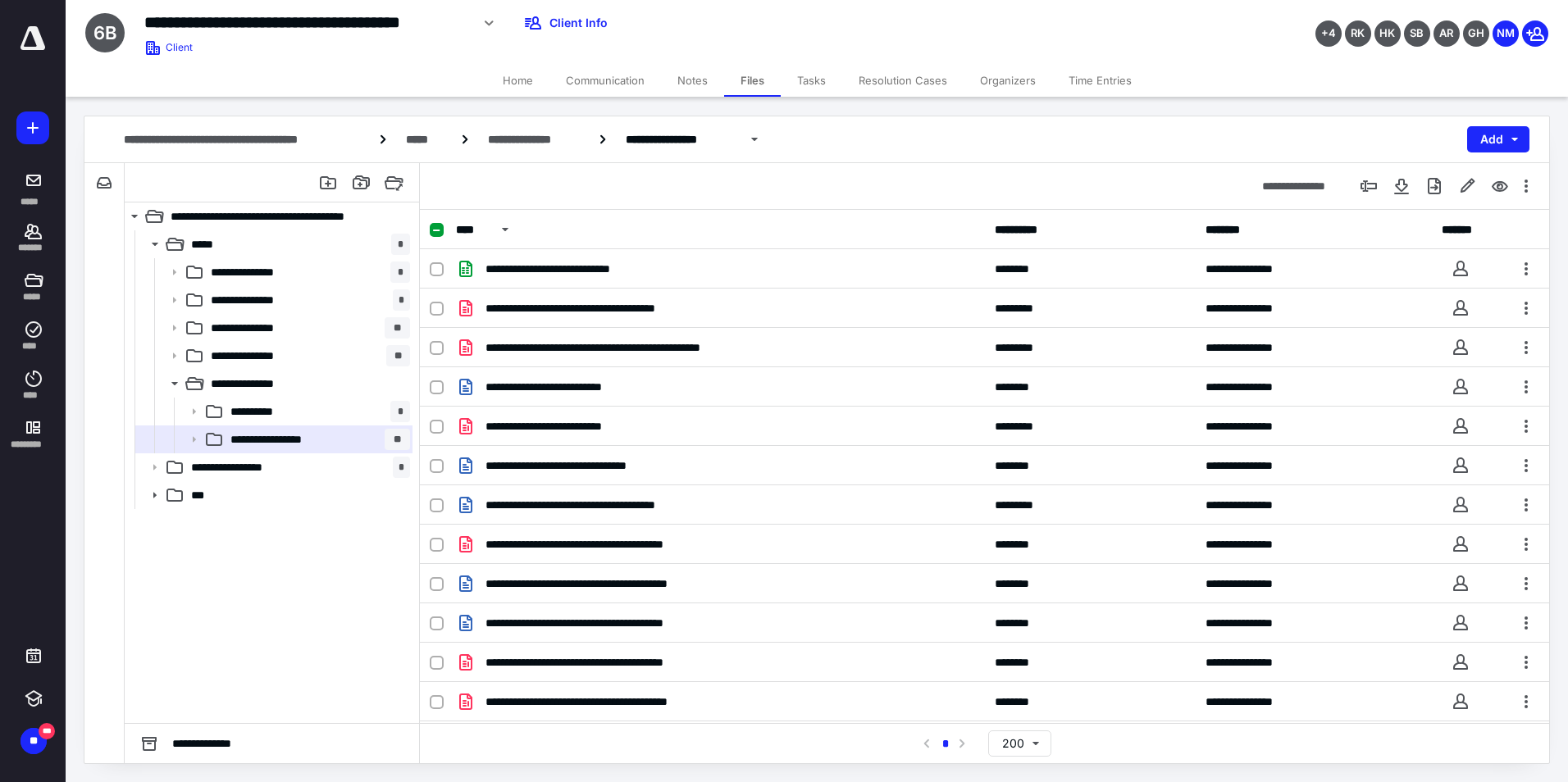 click at bounding box center [1444, 186] 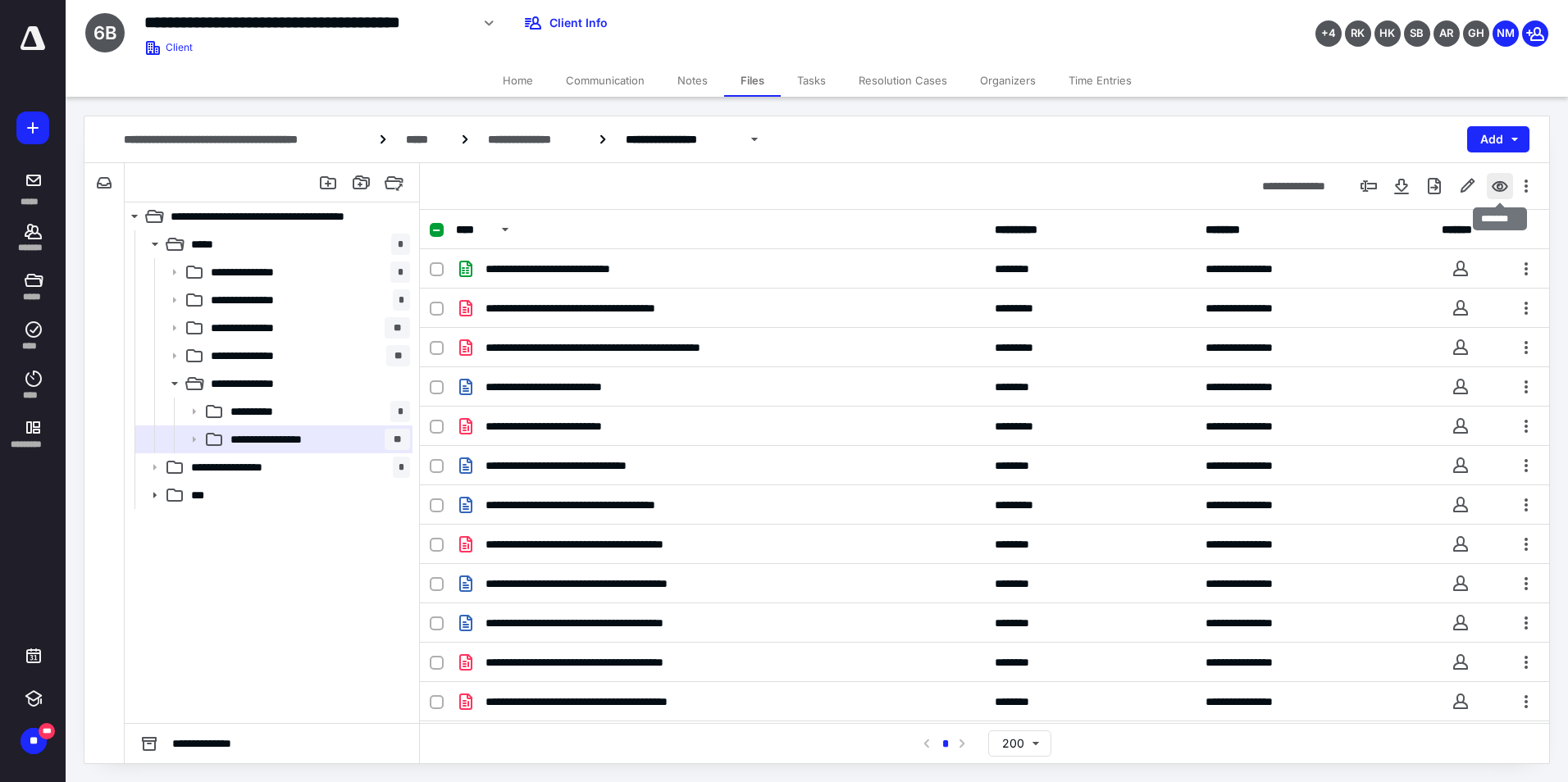 click at bounding box center [1500, 186] 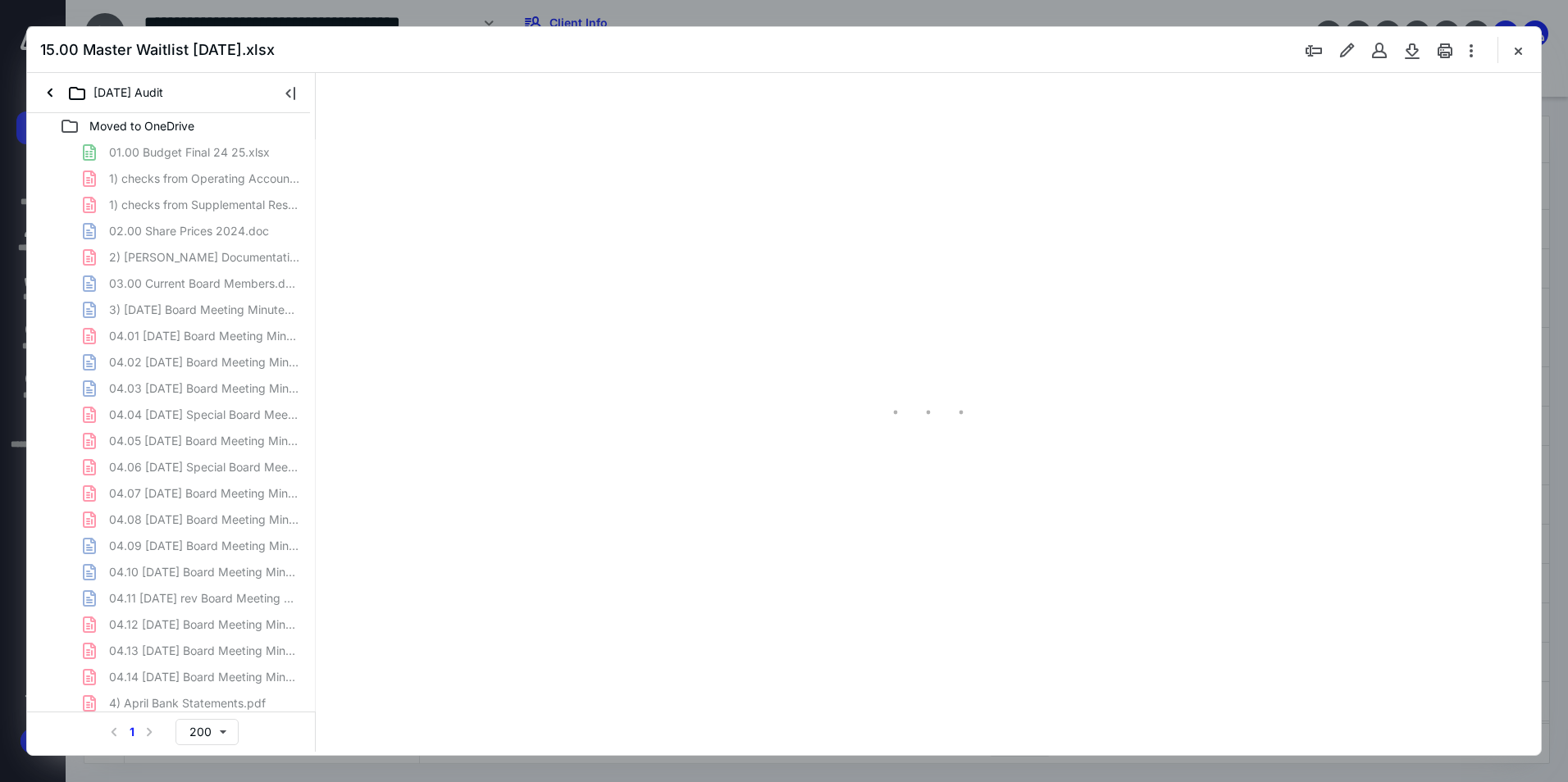 scroll, scrollTop: 0, scrollLeft: 0, axis: both 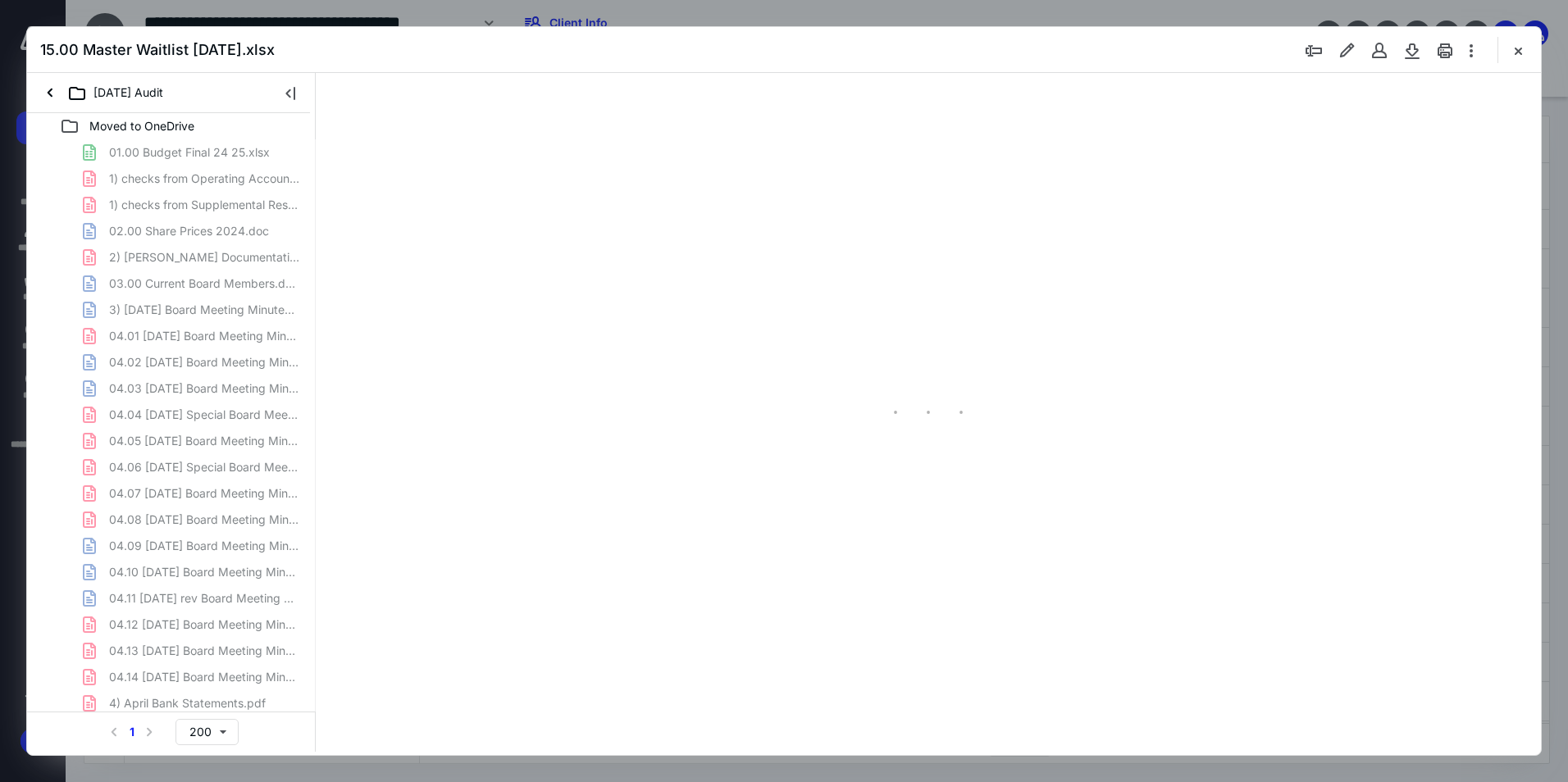 type on "239" 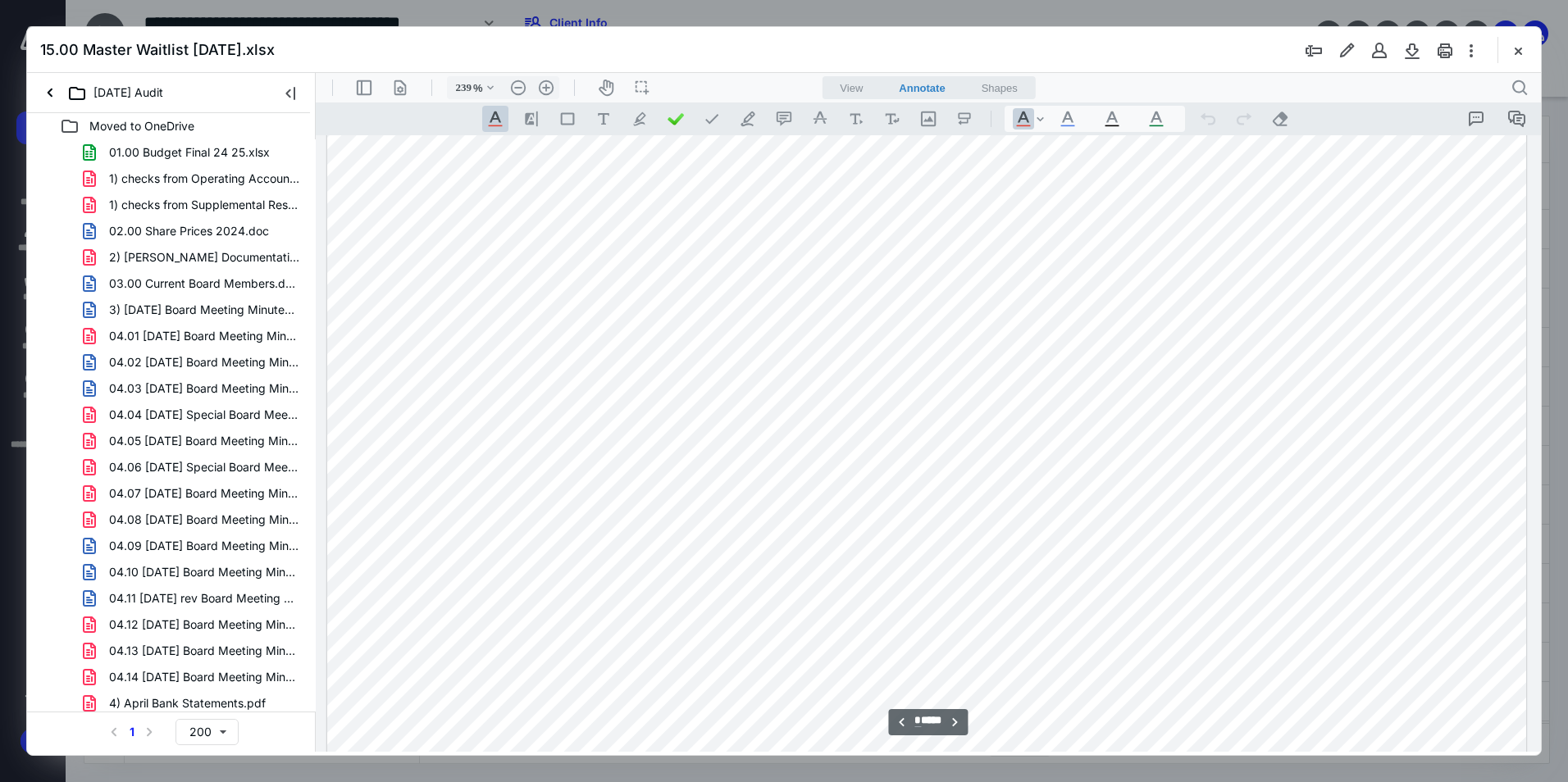 scroll, scrollTop: 2202, scrollLeft: 0, axis: vertical 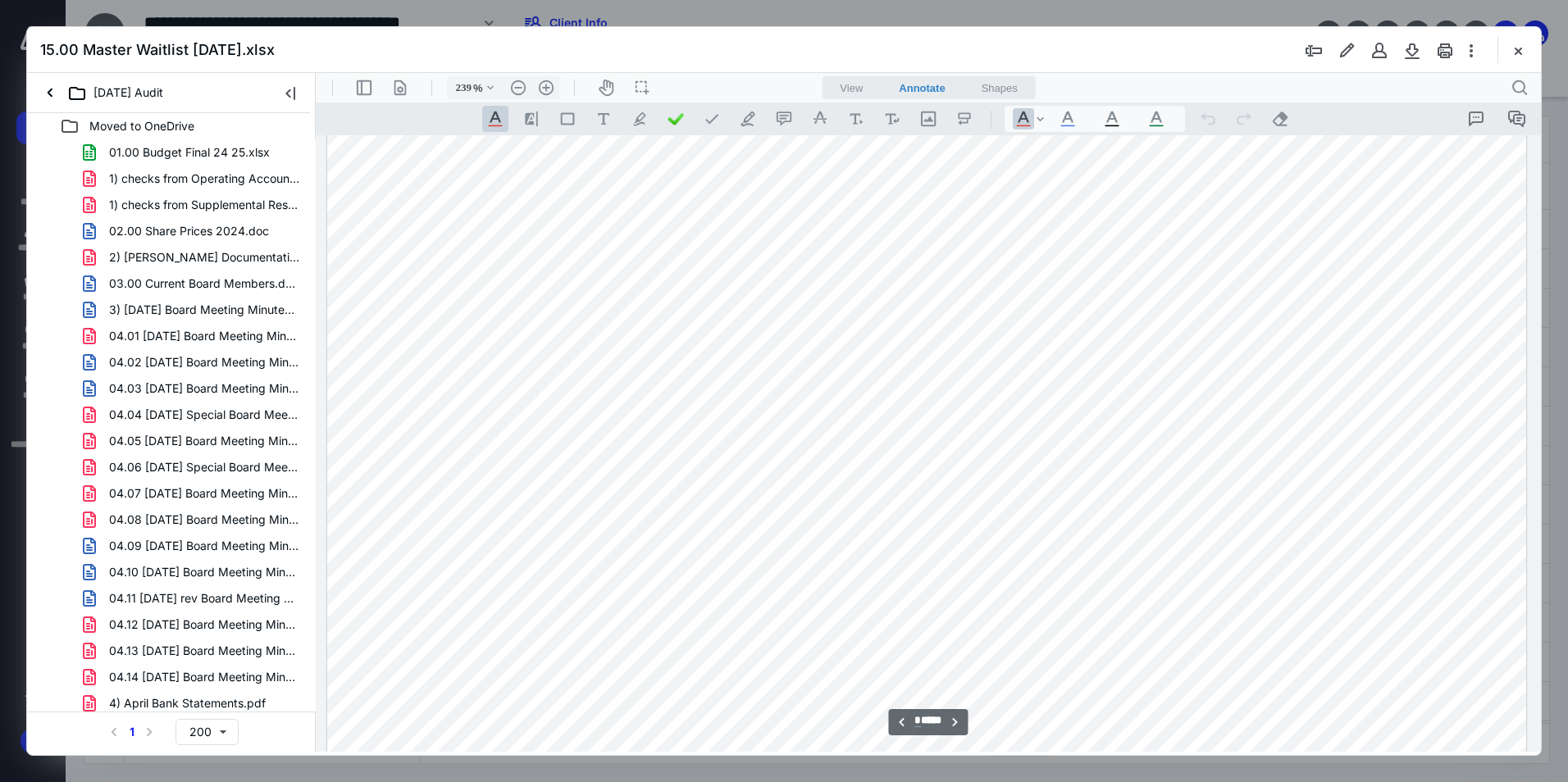 type on "*" 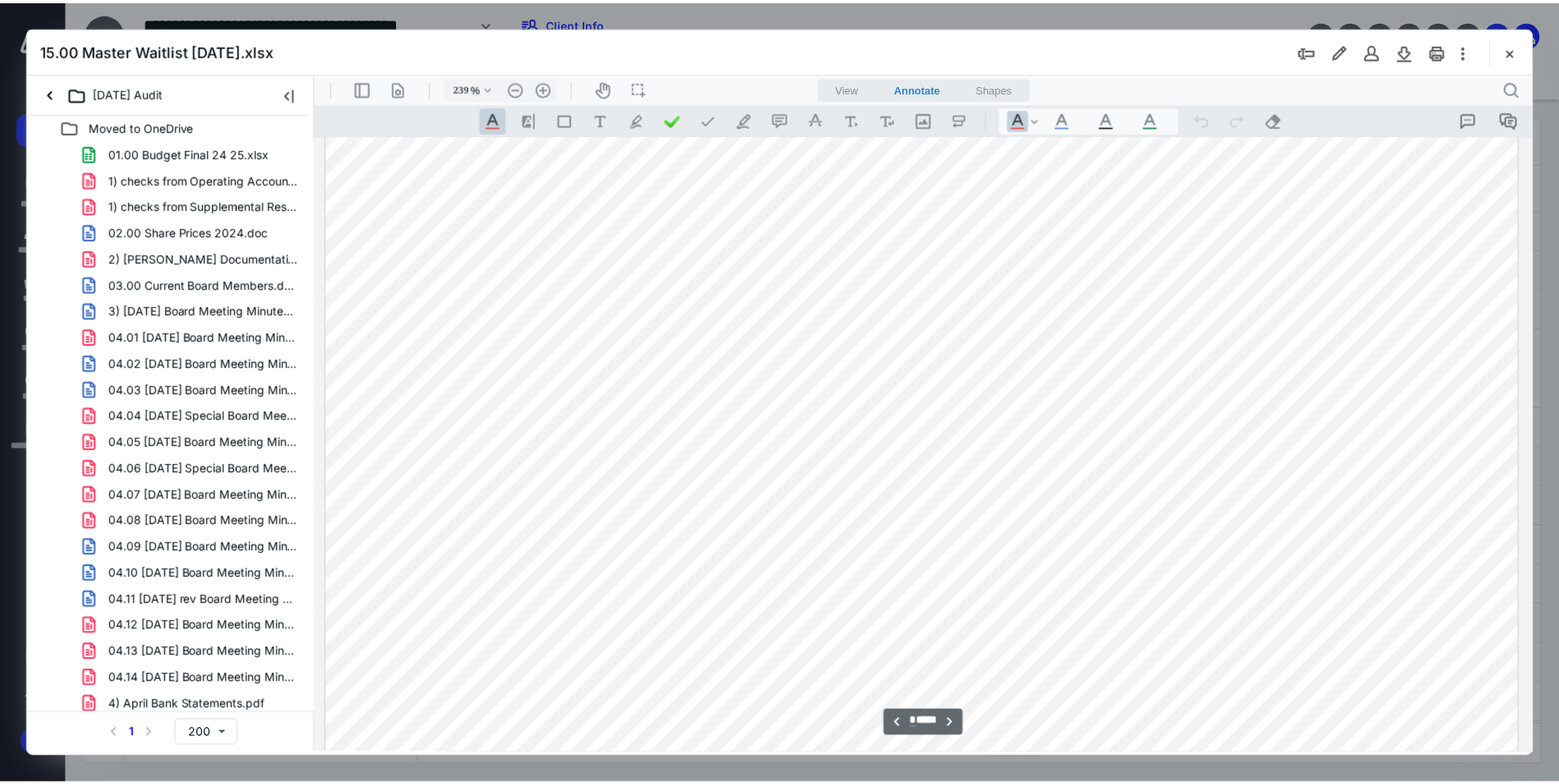 scroll, scrollTop: 0, scrollLeft: 0, axis: both 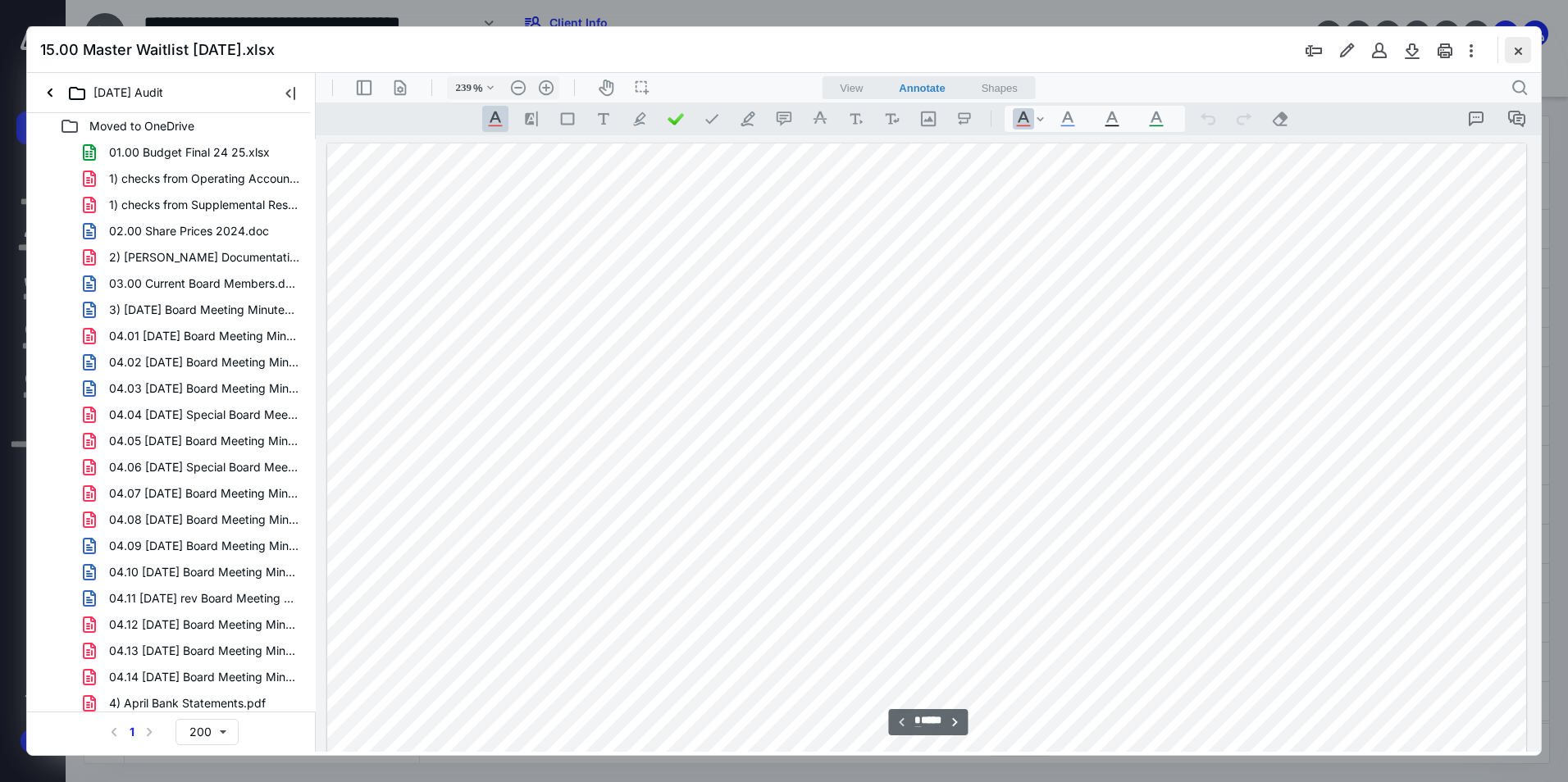click at bounding box center [1518, 50] 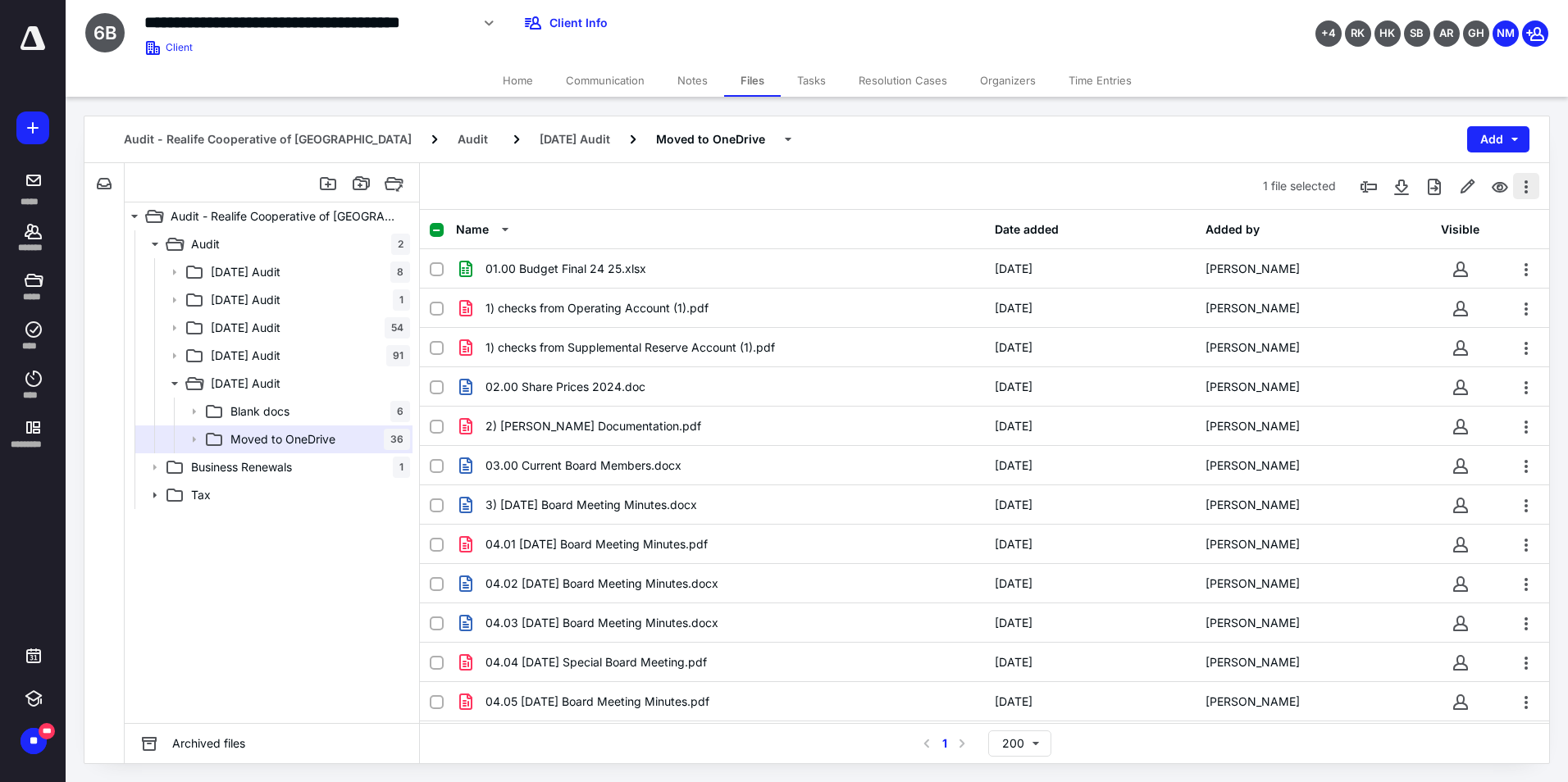 click at bounding box center [1526, 186] 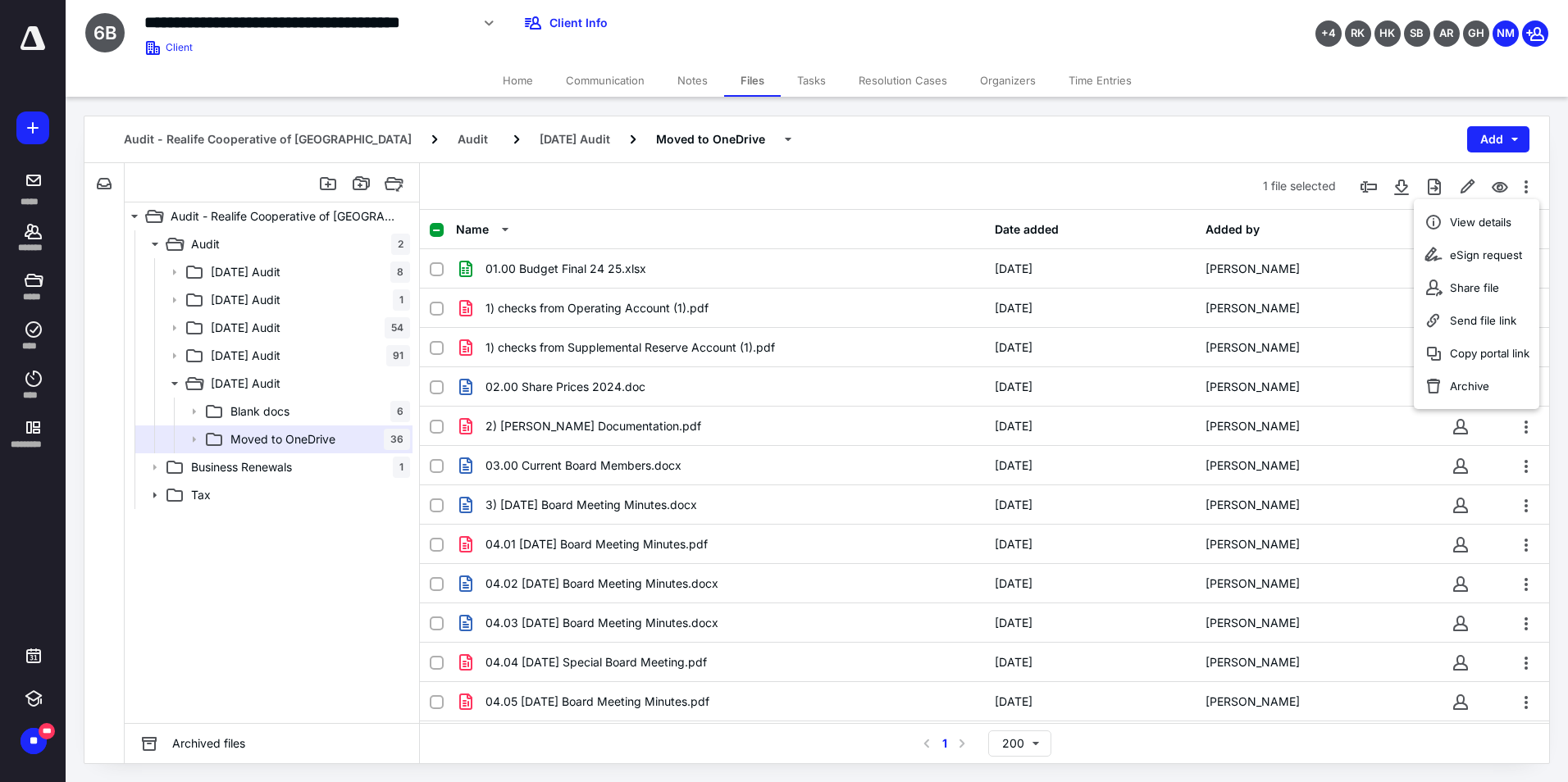 click on "Audit - Realife Cooperative of Bloomington Audit [DATE] Audit Moved to OneDrive   Add" at bounding box center [817, 139] 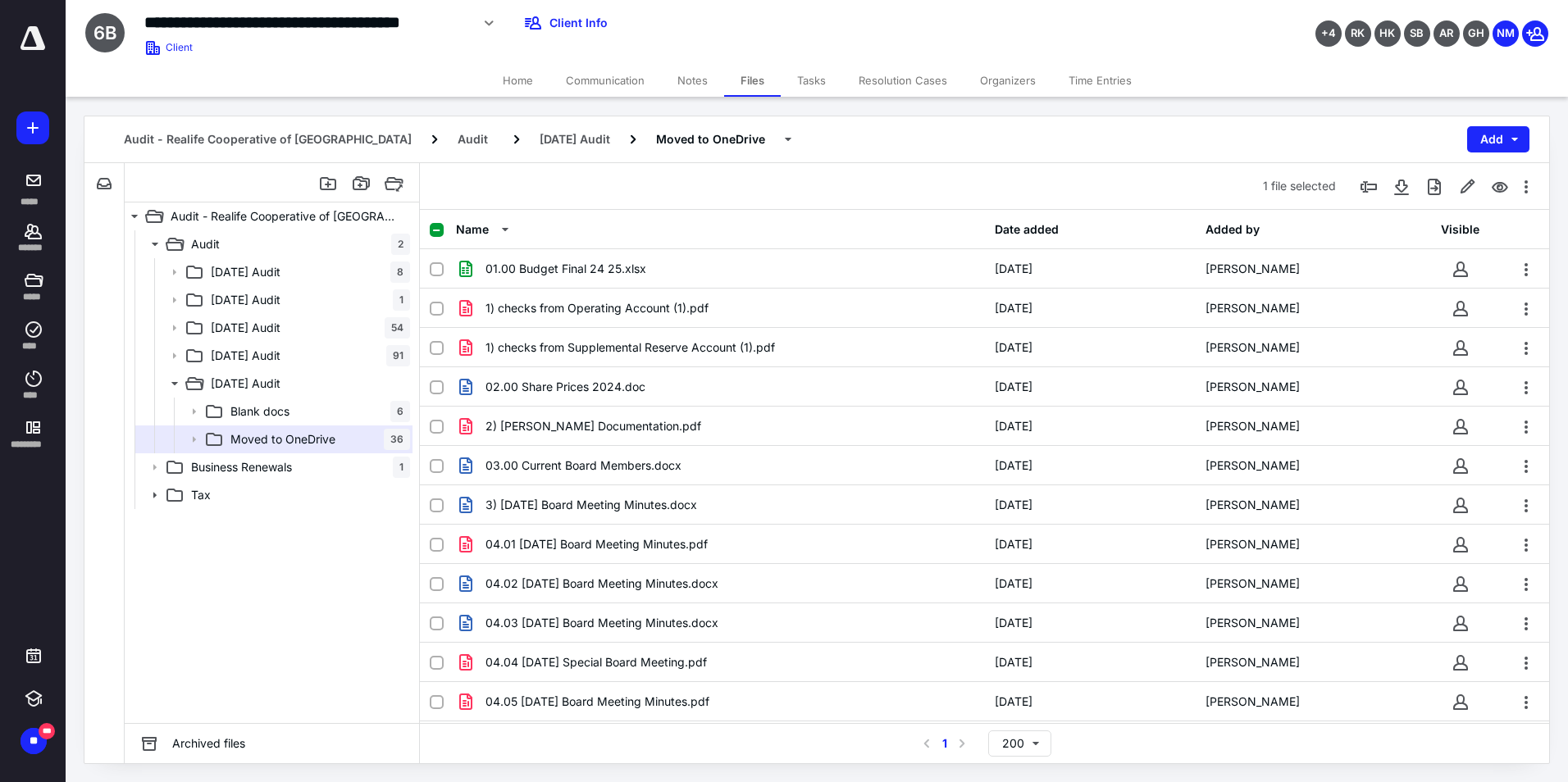 click on "Files" at bounding box center [752, 80] 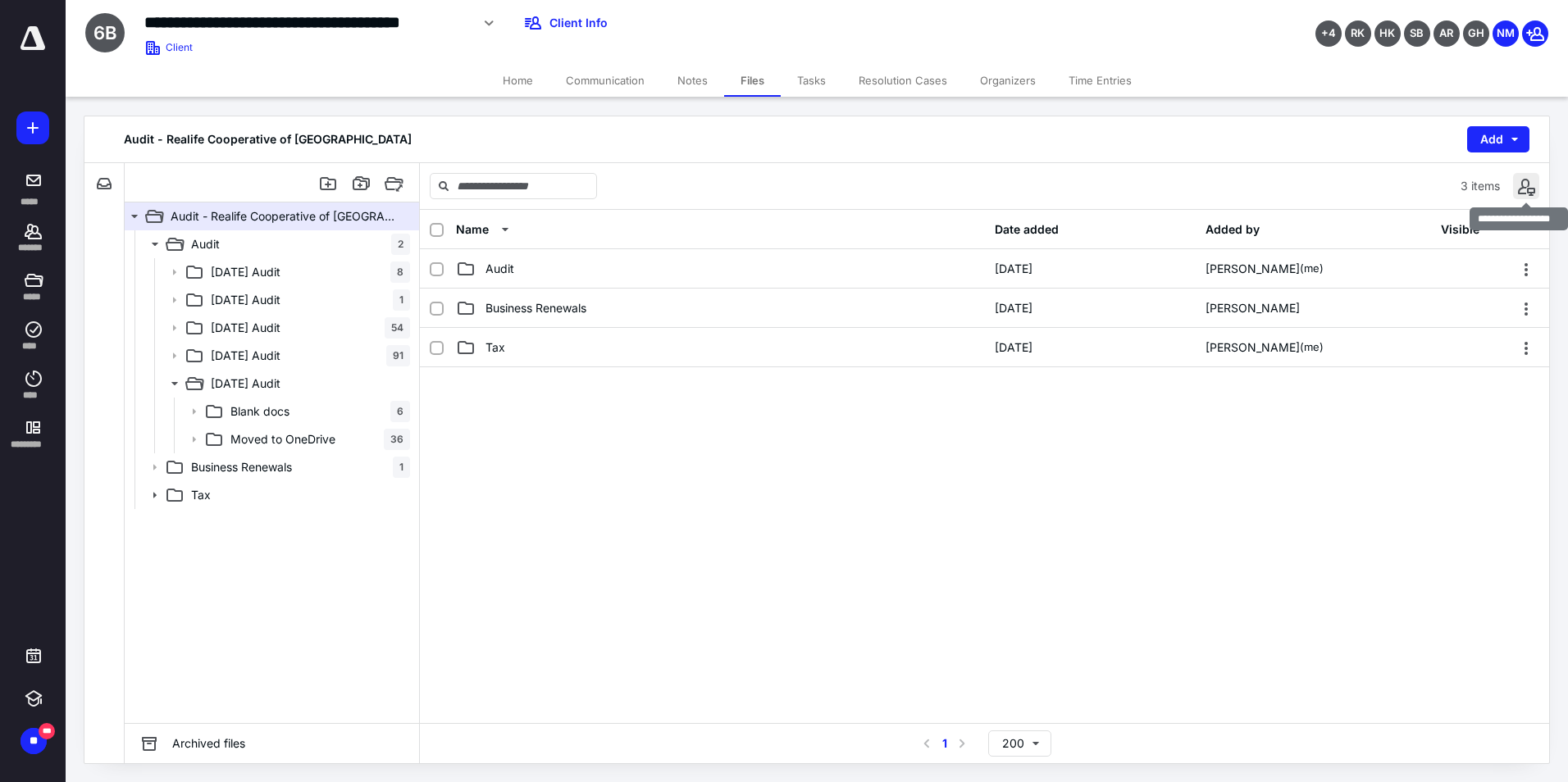 click at bounding box center [1526, 186] 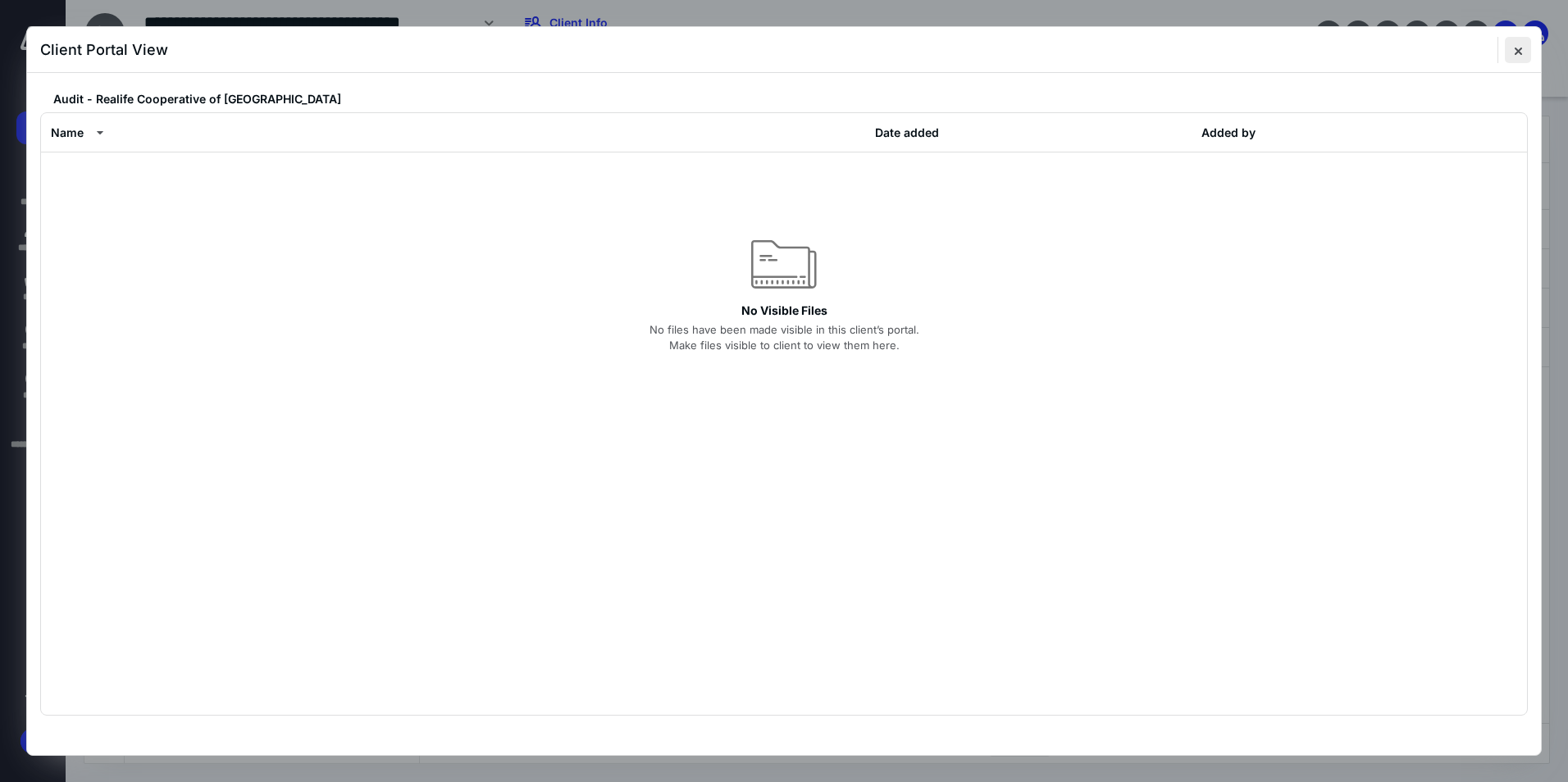 click at bounding box center (1518, 50) 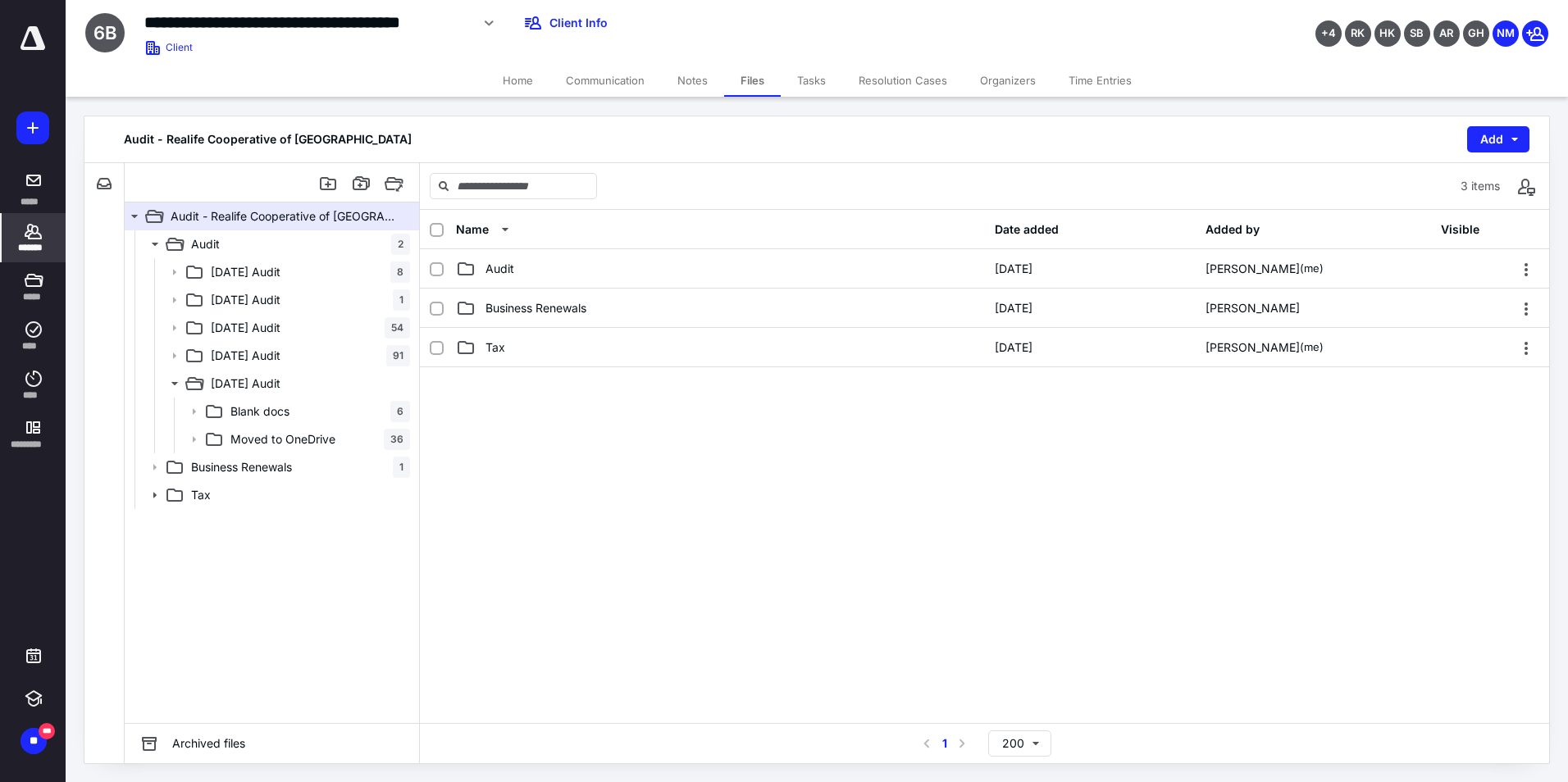click on "*******" at bounding box center [34, 238] 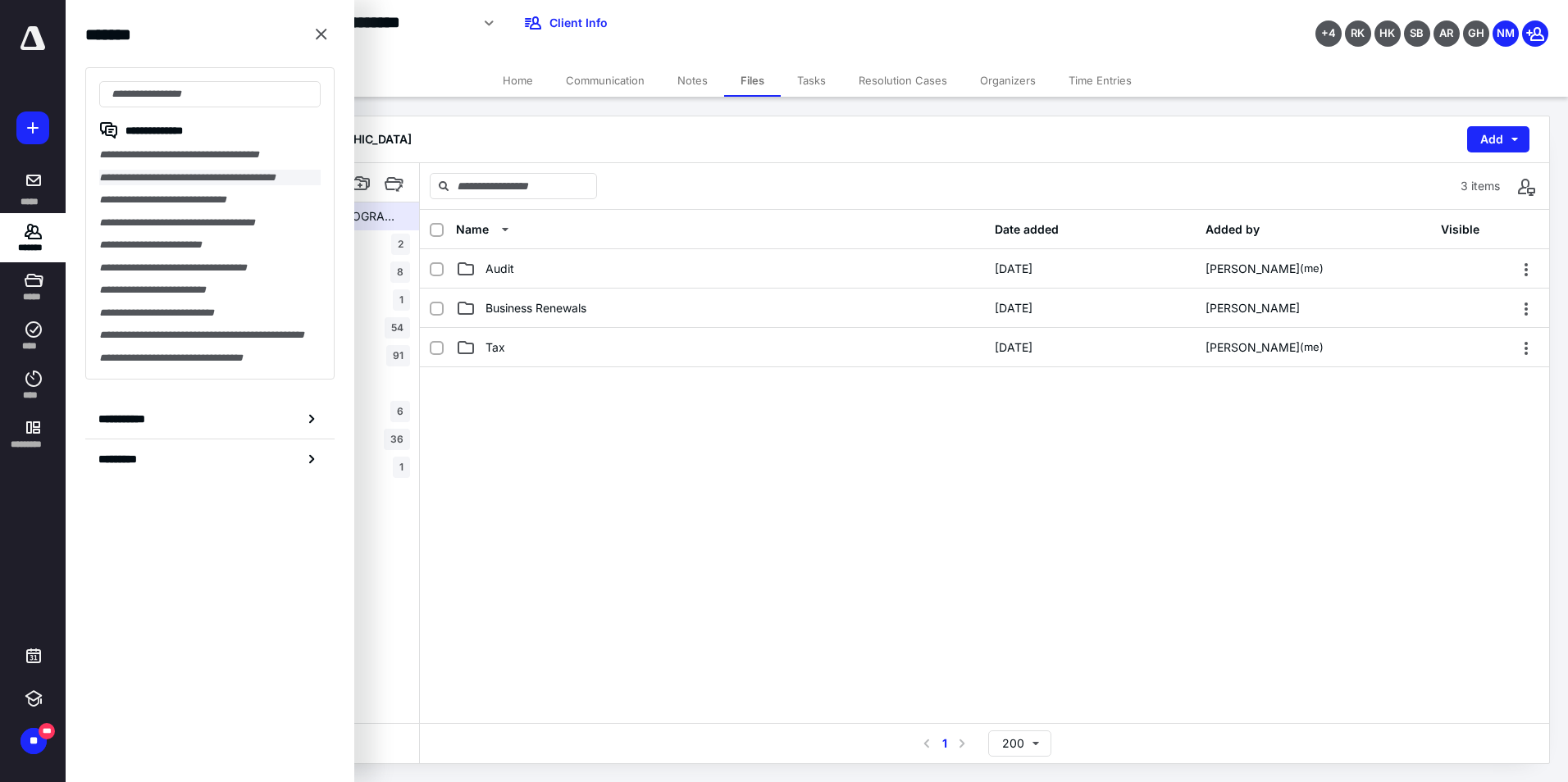 click on "**********" at bounding box center (210, 178) 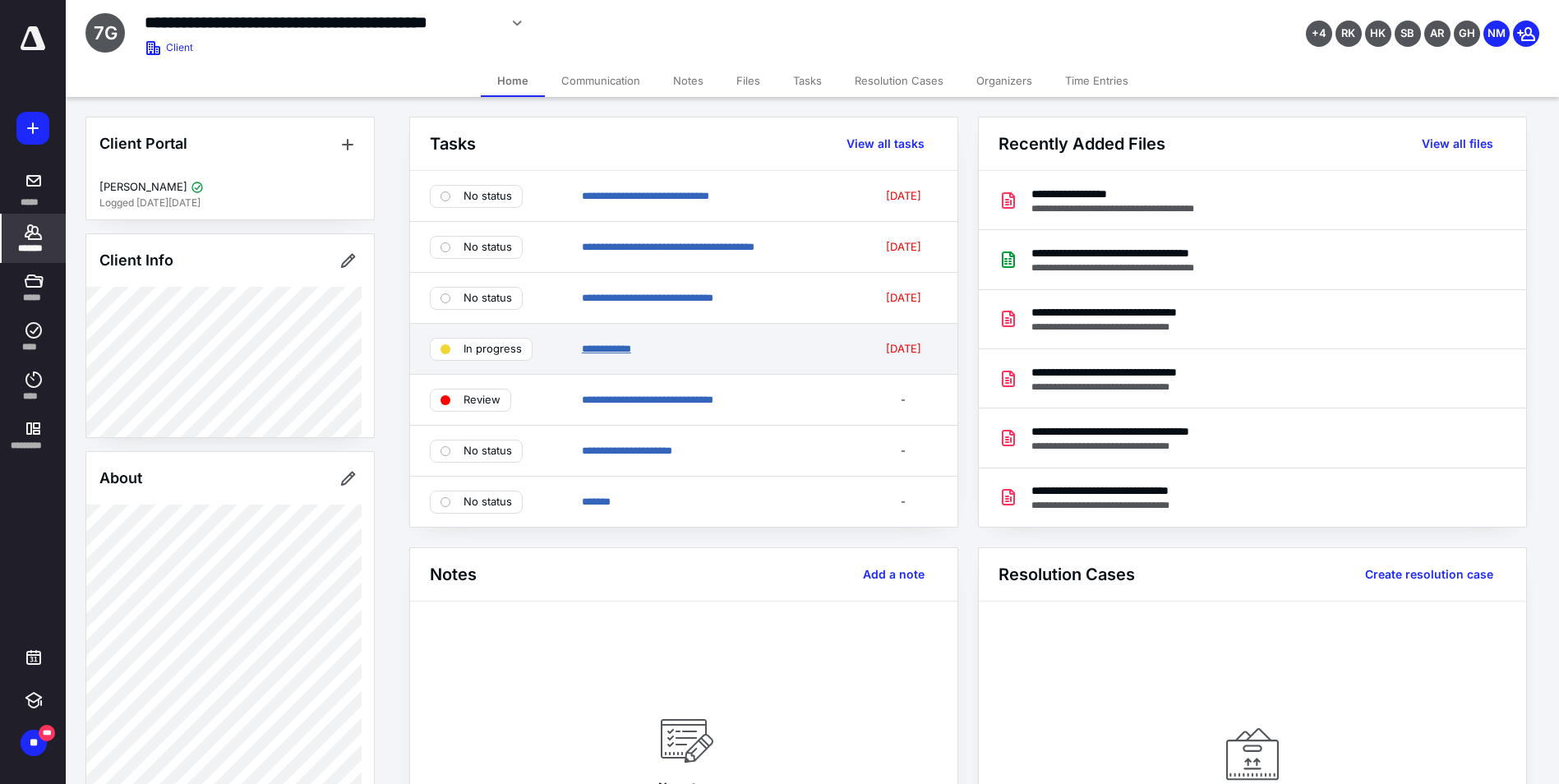 click on "**********" at bounding box center (607, 348) 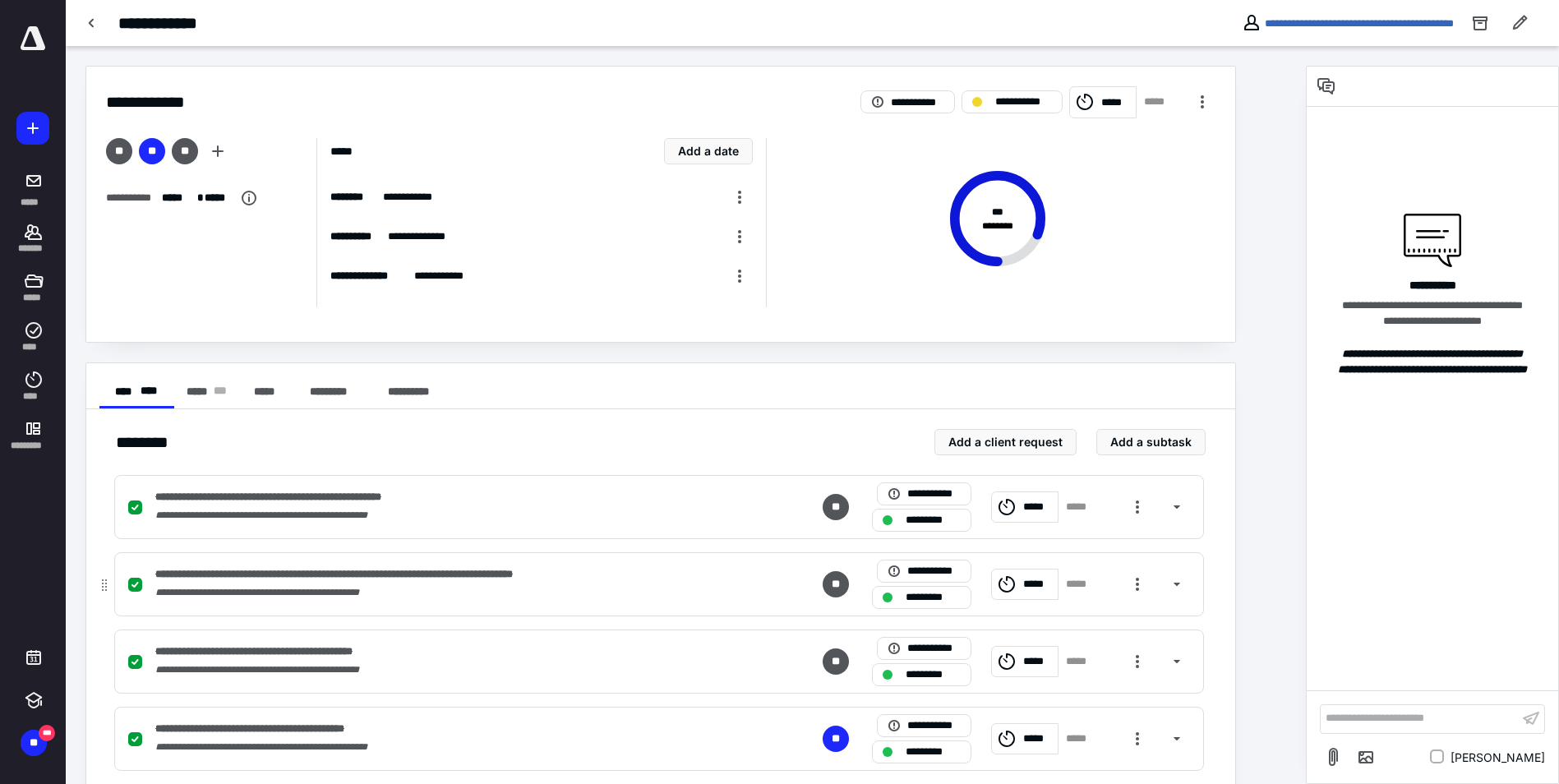 scroll, scrollTop: 954, scrollLeft: 0, axis: vertical 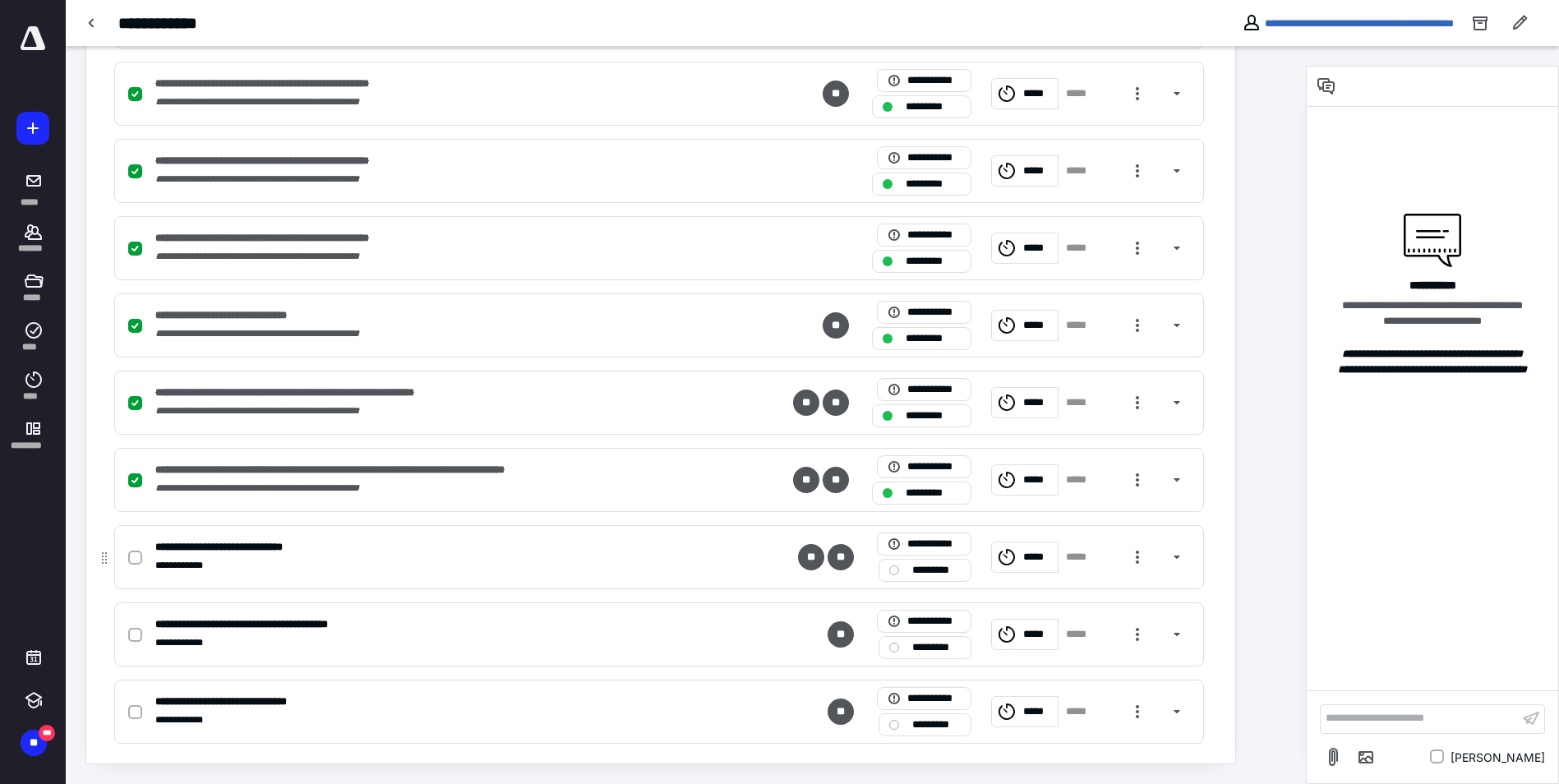 click 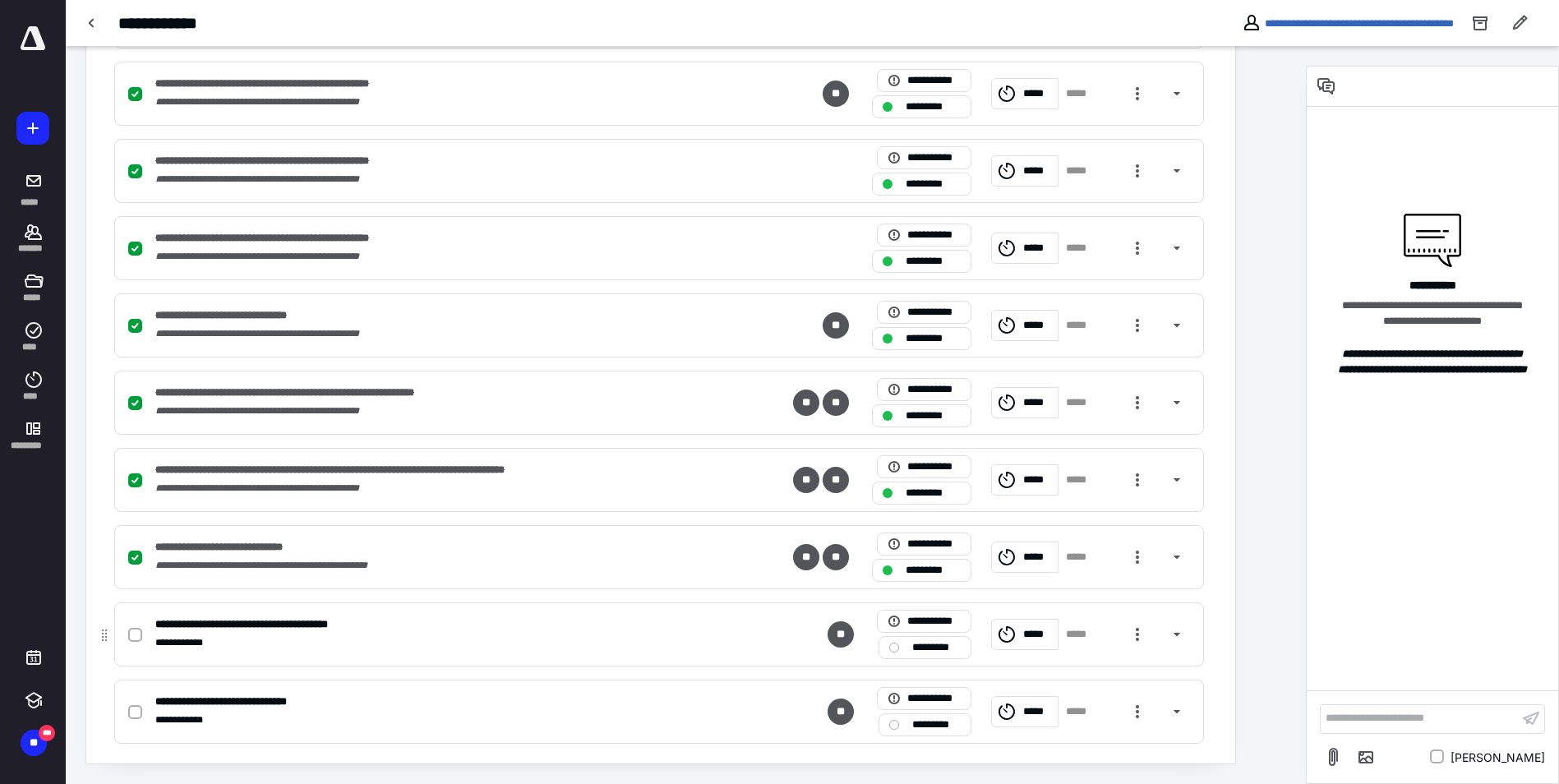 click 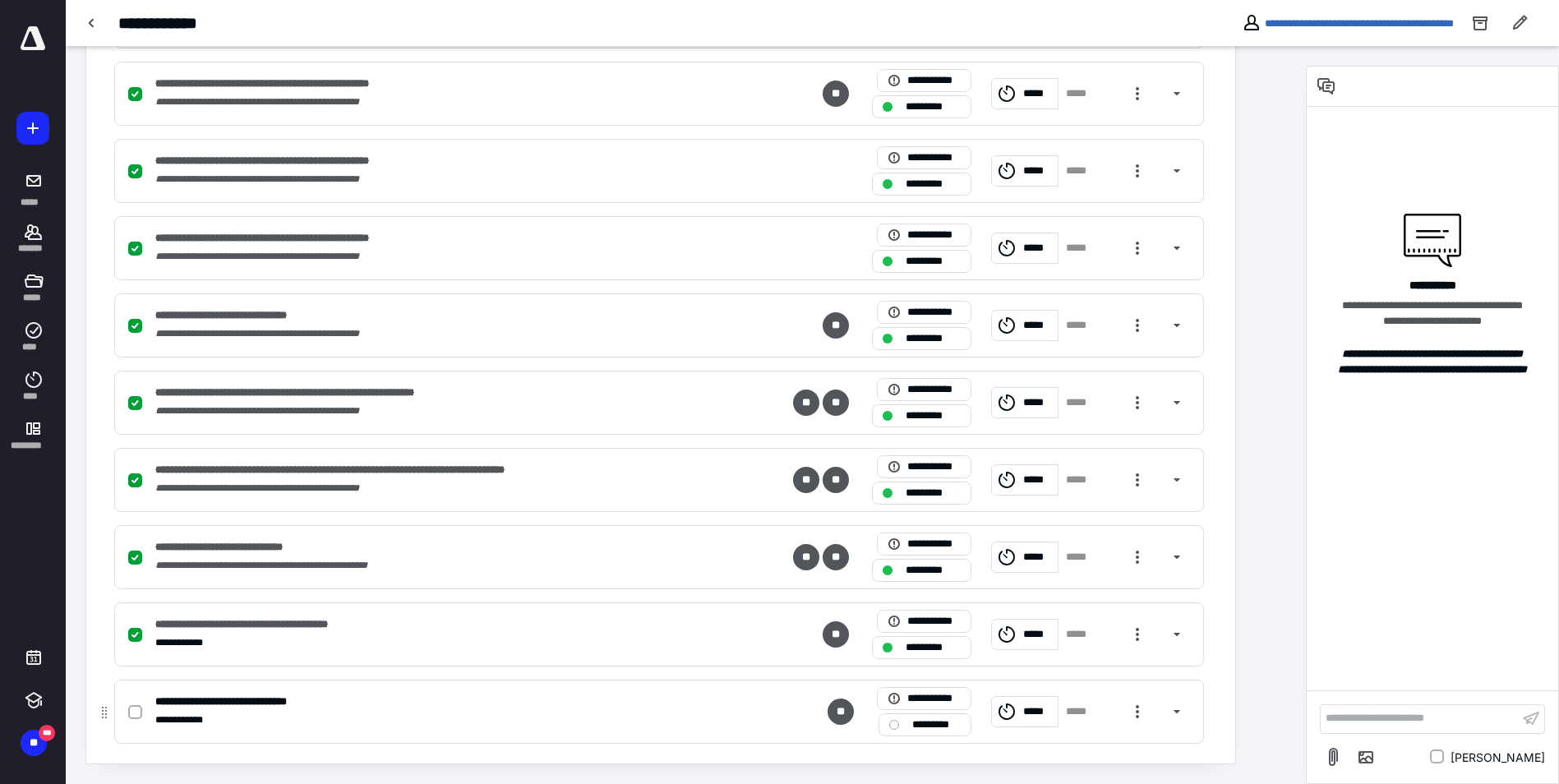 click 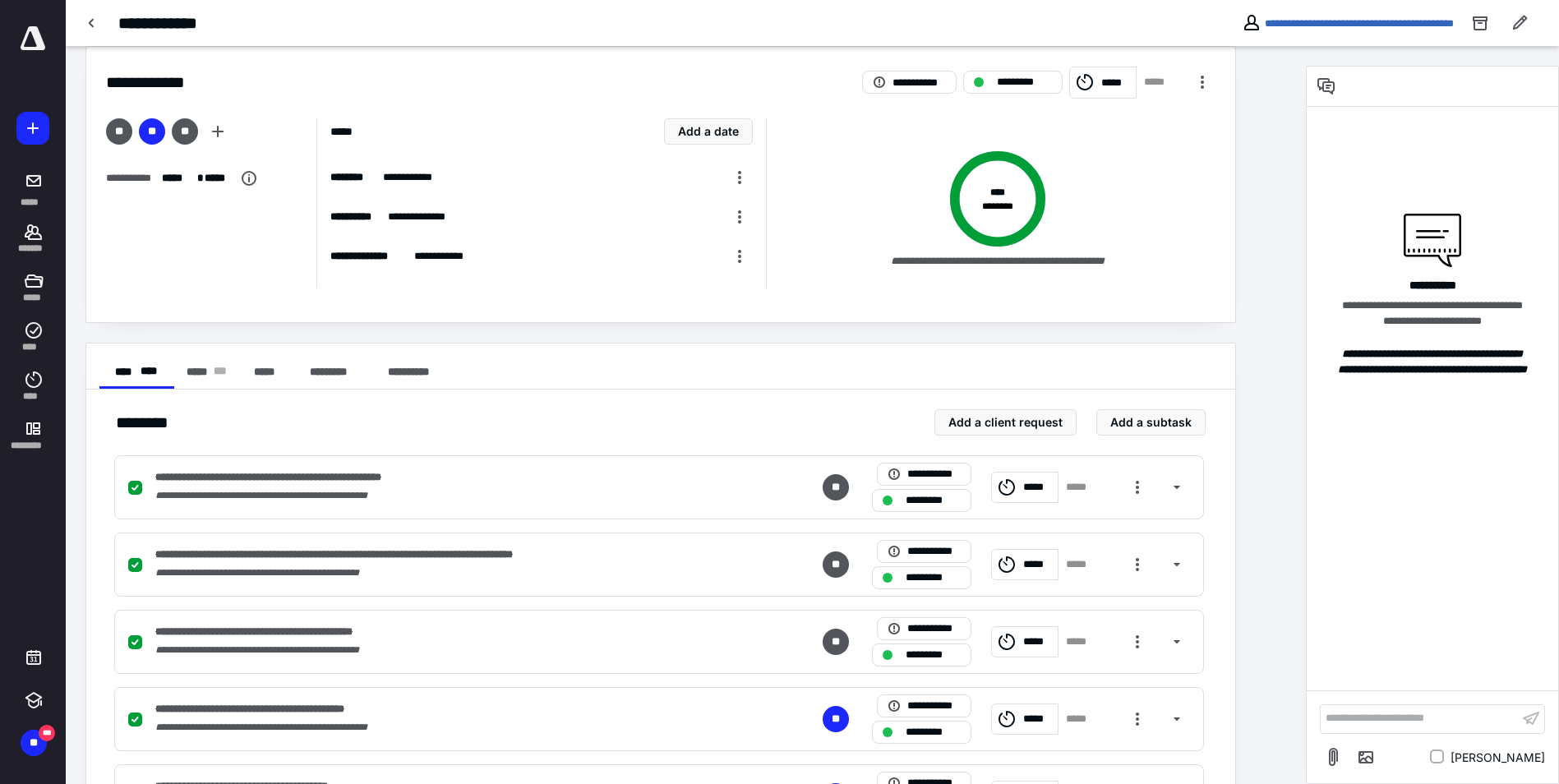 scroll, scrollTop: 0, scrollLeft: 0, axis: both 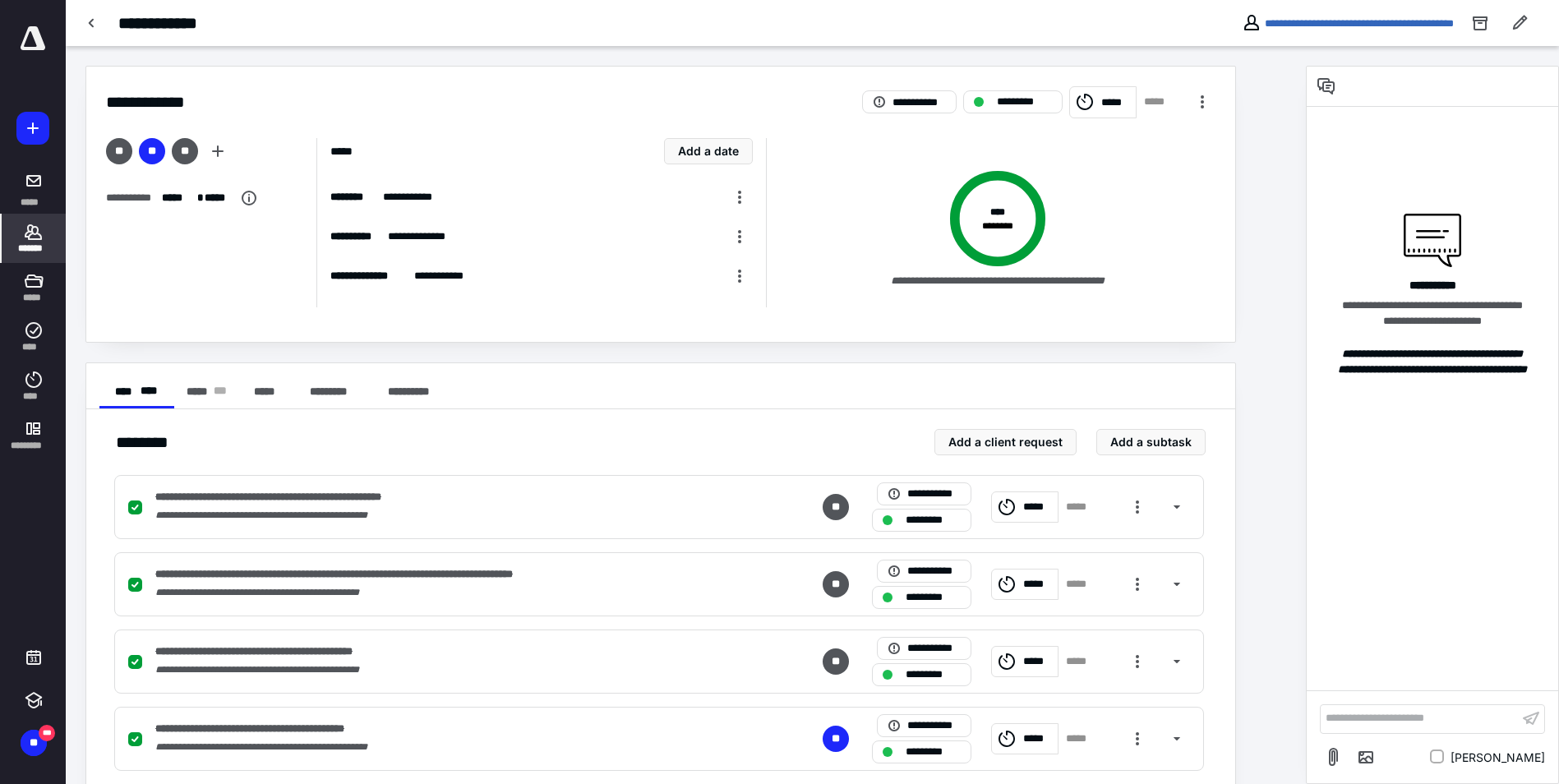 click 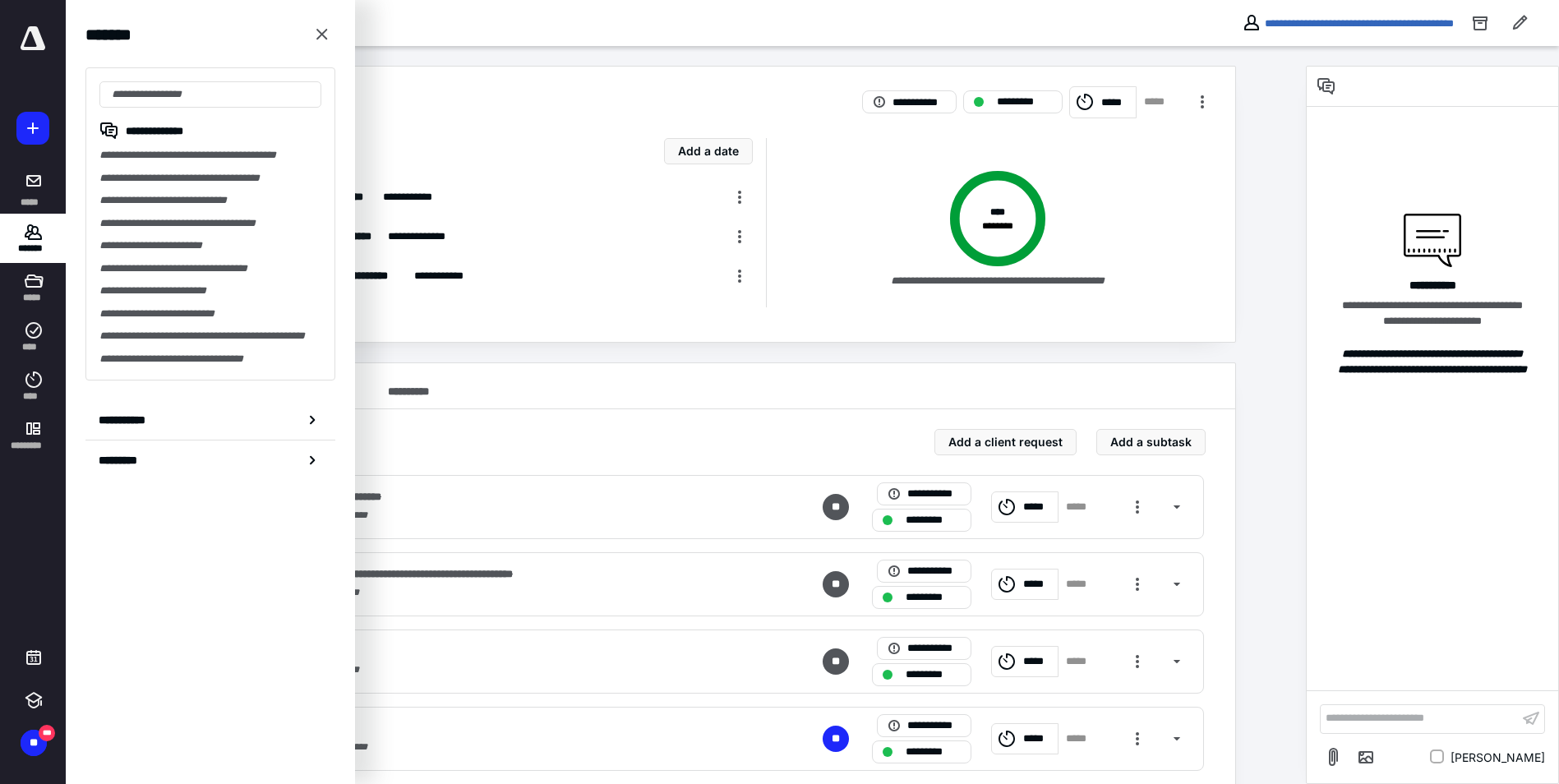 click on "**********" at bounding box center [661, 92] 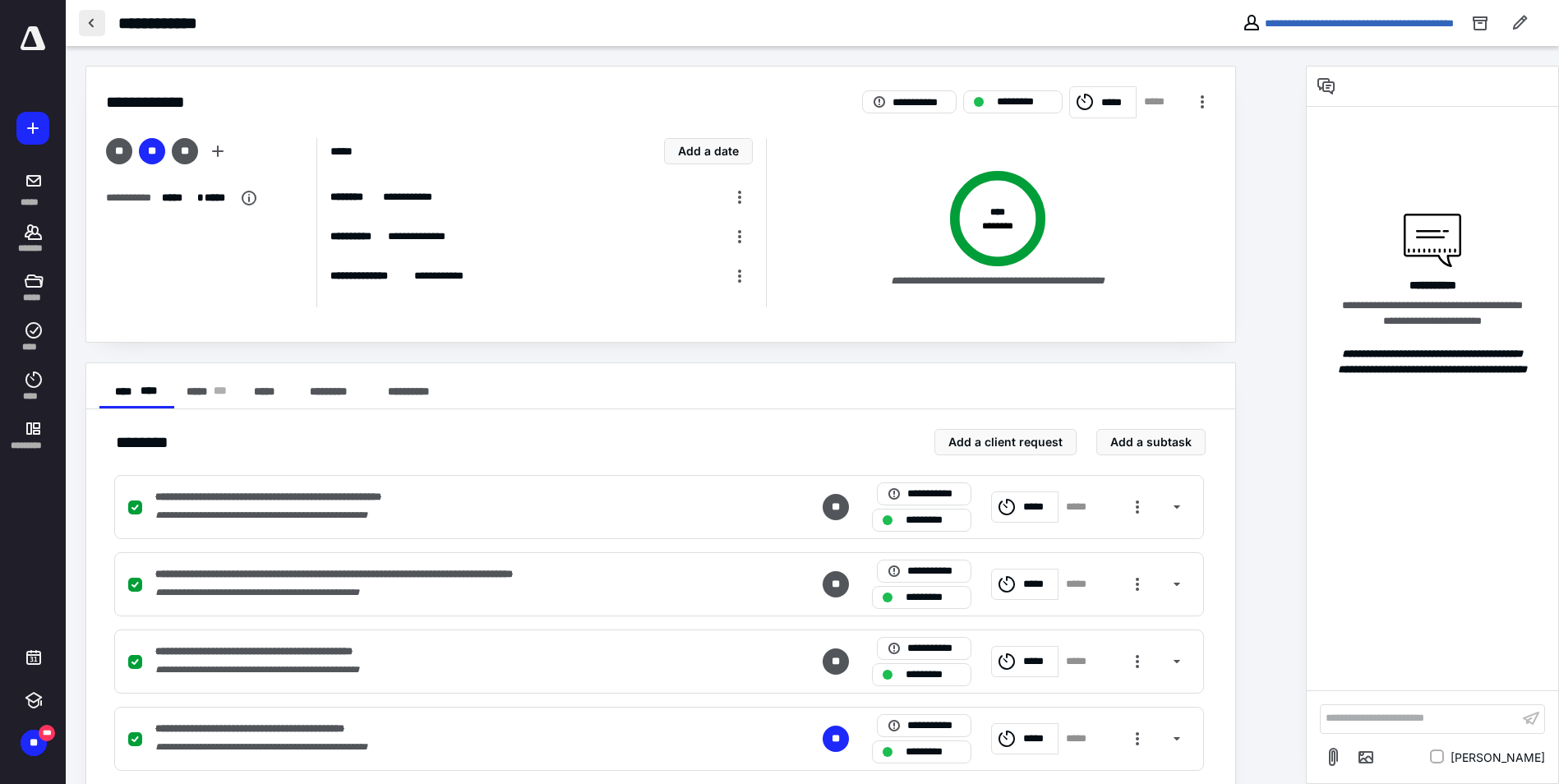 click at bounding box center (92, 23) 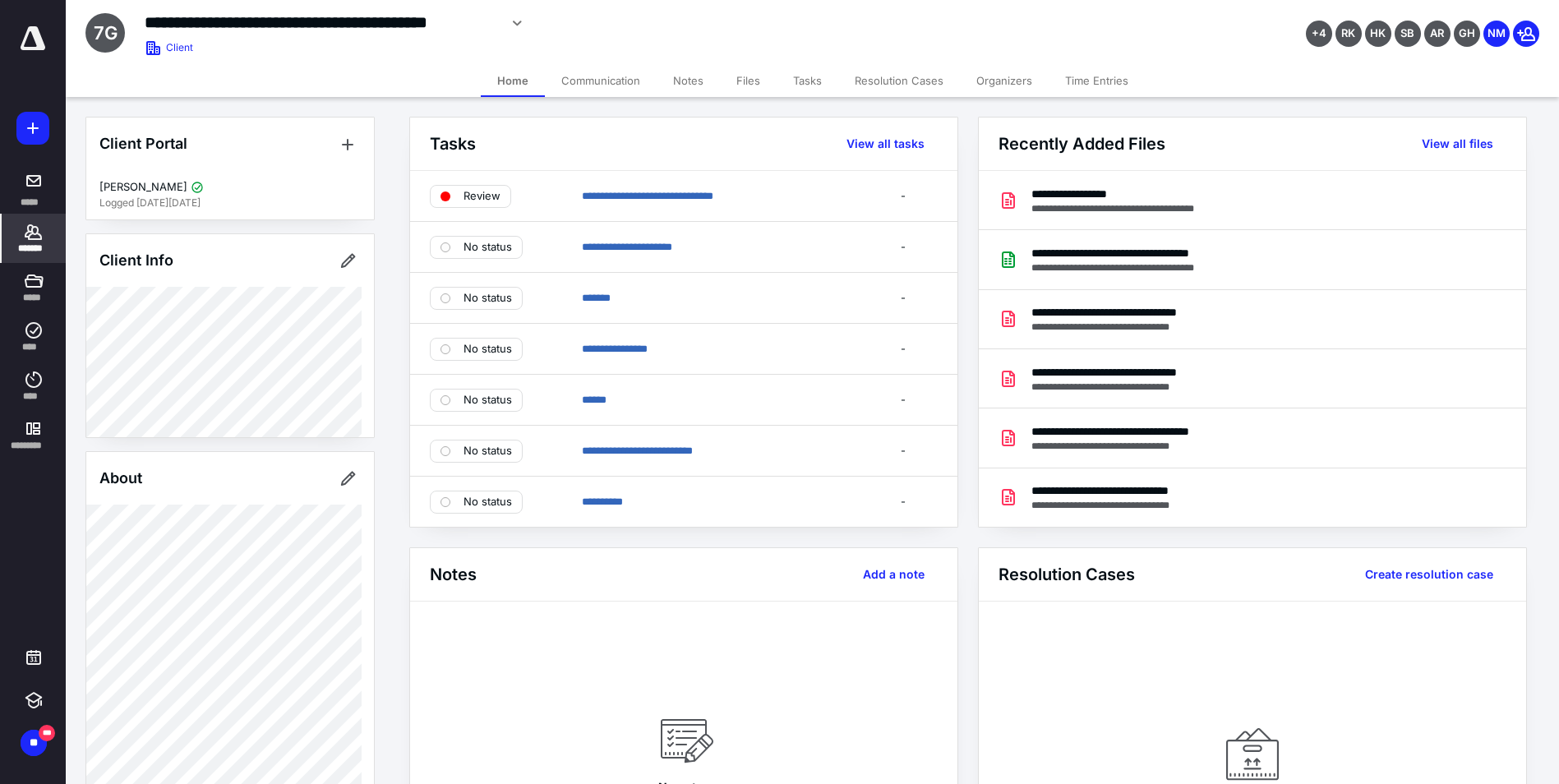 click on "Files" at bounding box center (748, 81) 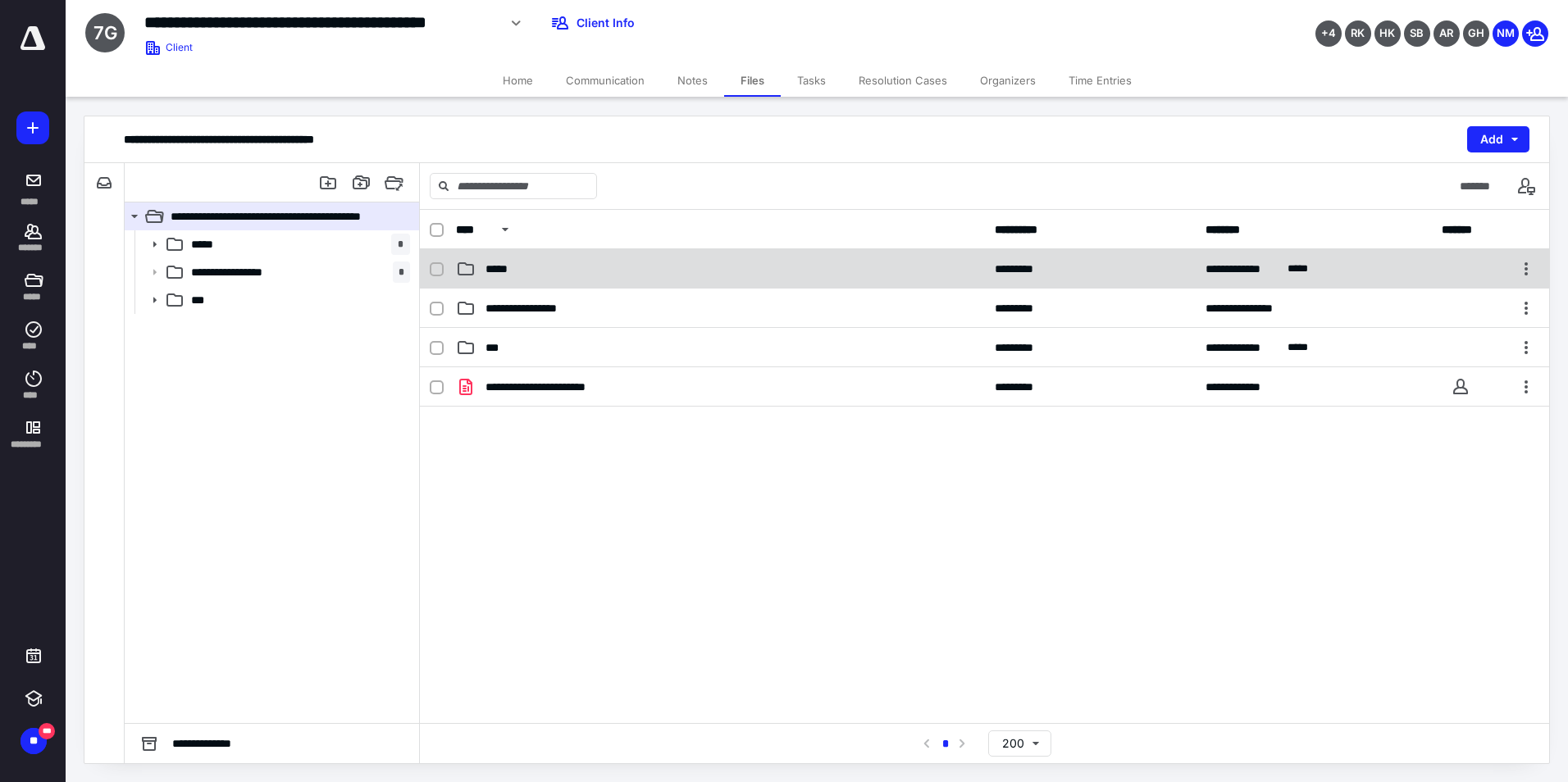 click on "*****" at bounding box center [499, 269] 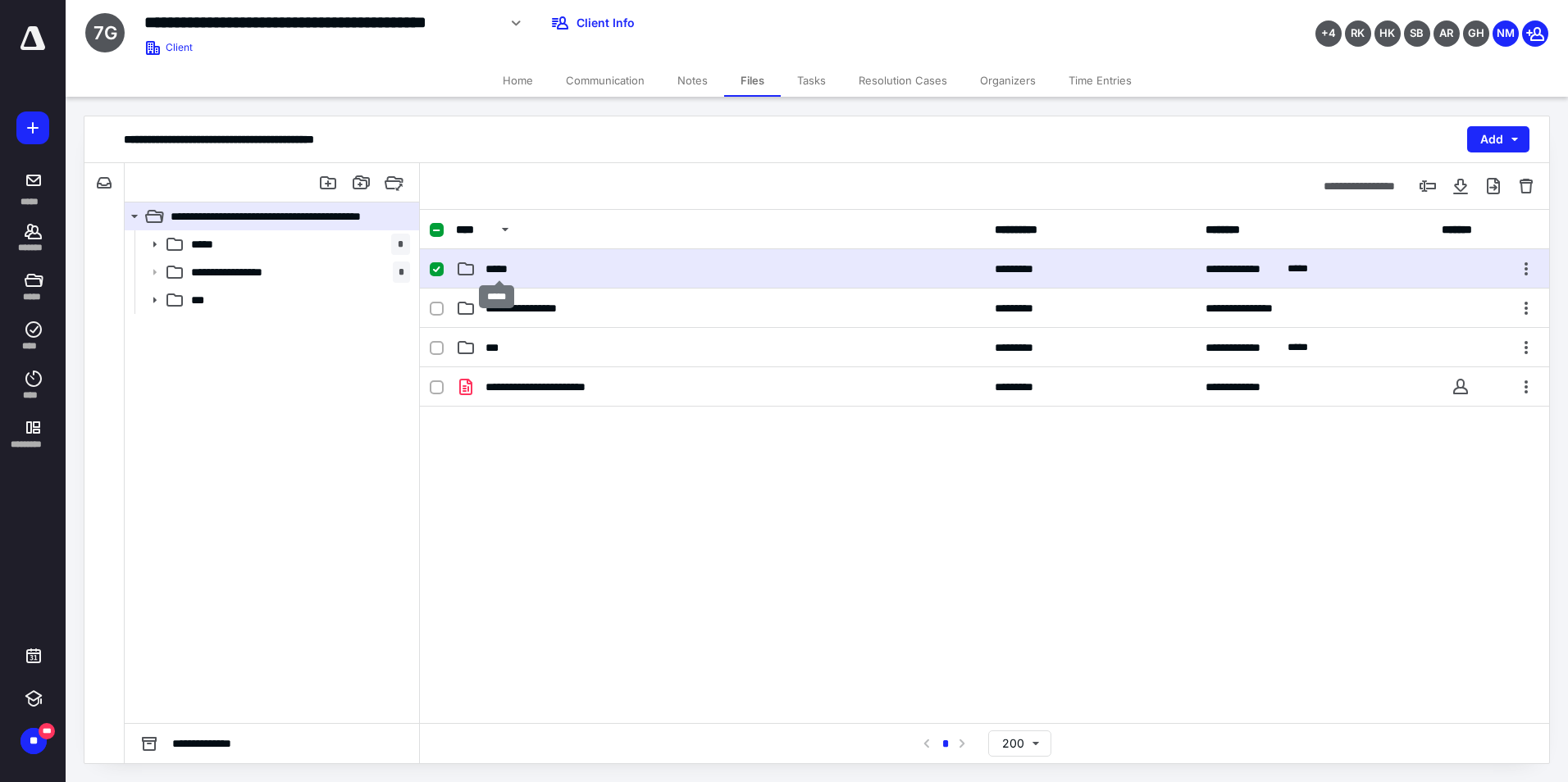 checkbox on "true" 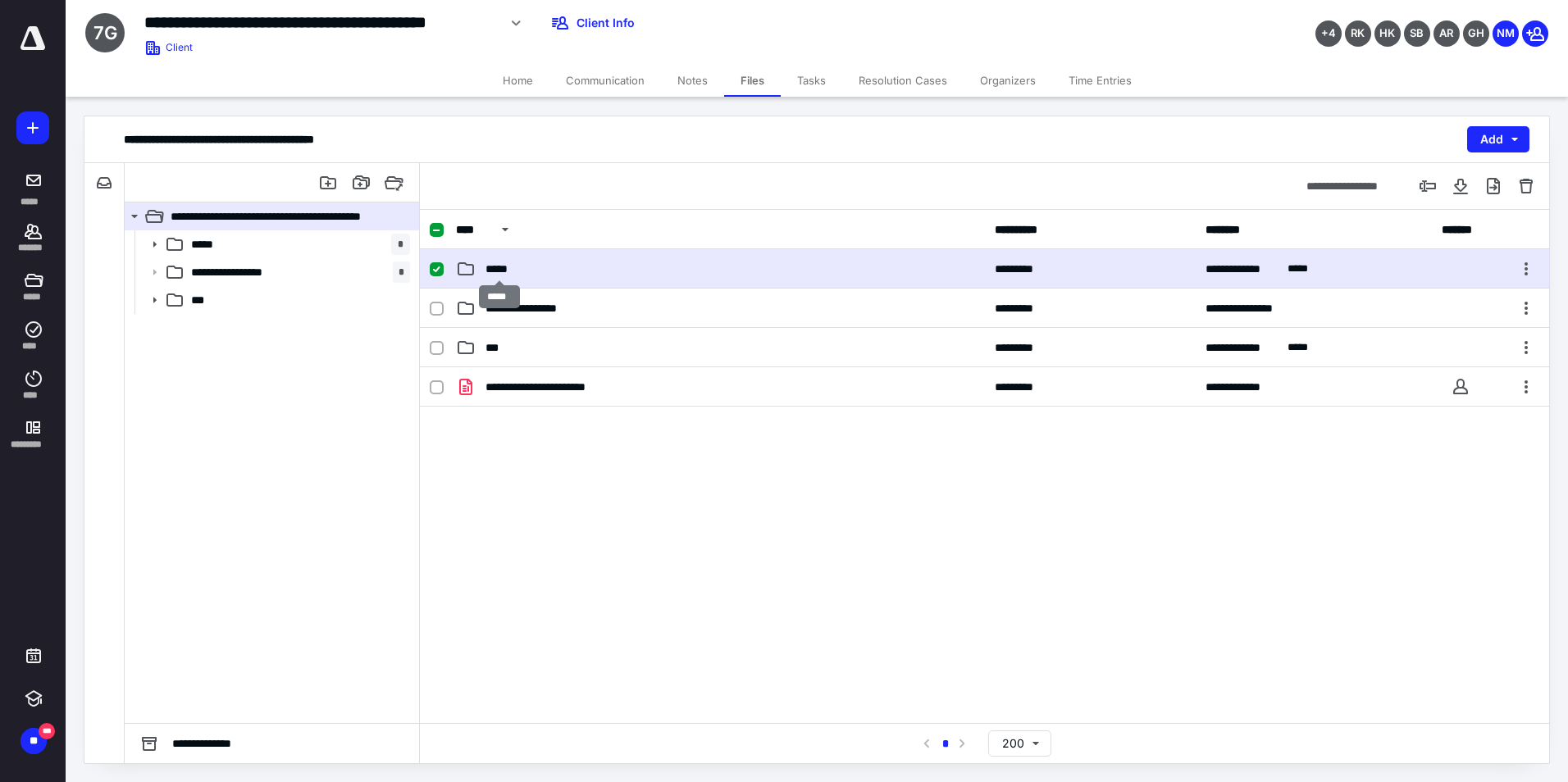click on "*****" at bounding box center [499, 269] 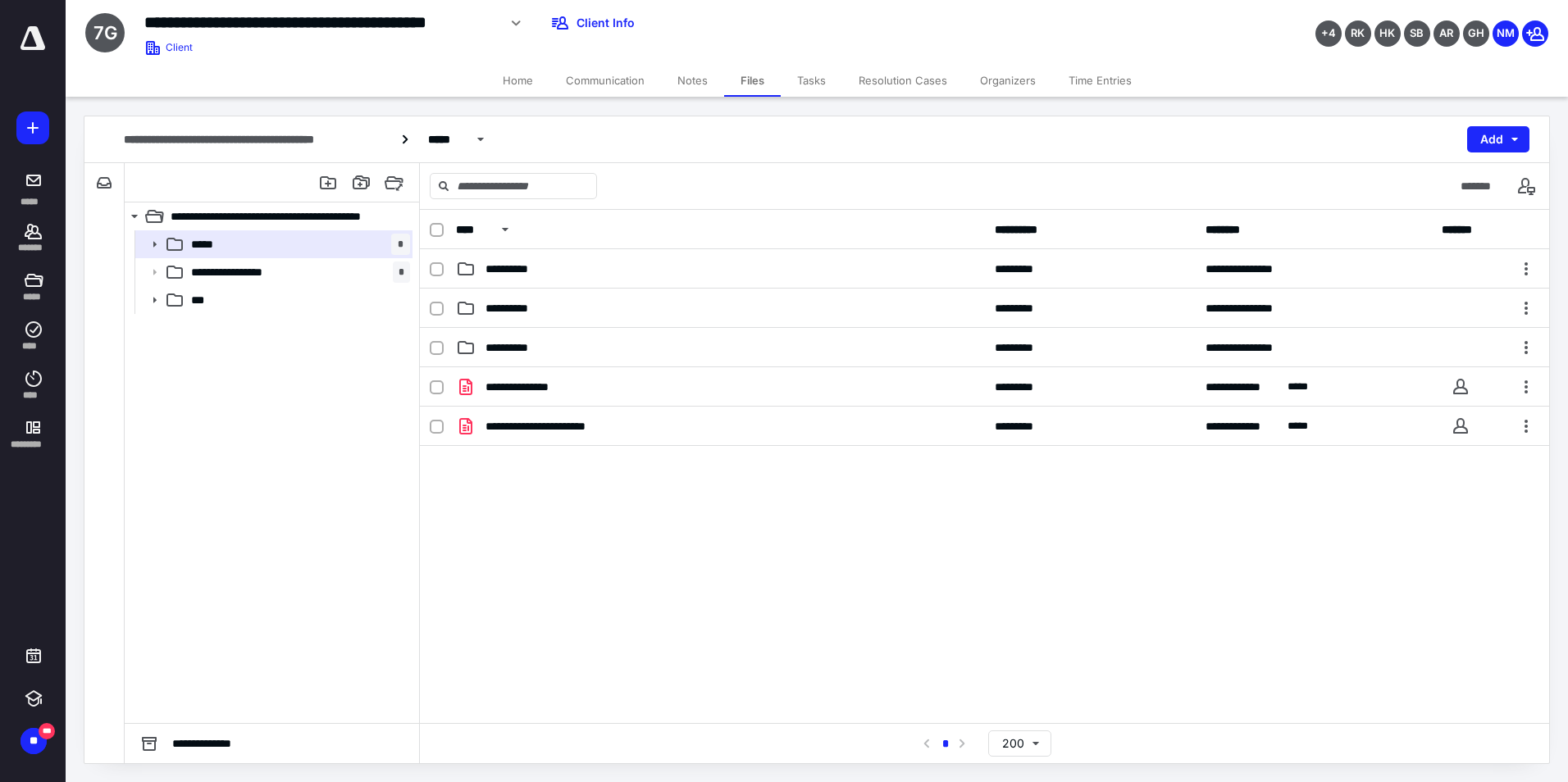 click on "Files" at bounding box center (752, 80) 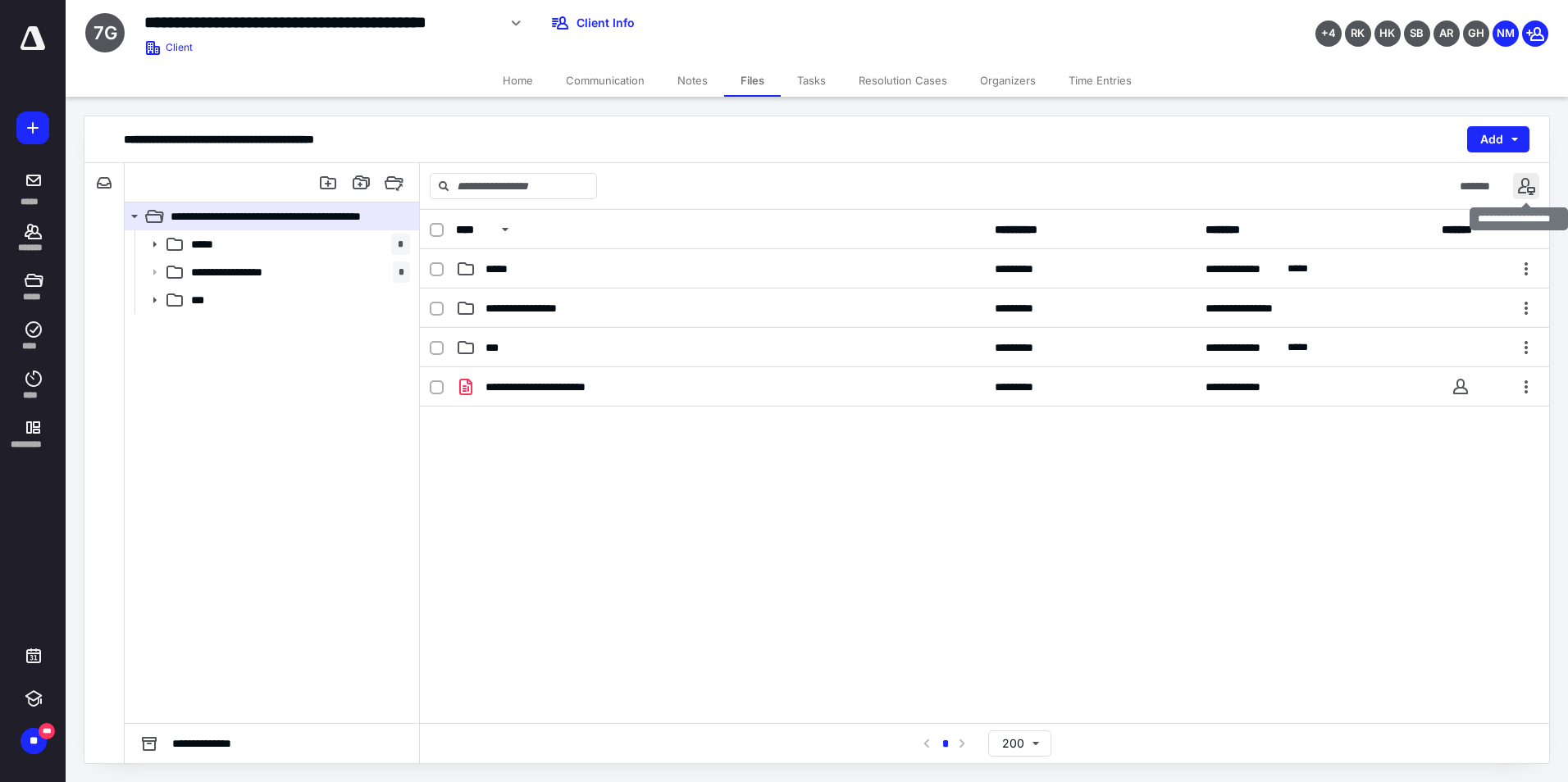 click at bounding box center (1526, 186) 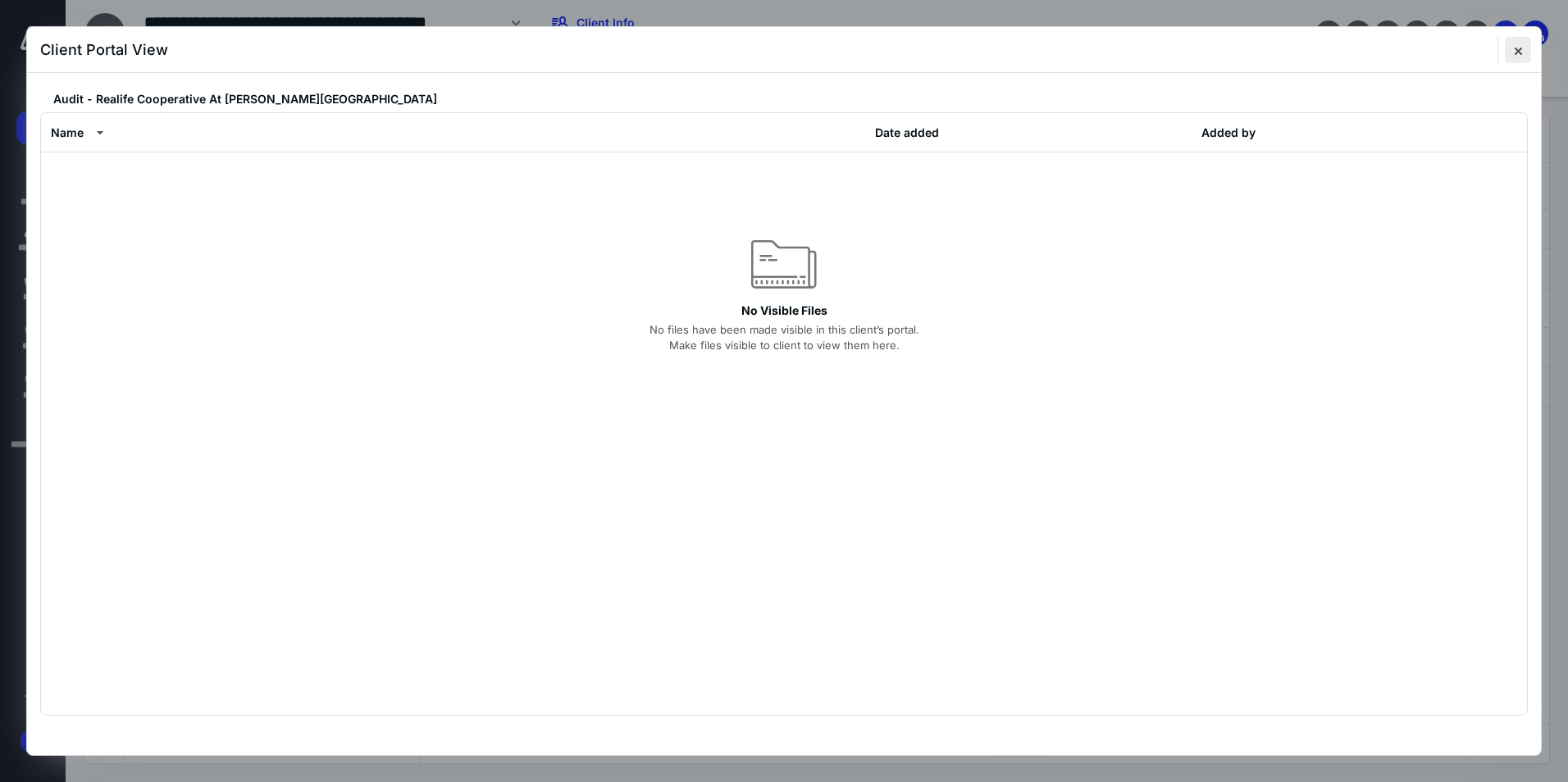click at bounding box center [1518, 50] 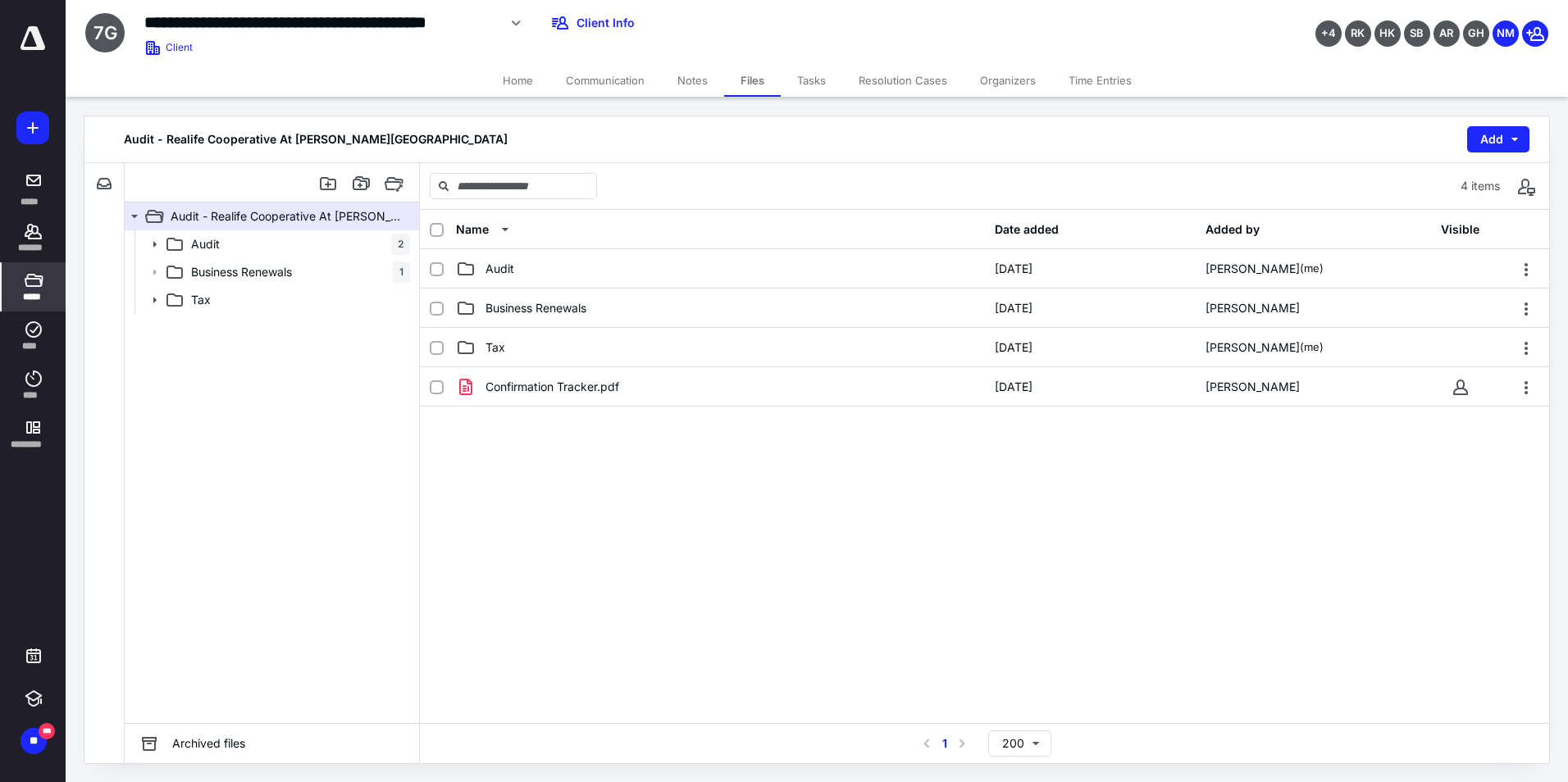 click 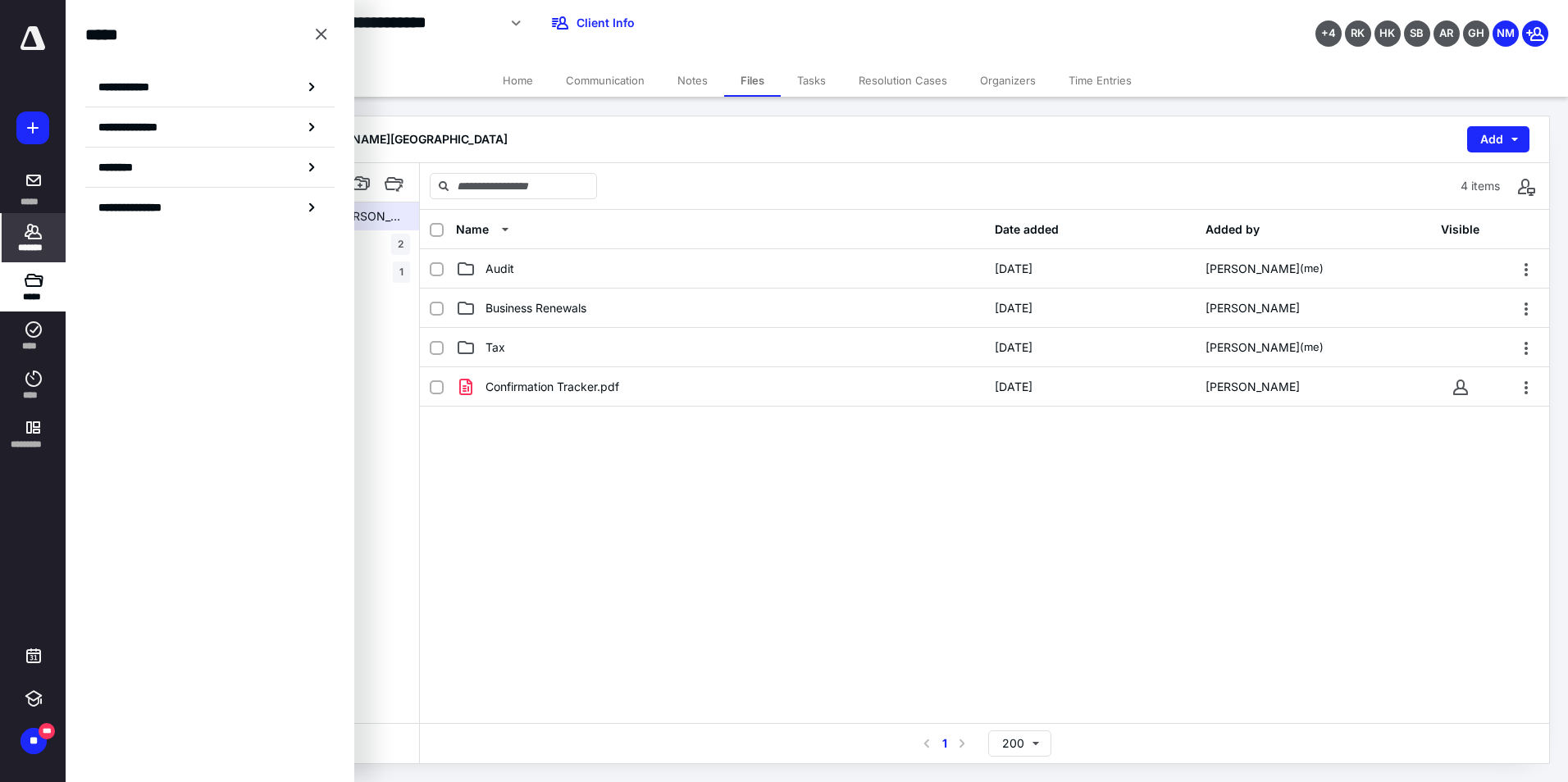 click on "*******" at bounding box center [34, 238] 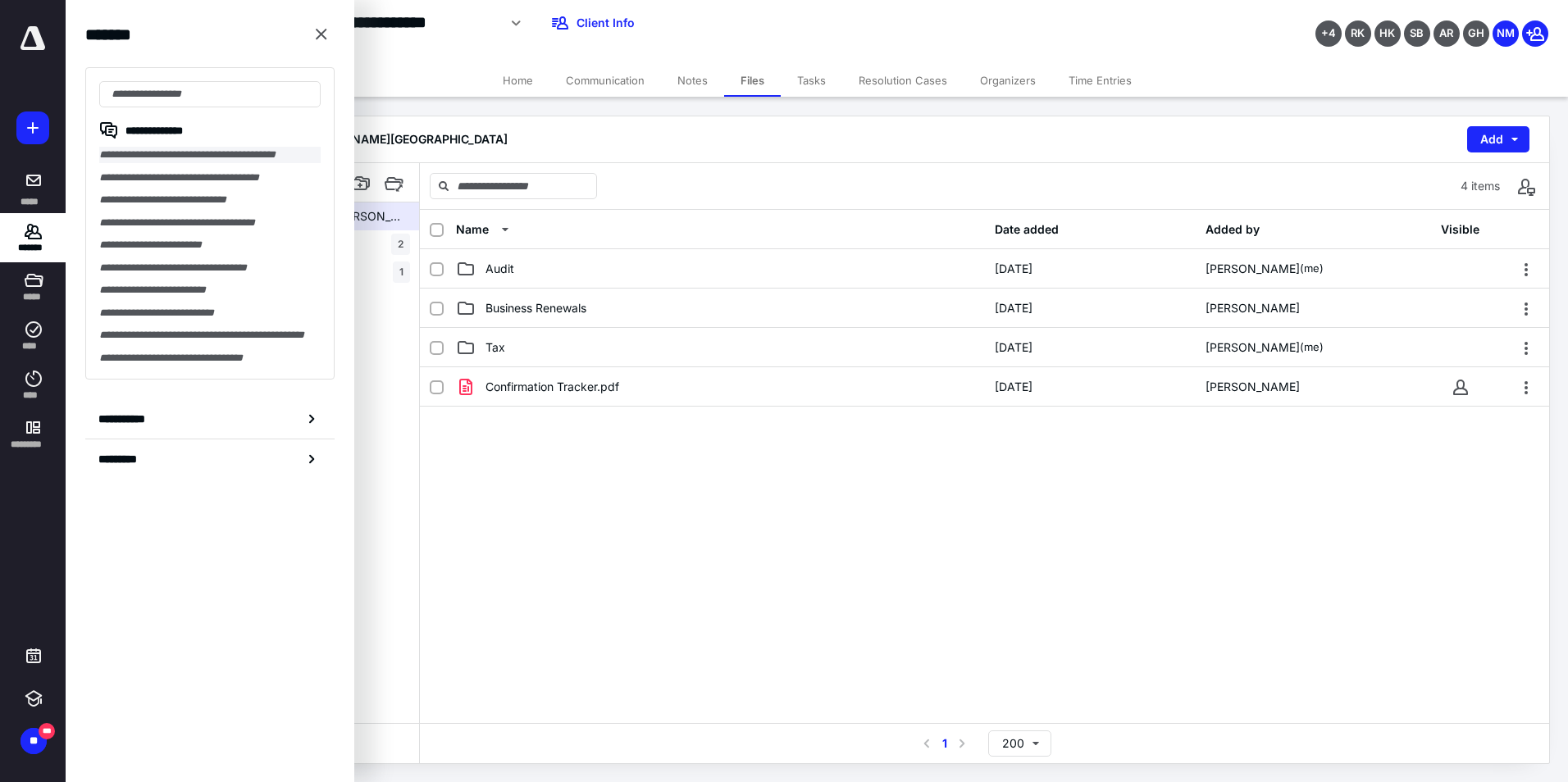 click on "**********" at bounding box center (210, 155) 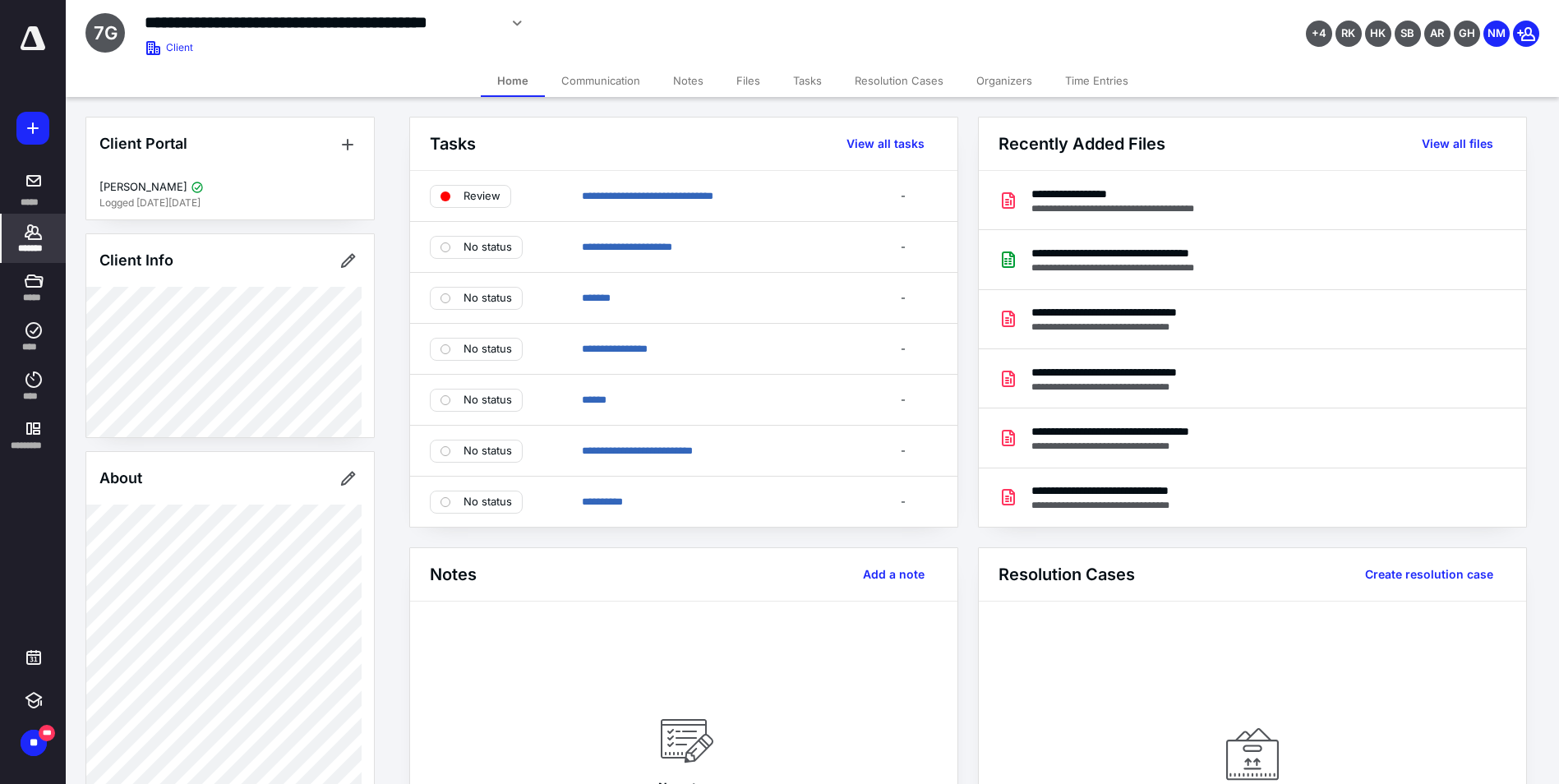 click on "Tasks" at bounding box center (807, 81) 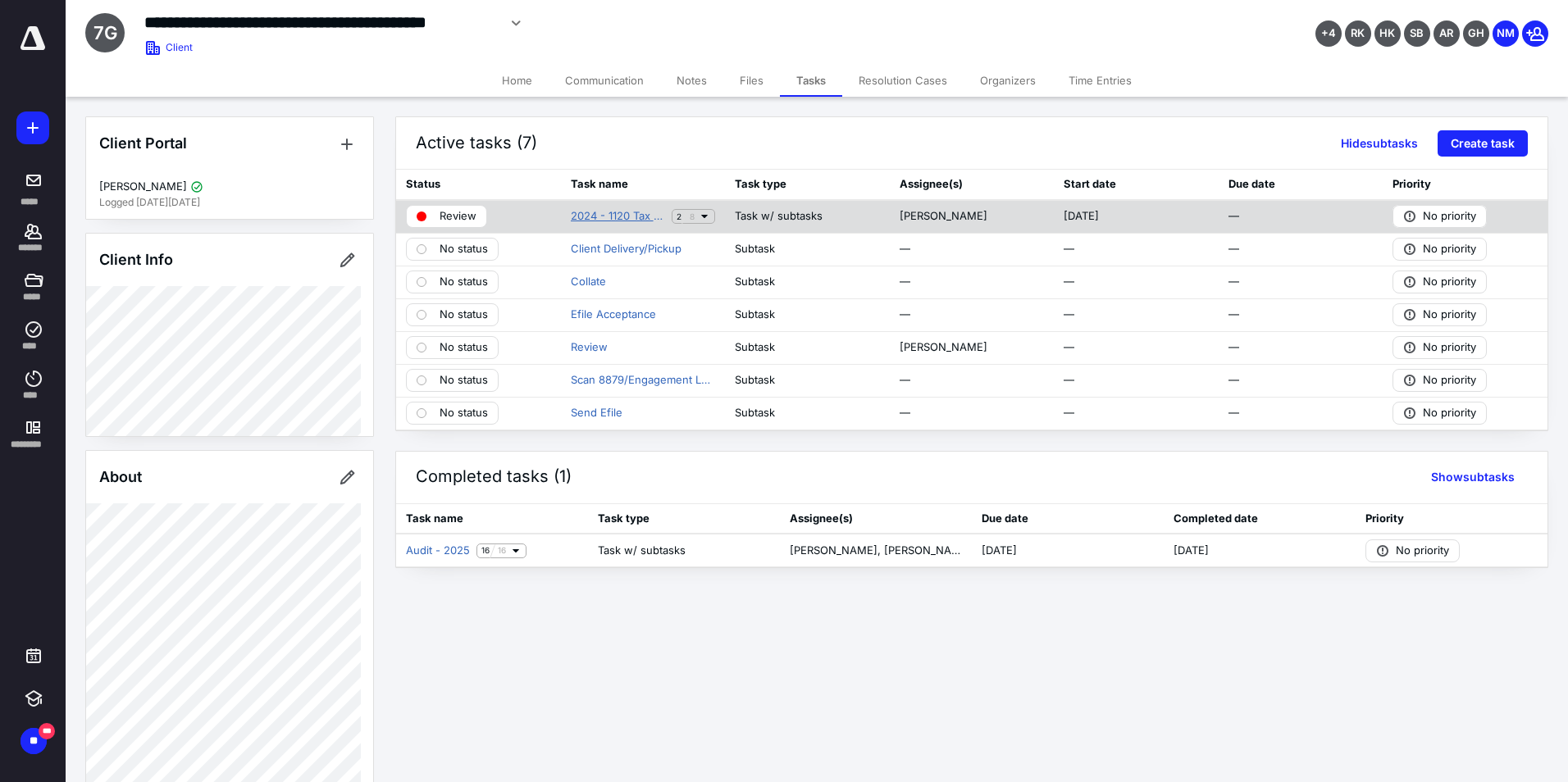 click on "2024 - 1120 Tax Return - [GEOGRAPHIC_DATA]" at bounding box center [618, 216] 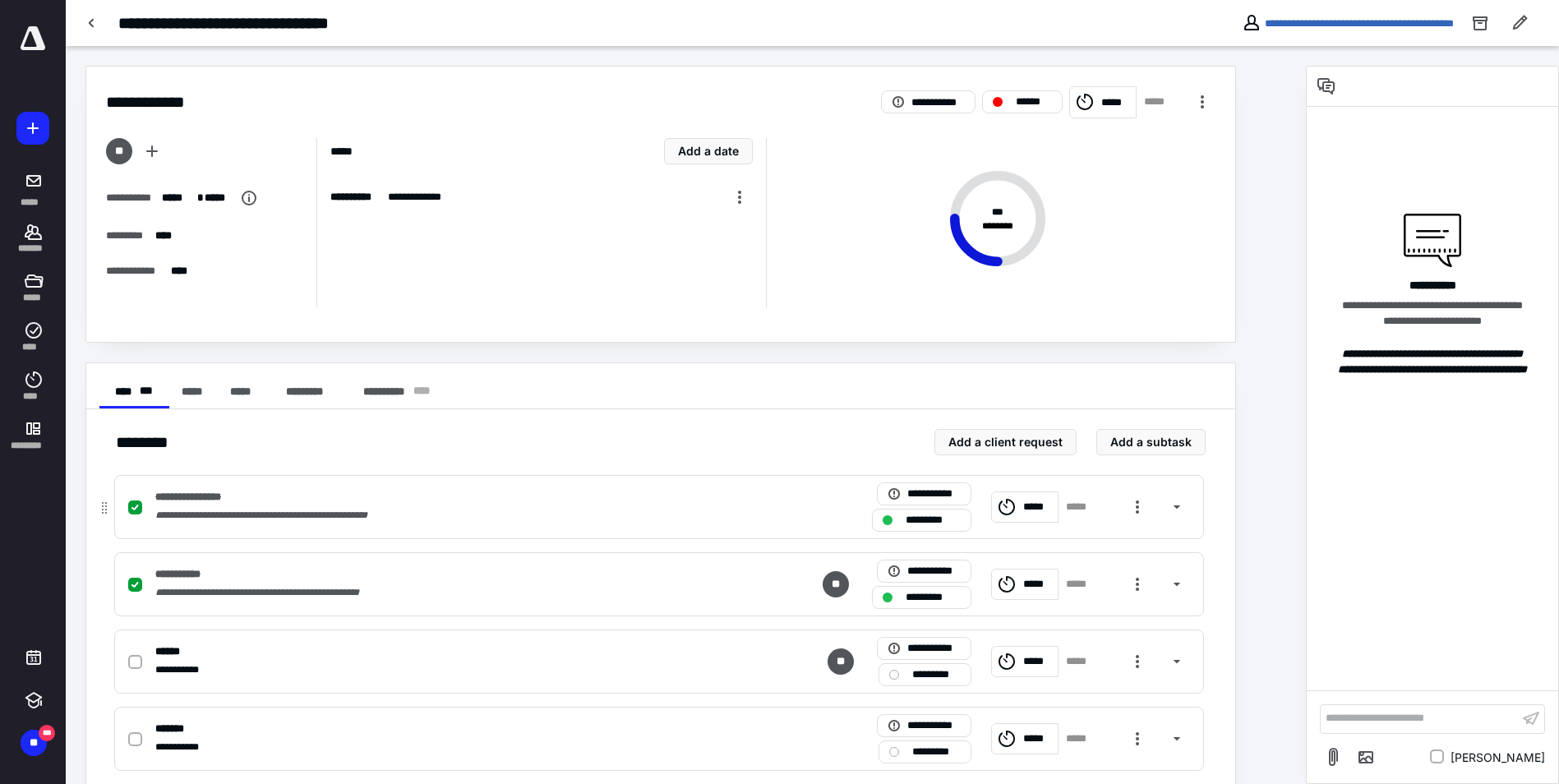 scroll, scrollTop: 82, scrollLeft: 0, axis: vertical 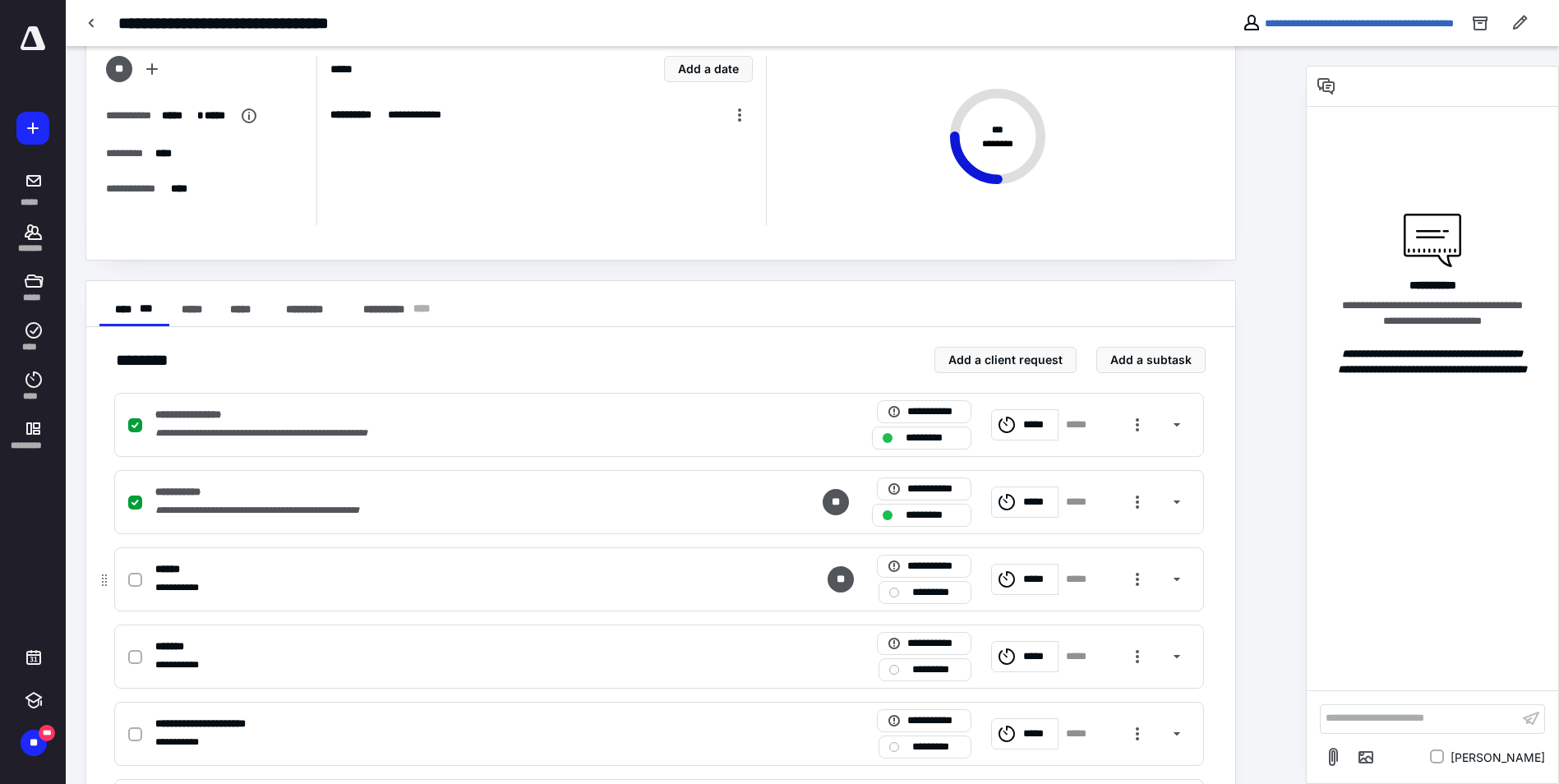 click at bounding box center [138, 579] 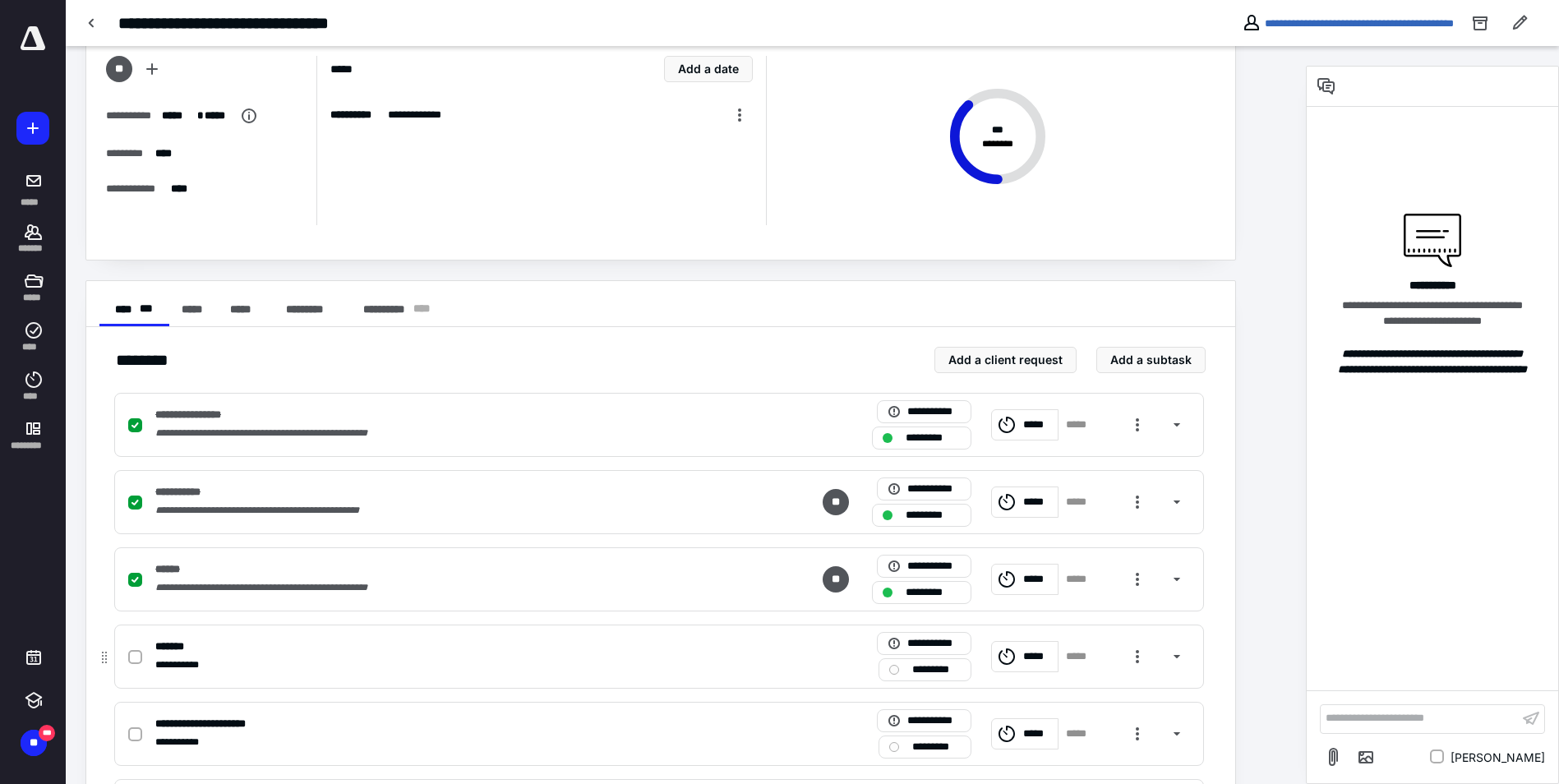 click at bounding box center (135, 657) 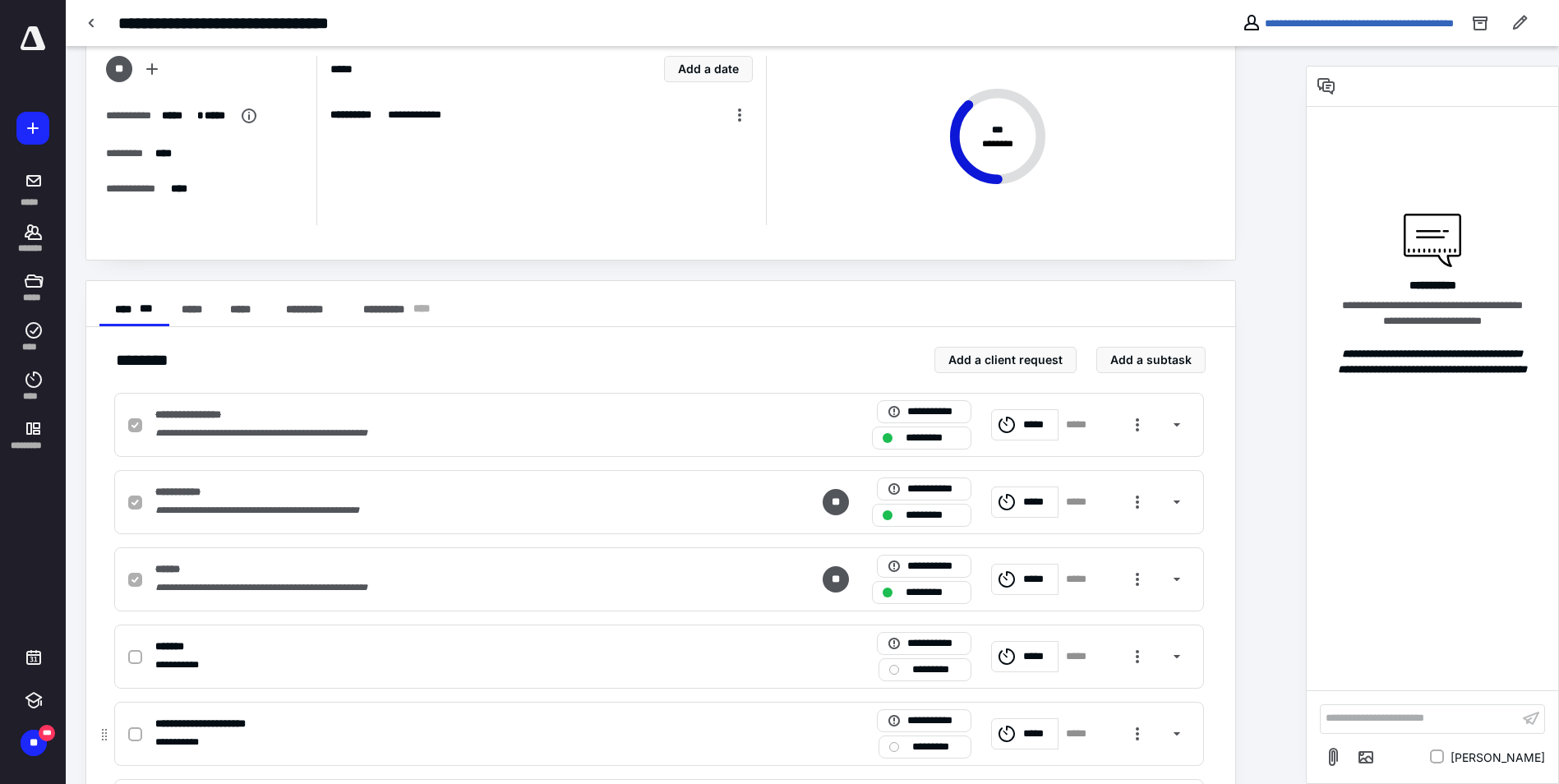 checkbox on "true" 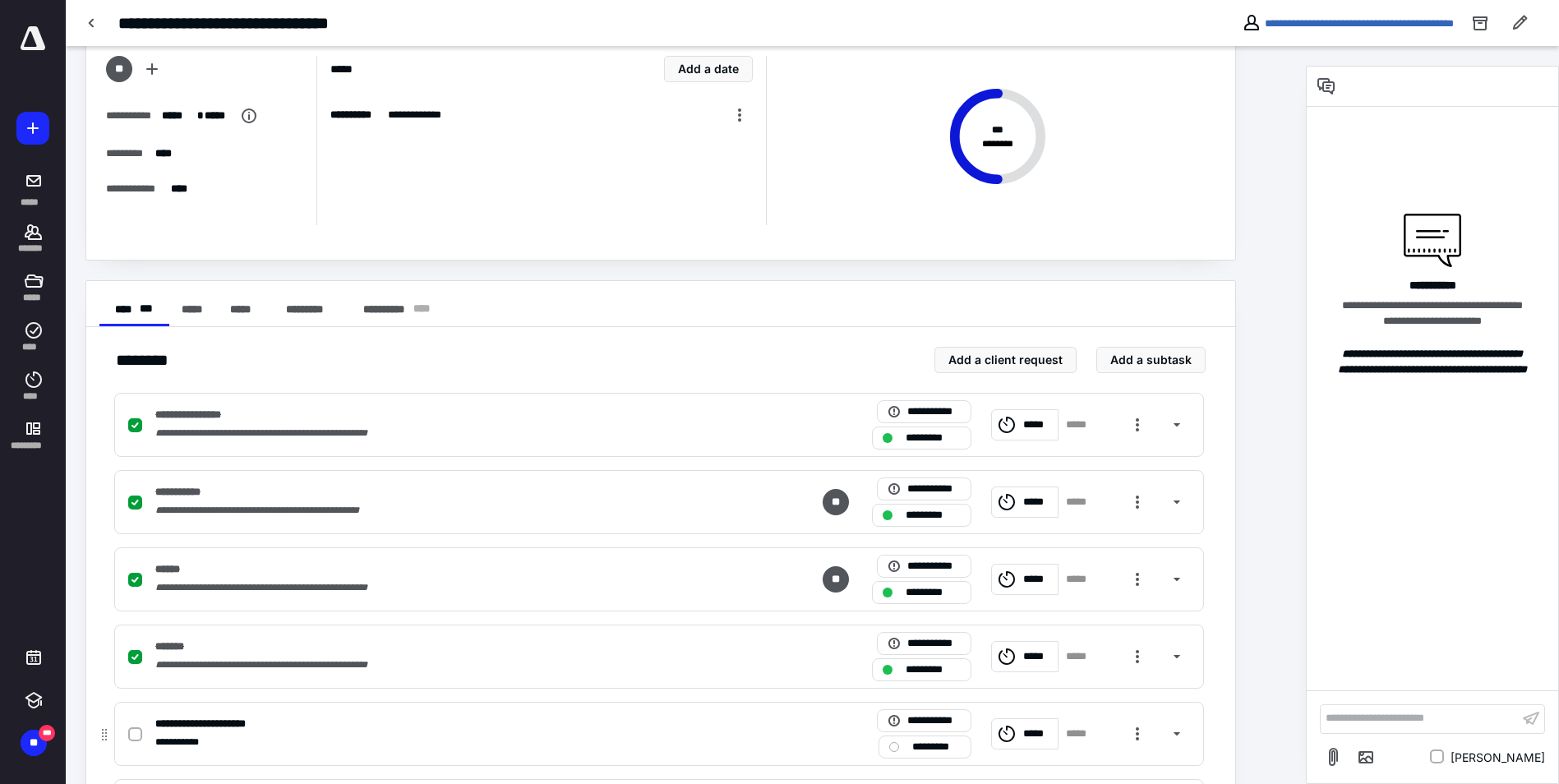 click at bounding box center (135, 735) 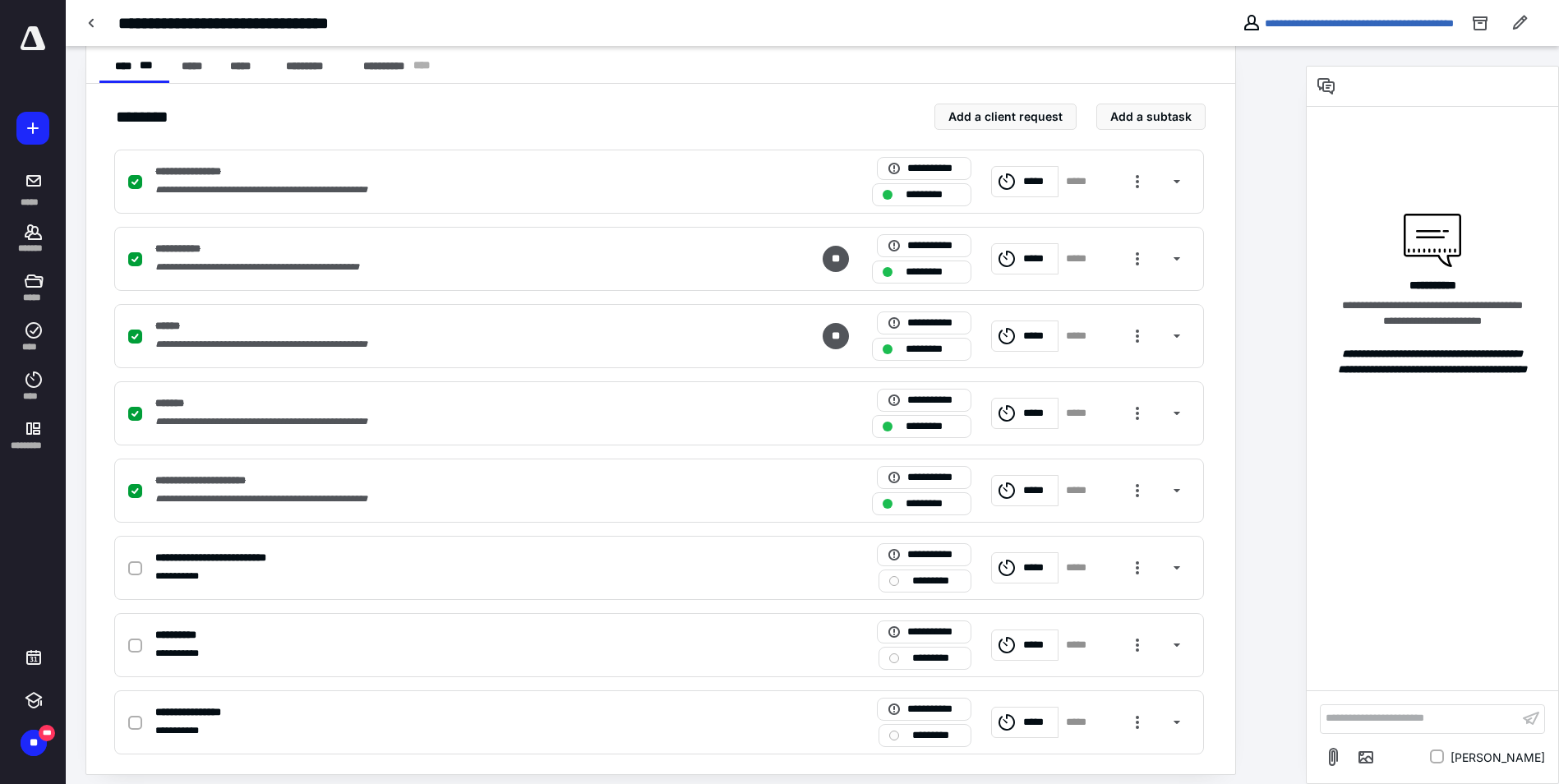 scroll, scrollTop: 336, scrollLeft: 0, axis: vertical 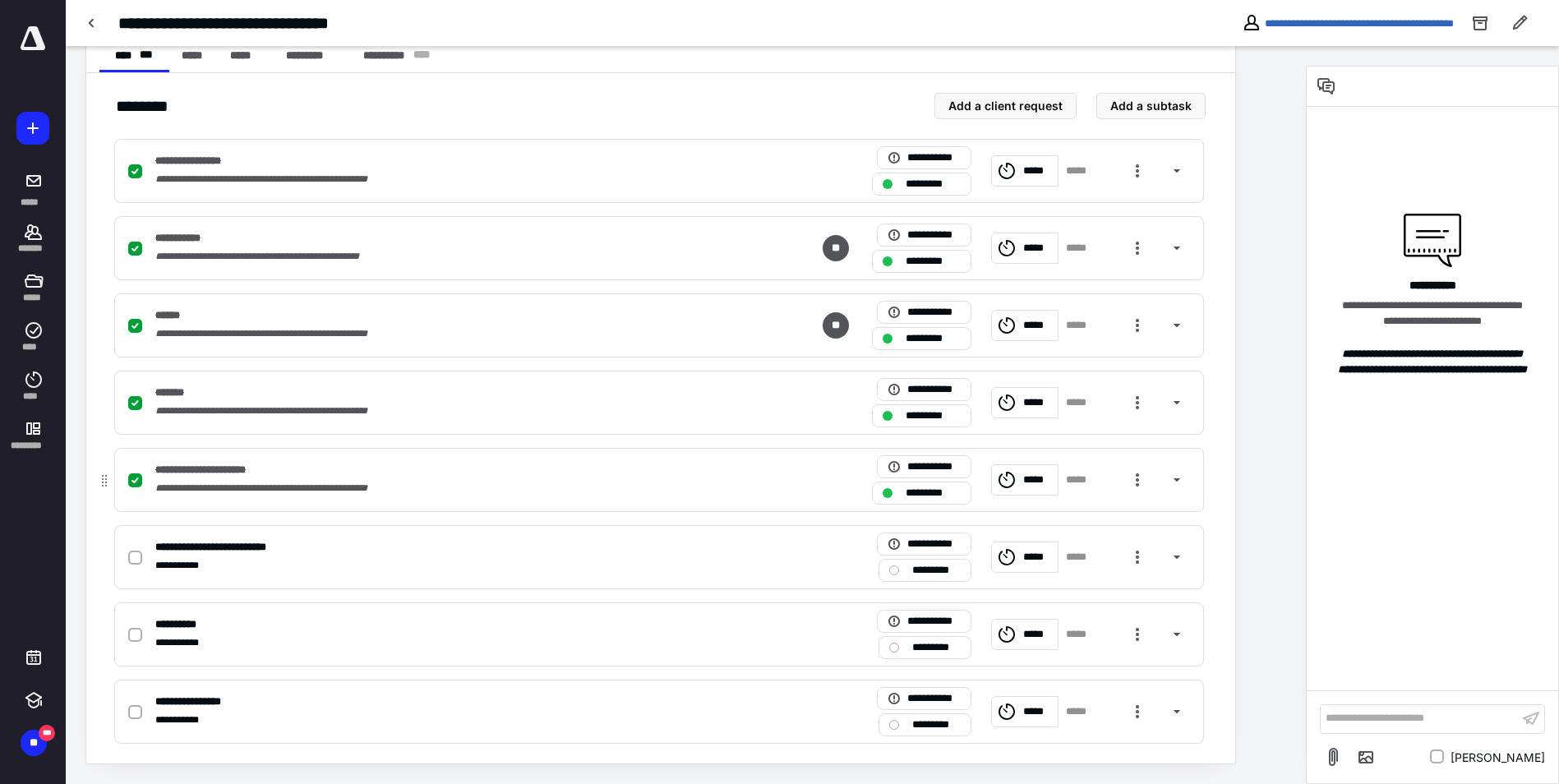 click 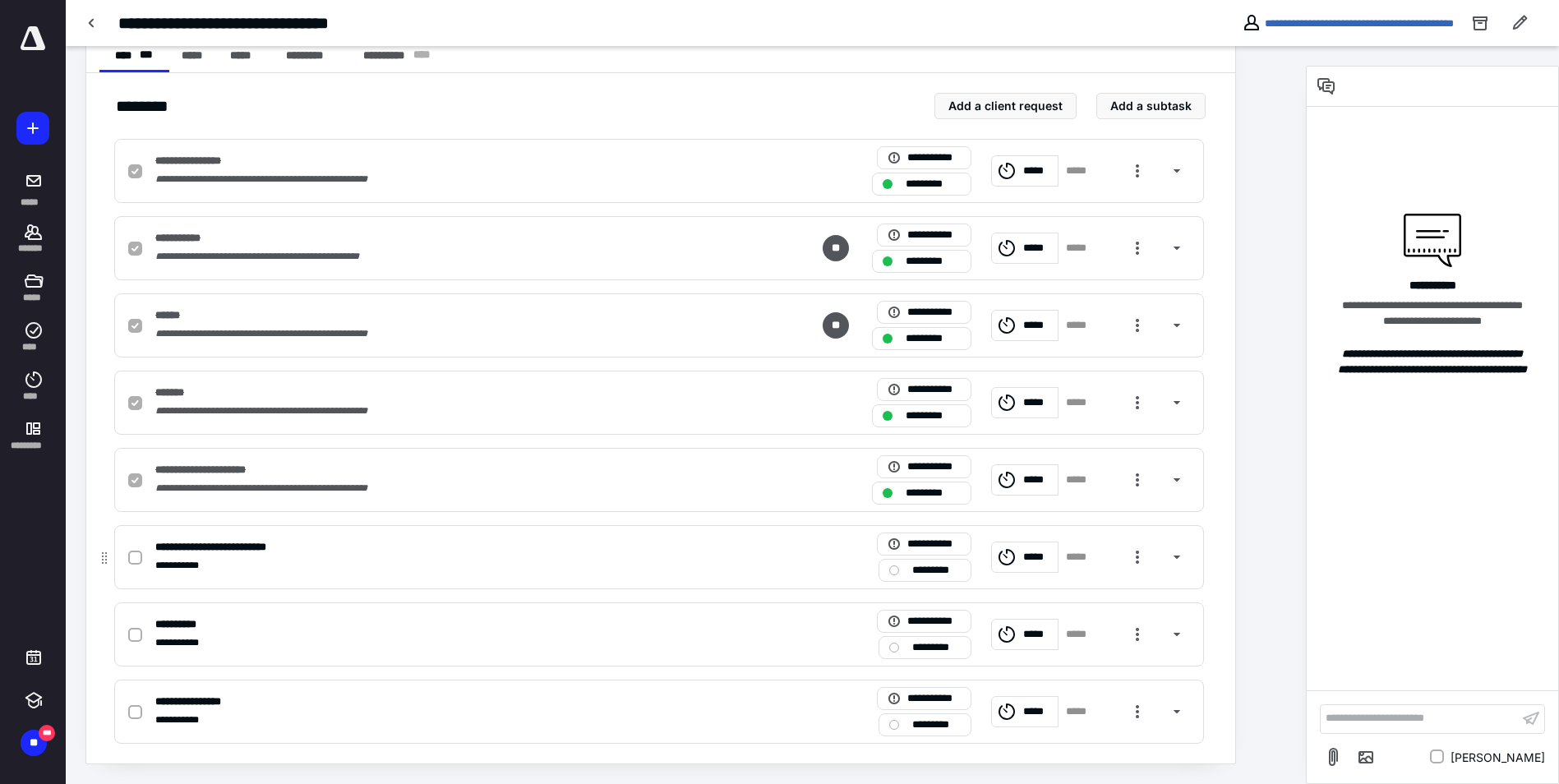 checkbox on "false" 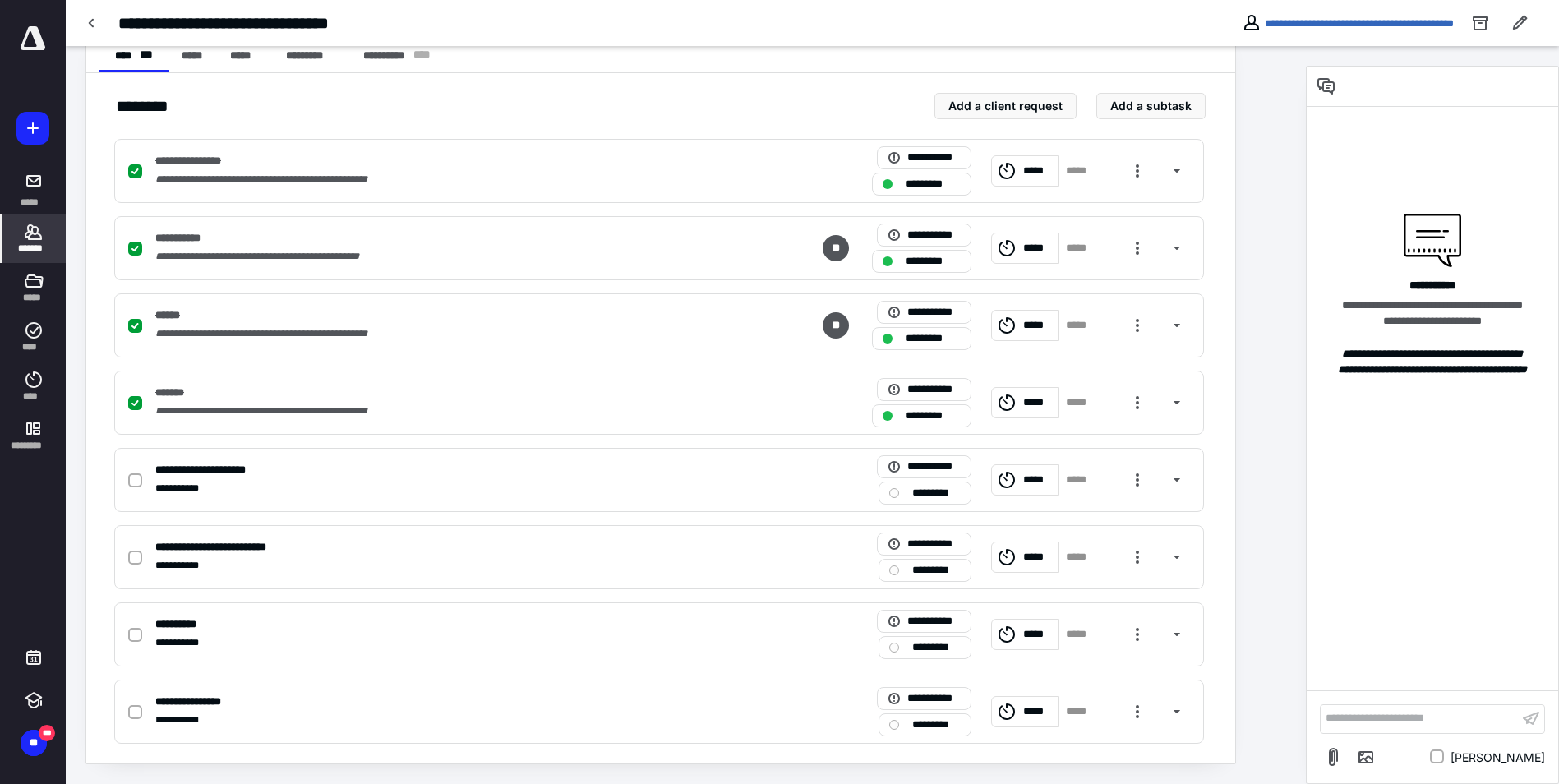 click 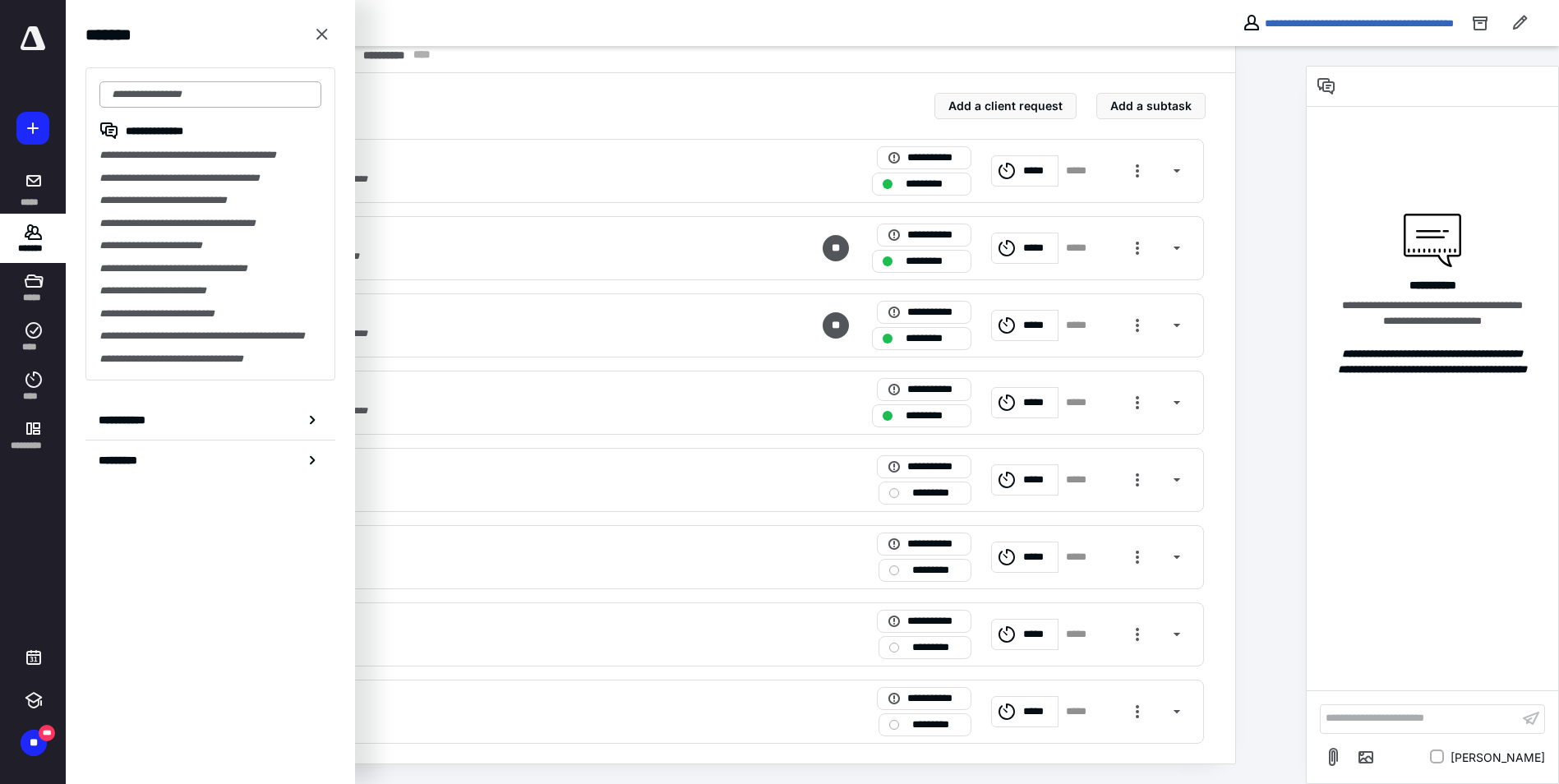 click at bounding box center (210, 95) 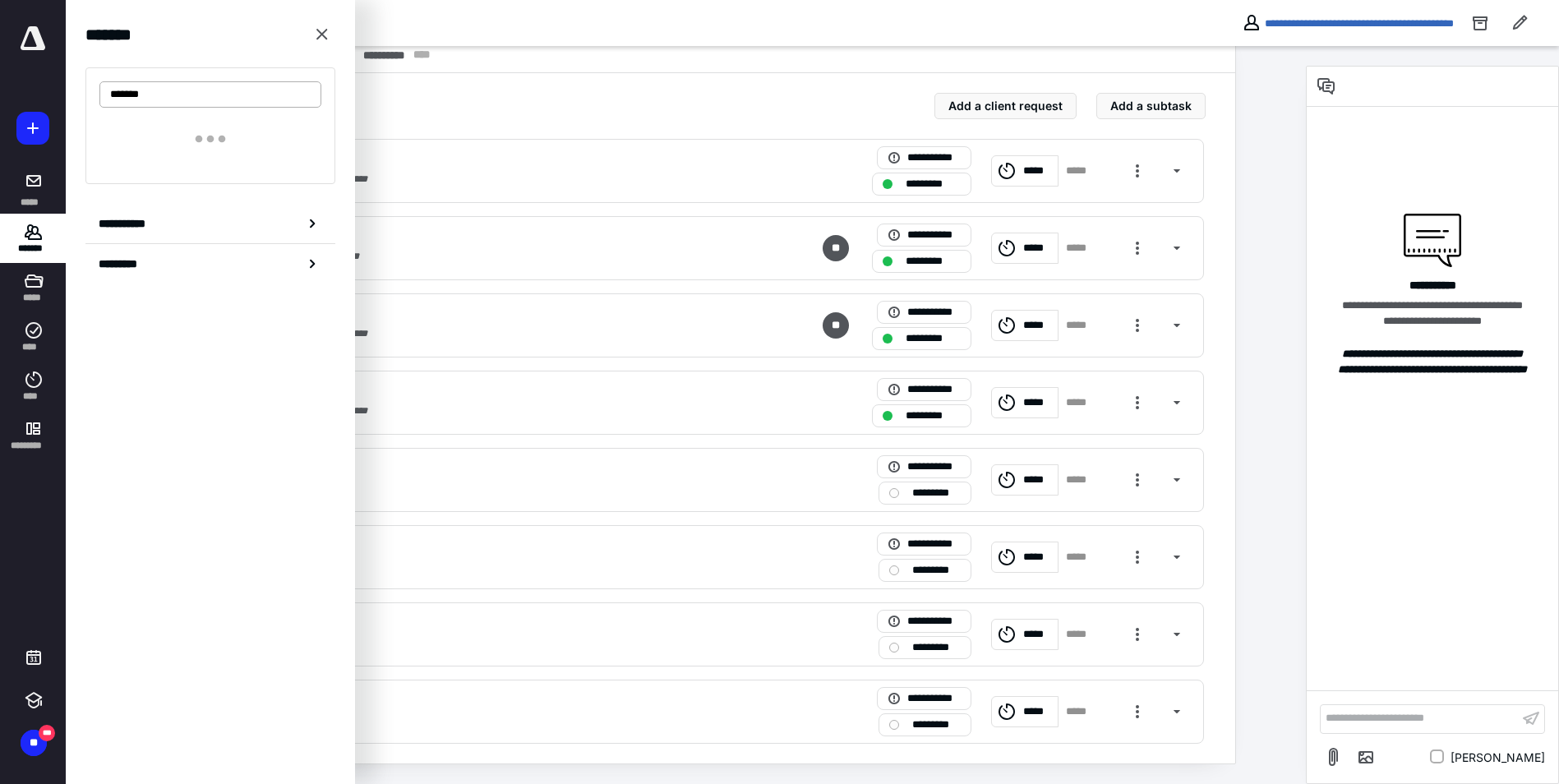 type on "*******" 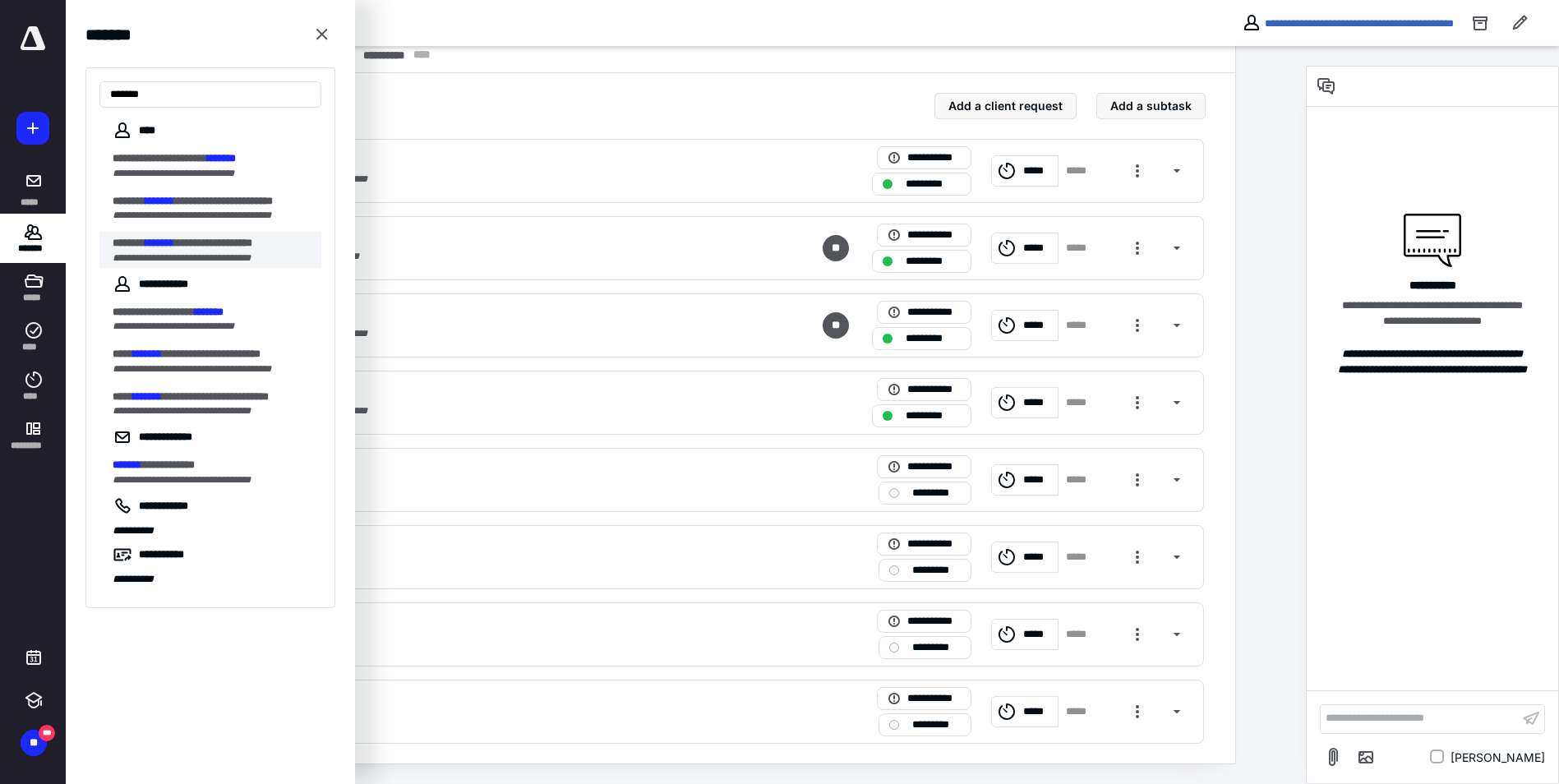 click on "**********" at bounding box center (213, 242) 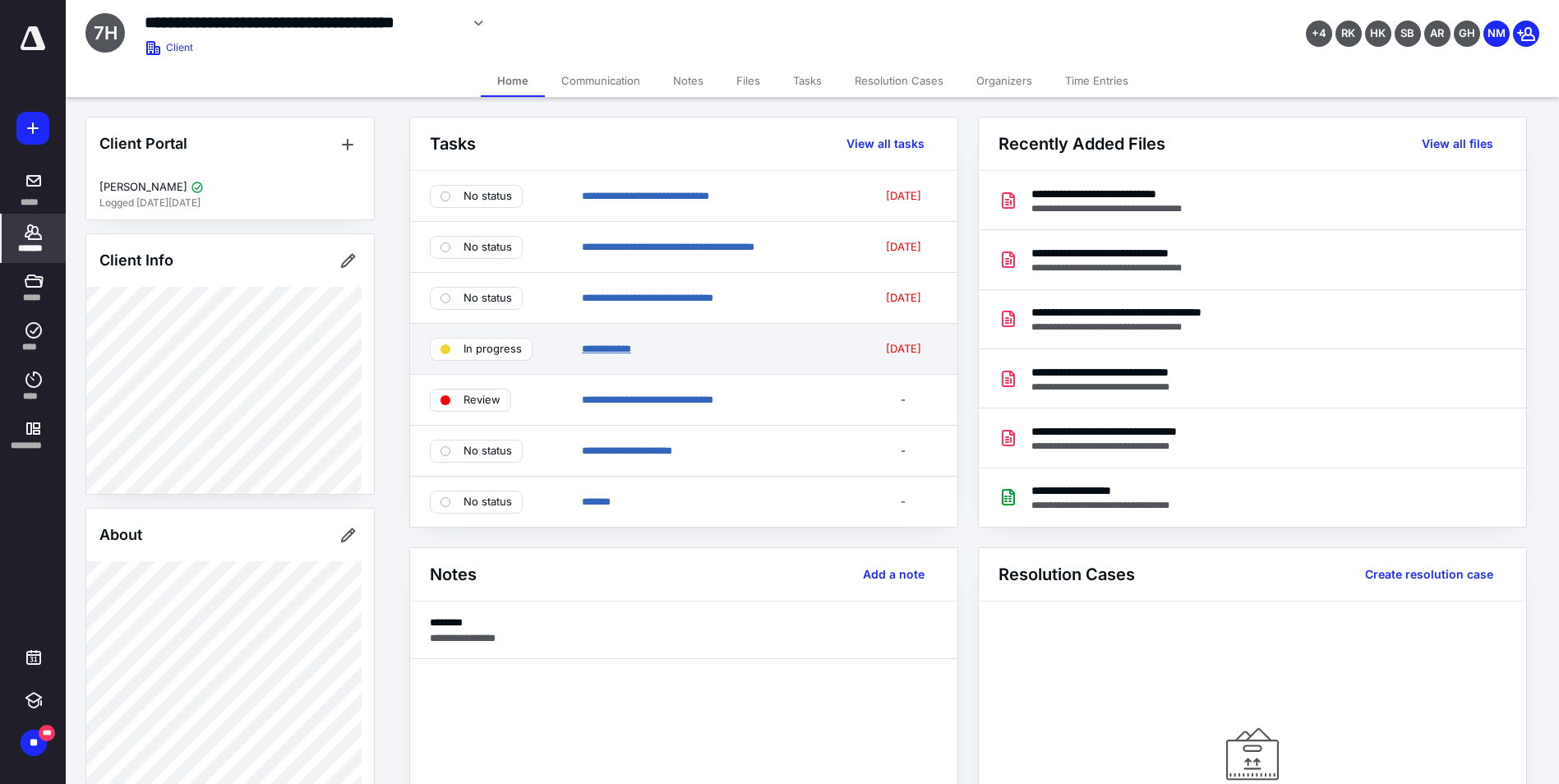 click on "**********" at bounding box center (607, 348) 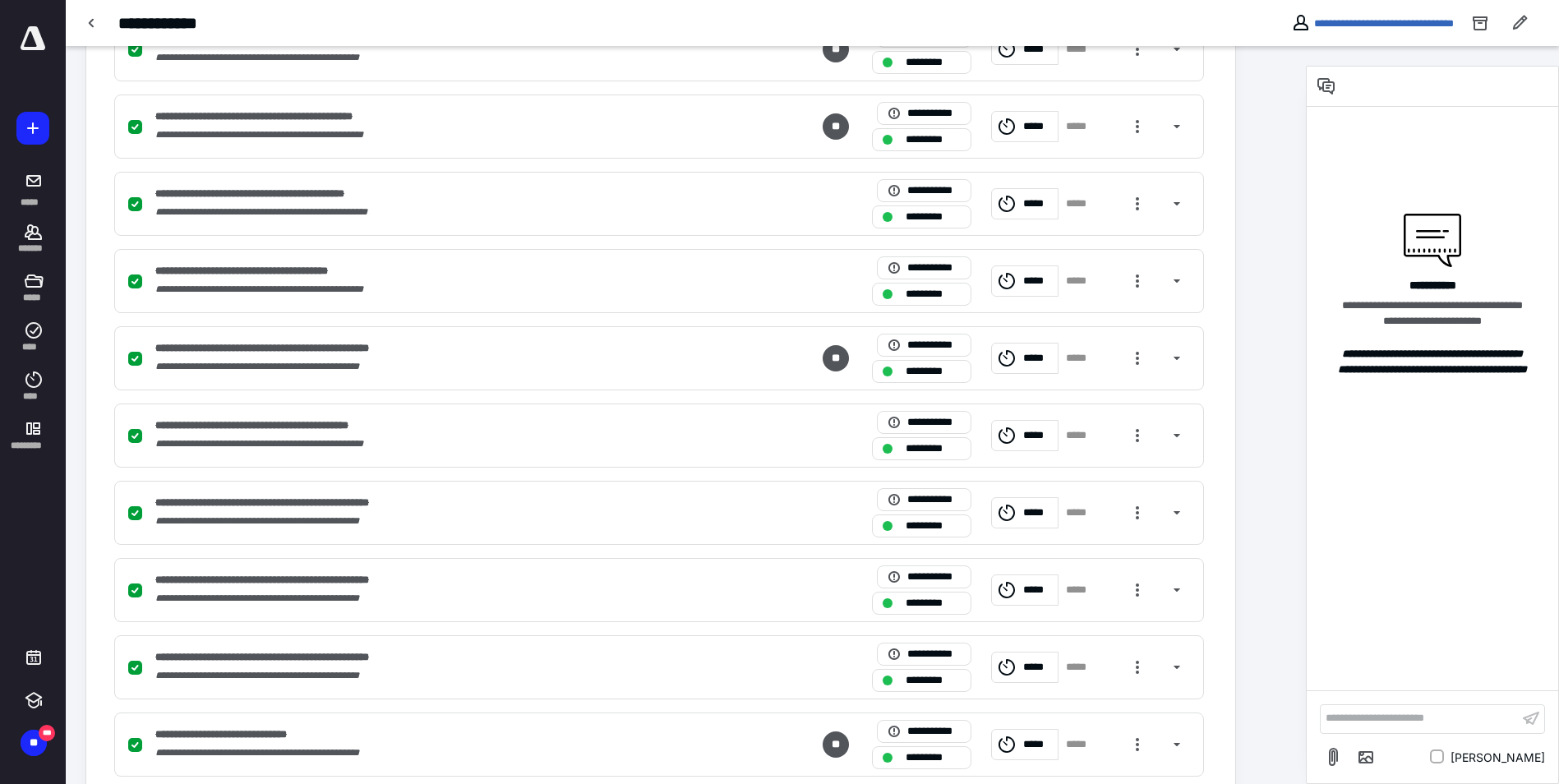 scroll, scrollTop: 954, scrollLeft: 0, axis: vertical 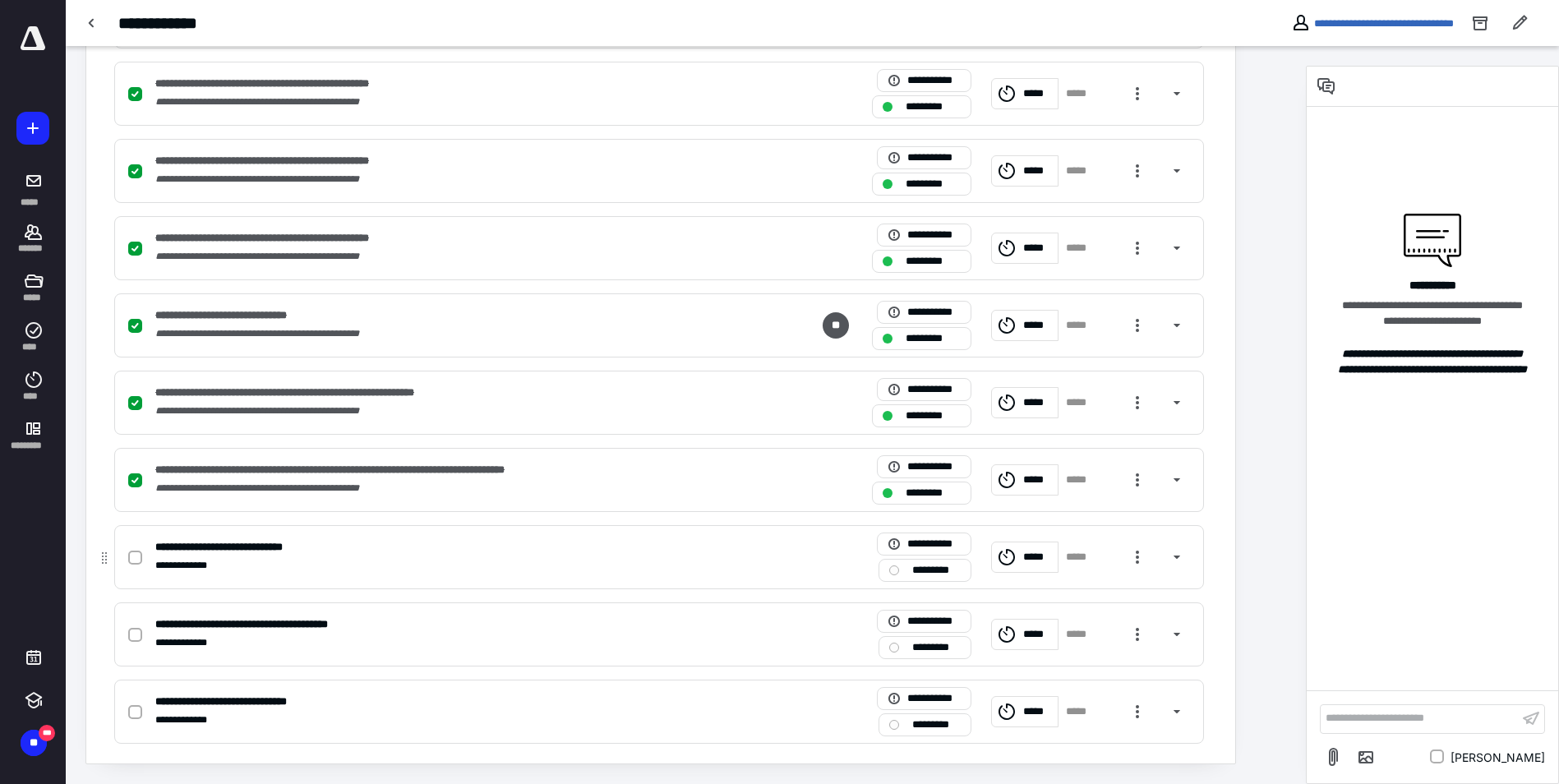 click at bounding box center (135, 558) 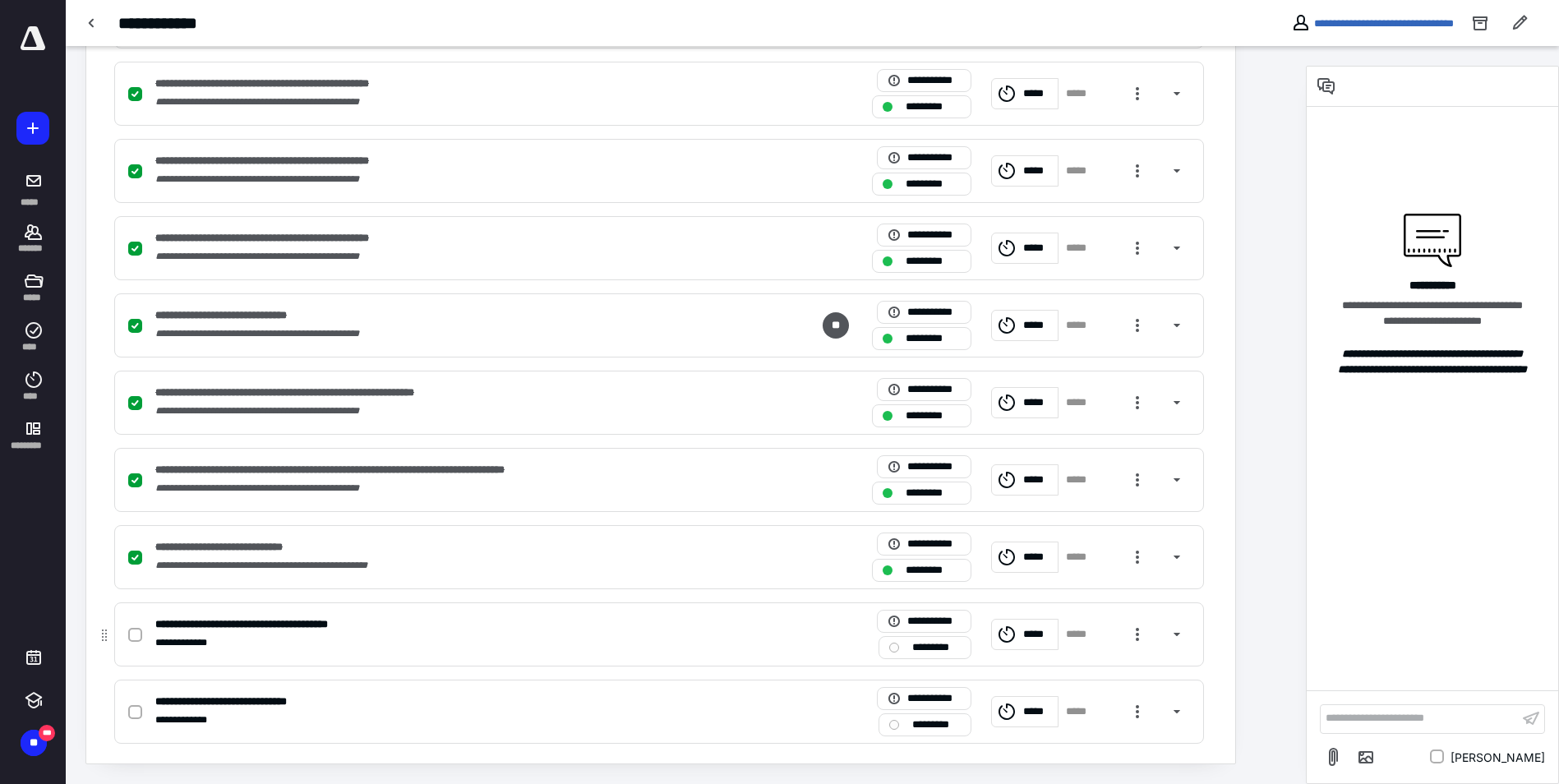 click at bounding box center [135, 635] 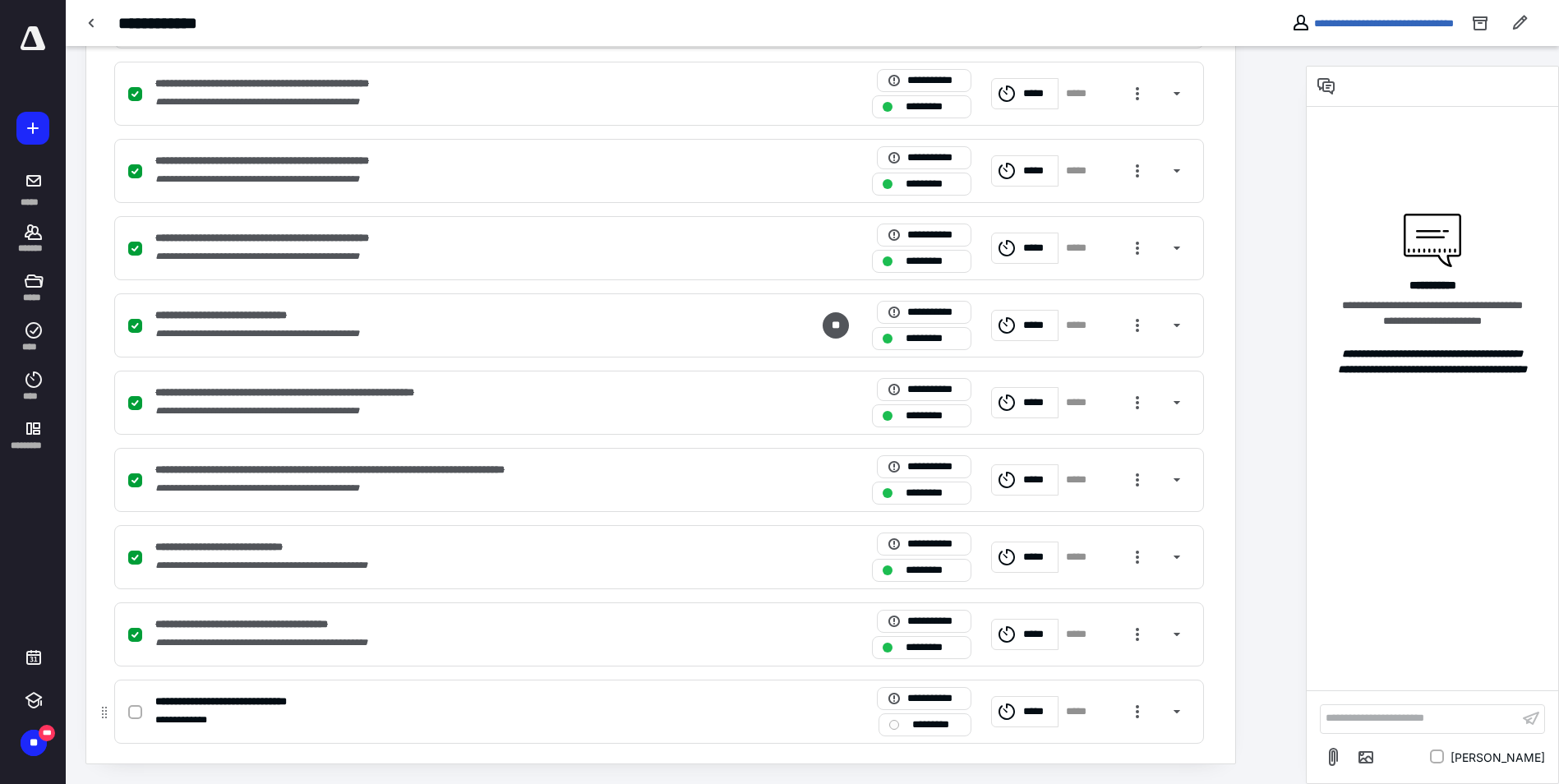 click 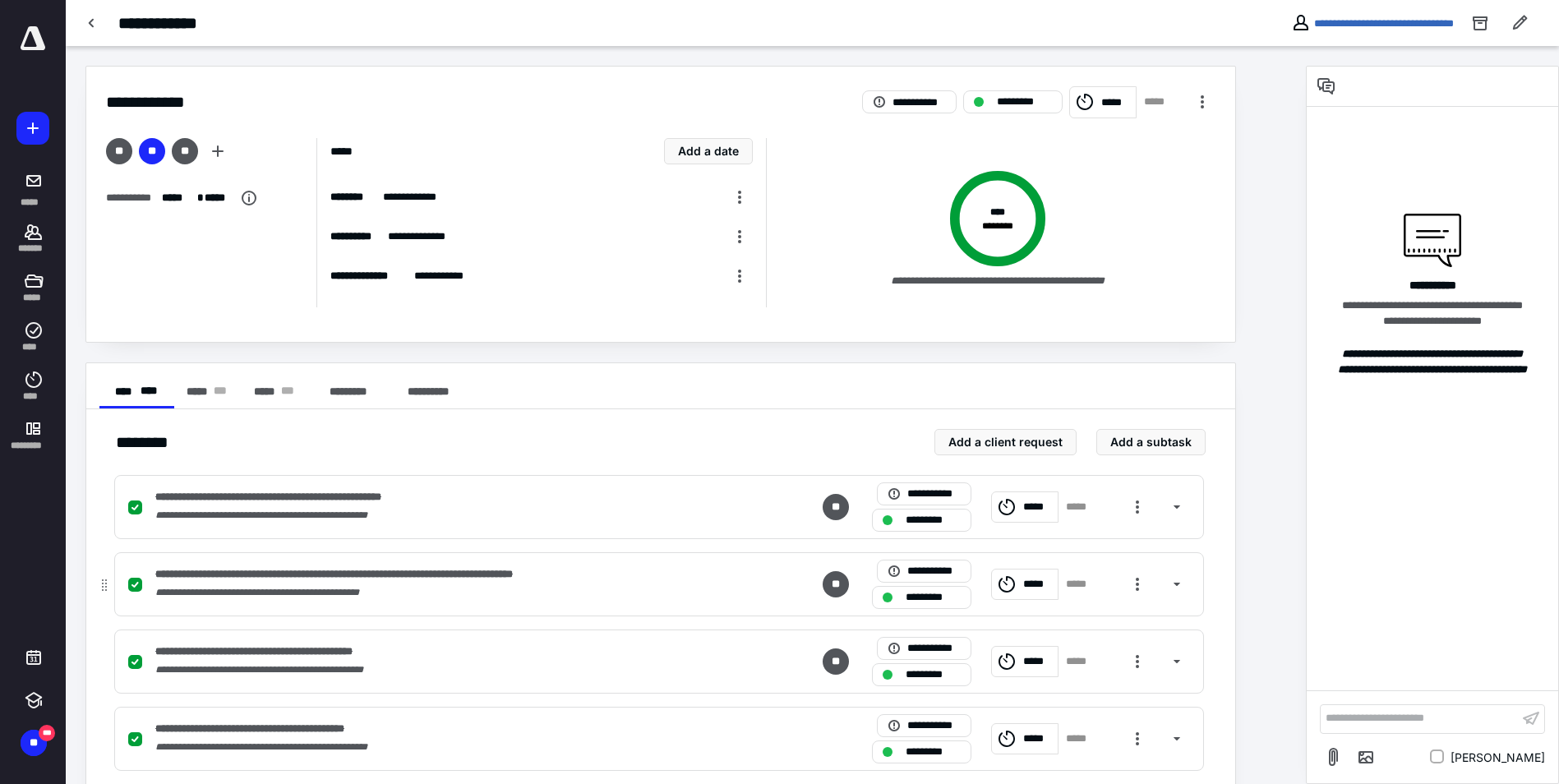 scroll, scrollTop: 954, scrollLeft: 0, axis: vertical 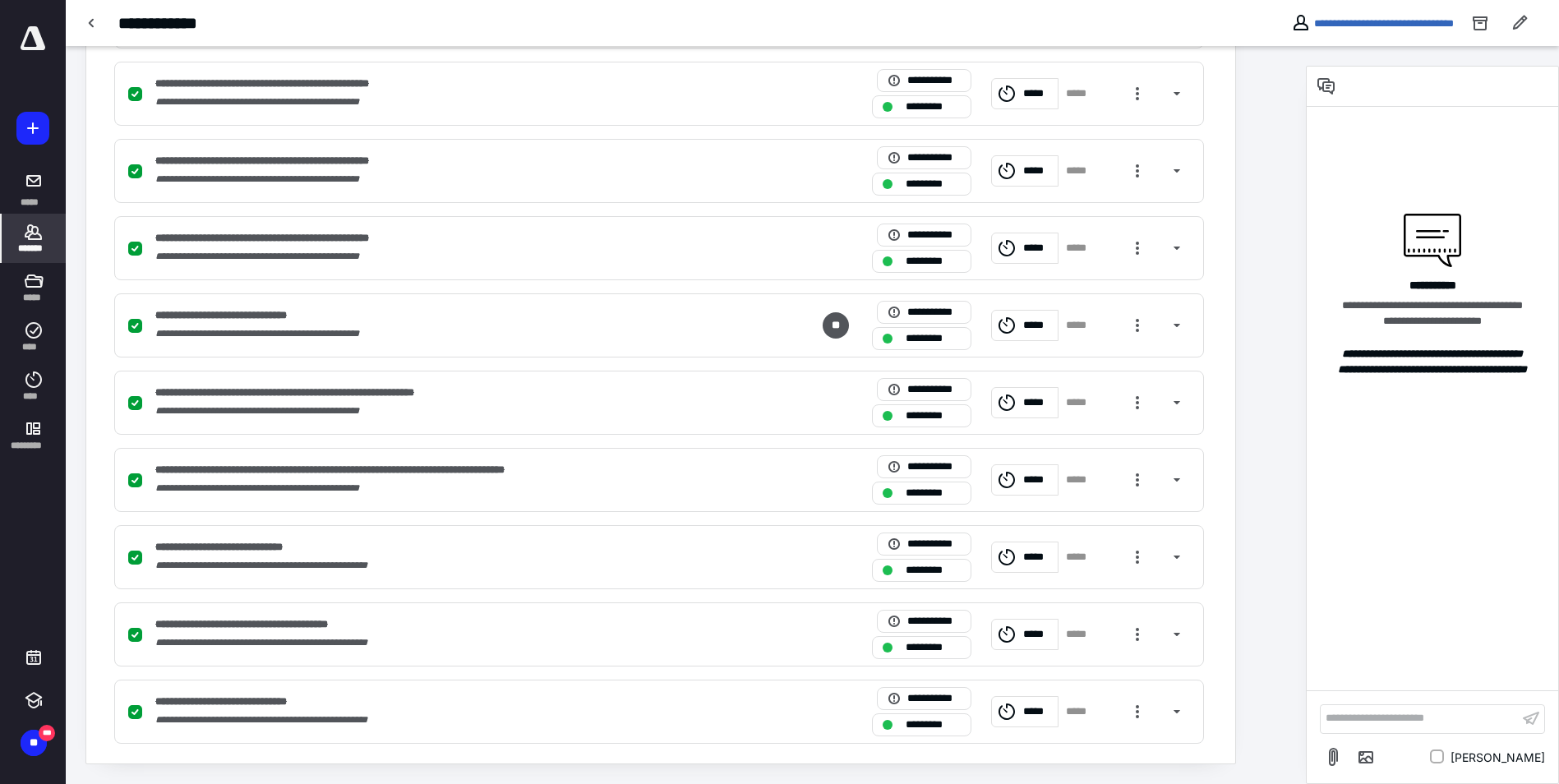 click 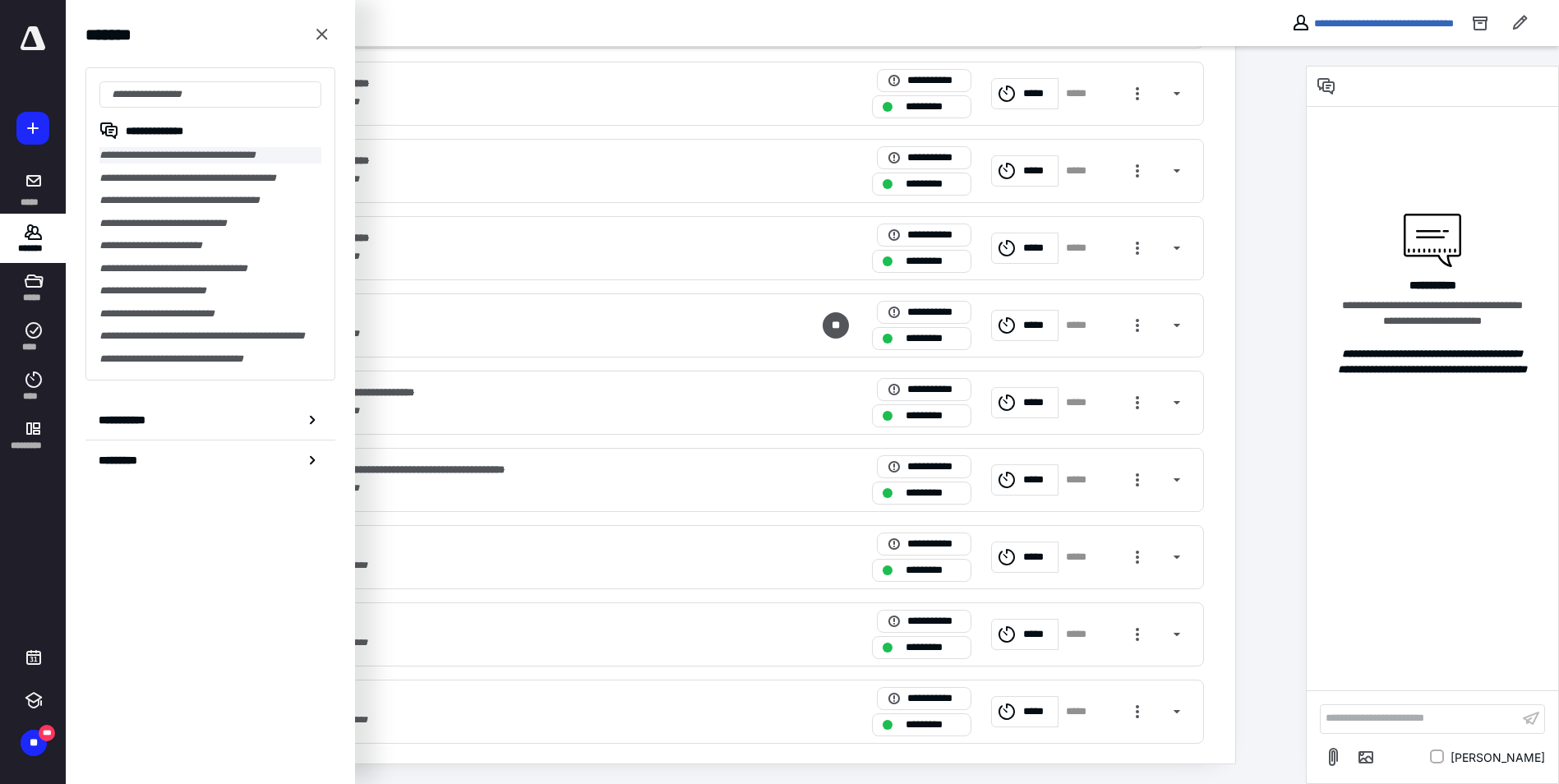 click on "**********" at bounding box center (210, 155) 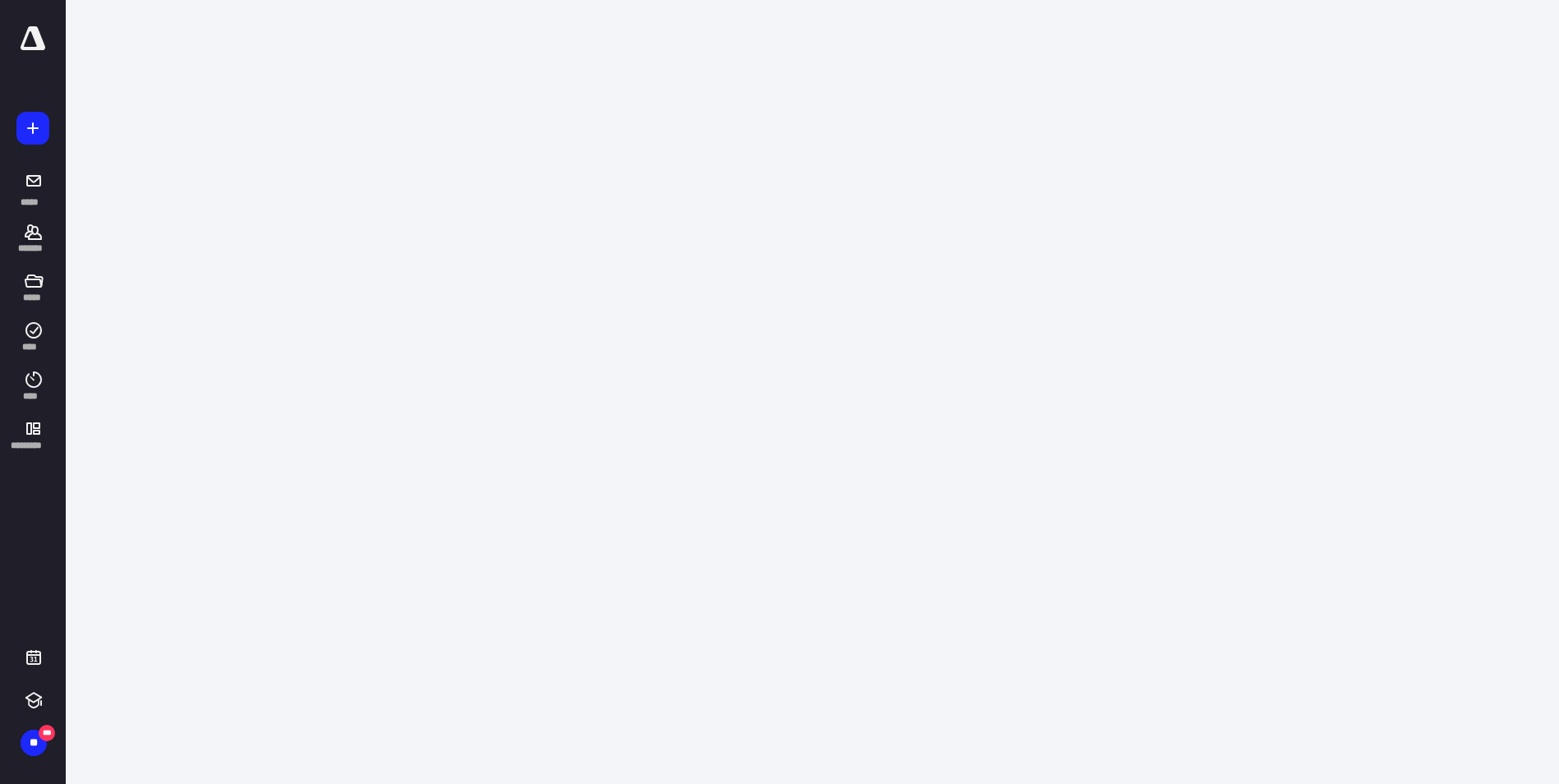 scroll, scrollTop: 0, scrollLeft: 0, axis: both 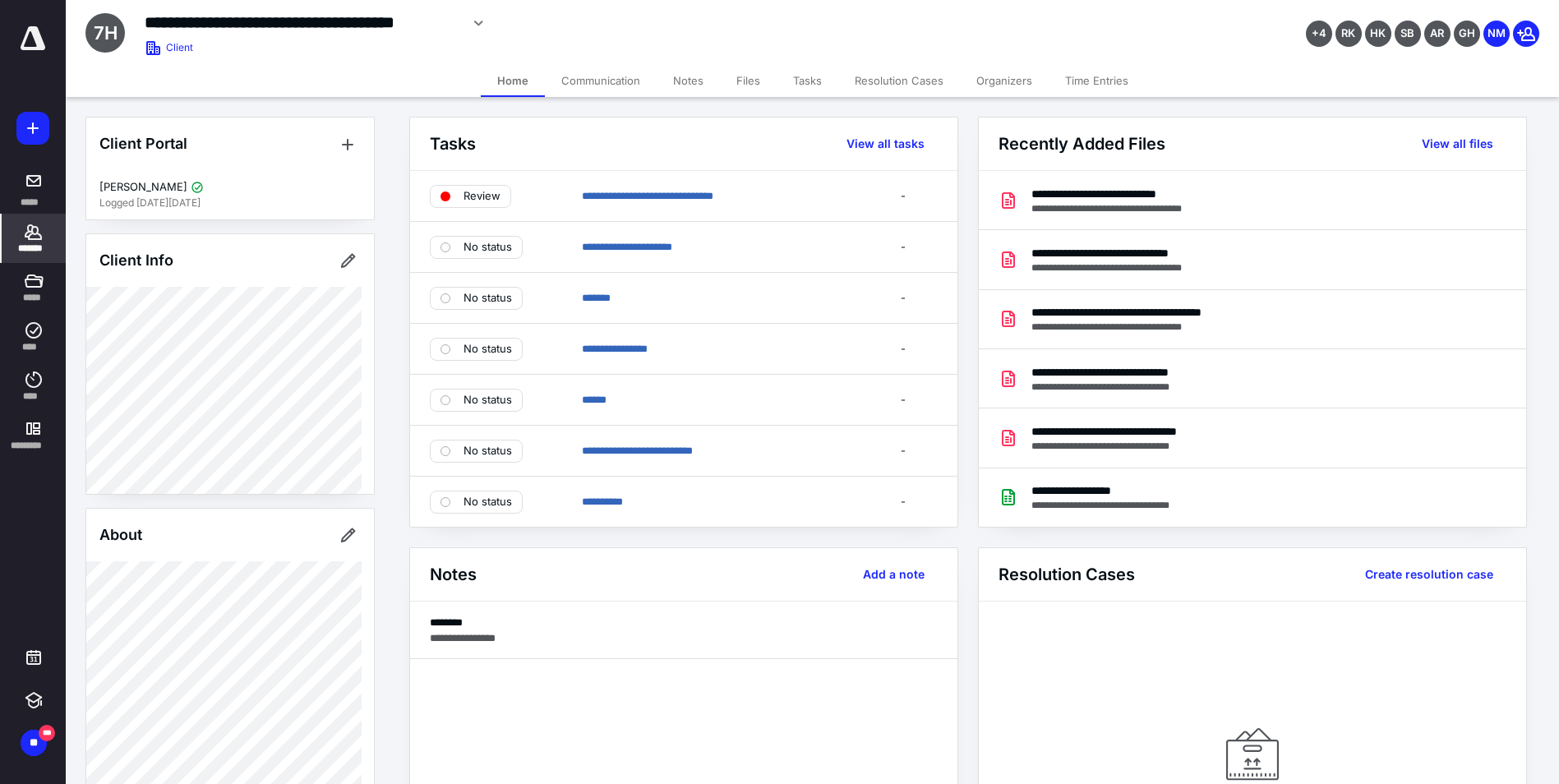 click on "Tasks" at bounding box center [807, 81] 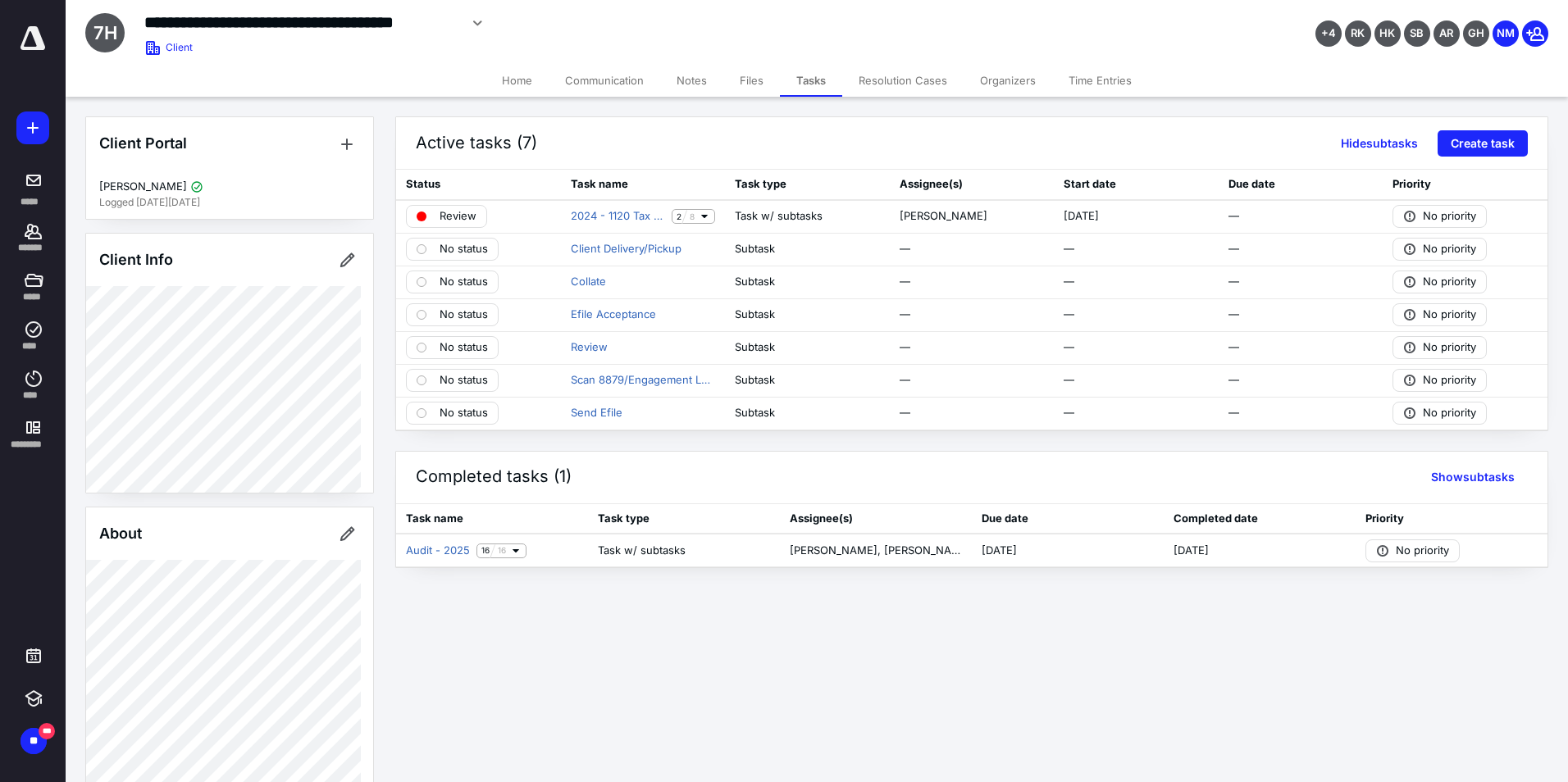 click on "Files" at bounding box center [751, 80] 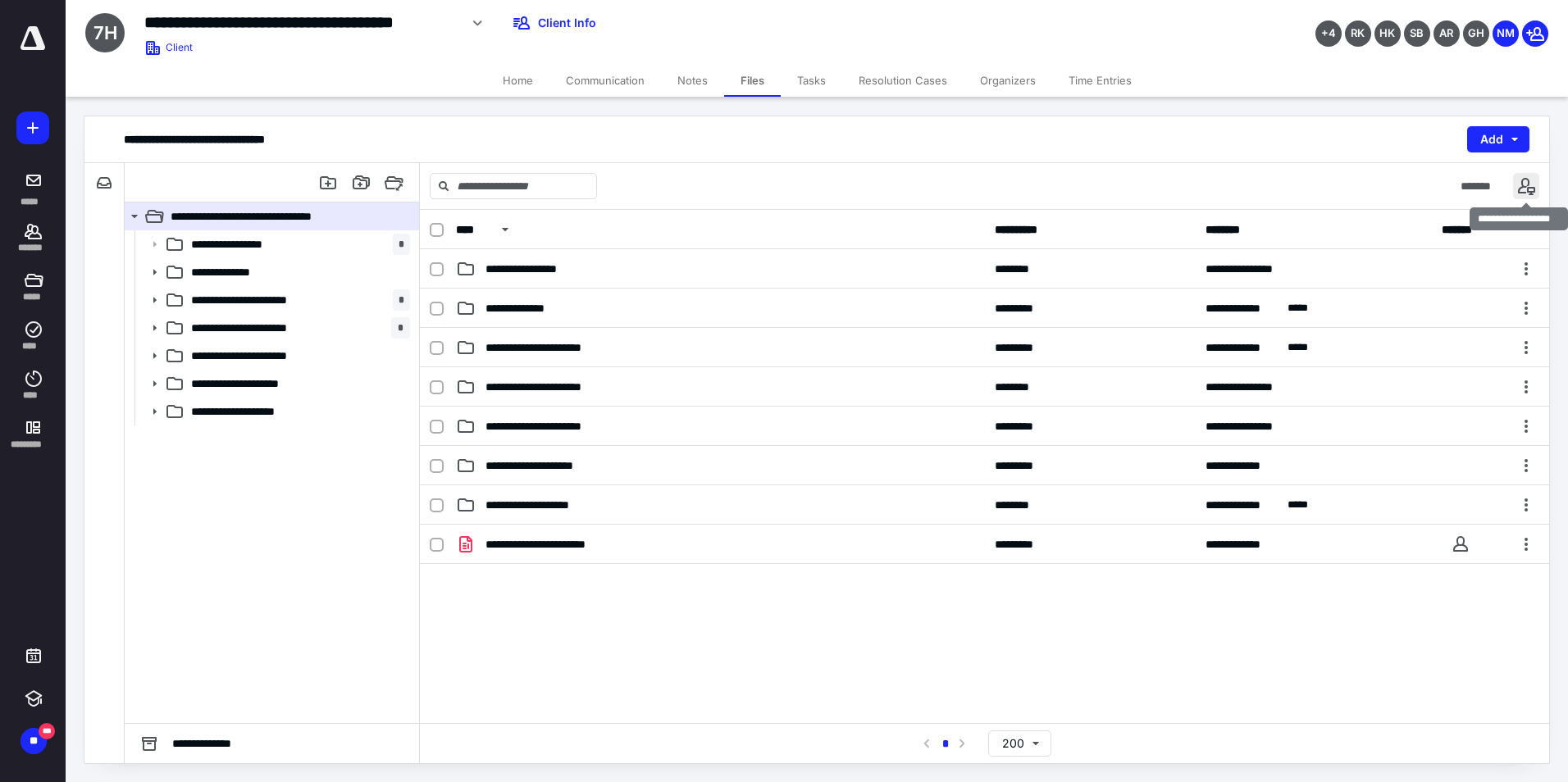 click at bounding box center [1526, 186] 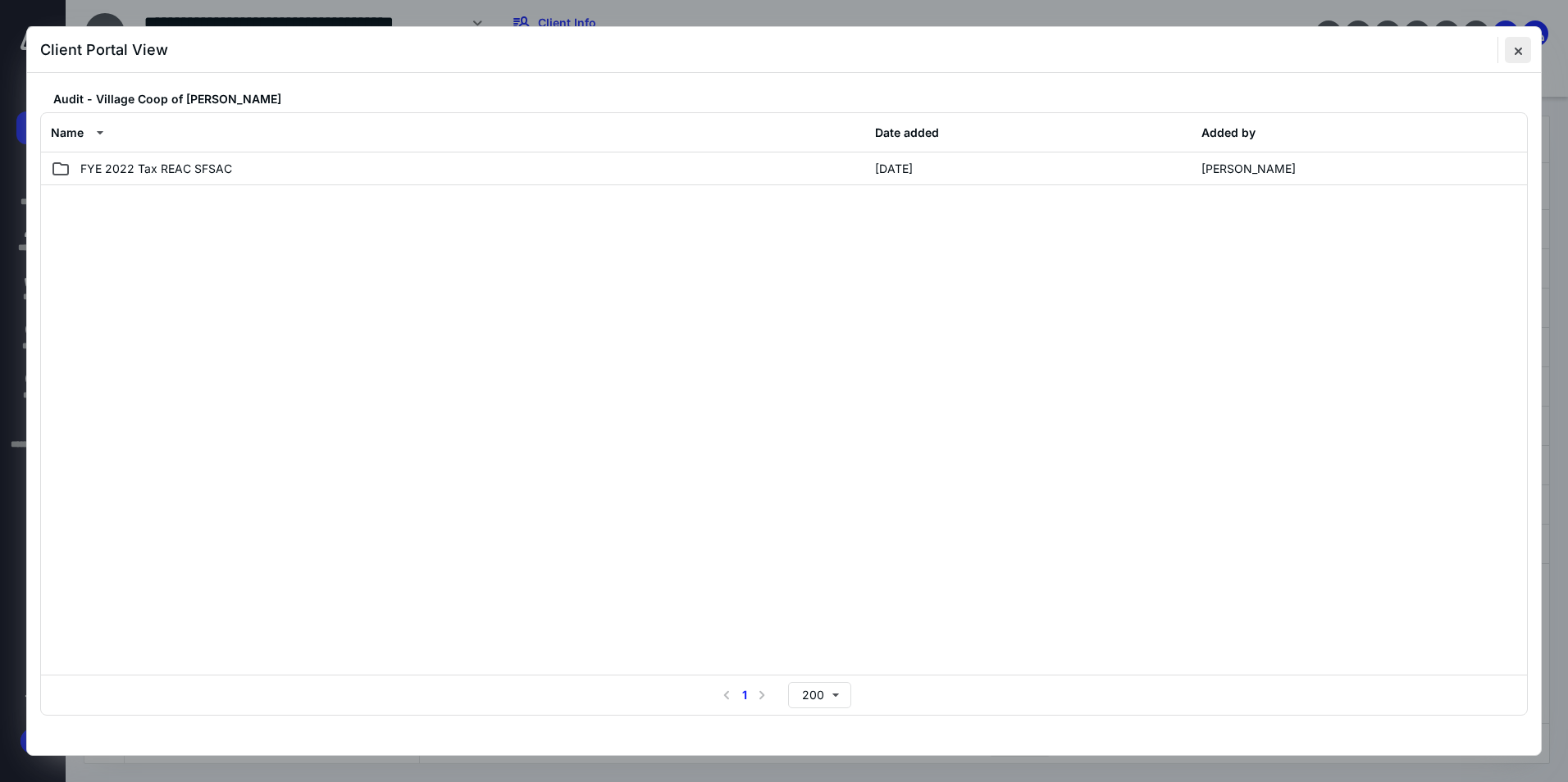 click at bounding box center [1518, 50] 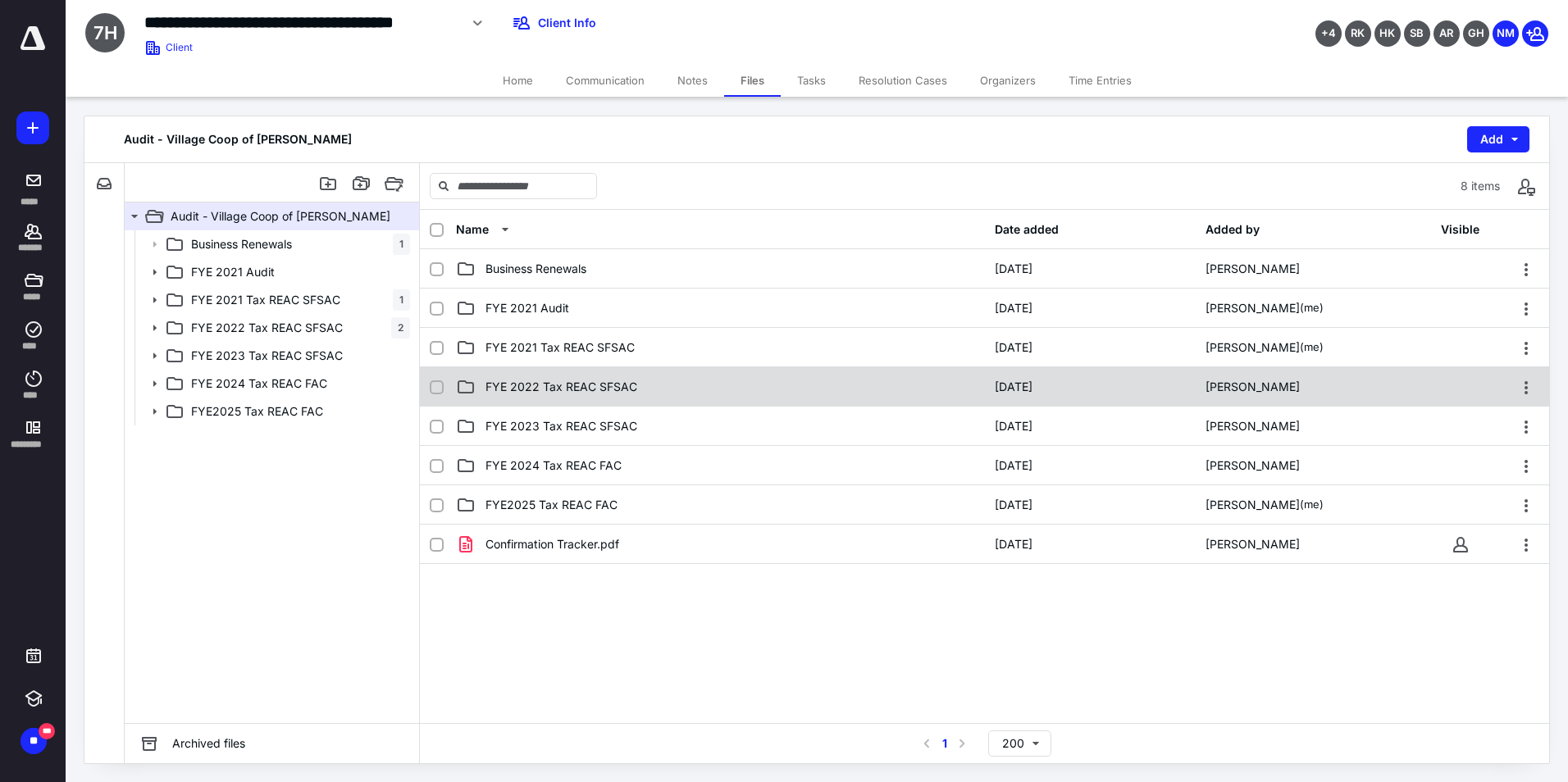 click on "FYE 2022 Tax REAC SFSAC" at bounding box center (561, 387) 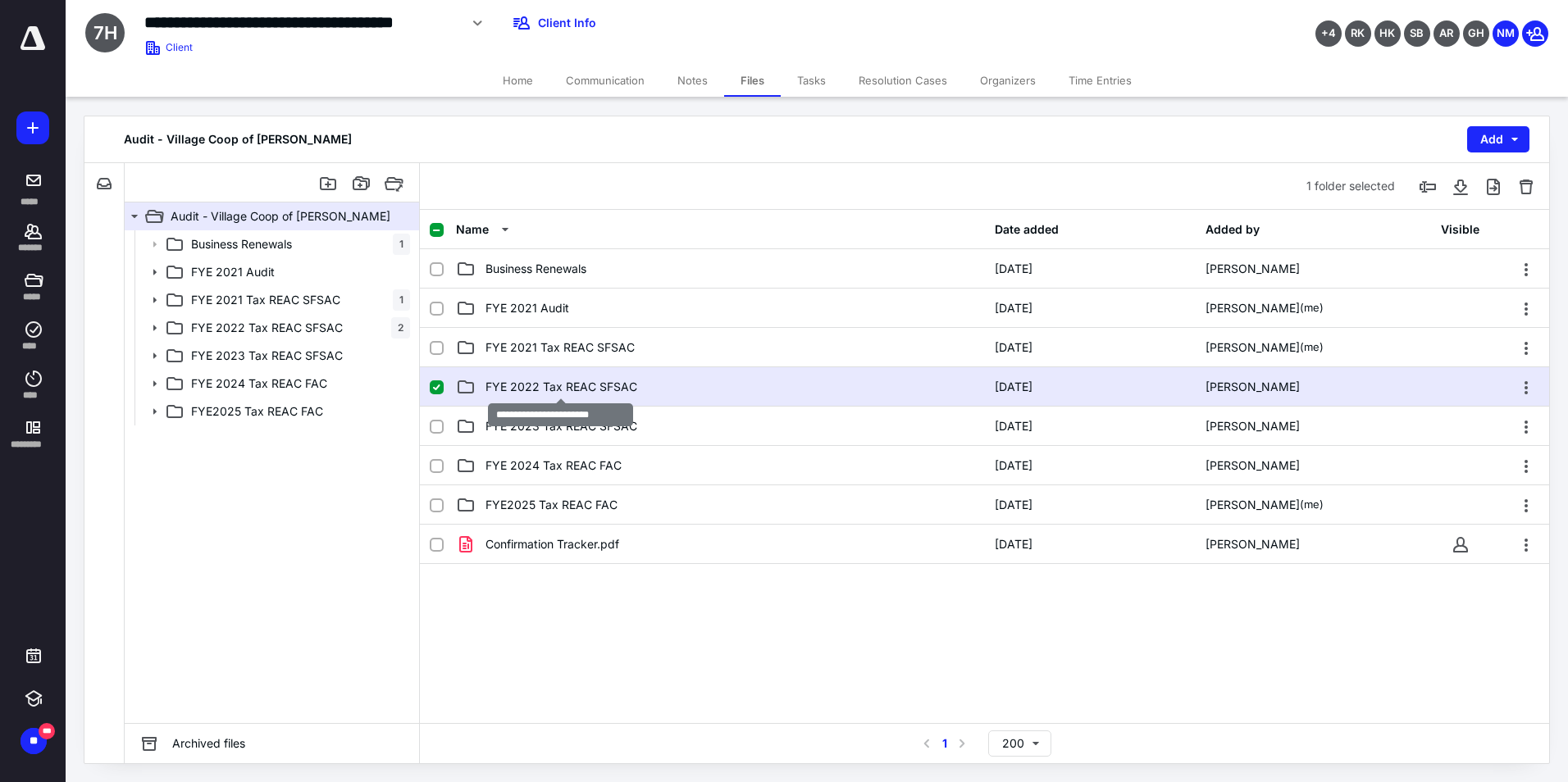 click on "FYE 2022 Tax REAC SFSAC" at bounding box center [561, 387] 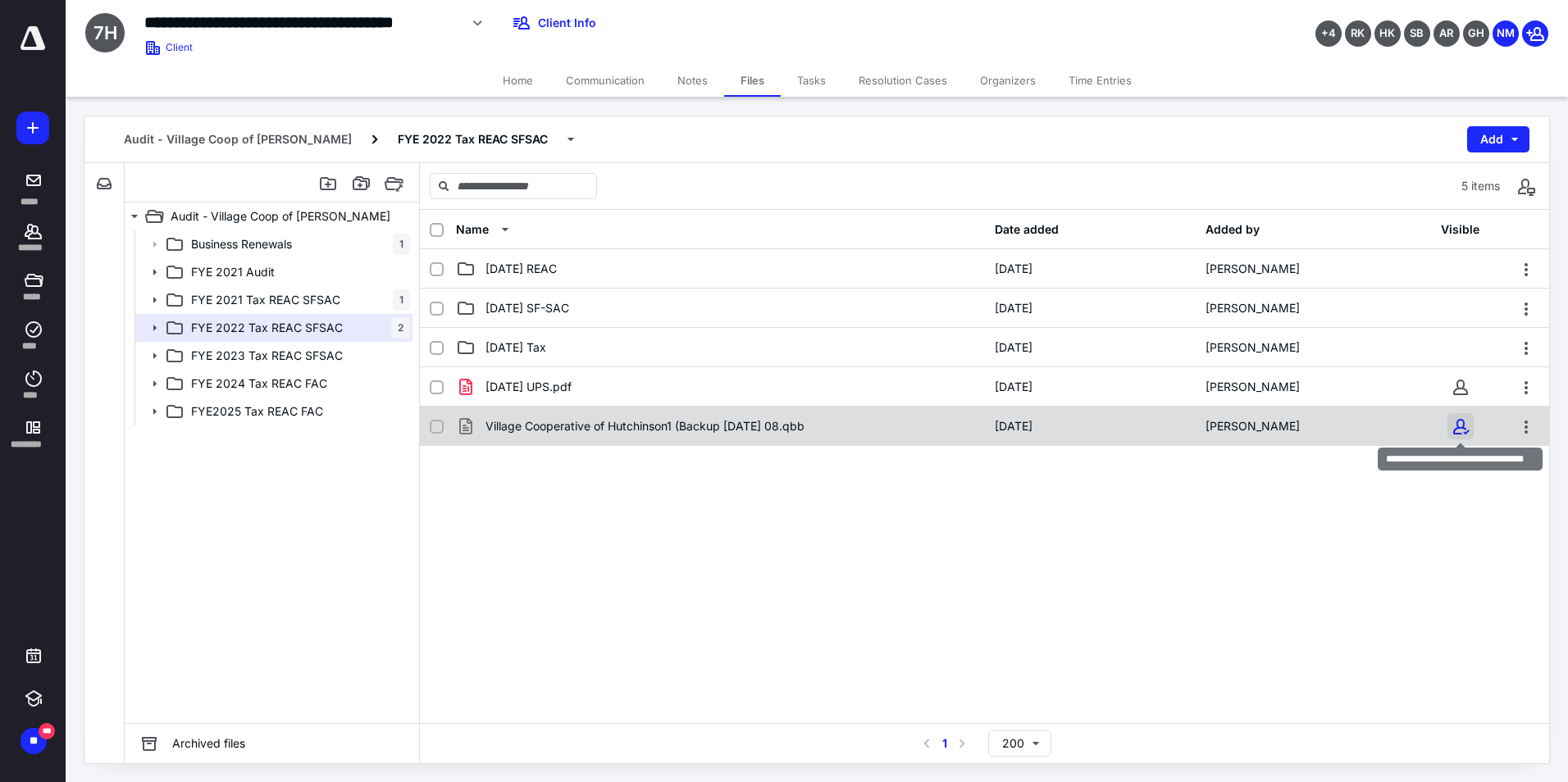 click at bounding box center [1461, 426] 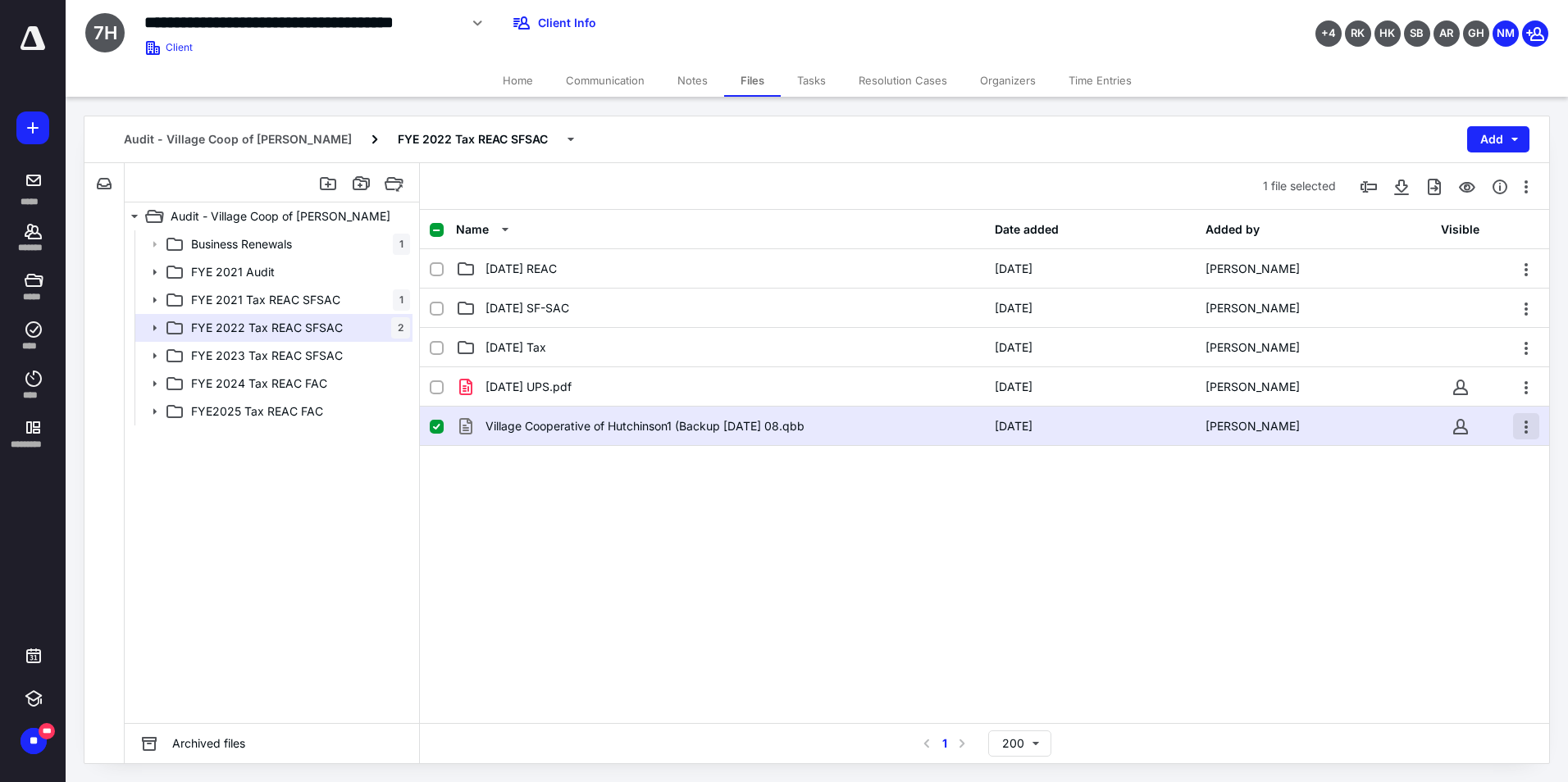 click at bounding box center [1526, 426] 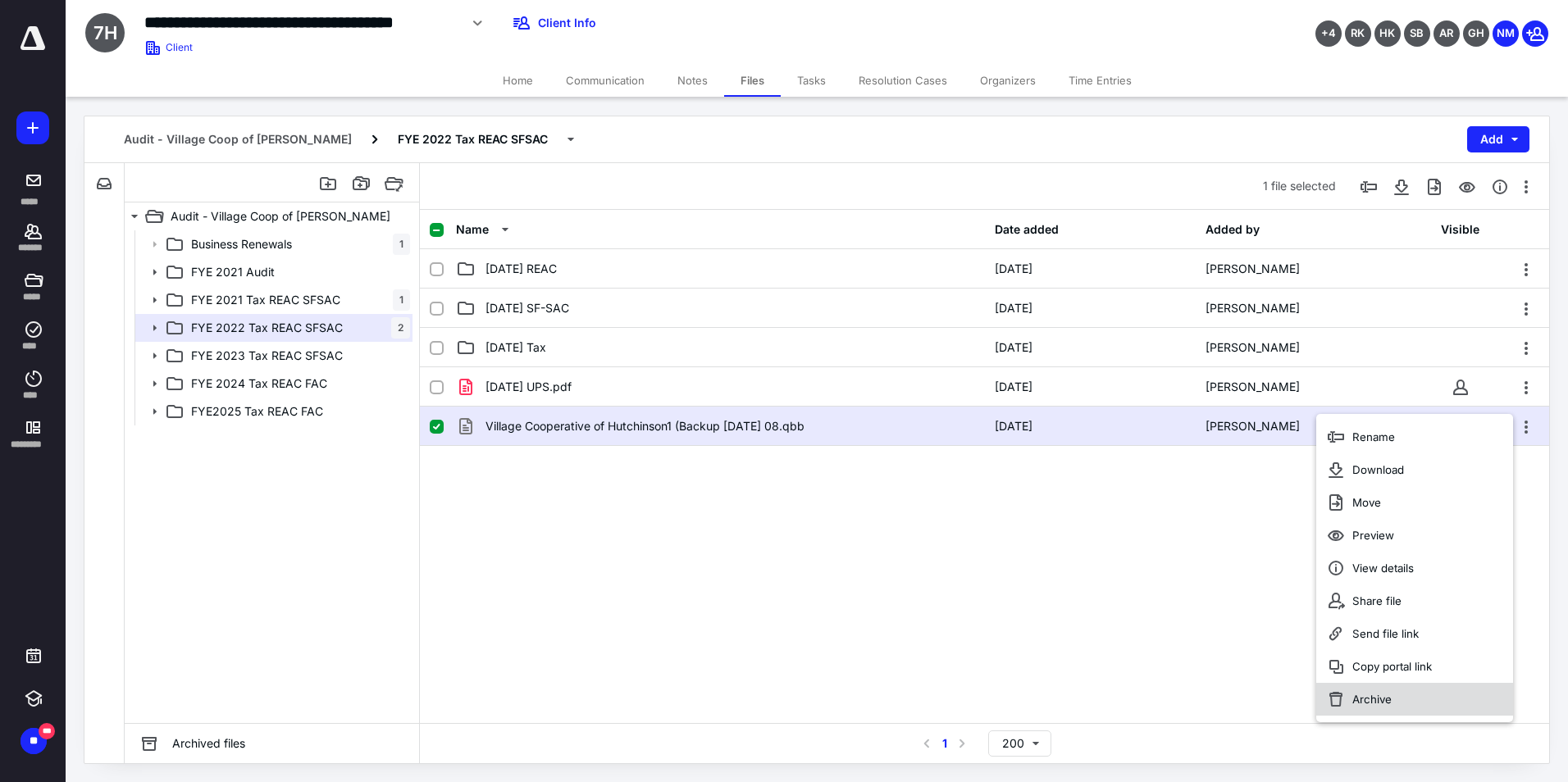 click on "Archive" at bounding box center (1415, 699) 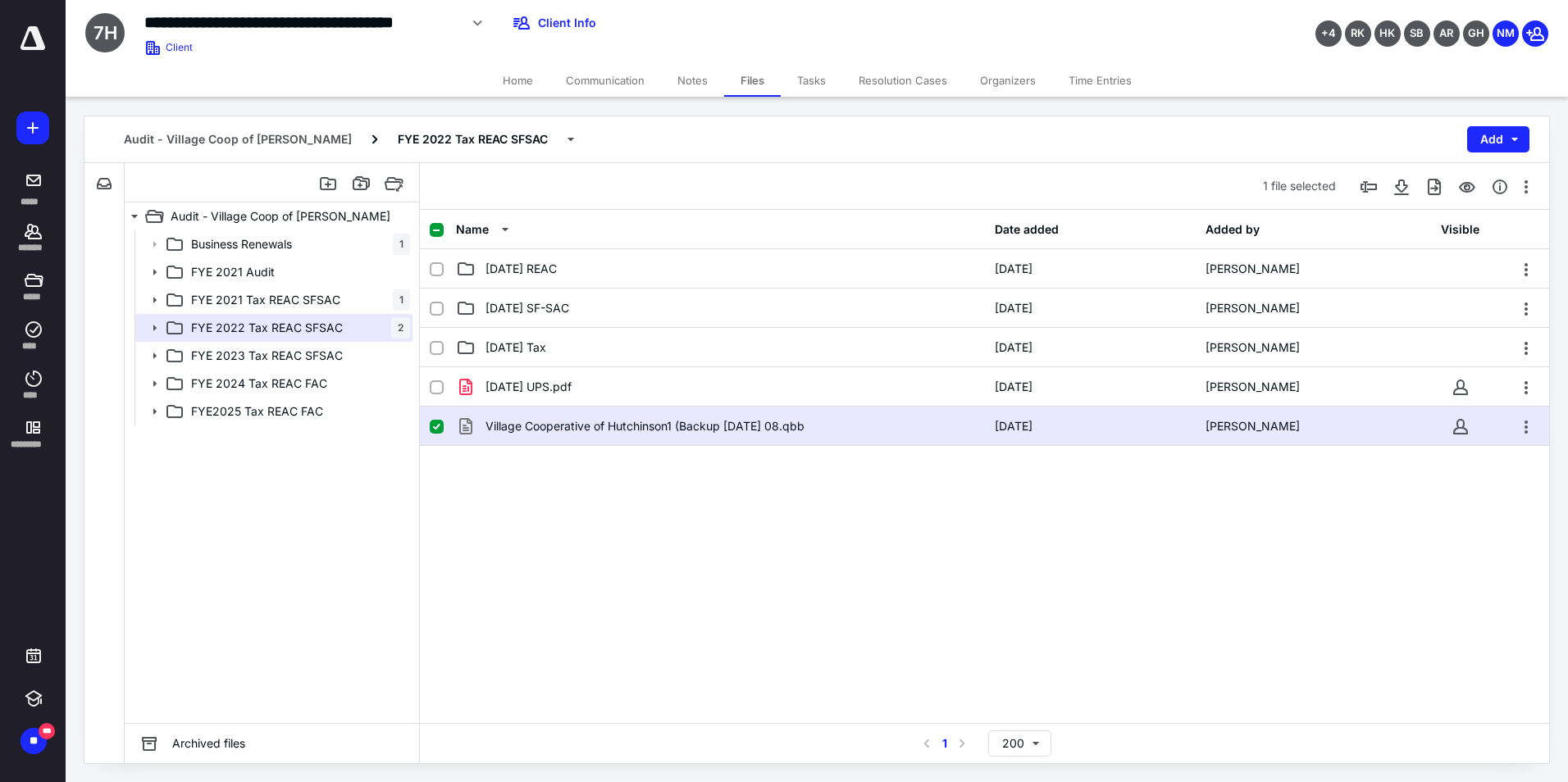 checkbox on "false" 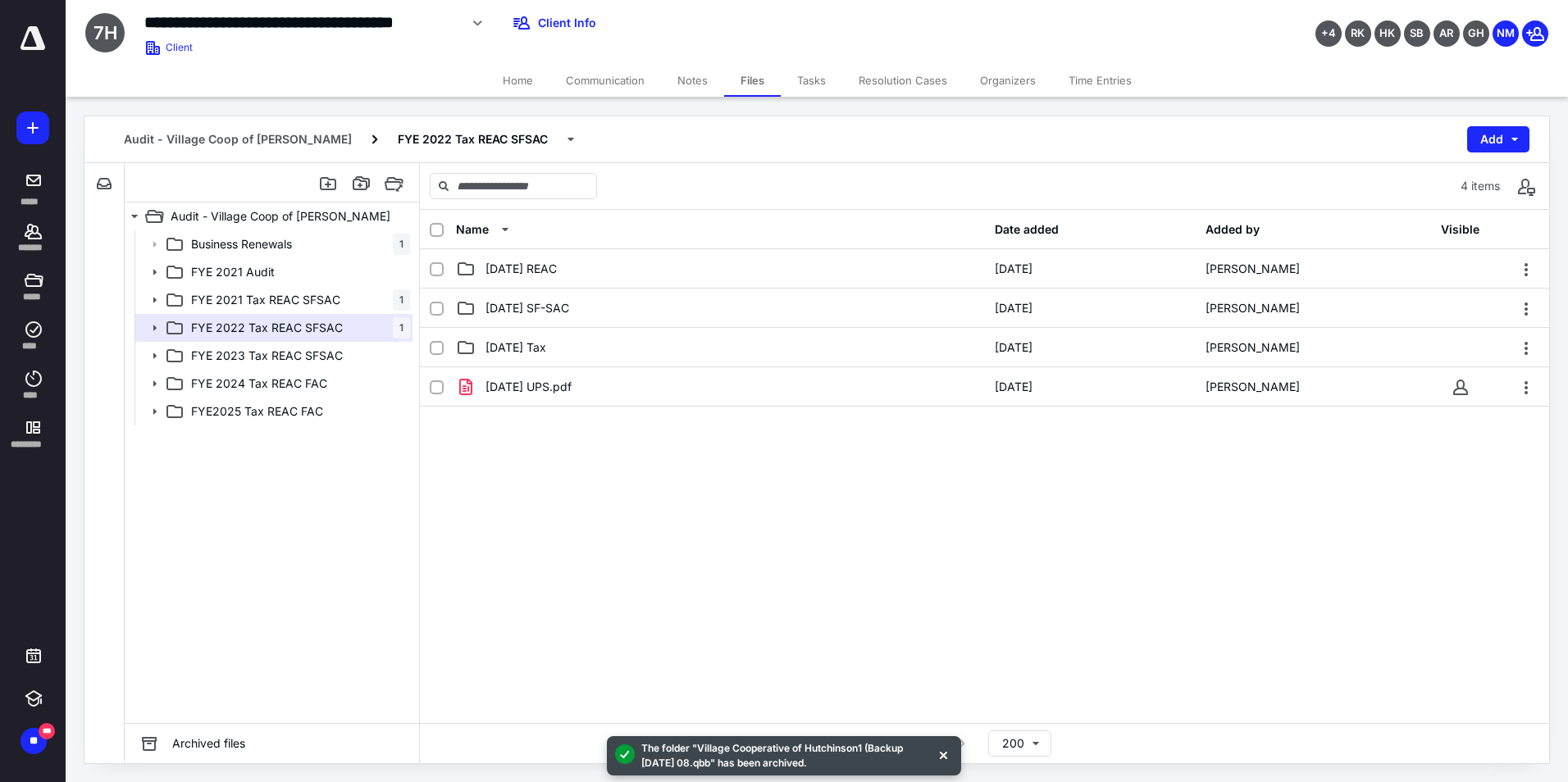 click on "Files" at bounding box center (752, 80) 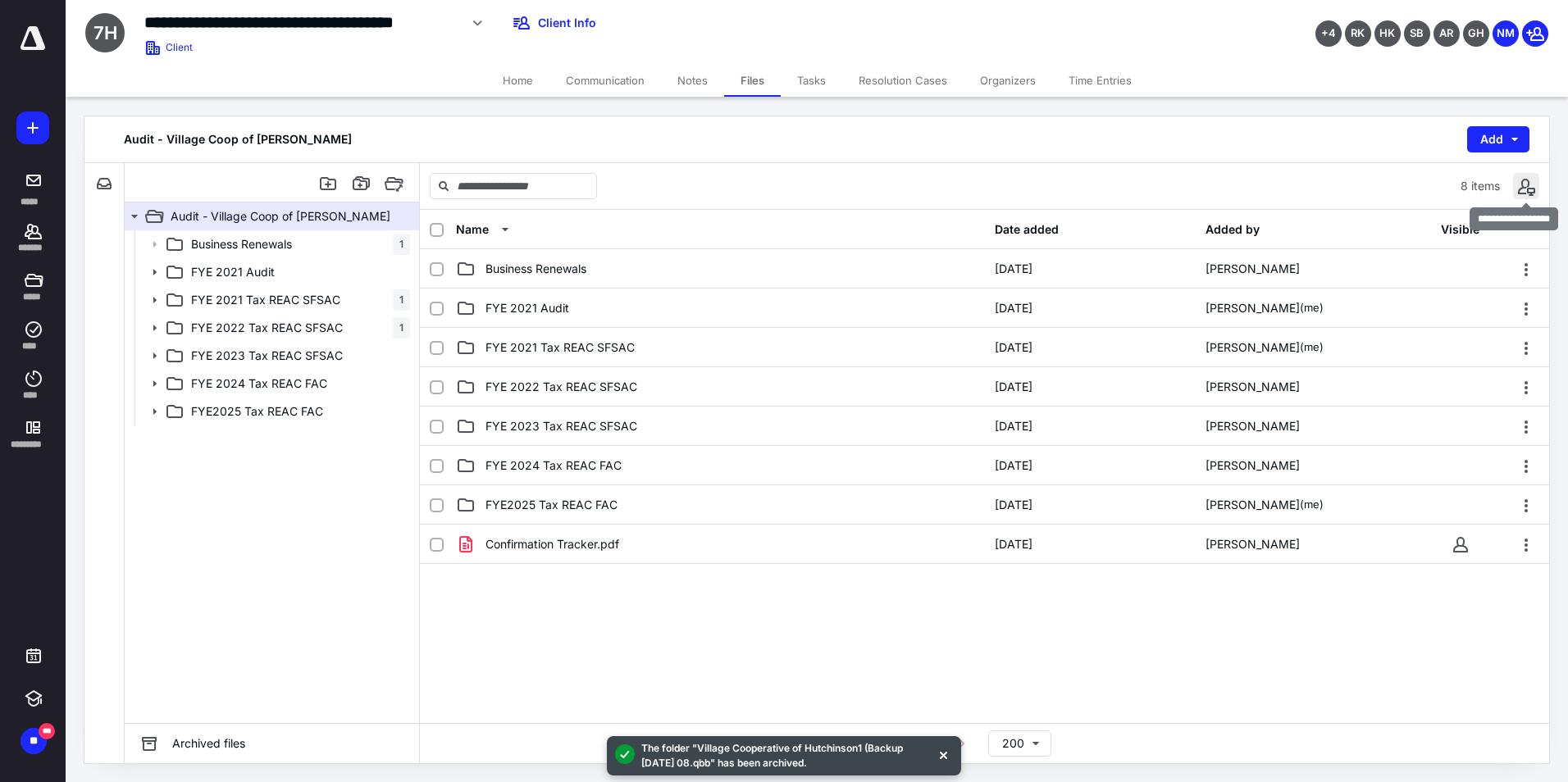 click at bounding box center [1526, 186] 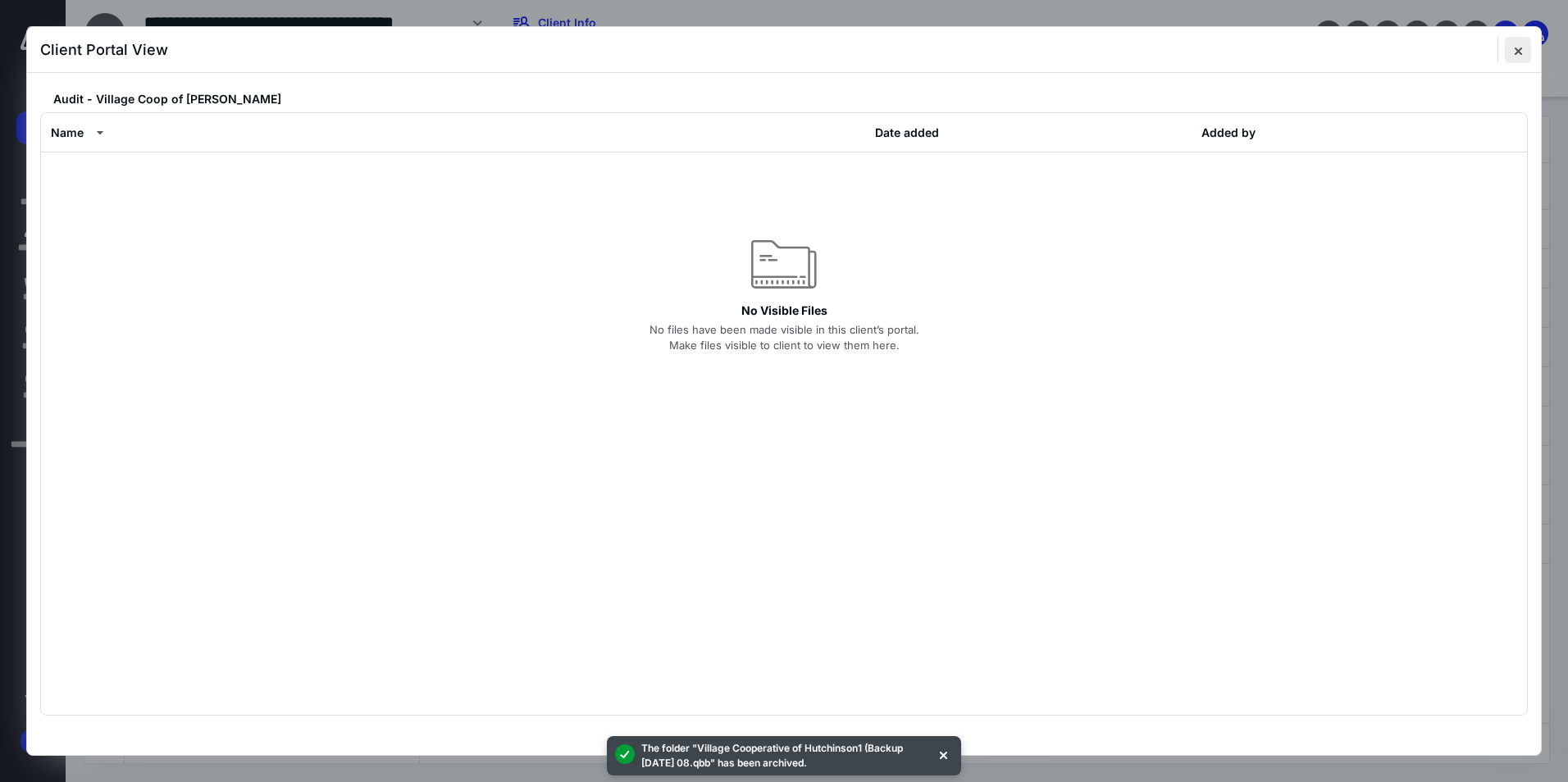 click at bounding box center [1518, 50] 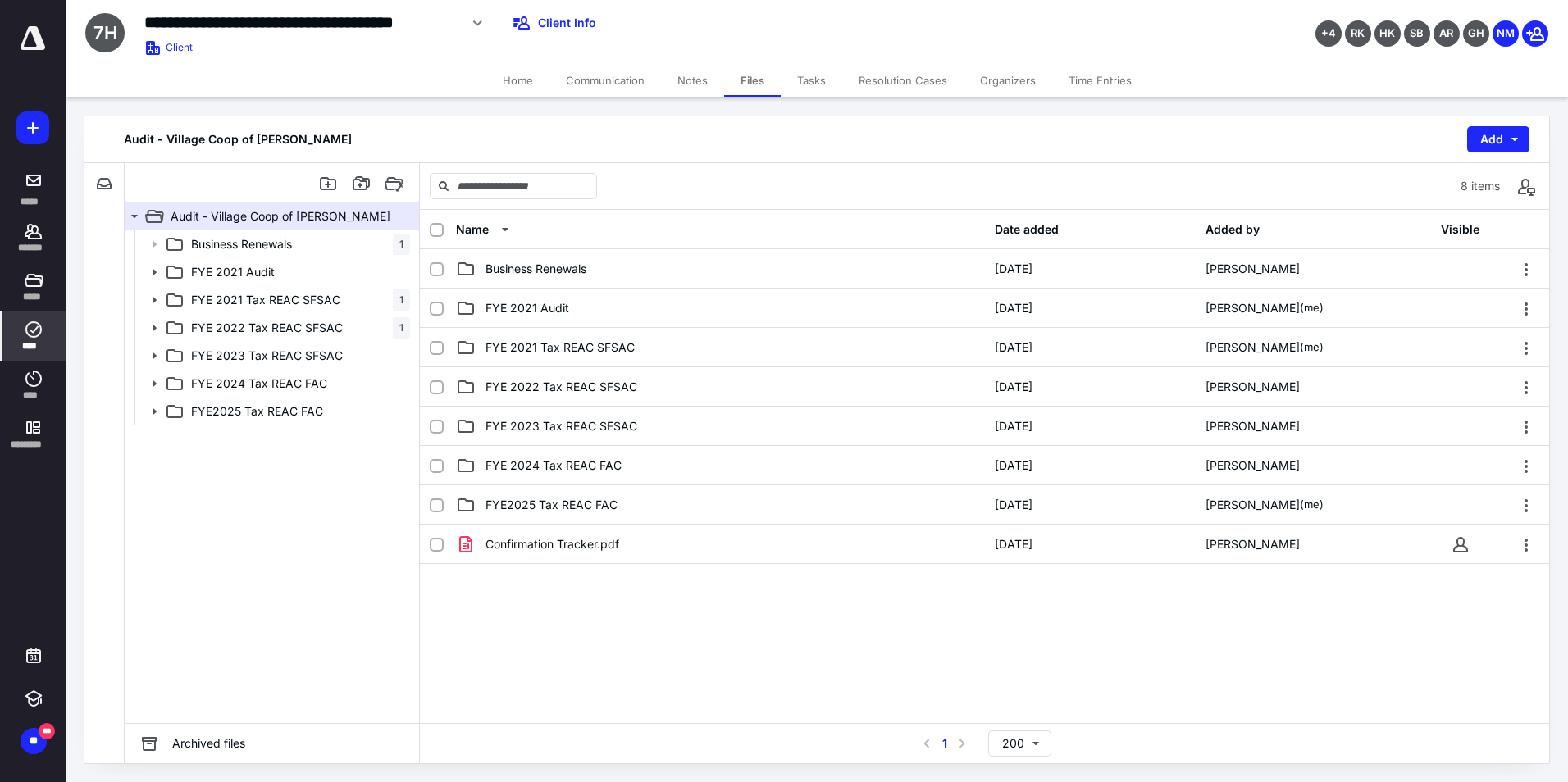 click on "****" at bounding box center (34, 336) 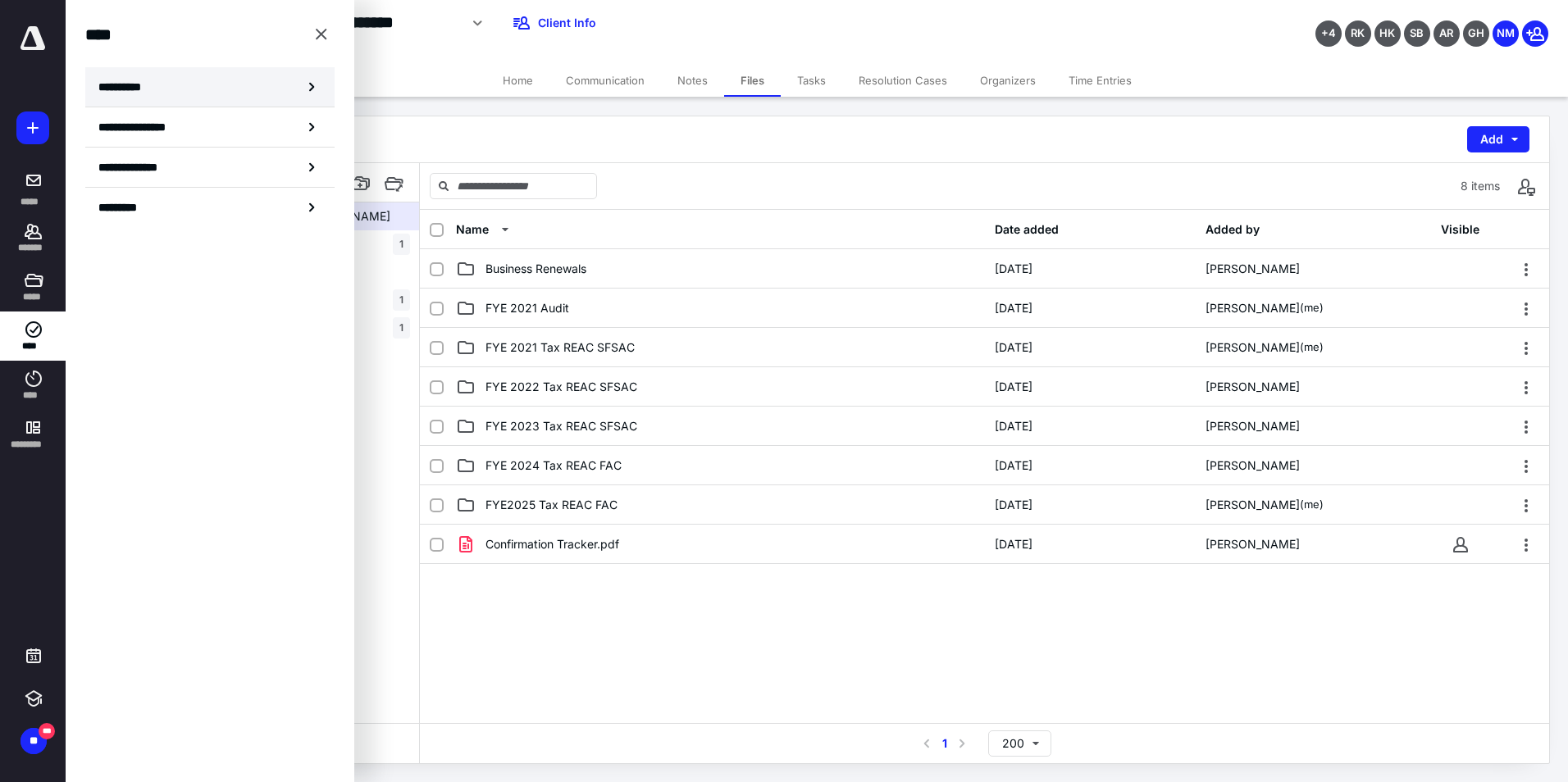 click on "**********" at bounding box center (125, 87) 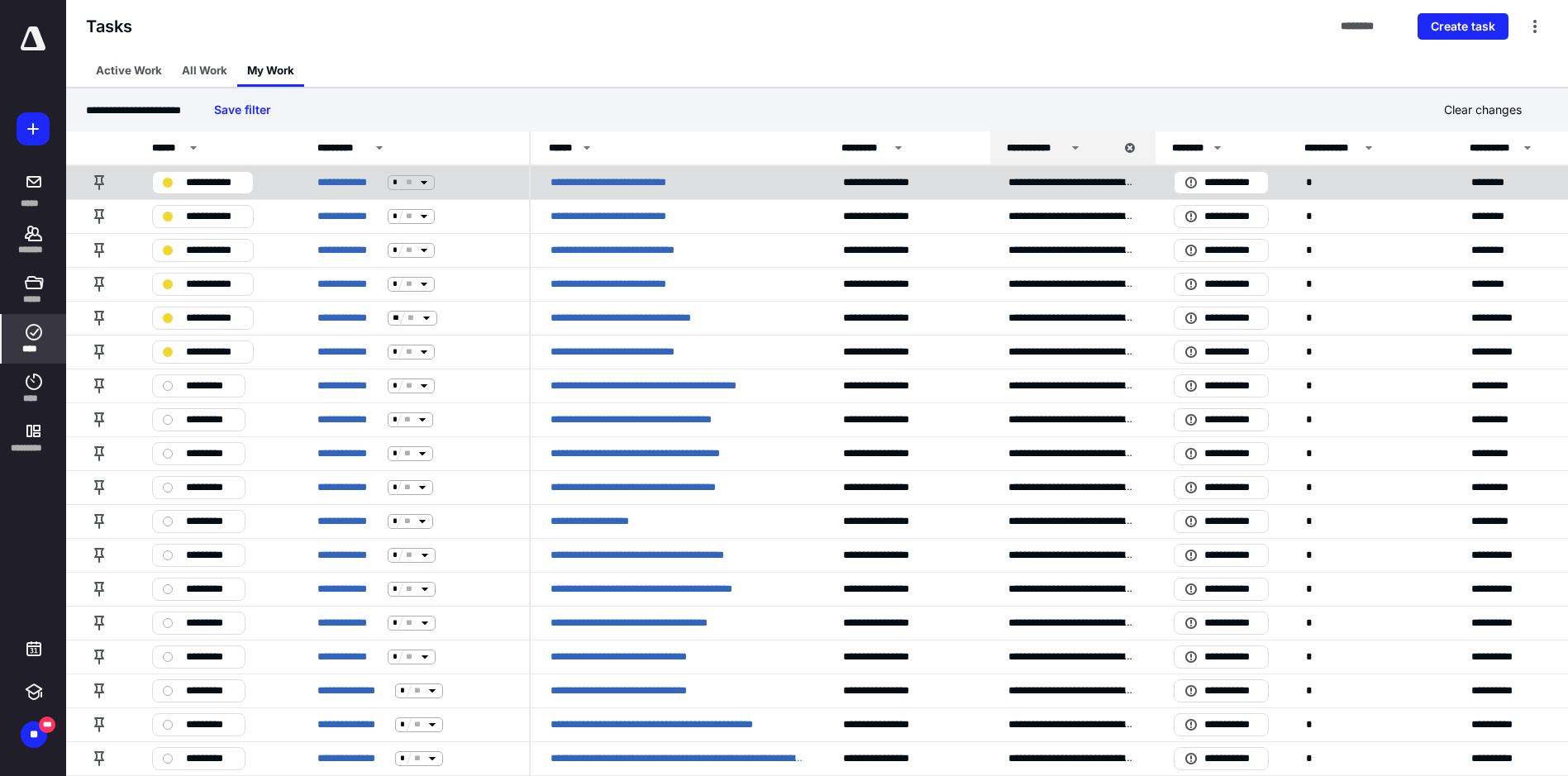 click on "**********" at bounding box center (625, 183) 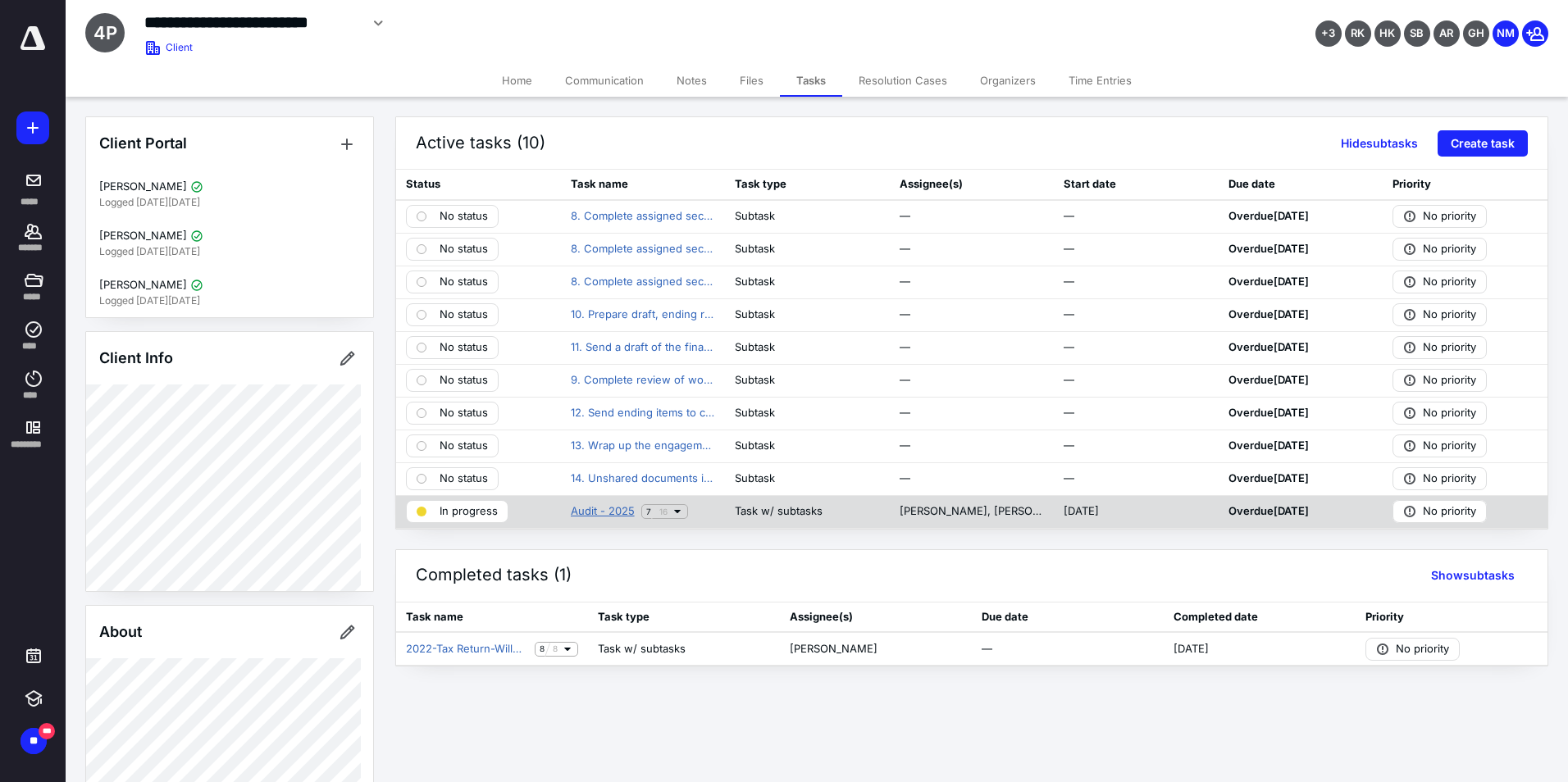 click on "Audit - 2025" at bounding box center (603, 511) 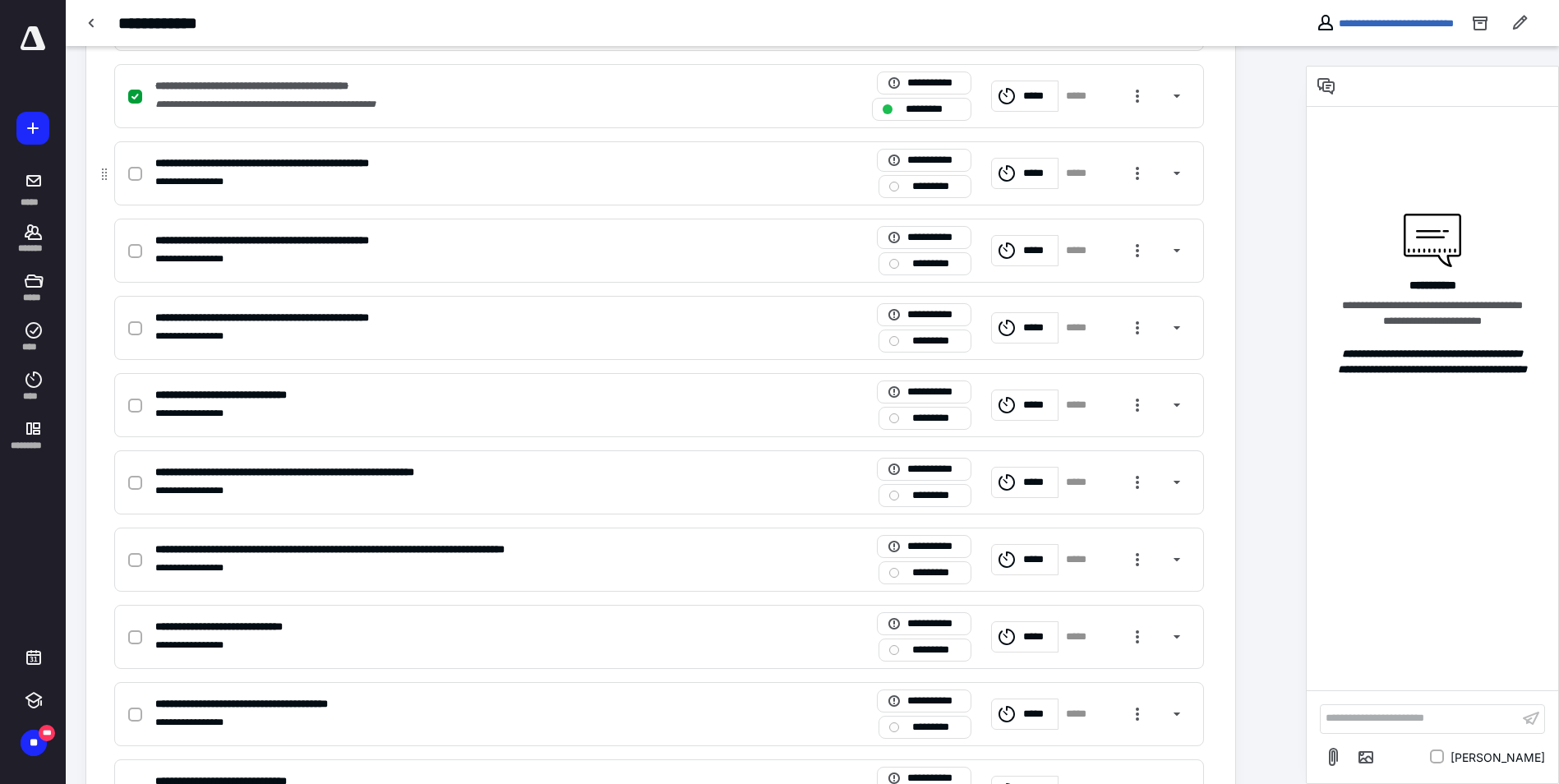 scroll, scrollTop: 904, scrollLeft: 0, axis: vertical 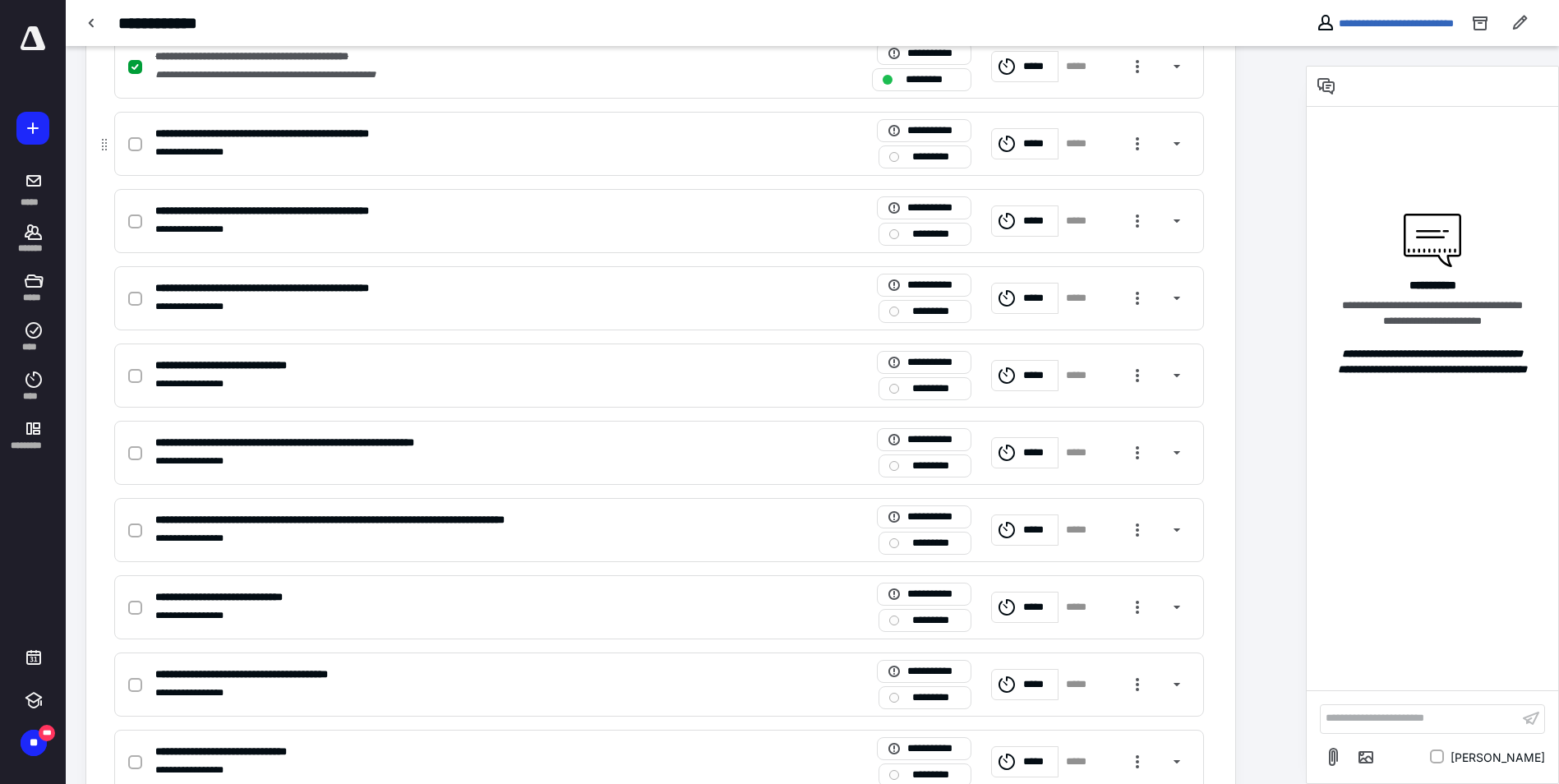 click 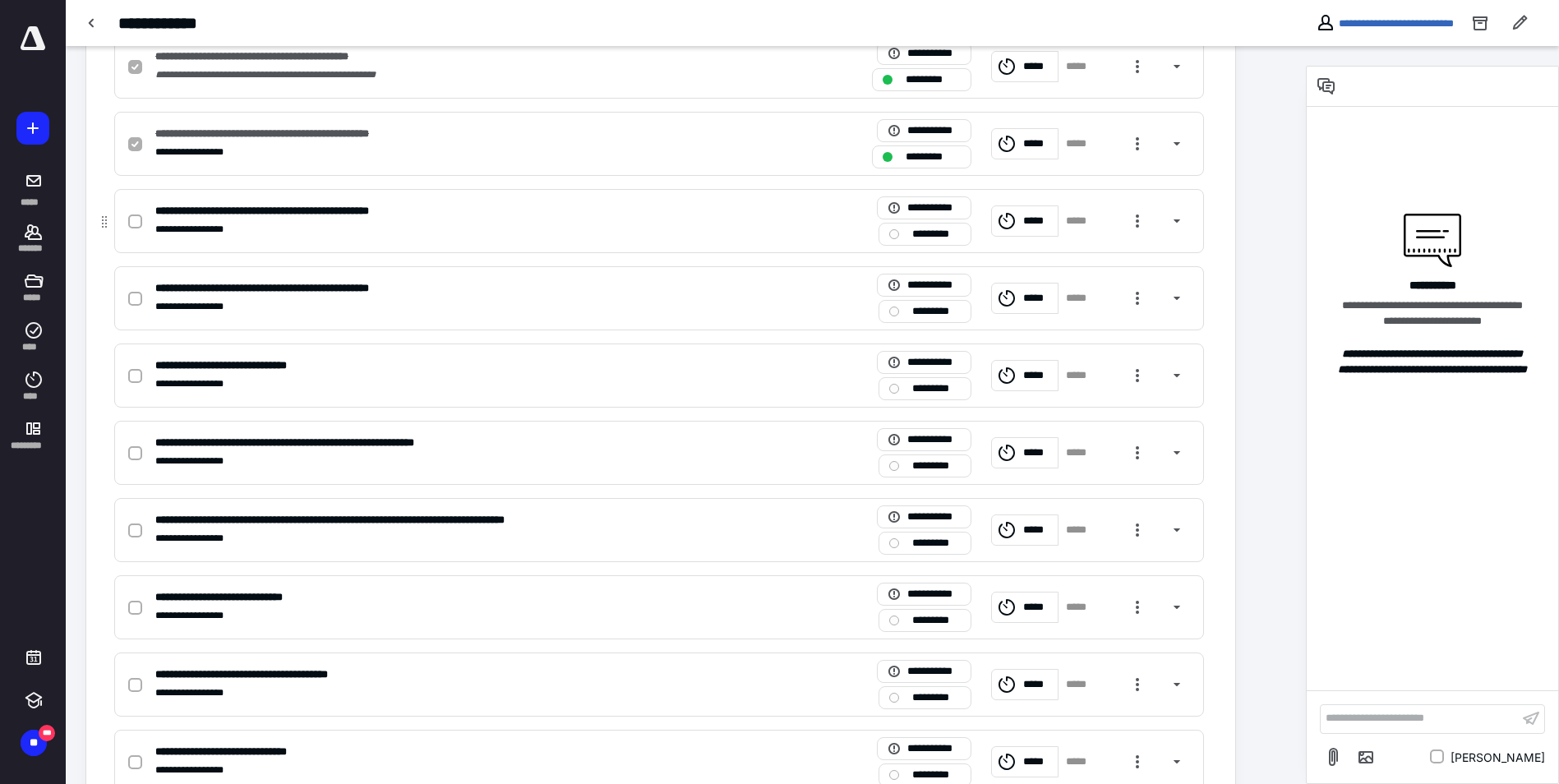 click at bounding box center (135, 222) 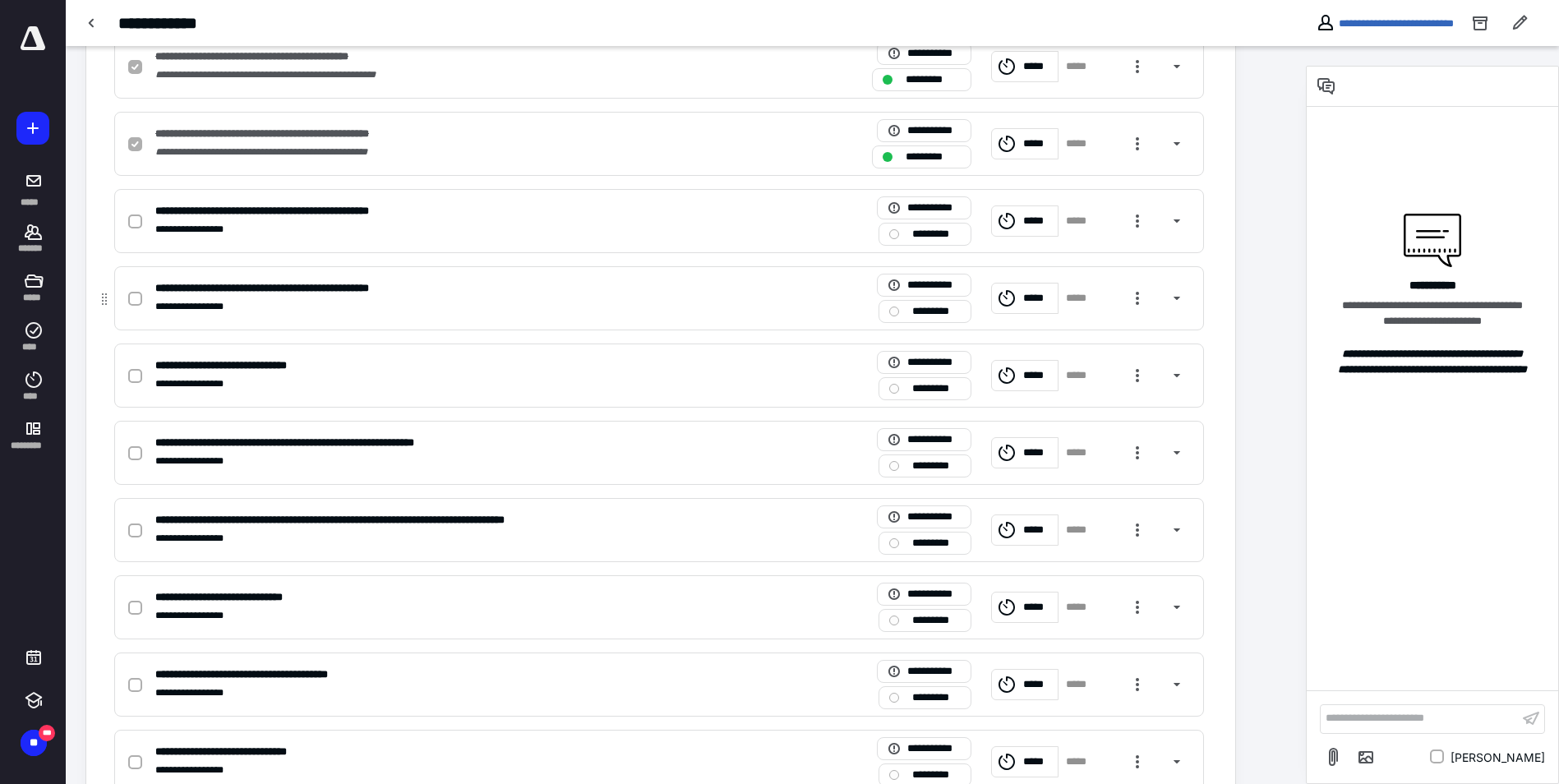checkbox on "true" 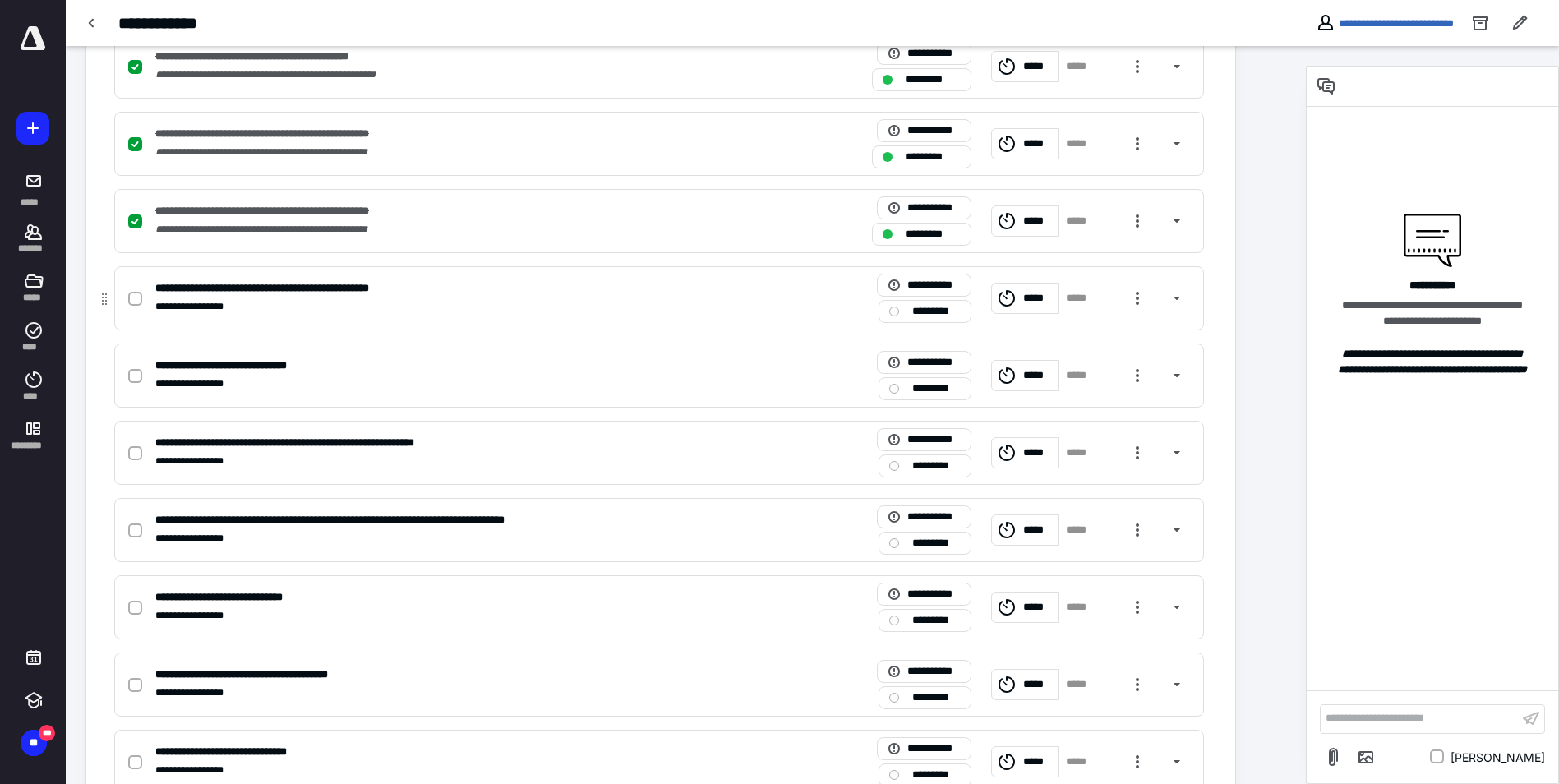 click at bounding box center [135, 299] 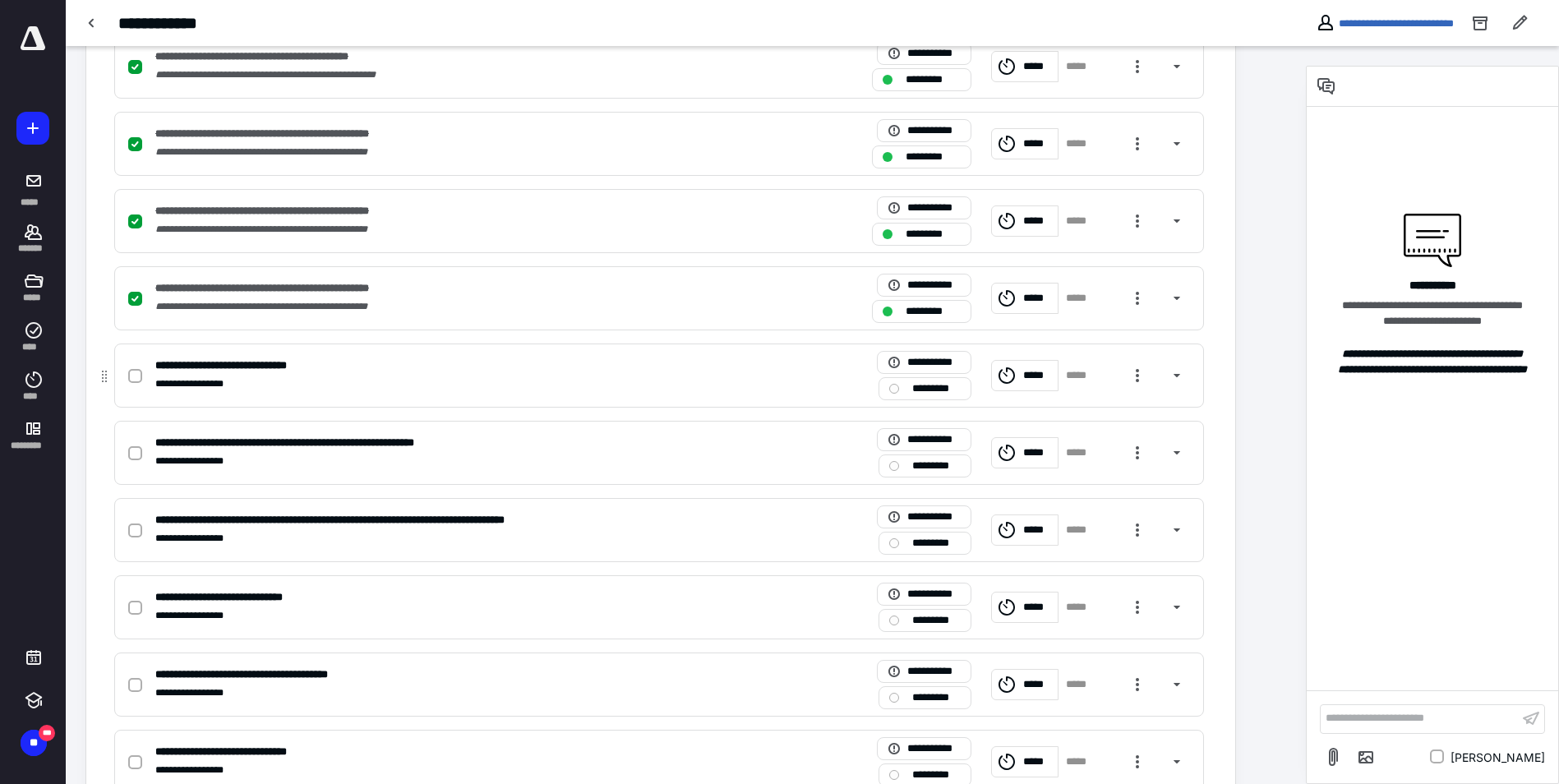 click 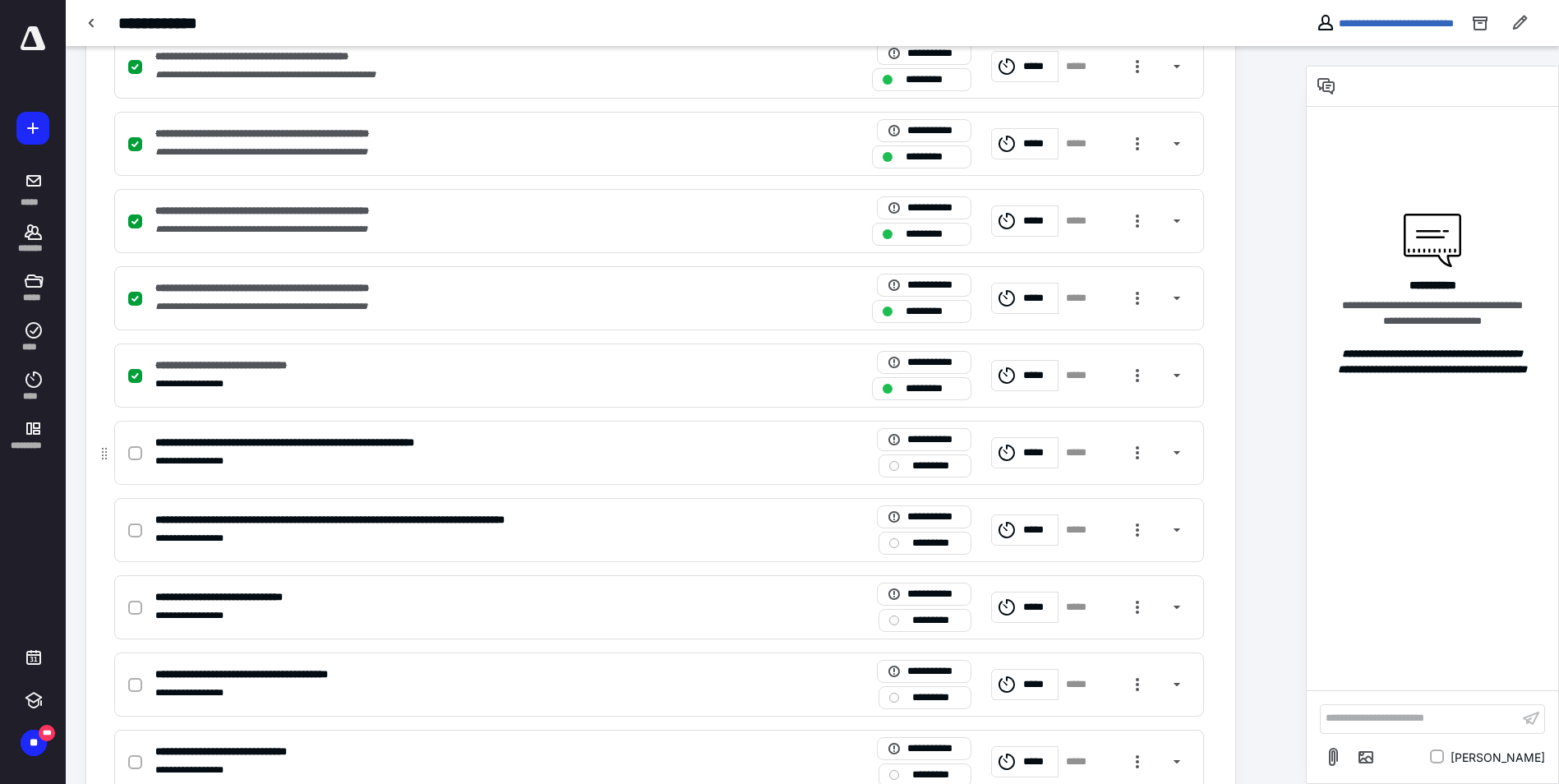click at bounding box center [135, 454] 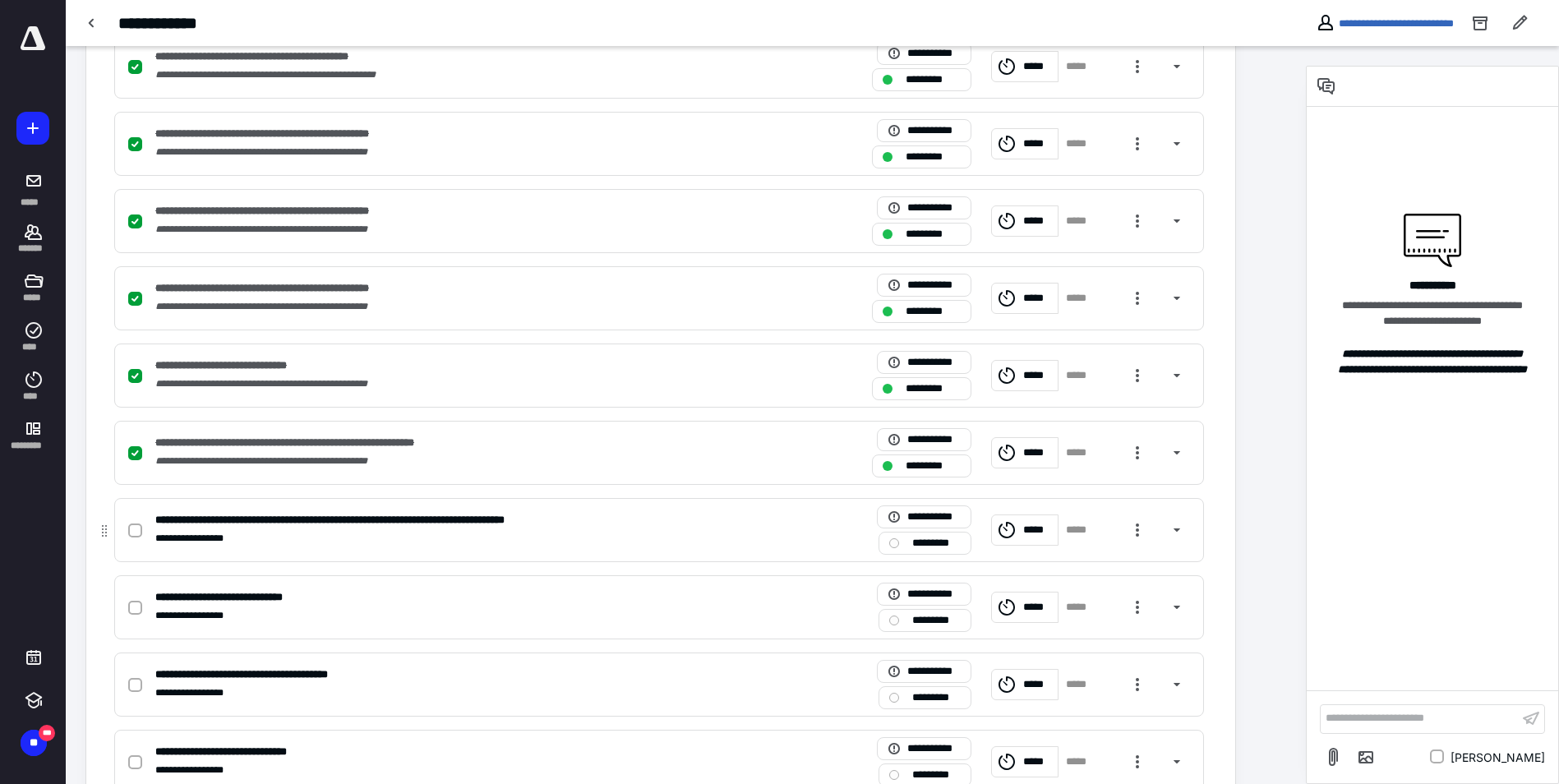 click at bounding box center [135, 531] 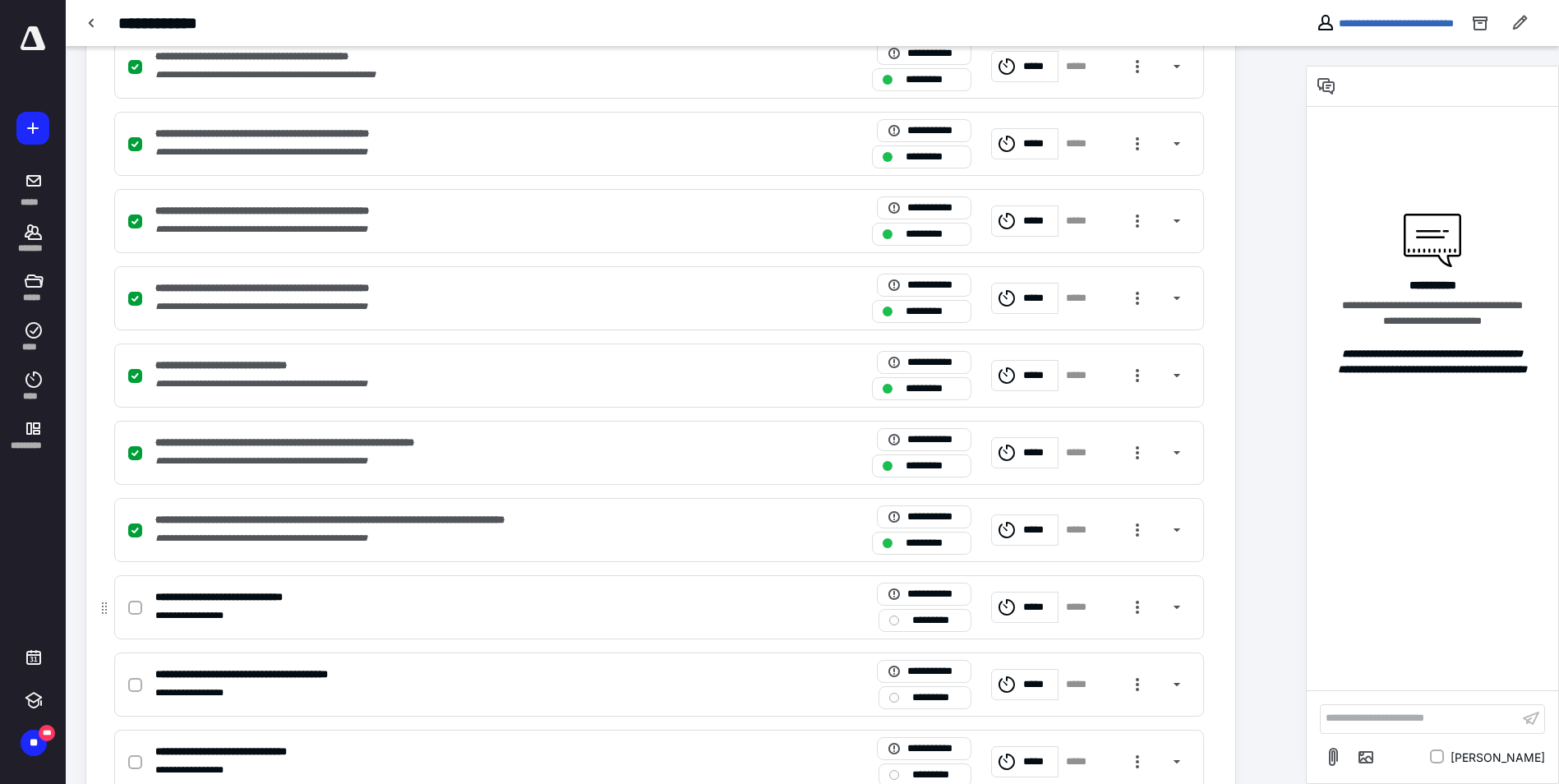 click 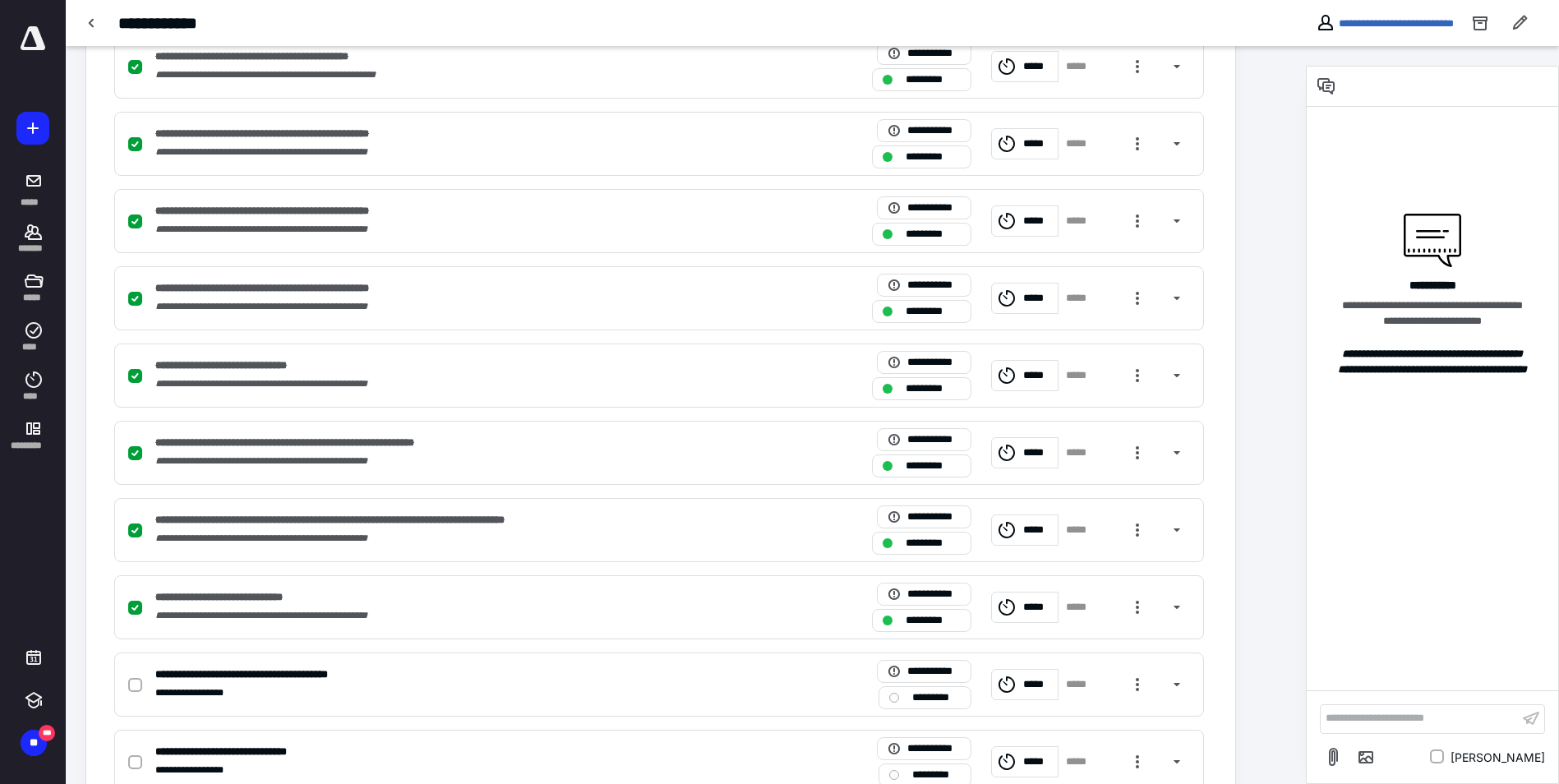 scroll, scrollTop: 954, scrollLeft: 0, axis: vertical 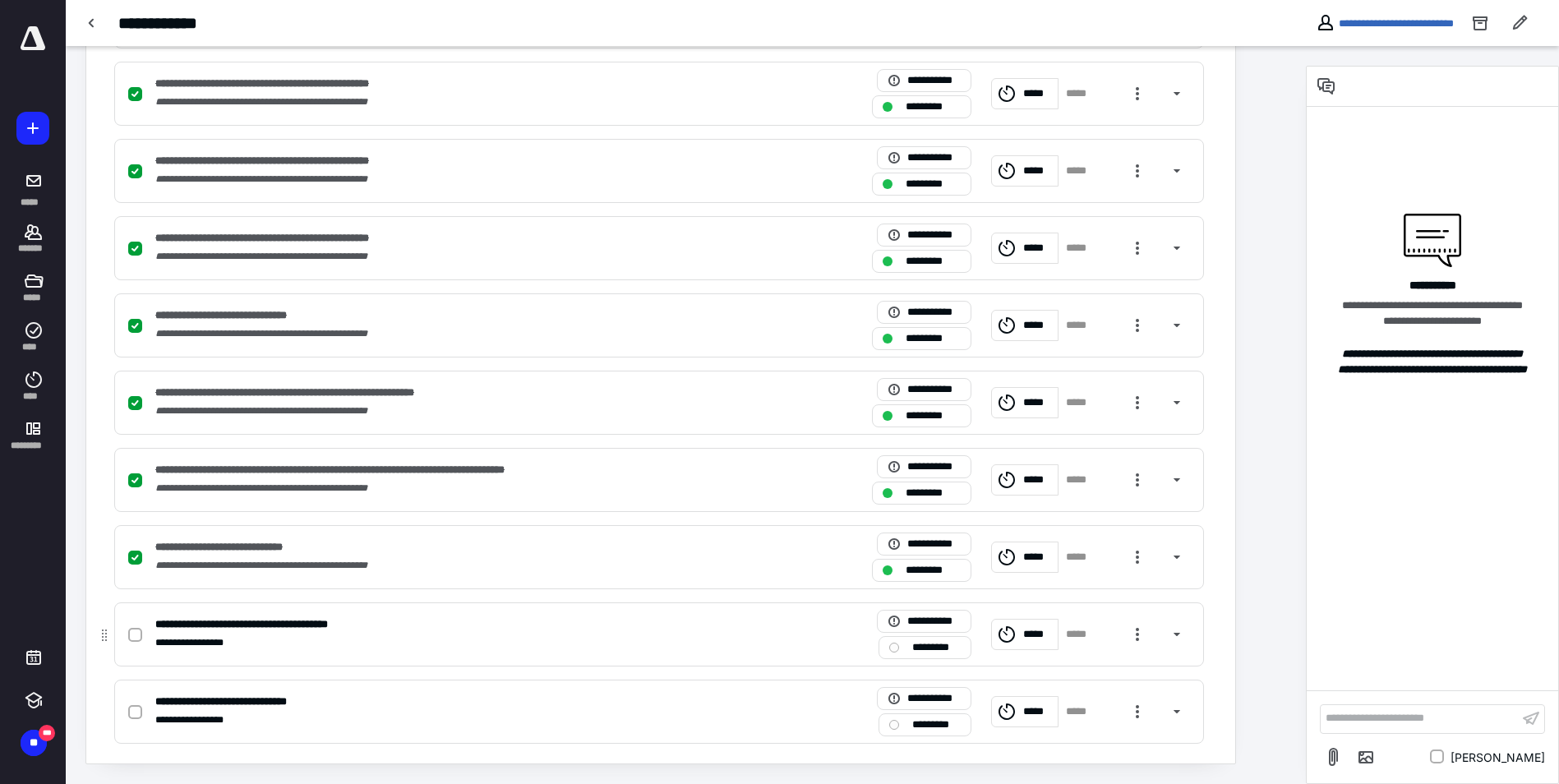 click at bounding box center (138, 634) 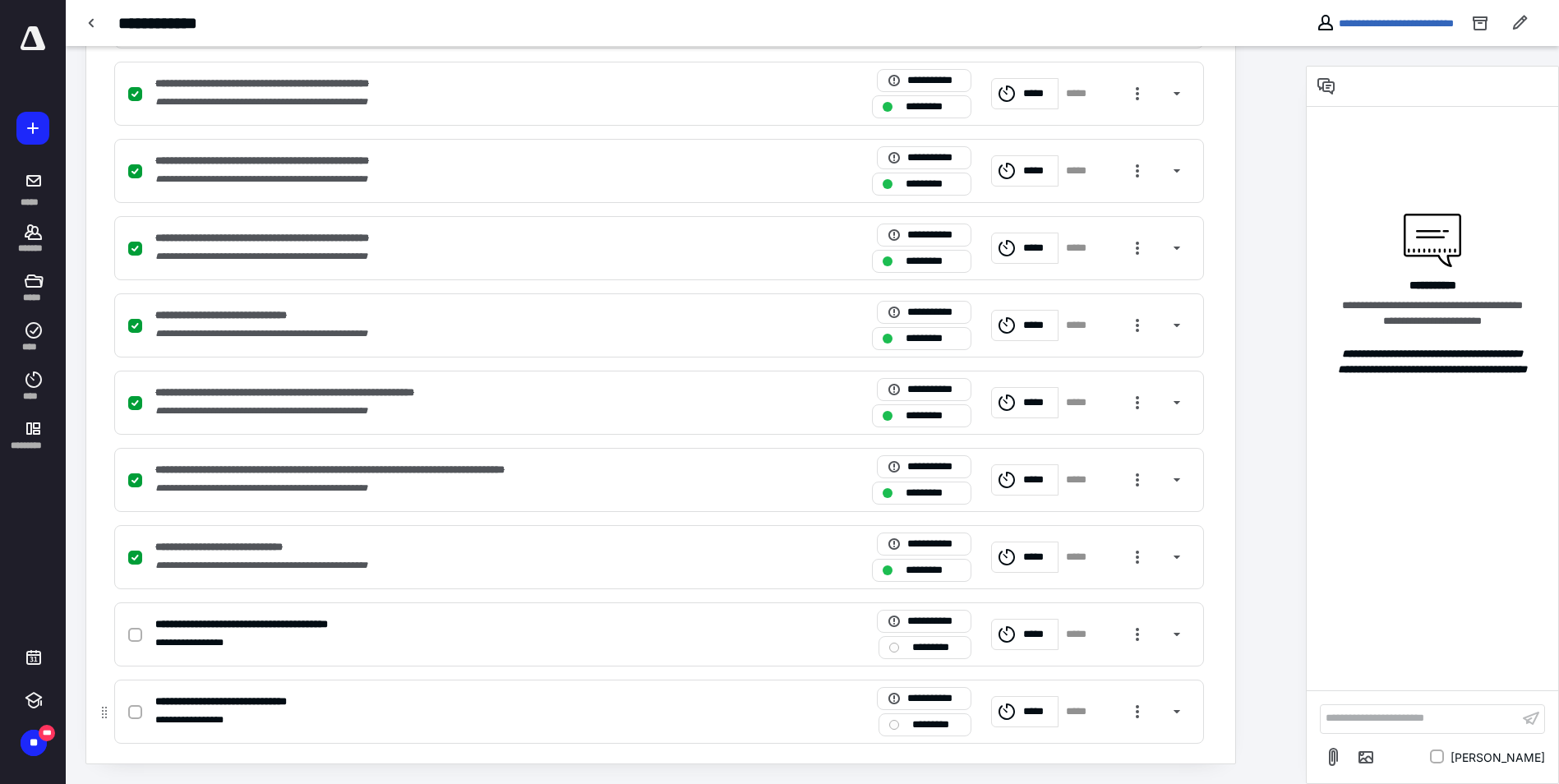 click 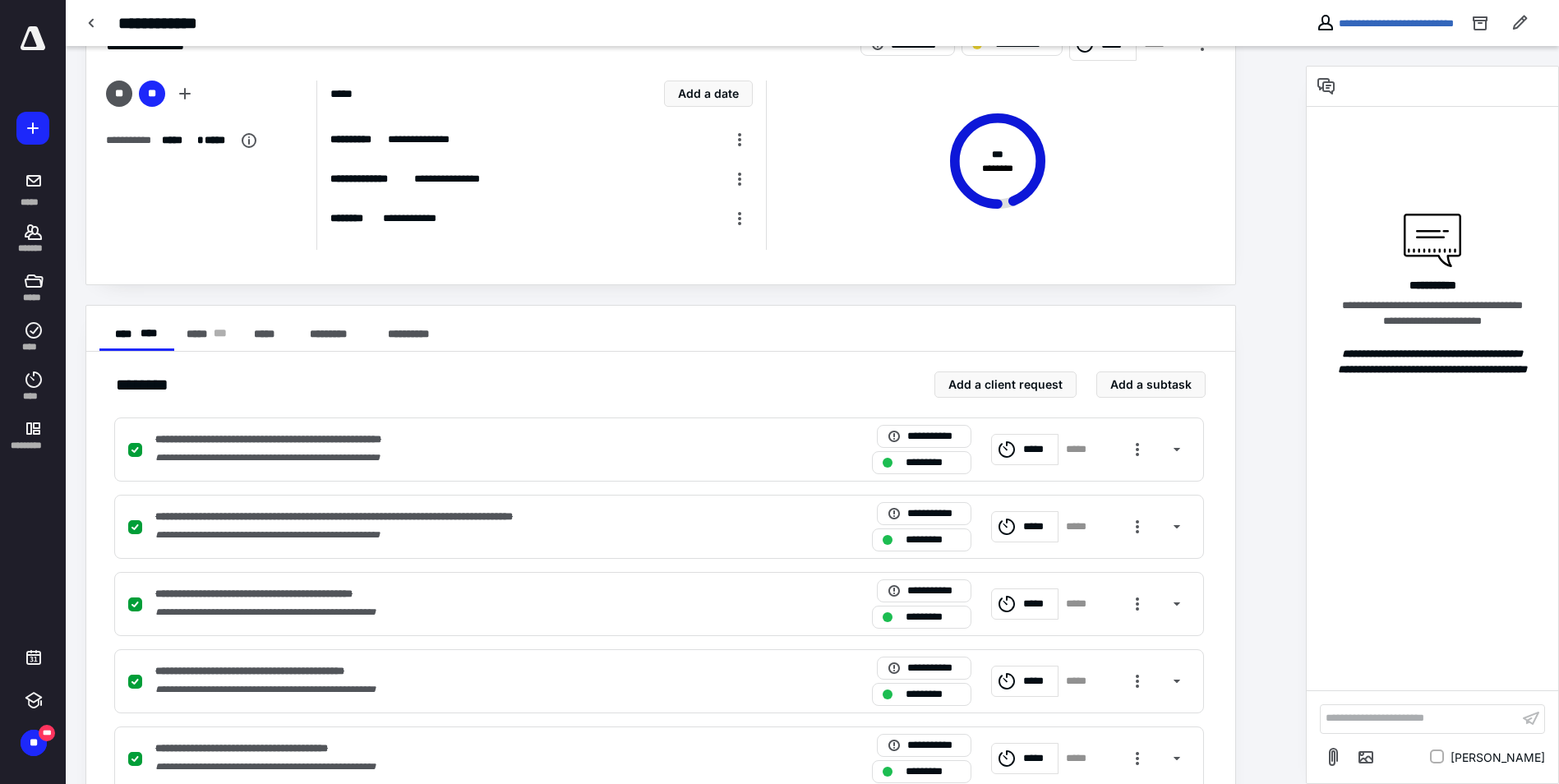 scroll, scrollTop: 0, scrollLeft: 0, axis: both 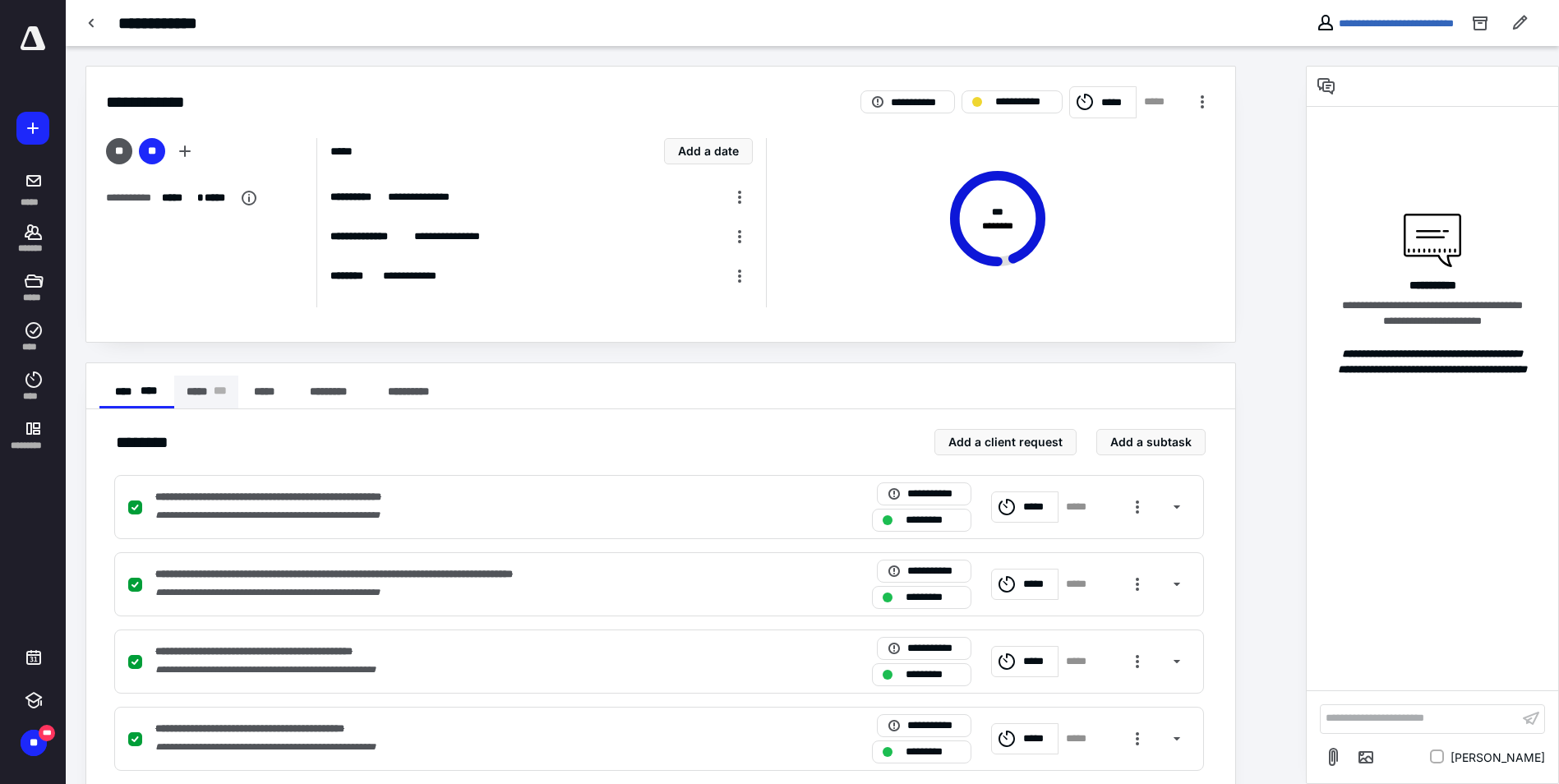 click on "***** * * *" at bounding box center [206, 392] 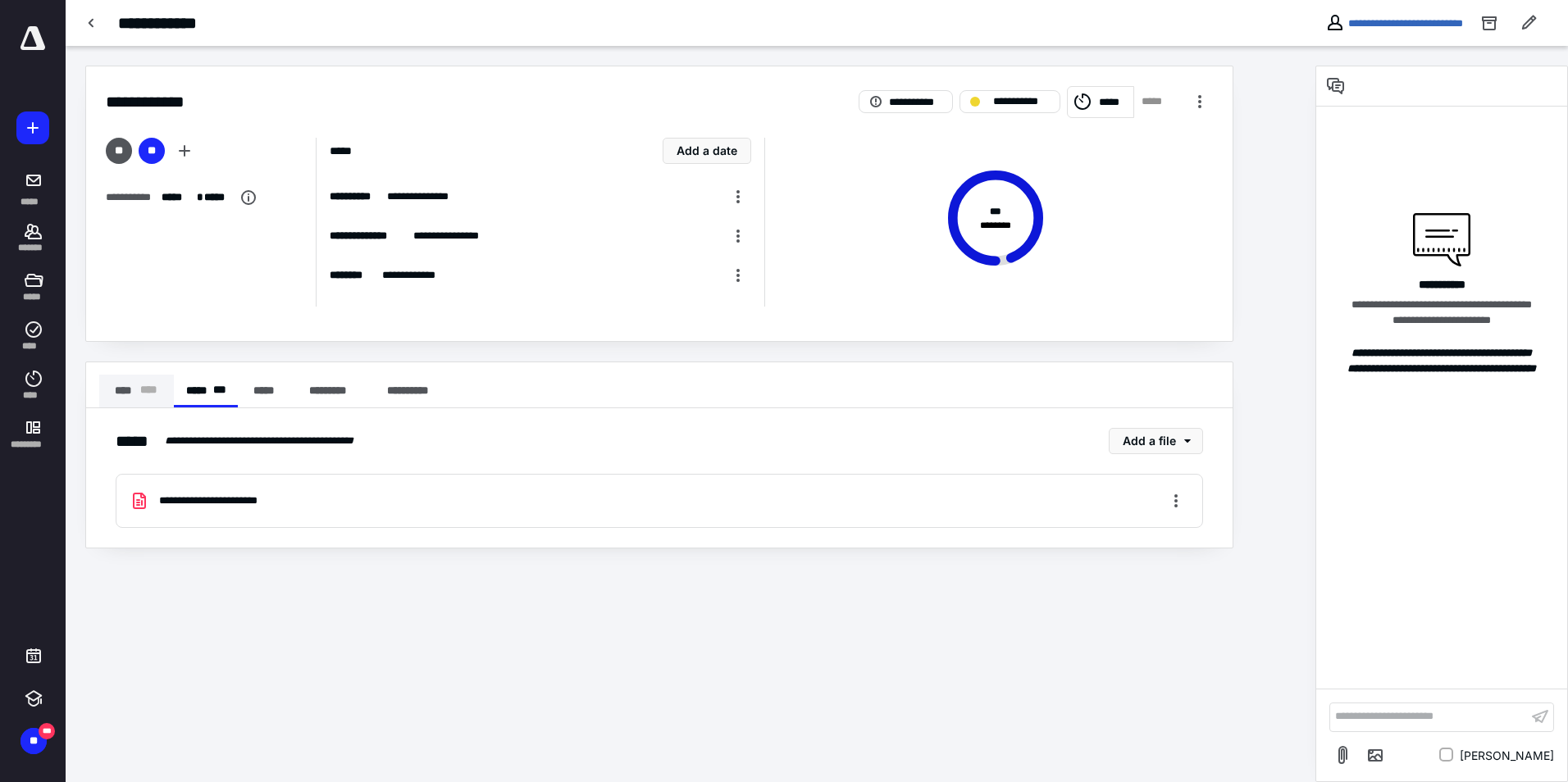 click on "**** * ** *" at bounding box center [136, 391] 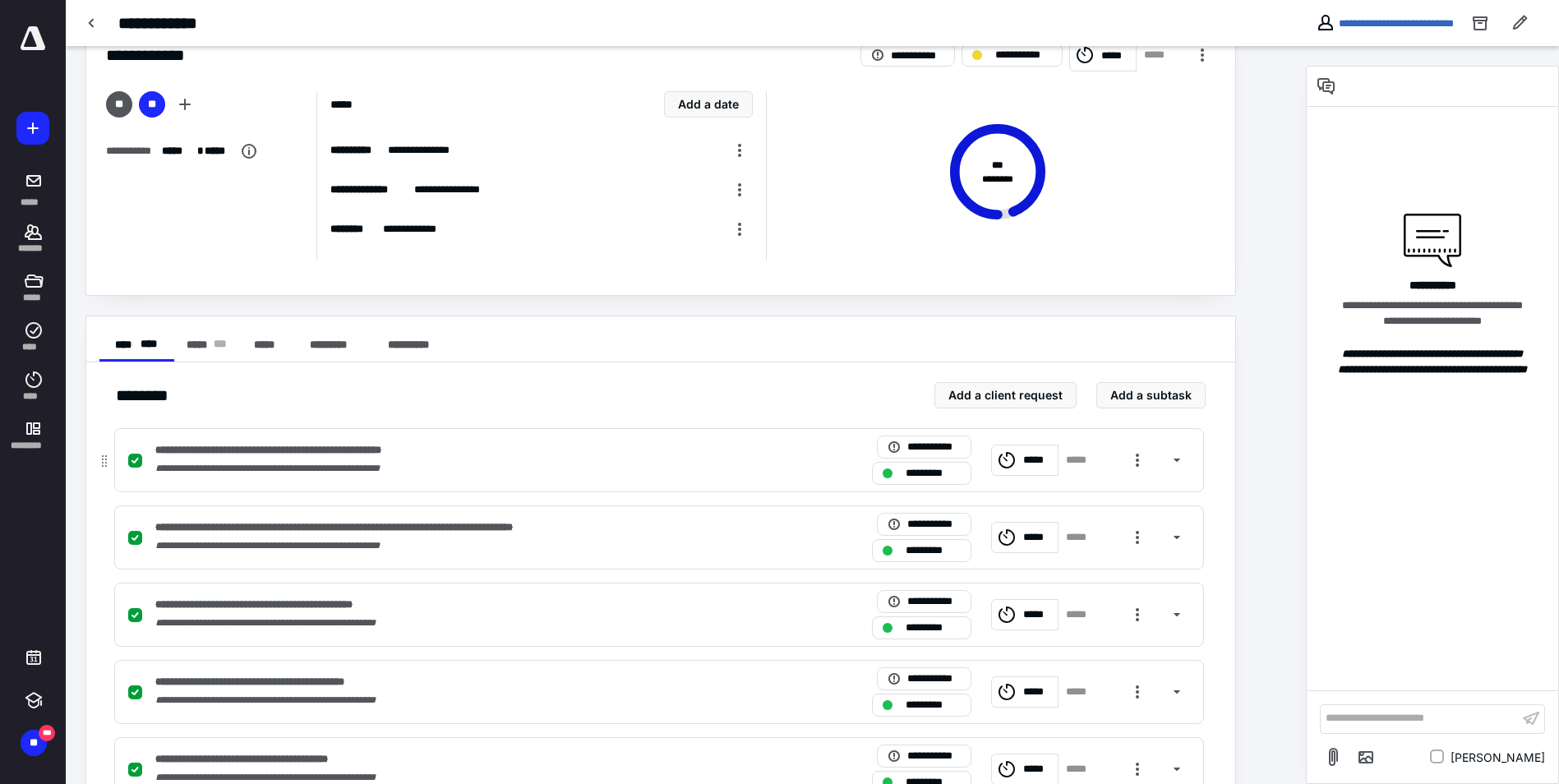 scroll, scrollTop: 954, scrollLeft: 0, axis: vertical 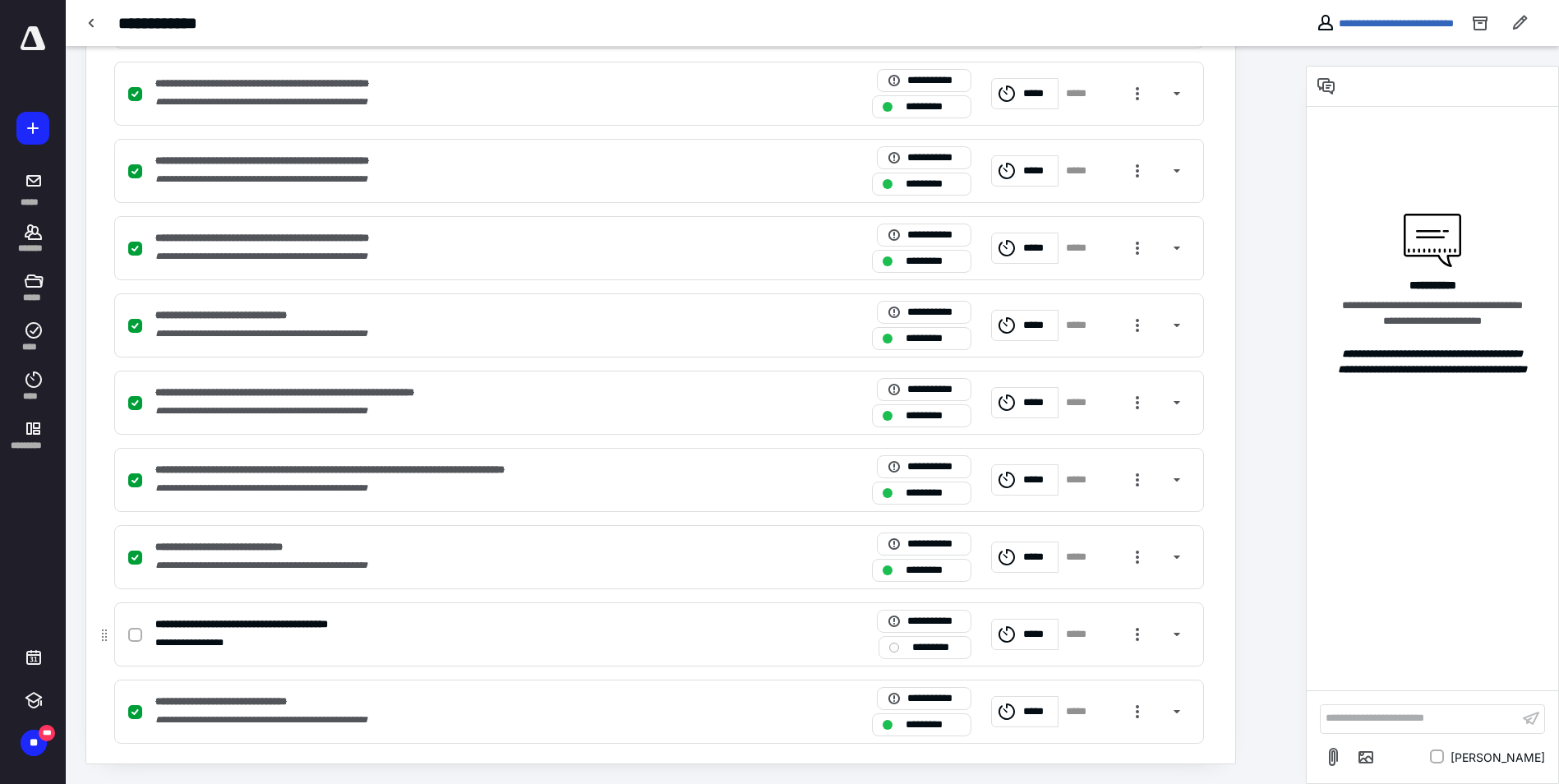 click at bounding box center [135, 635] 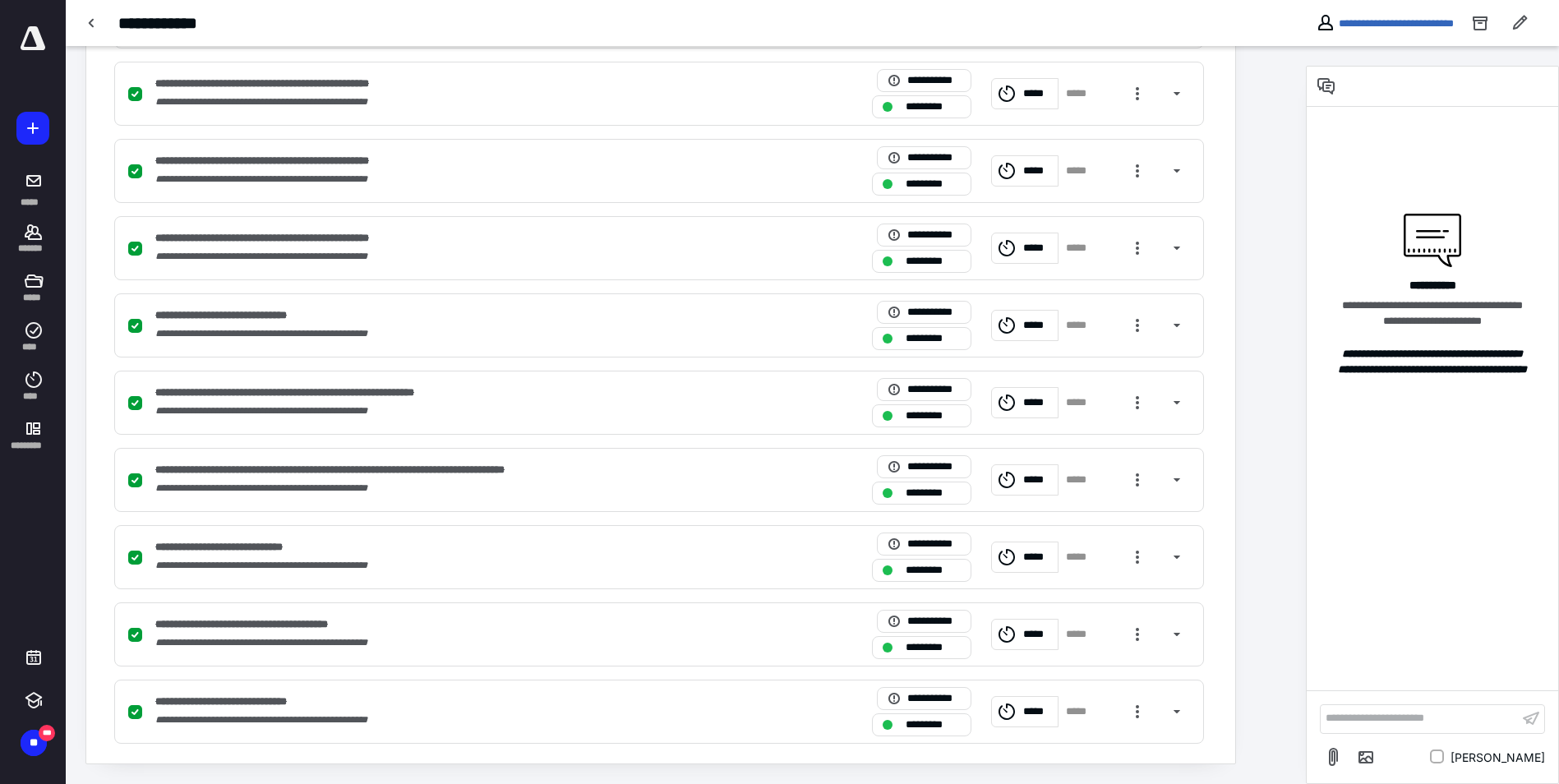 scroll, scrollTop: 0, scrollLeft: 0, axis: both 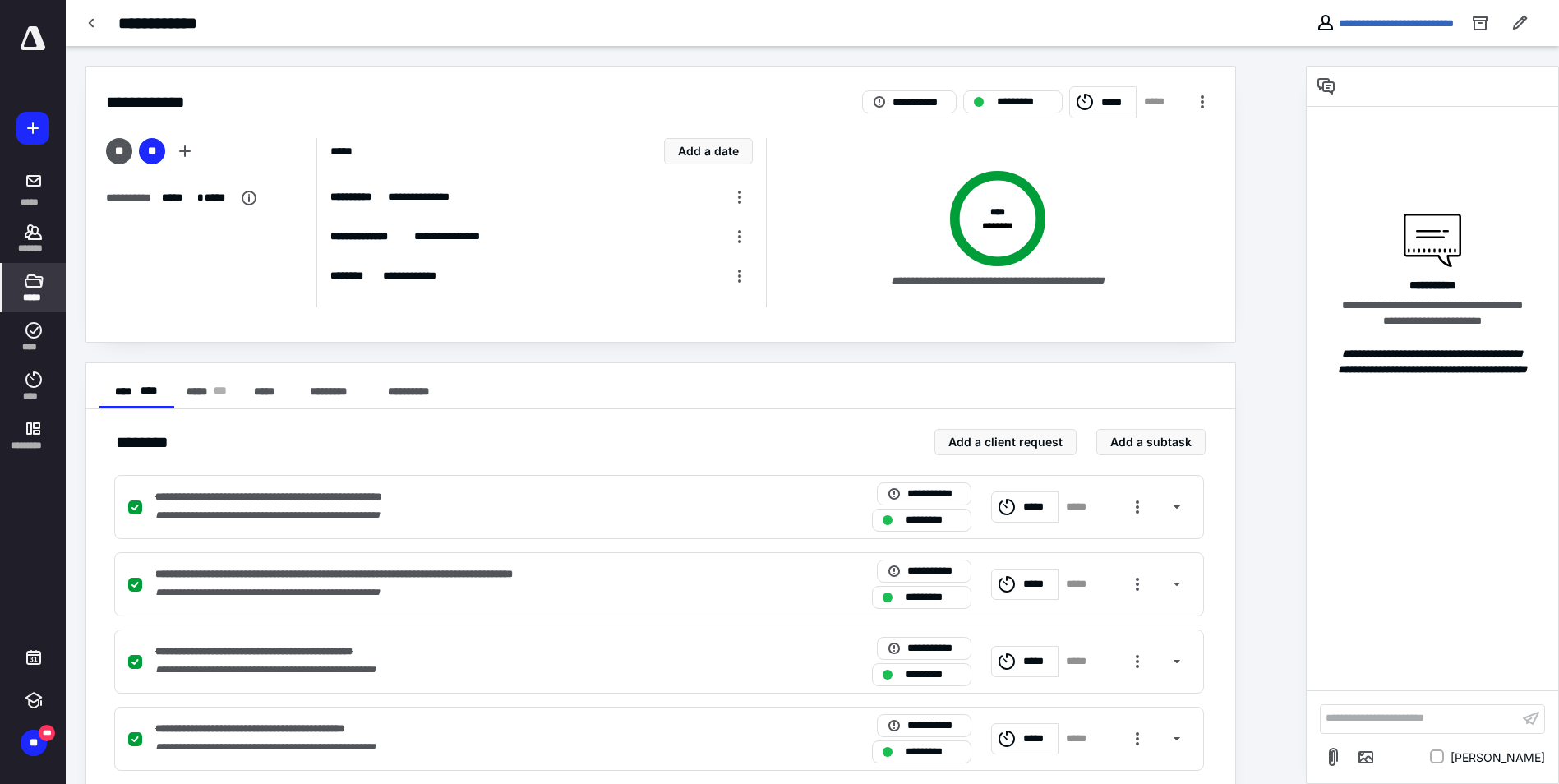 click 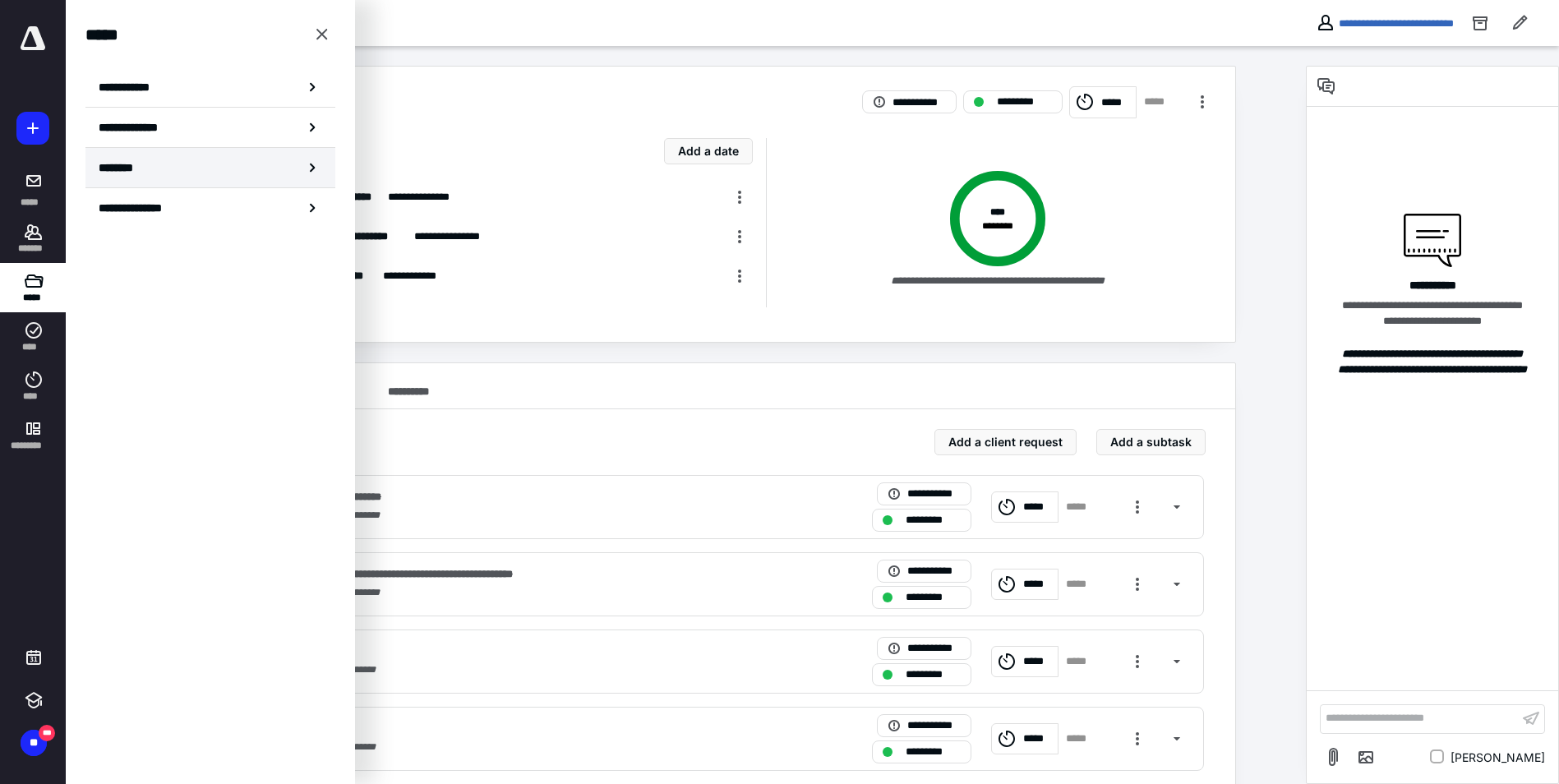 click on "********" at bounding box center (122, 168) 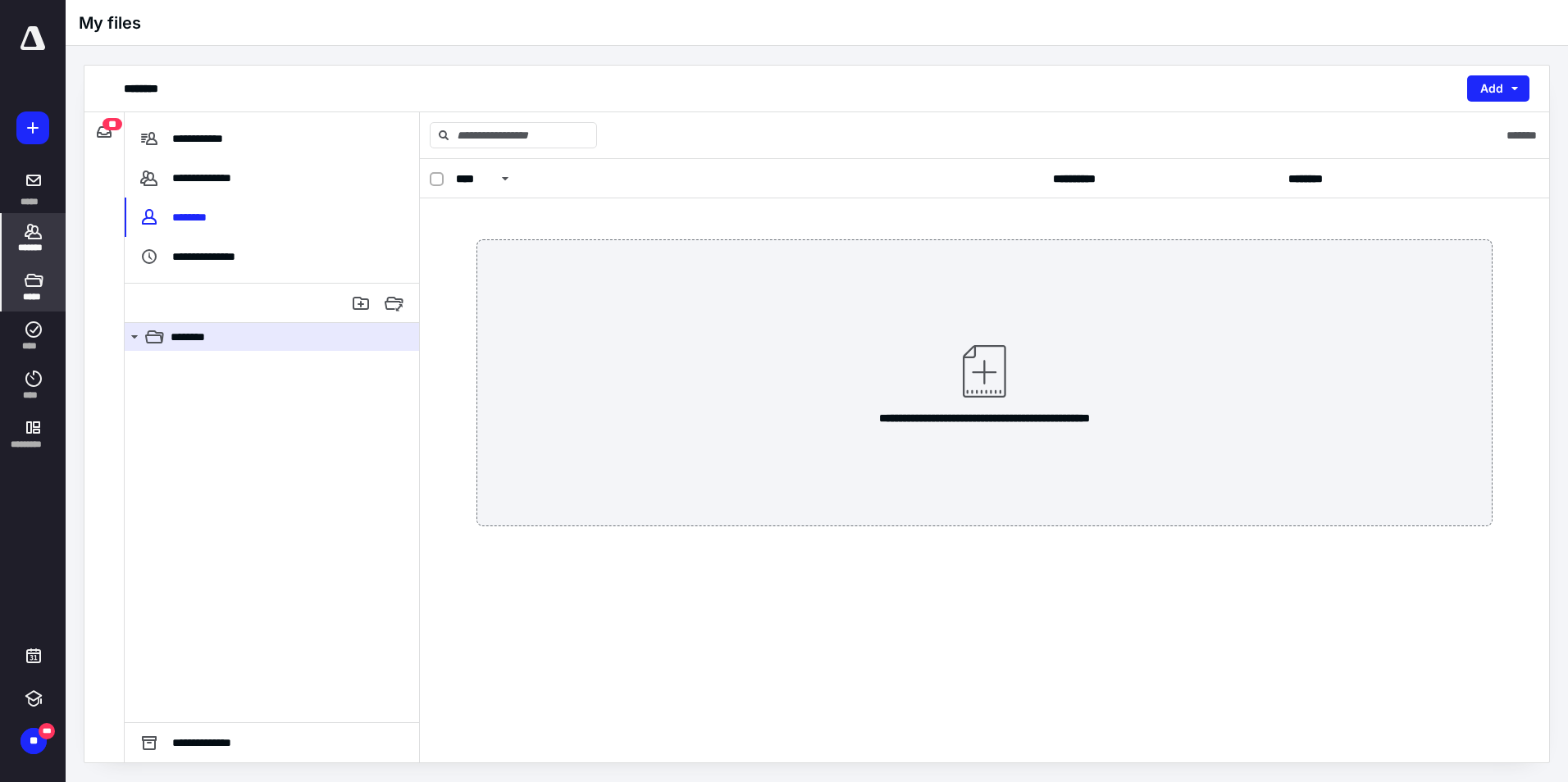 click on "*******" at bounding box center [34, 238] 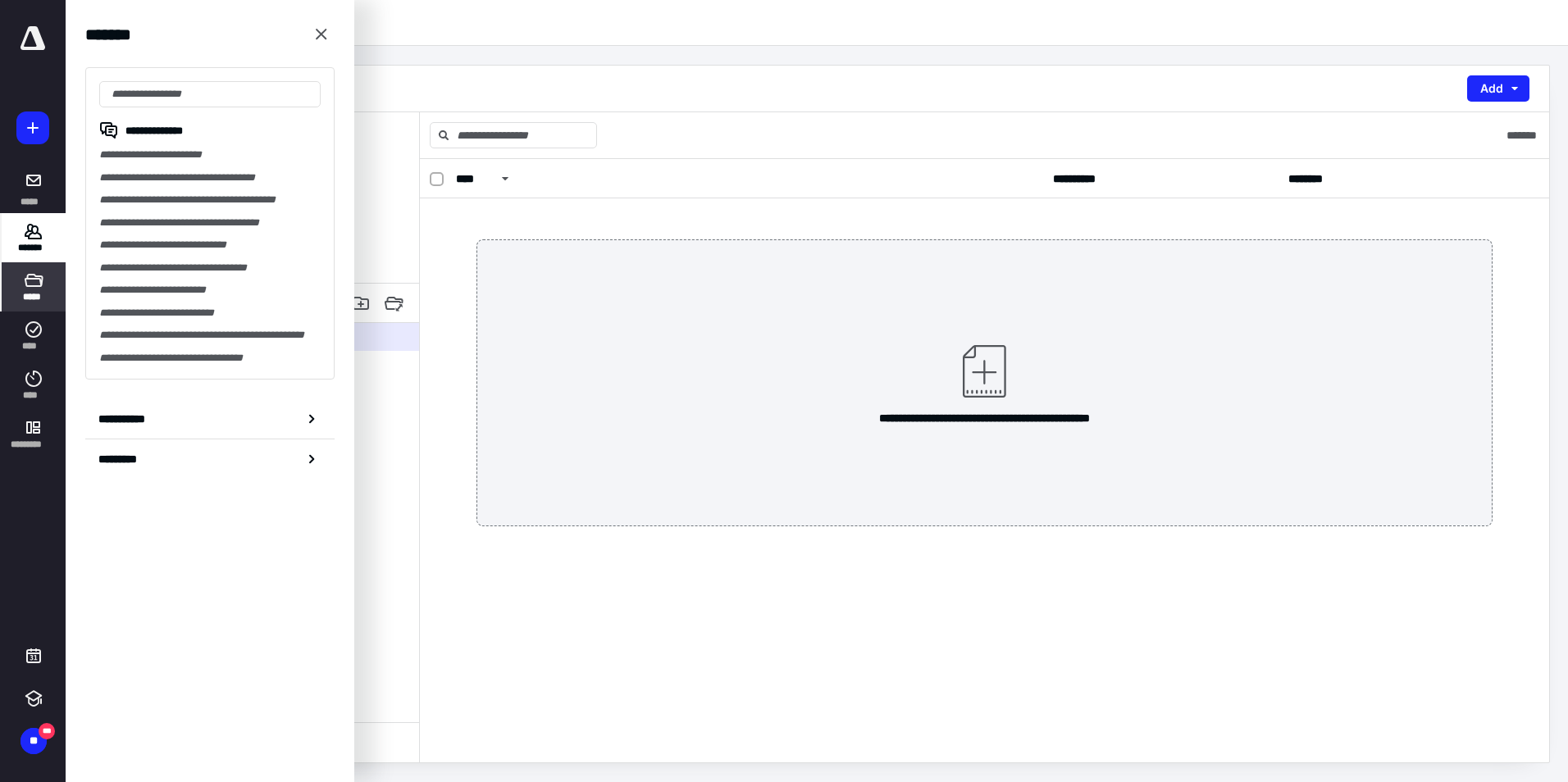 click 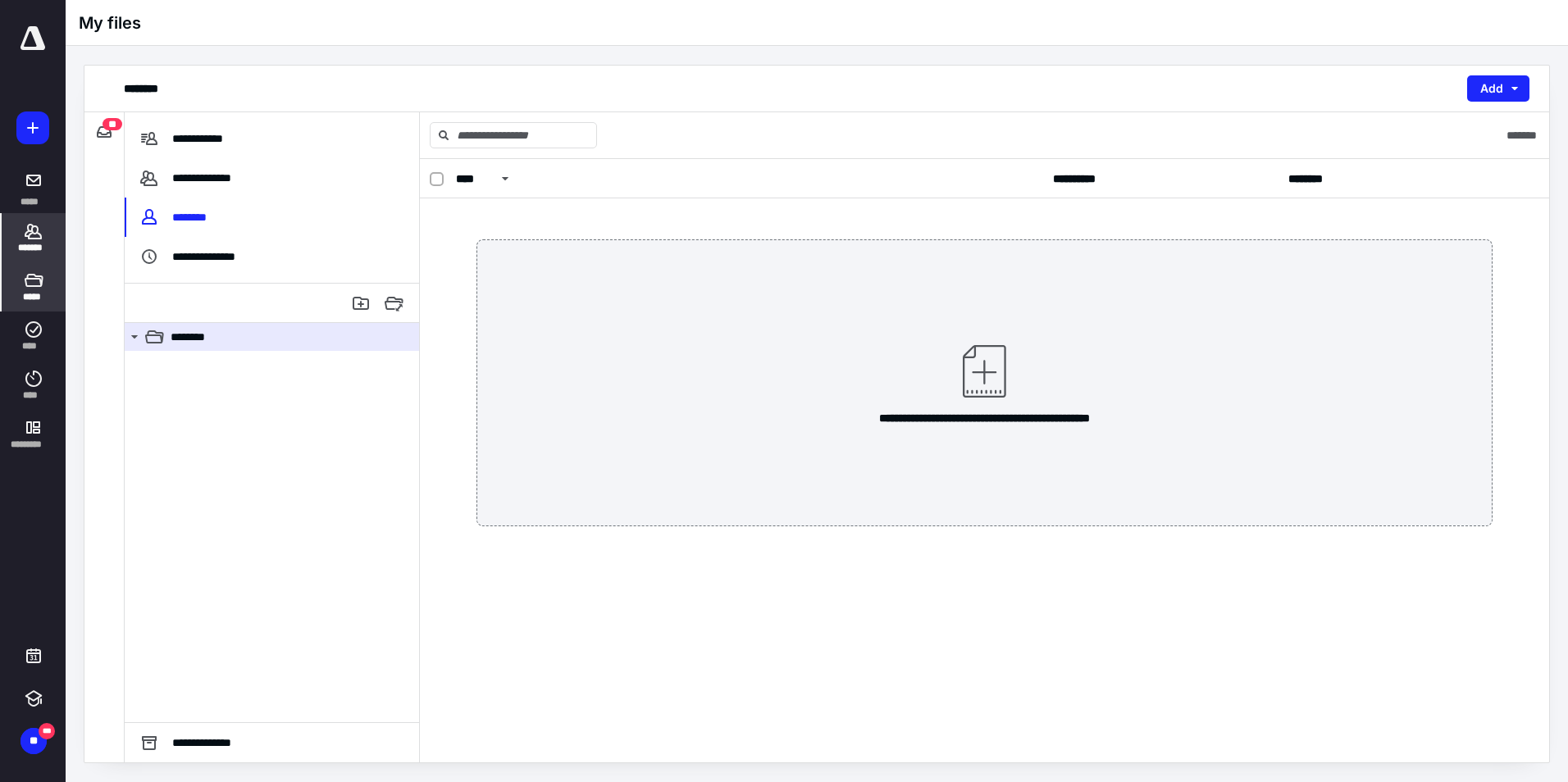 click 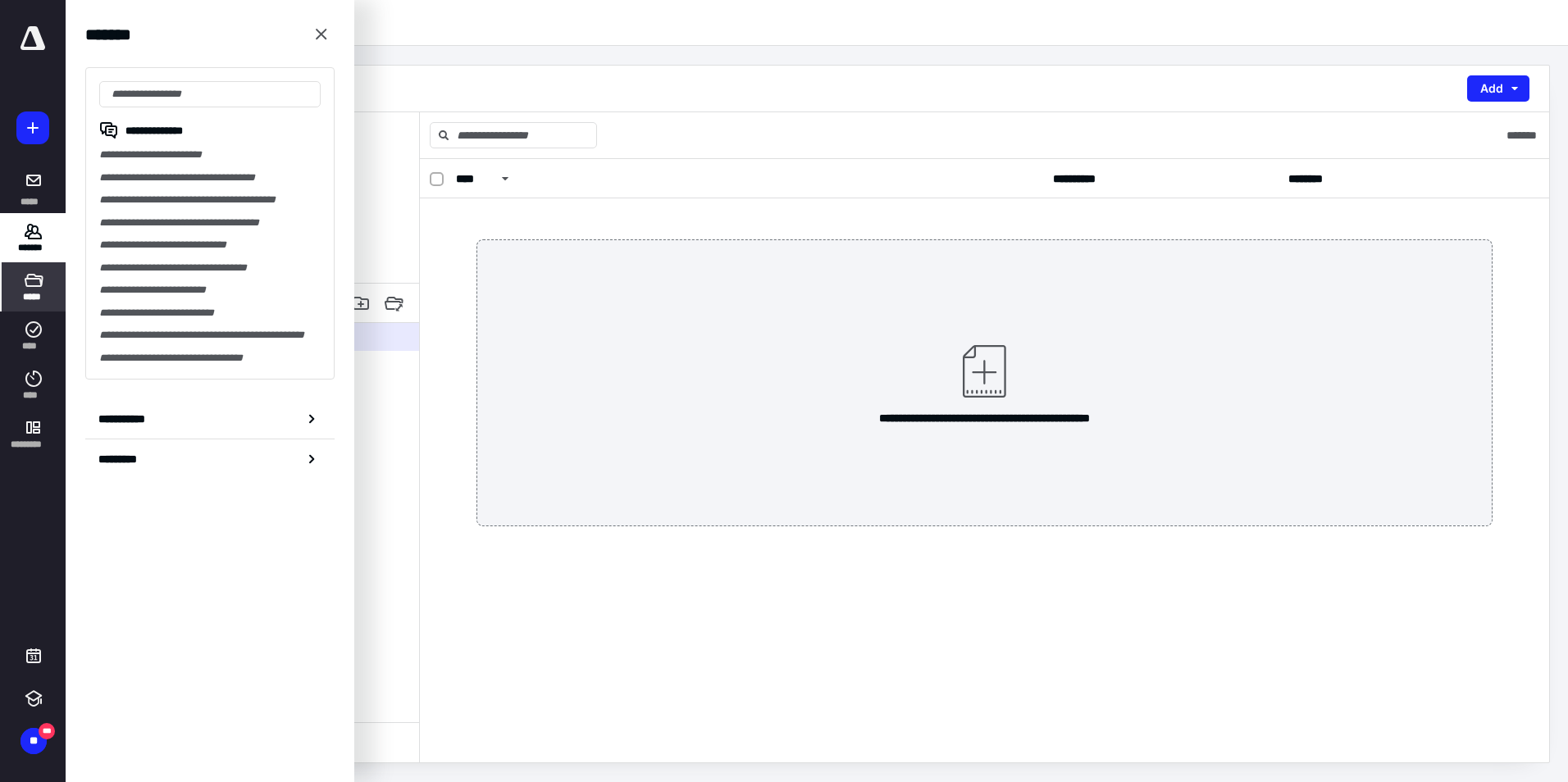 click 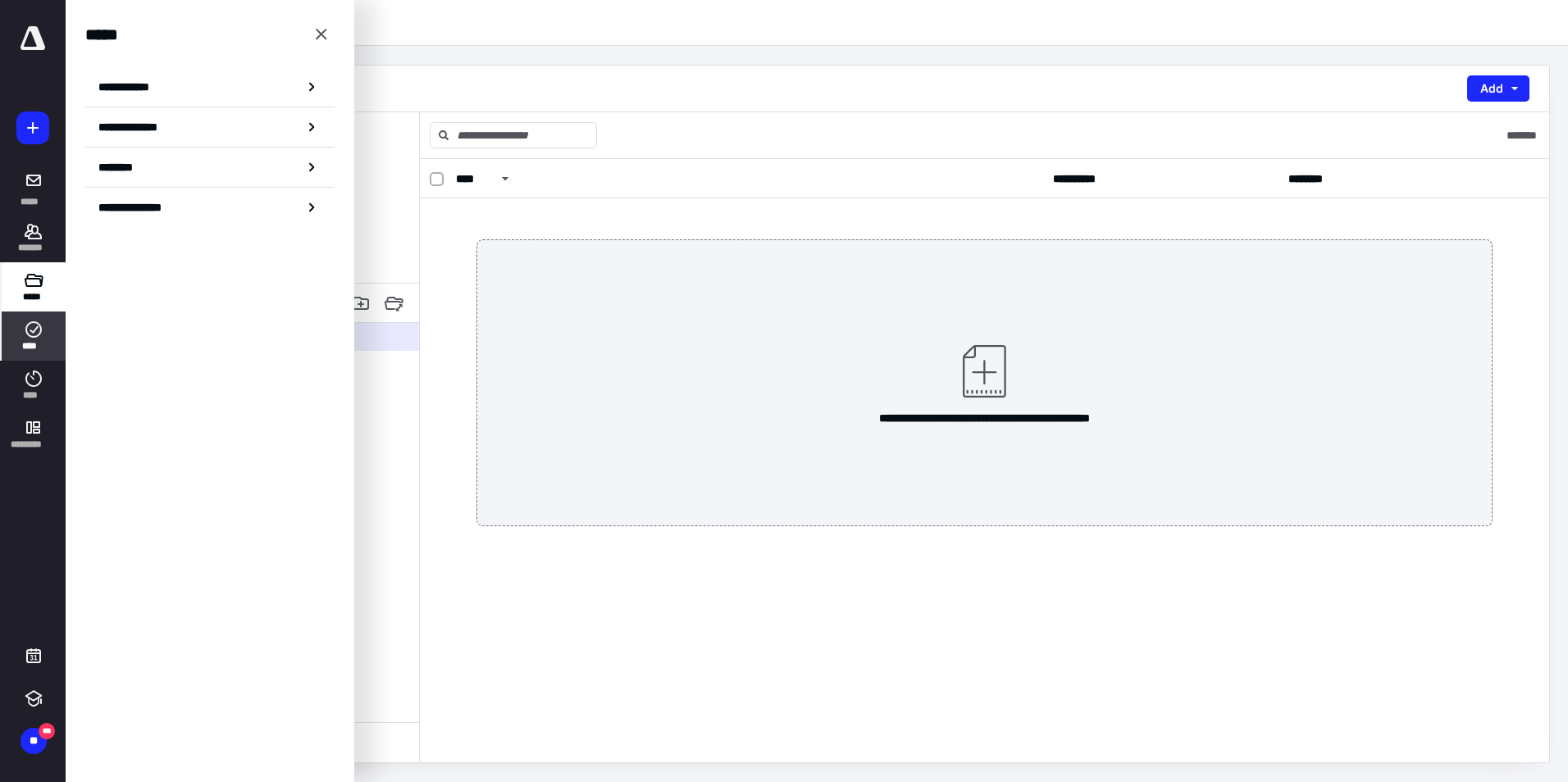 click on "****" at bounding box center [34, 346] 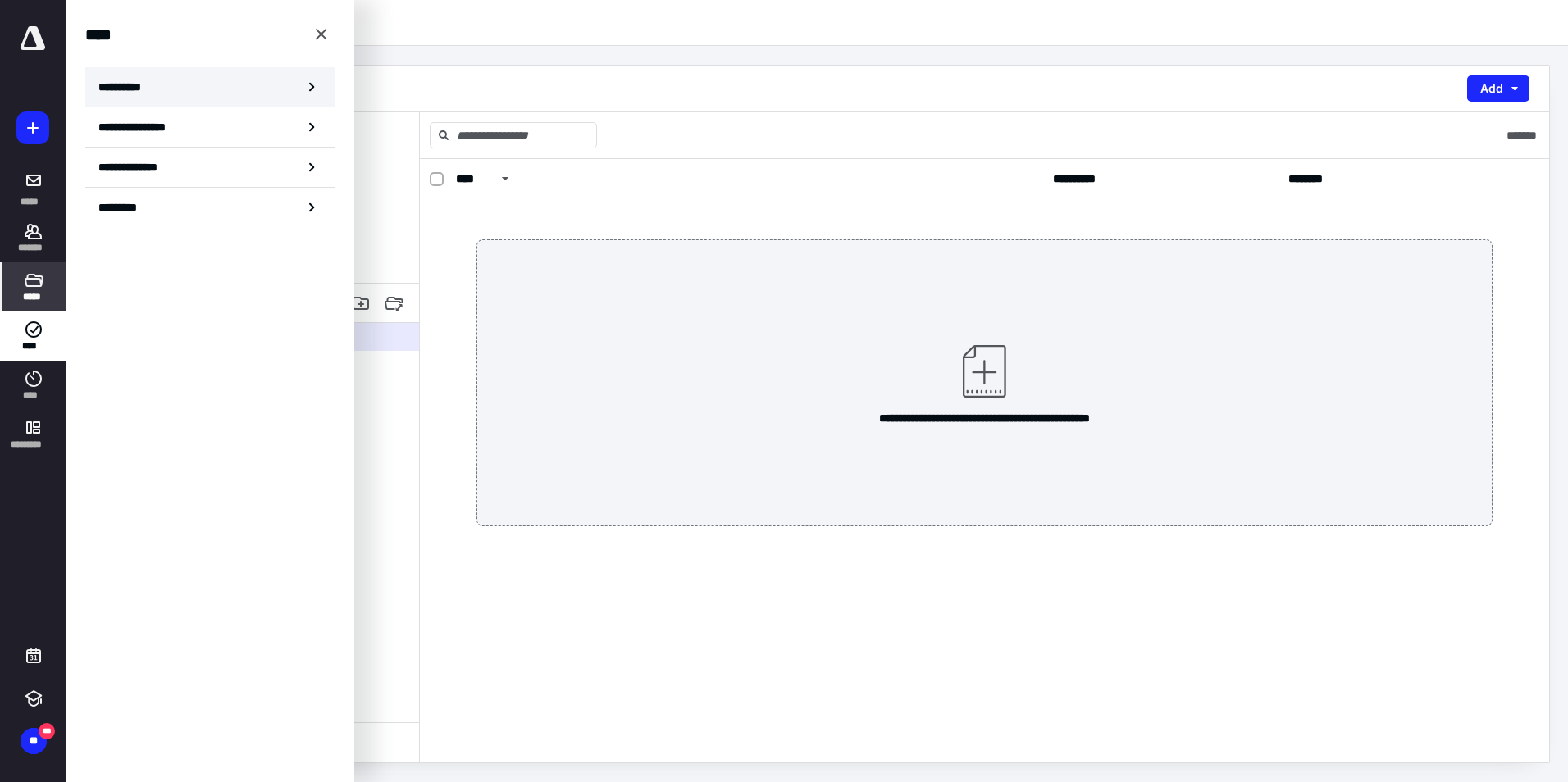 click on "**********" at bounding box center (125, 87) 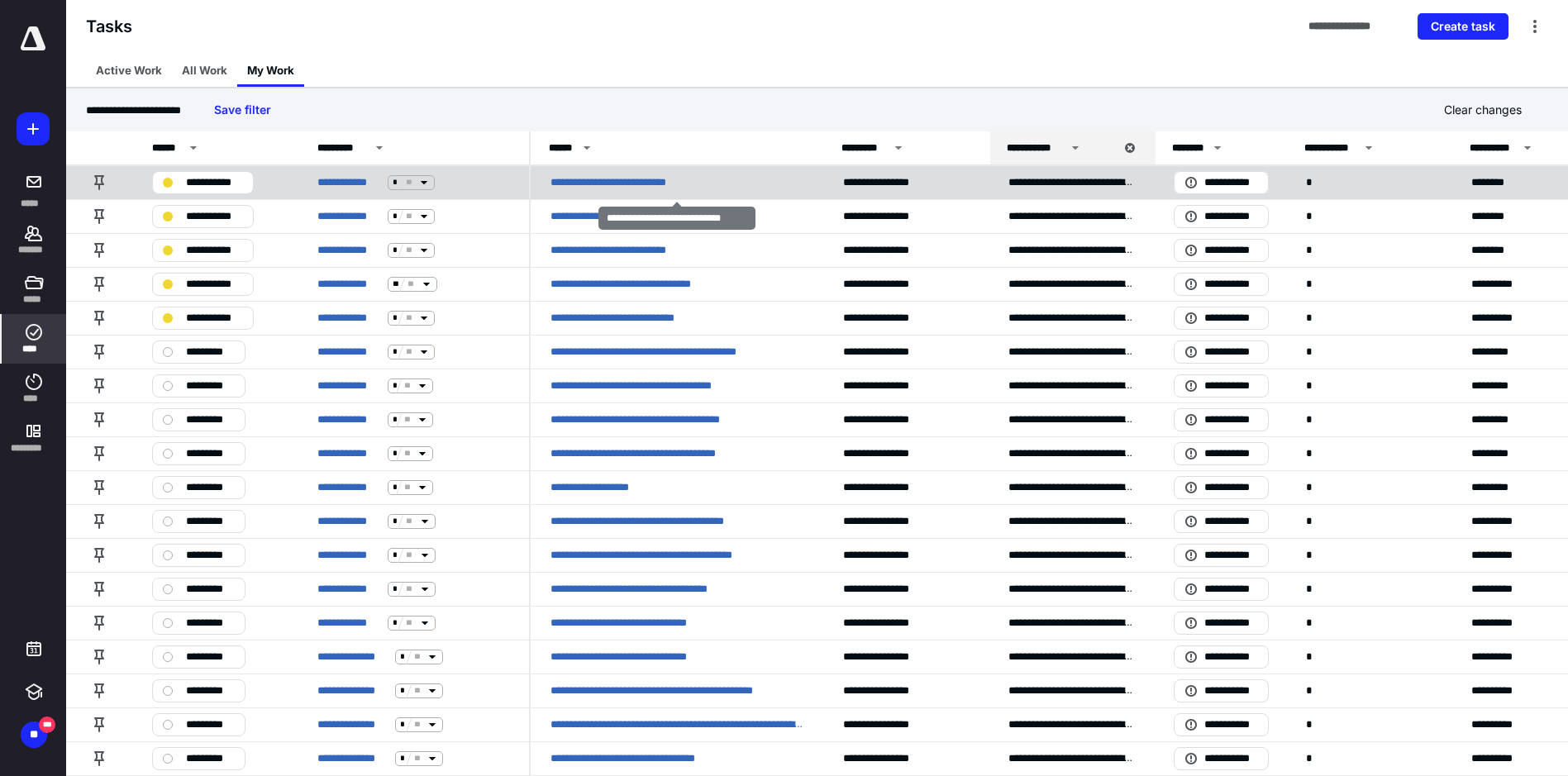click on "**********" at bounding box center [626, 183] 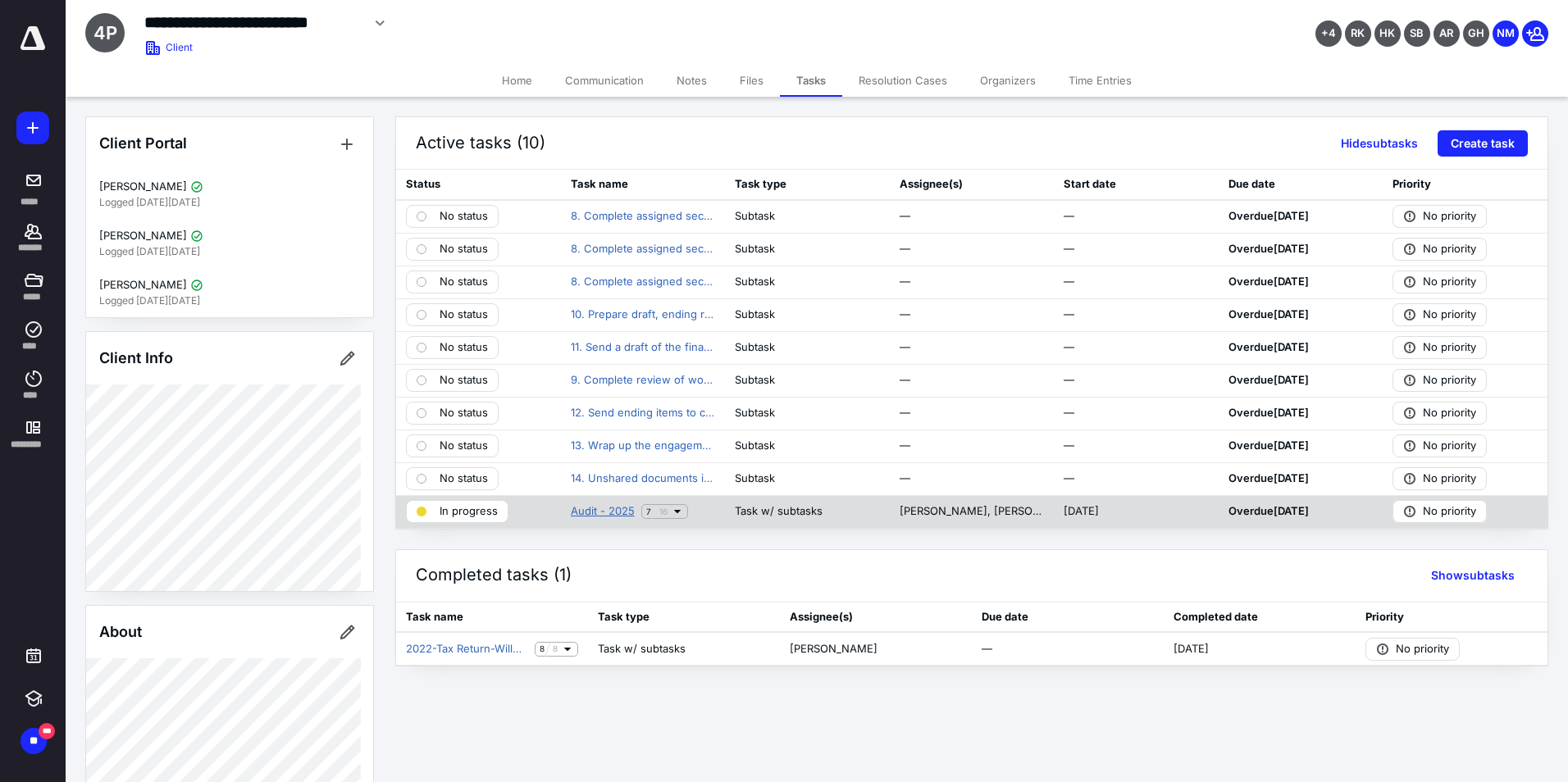click on "Audit - 2025" at bounding box center [603, 511] 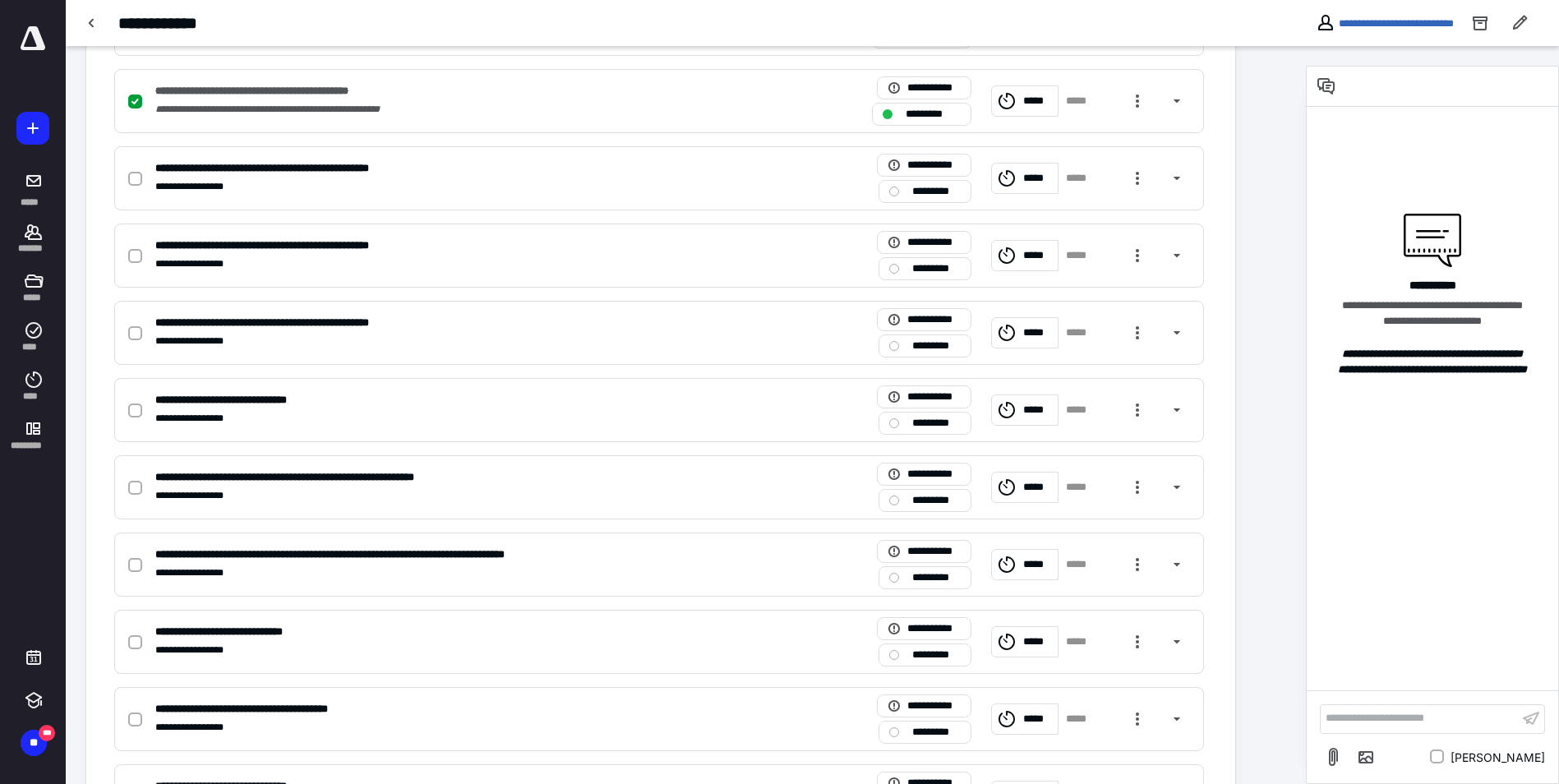 scroll, scrollTop: 904, scrollLeft: 0, axis: vertical 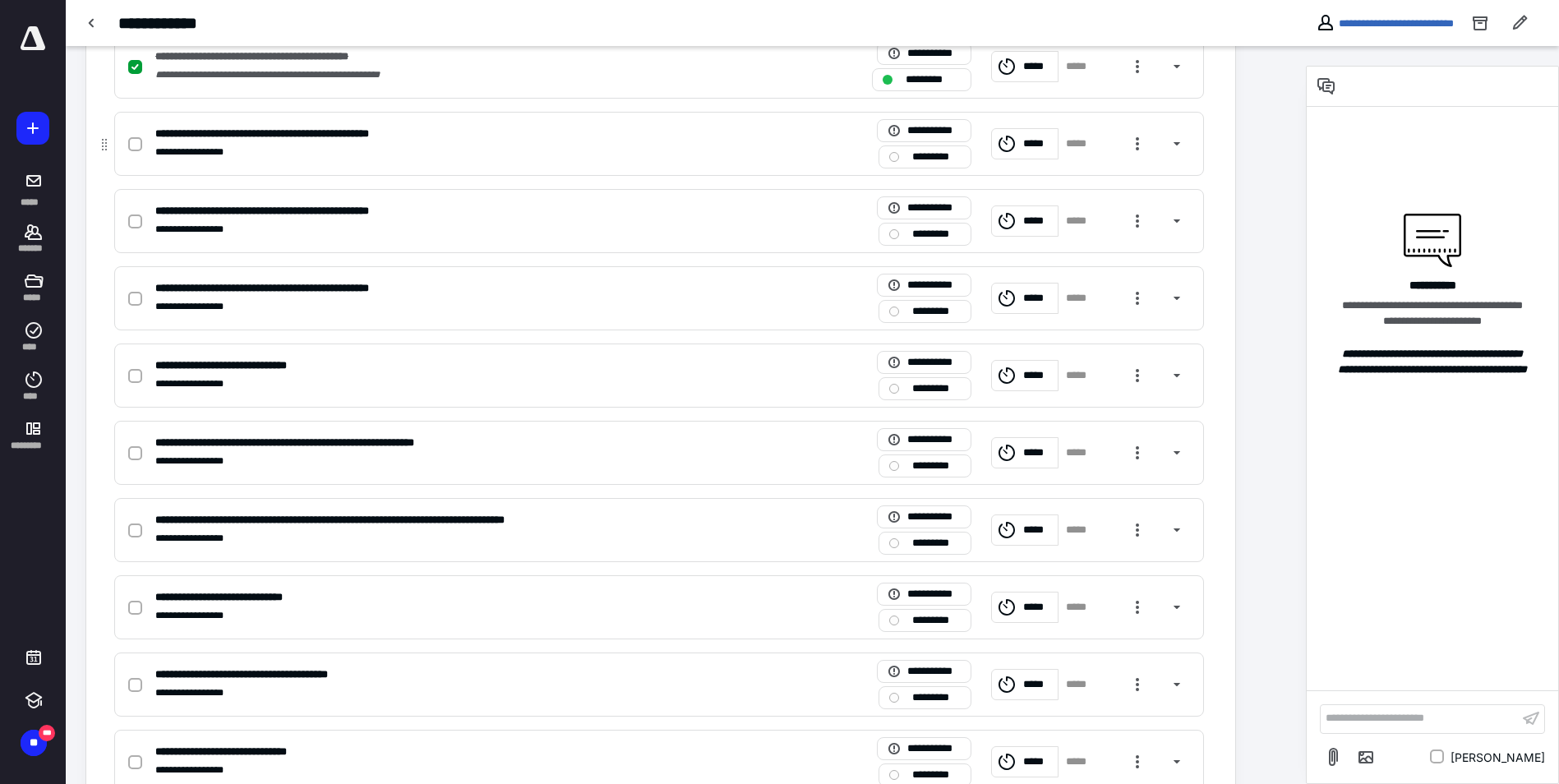 click at bounding box center (135, 145) 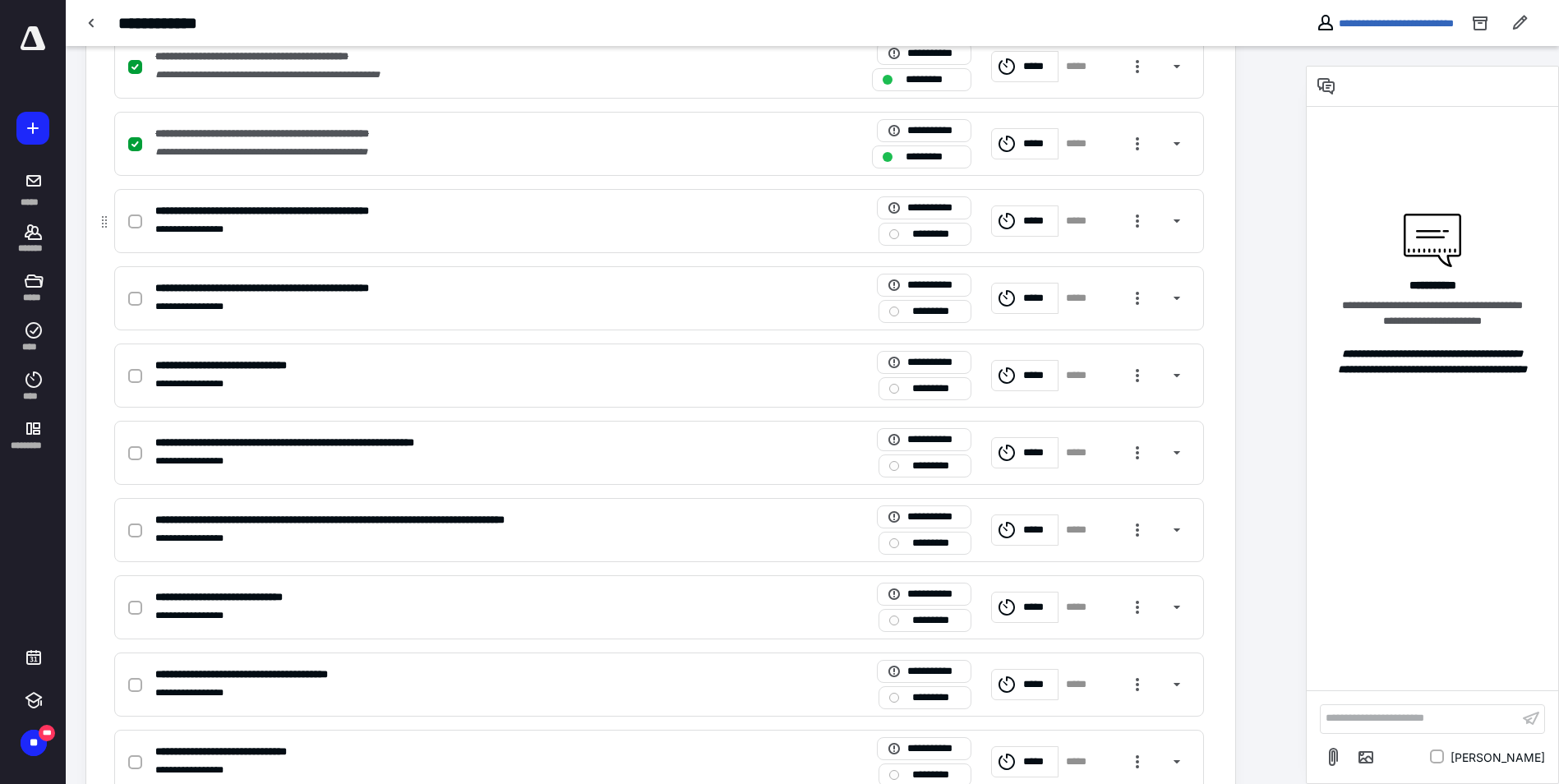 click 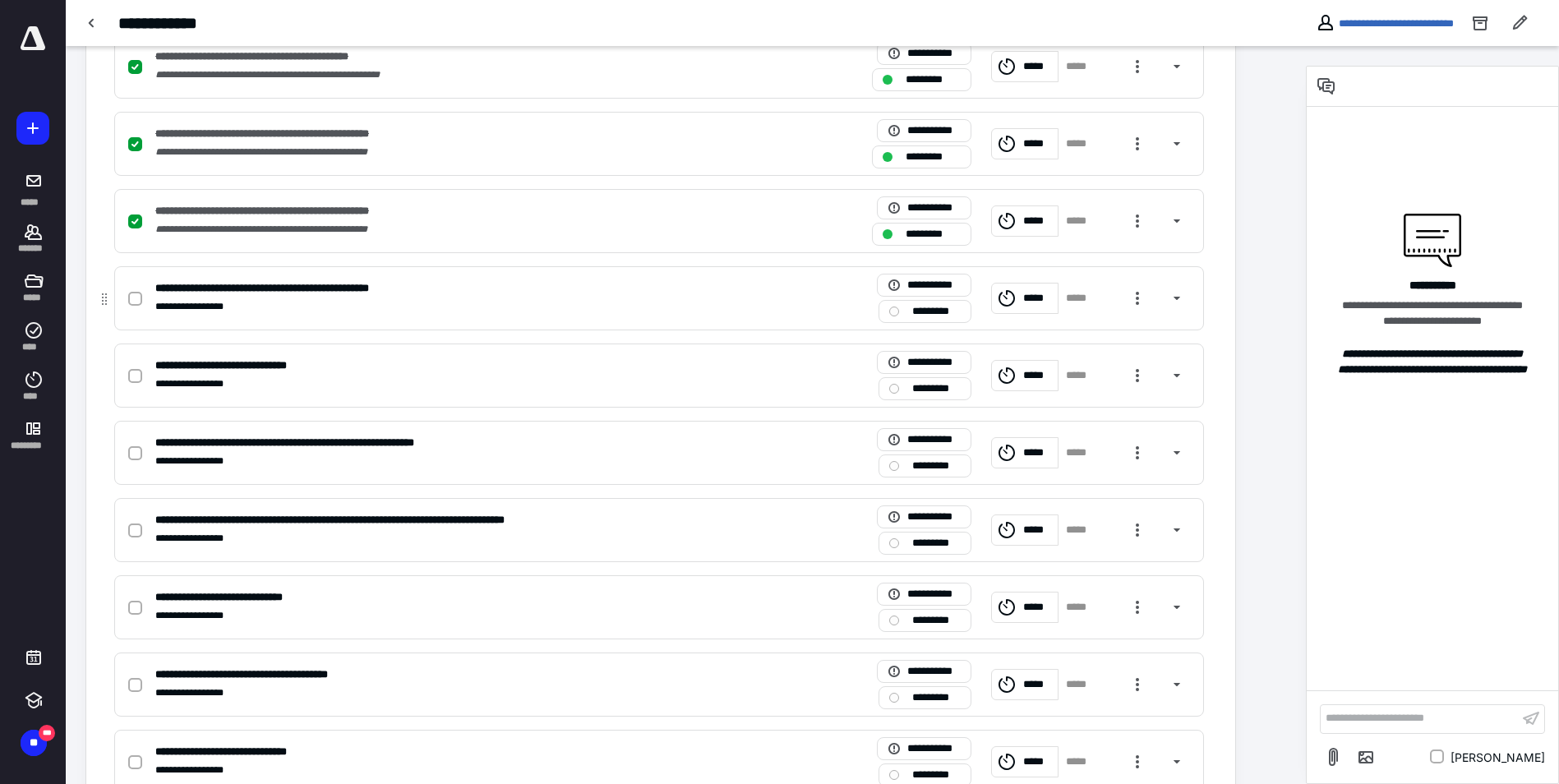 click 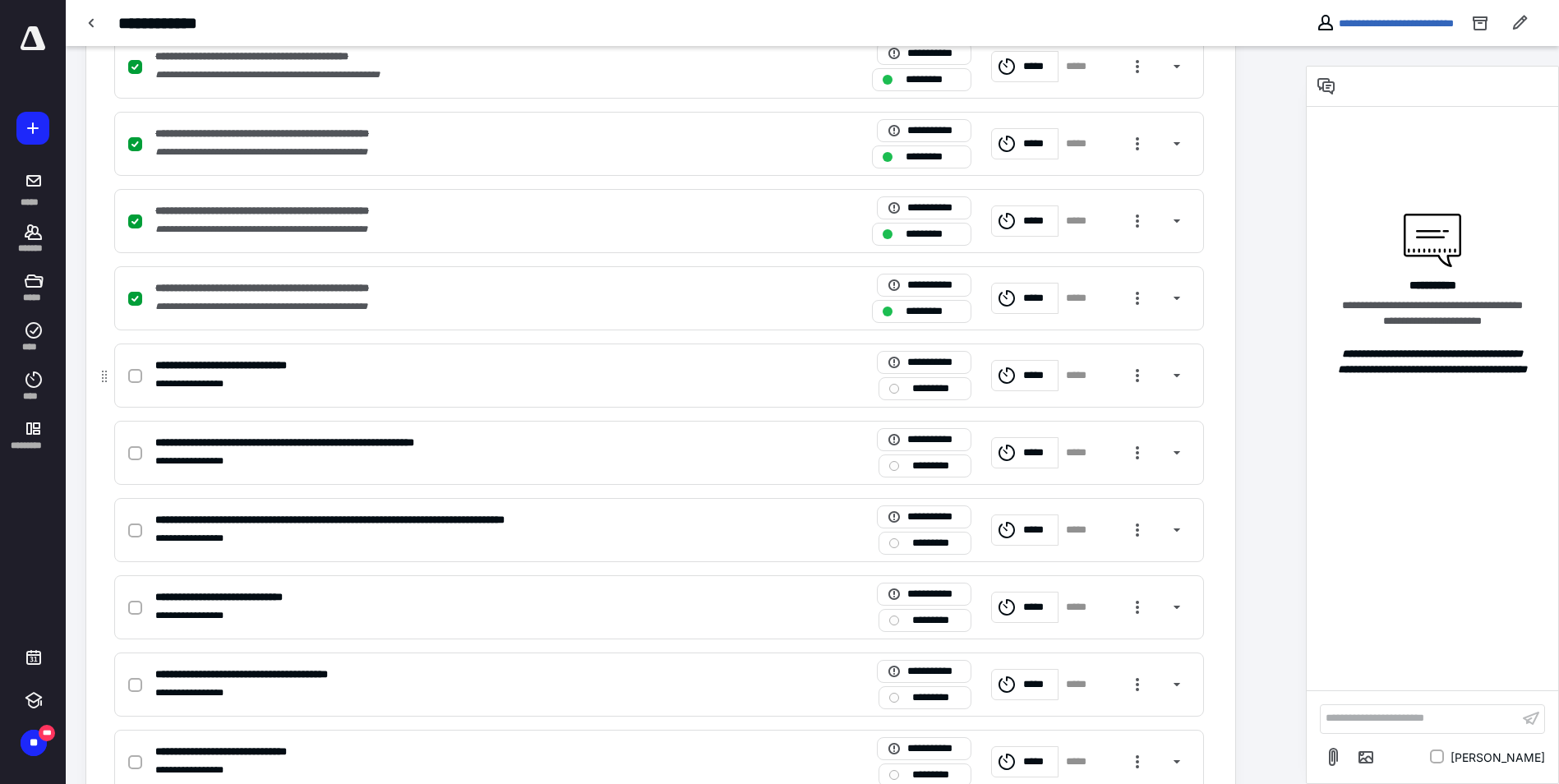 click 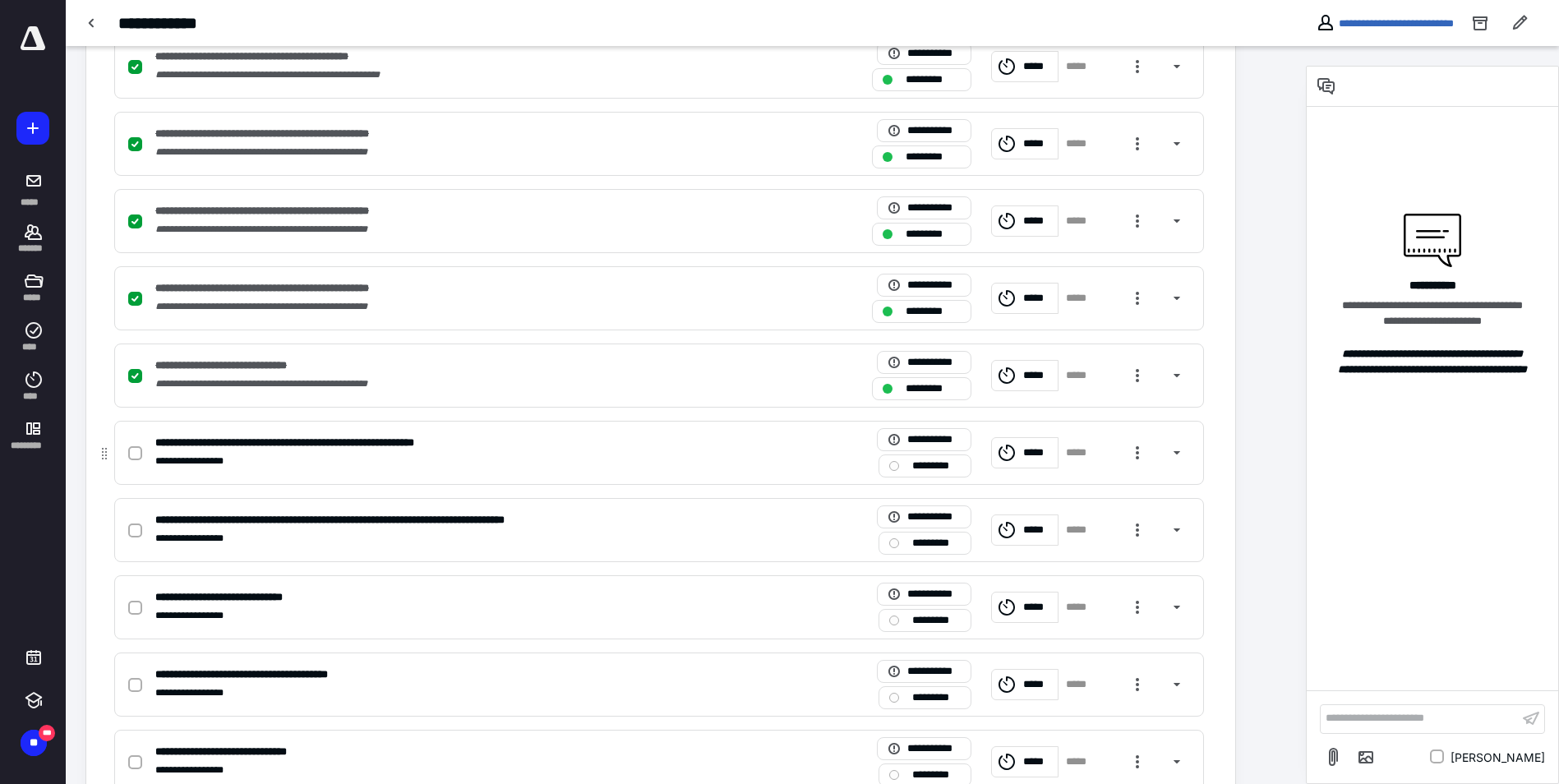 click at bounding box center (135, 454) 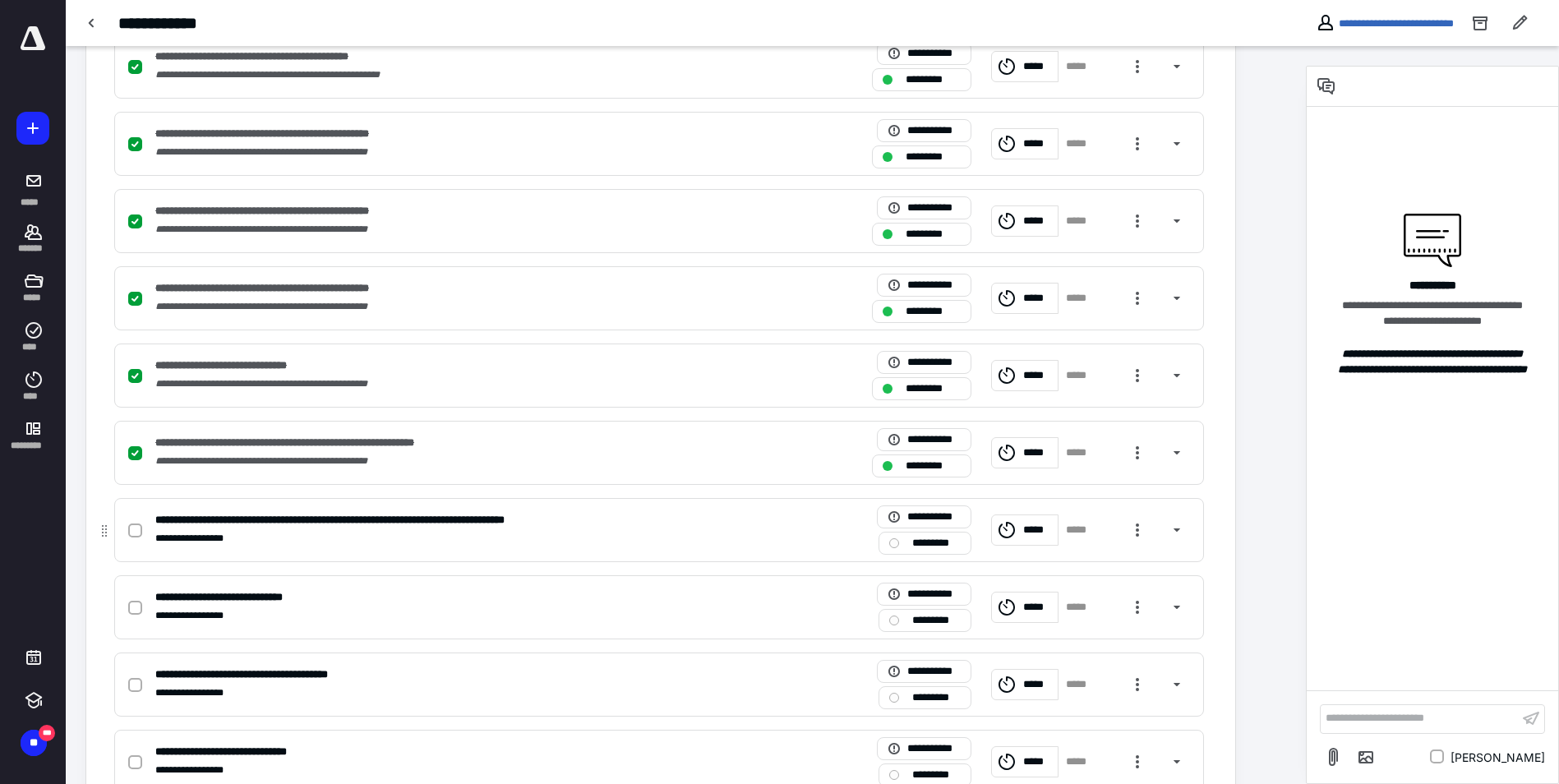 click 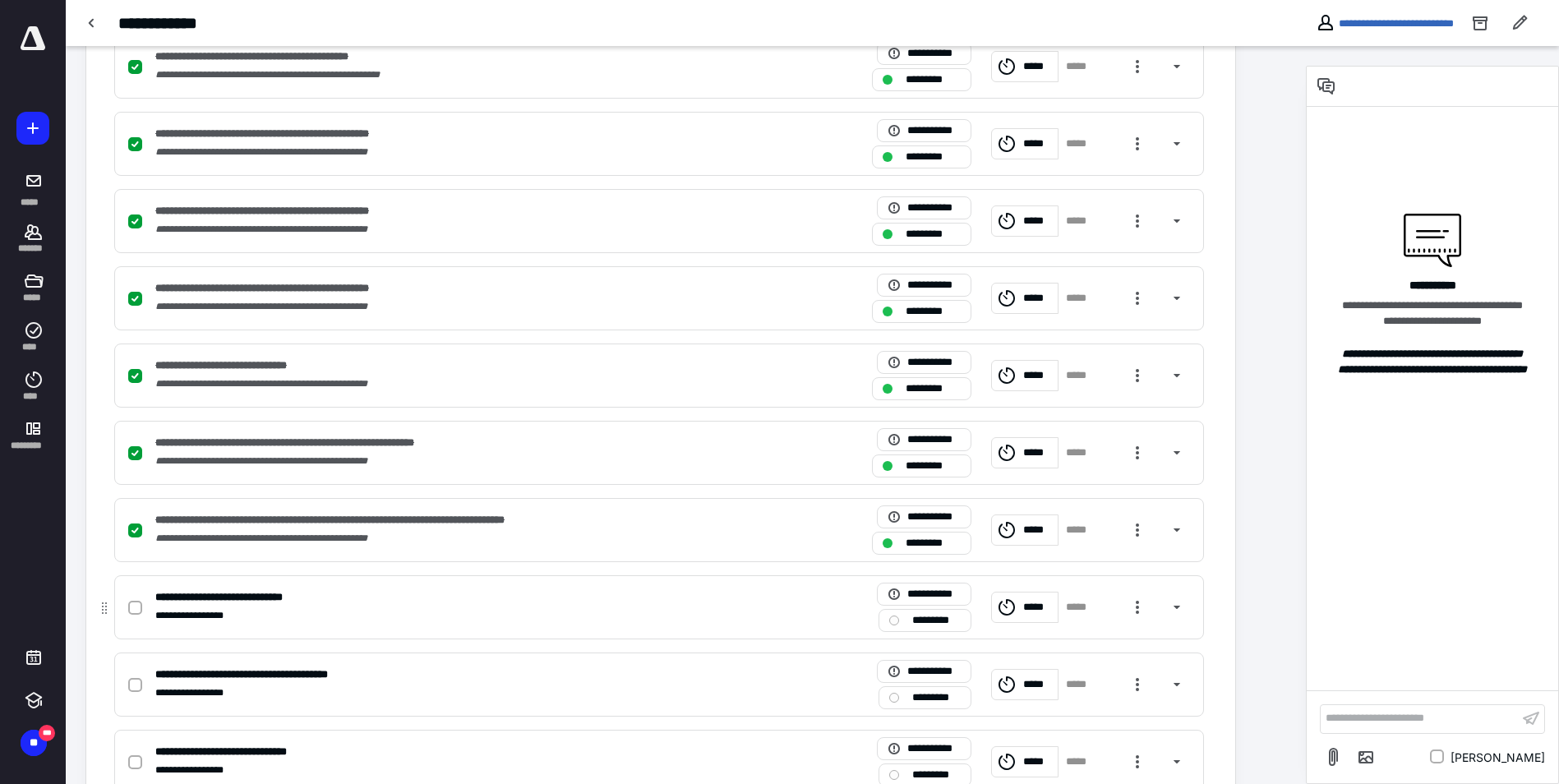 click at bounding box center [138, 607] 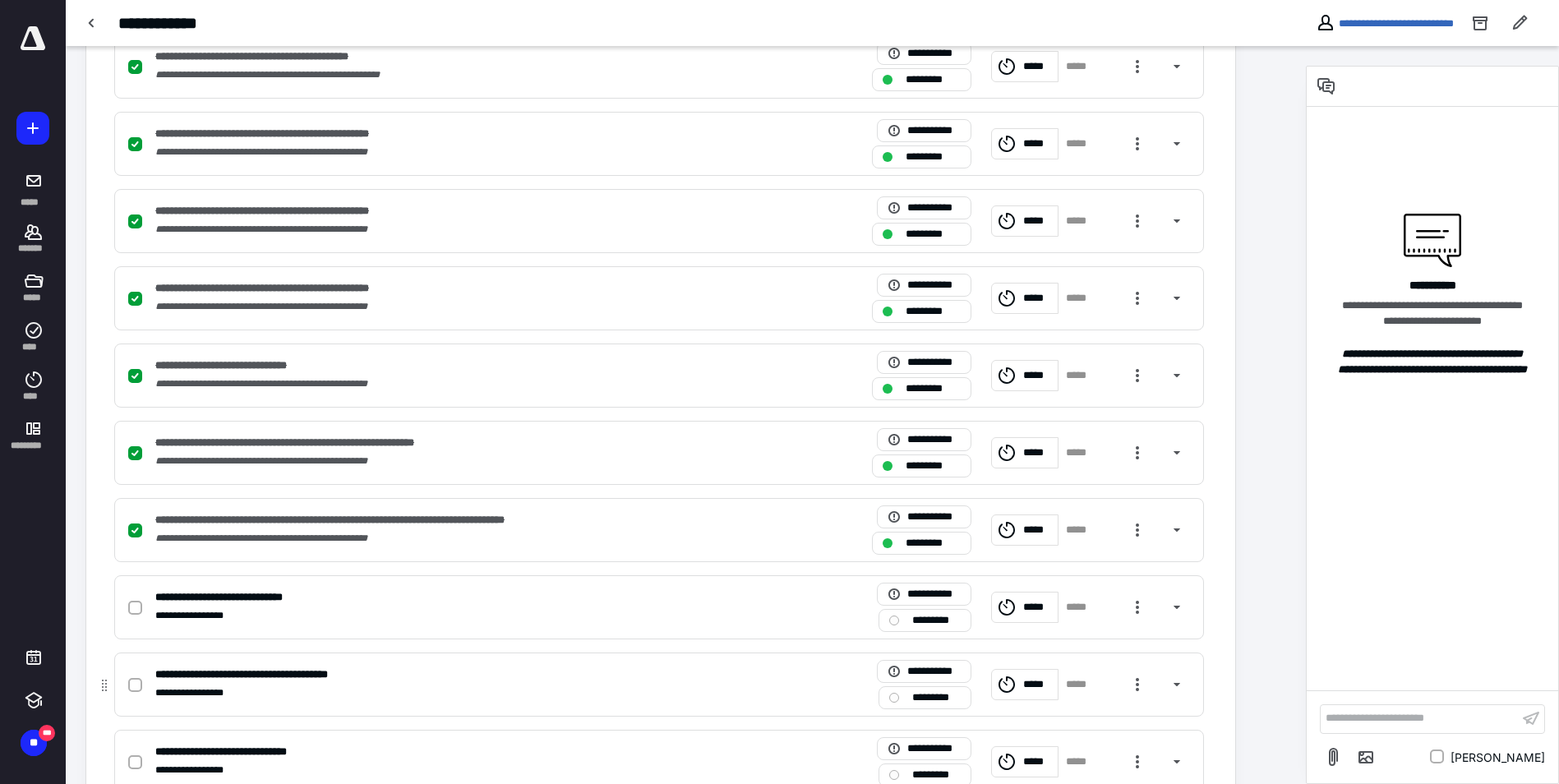 click 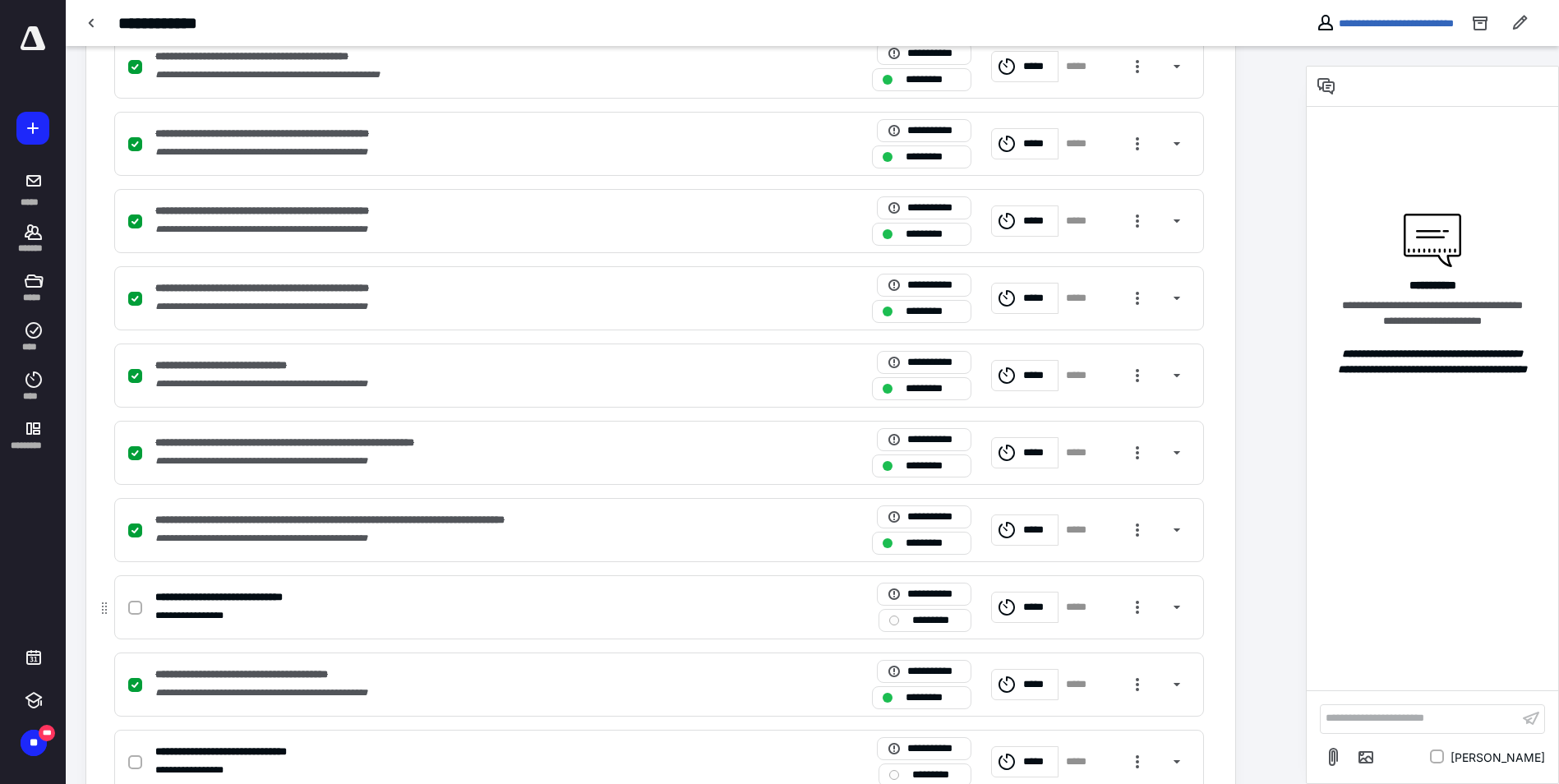 click 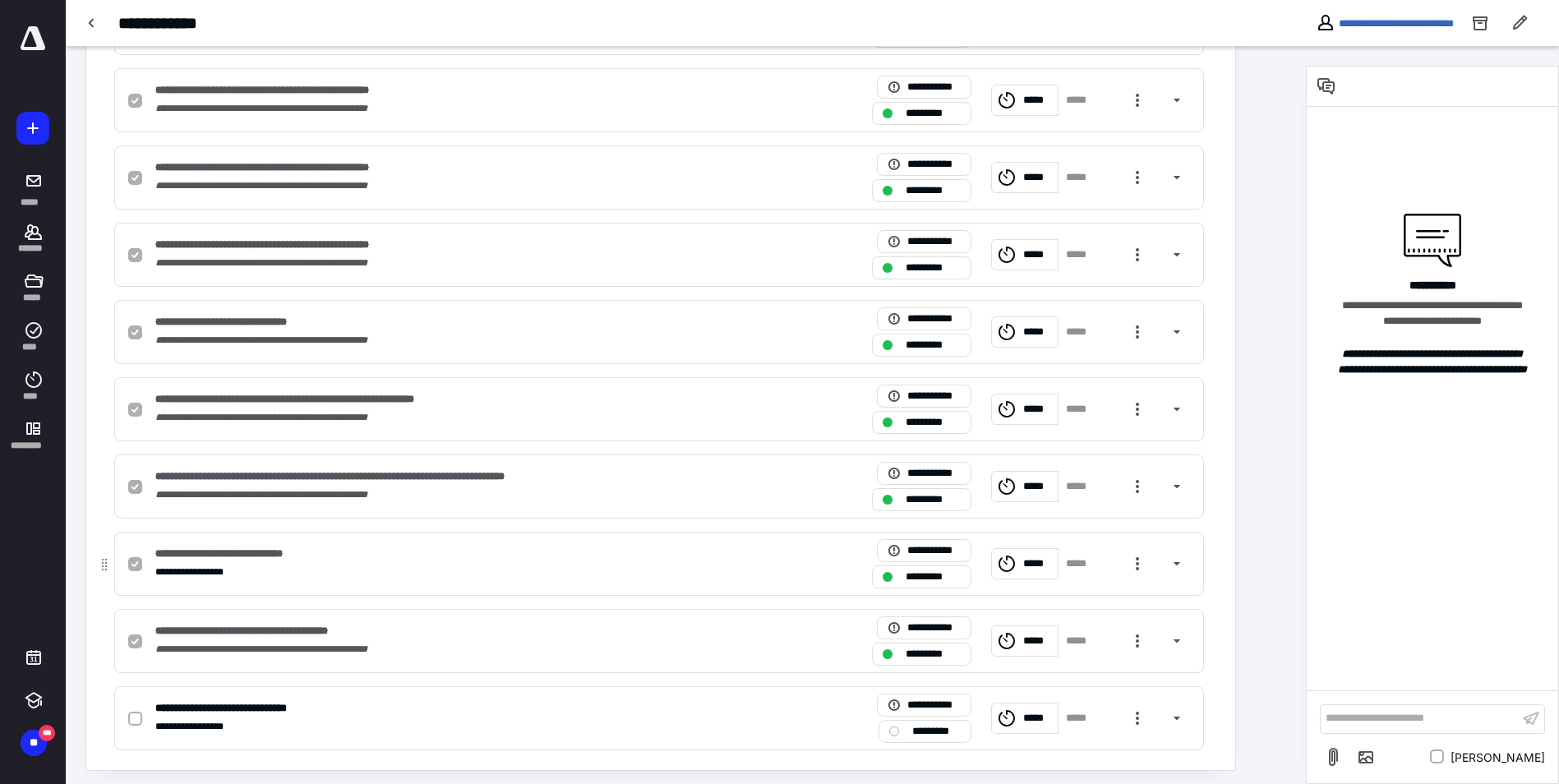 scroll, scrollTop: 954, scrollLeft: 0, axis: vertical 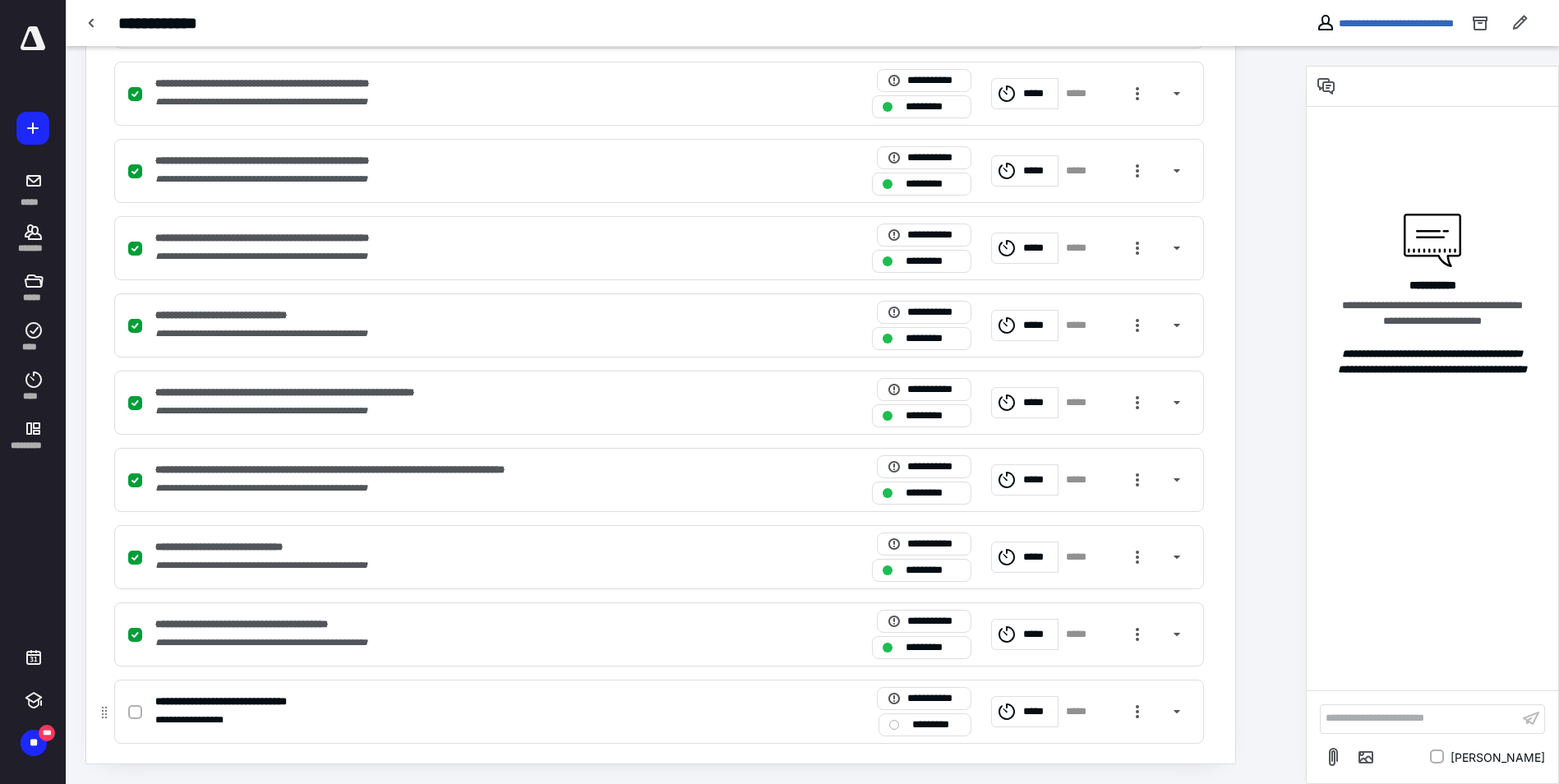 click at bounding box center (135, 713) 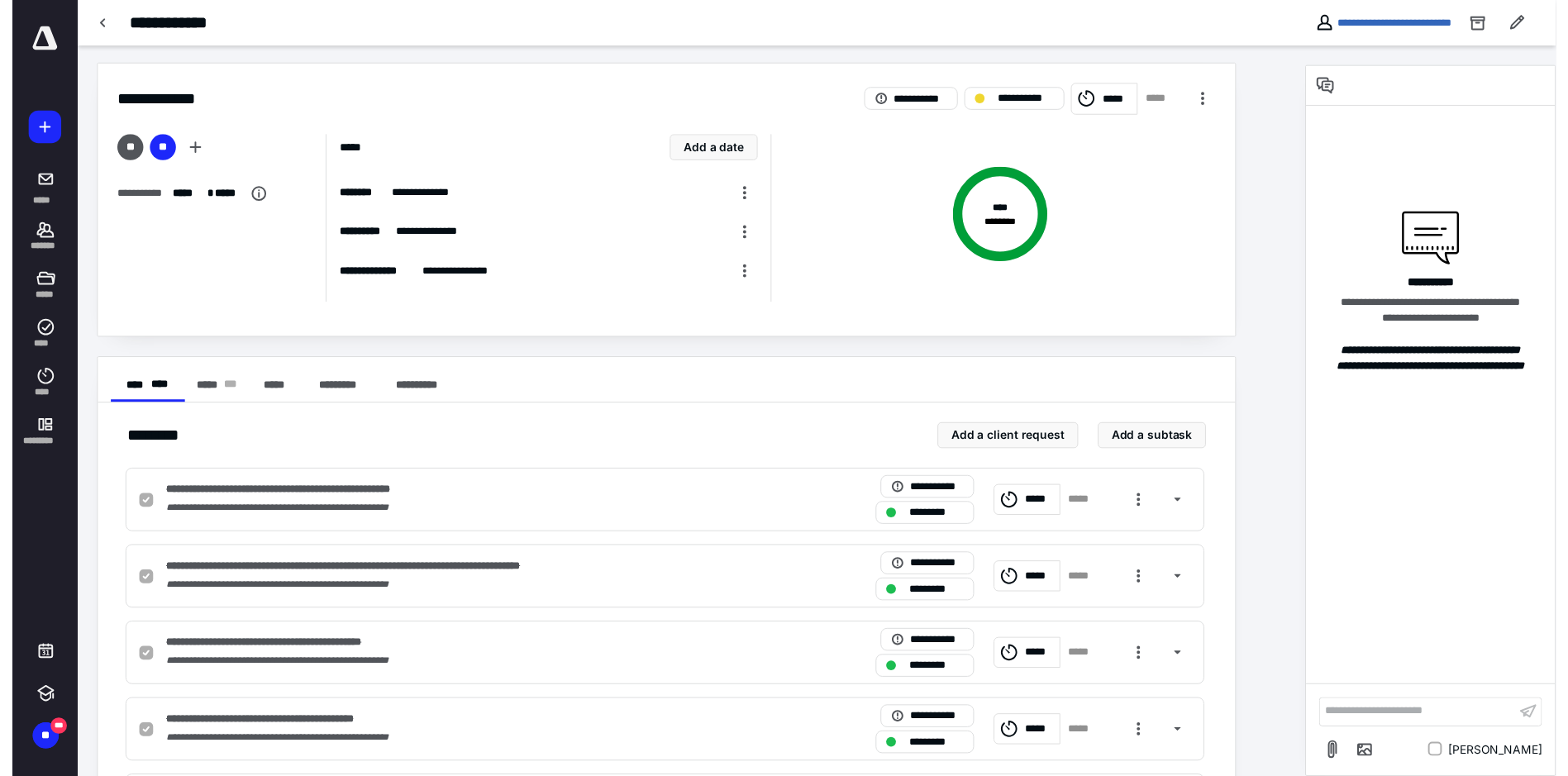 scroll, scrollTop: 0, scrollLeft: 0, axis: both 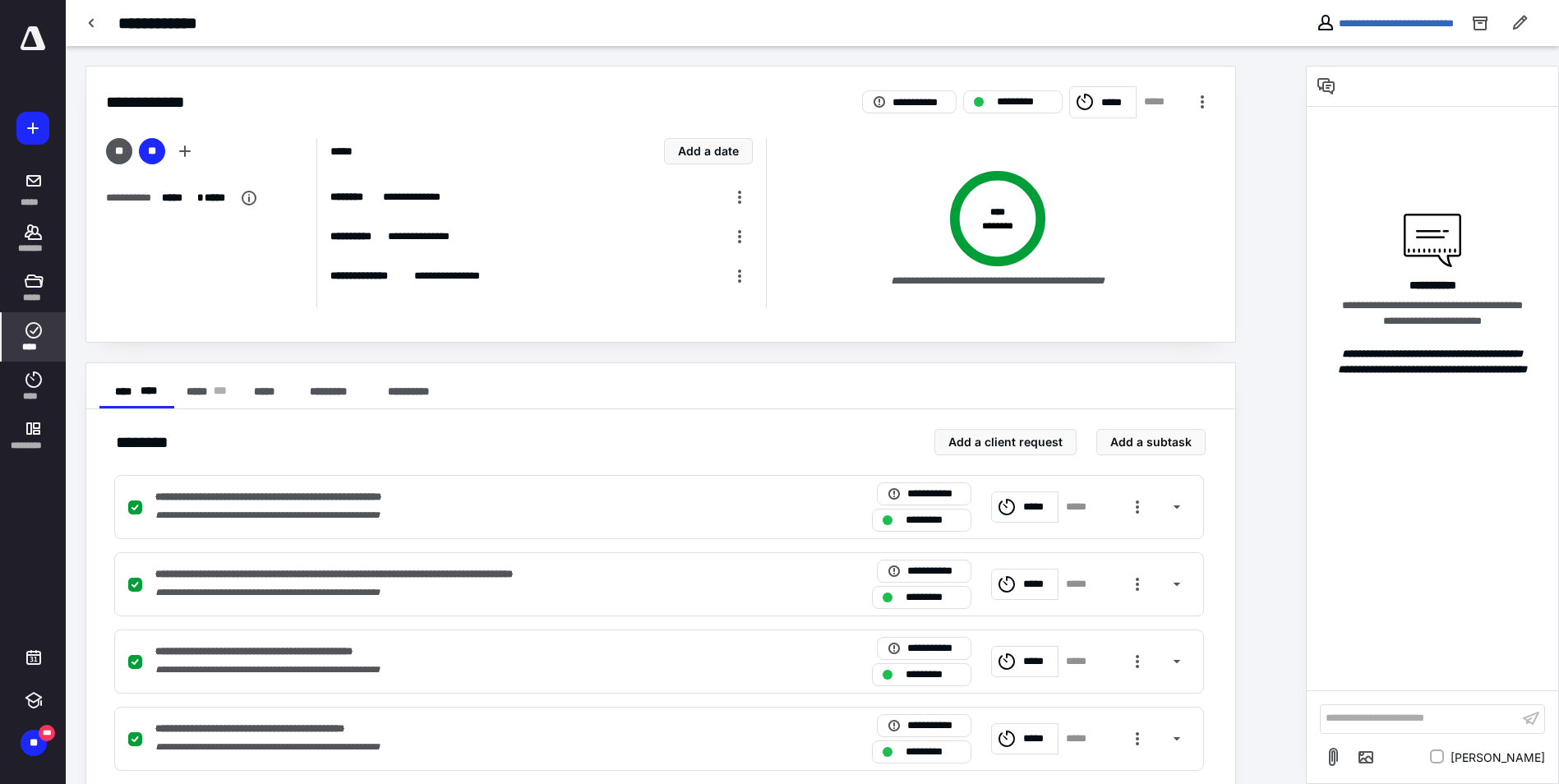 click 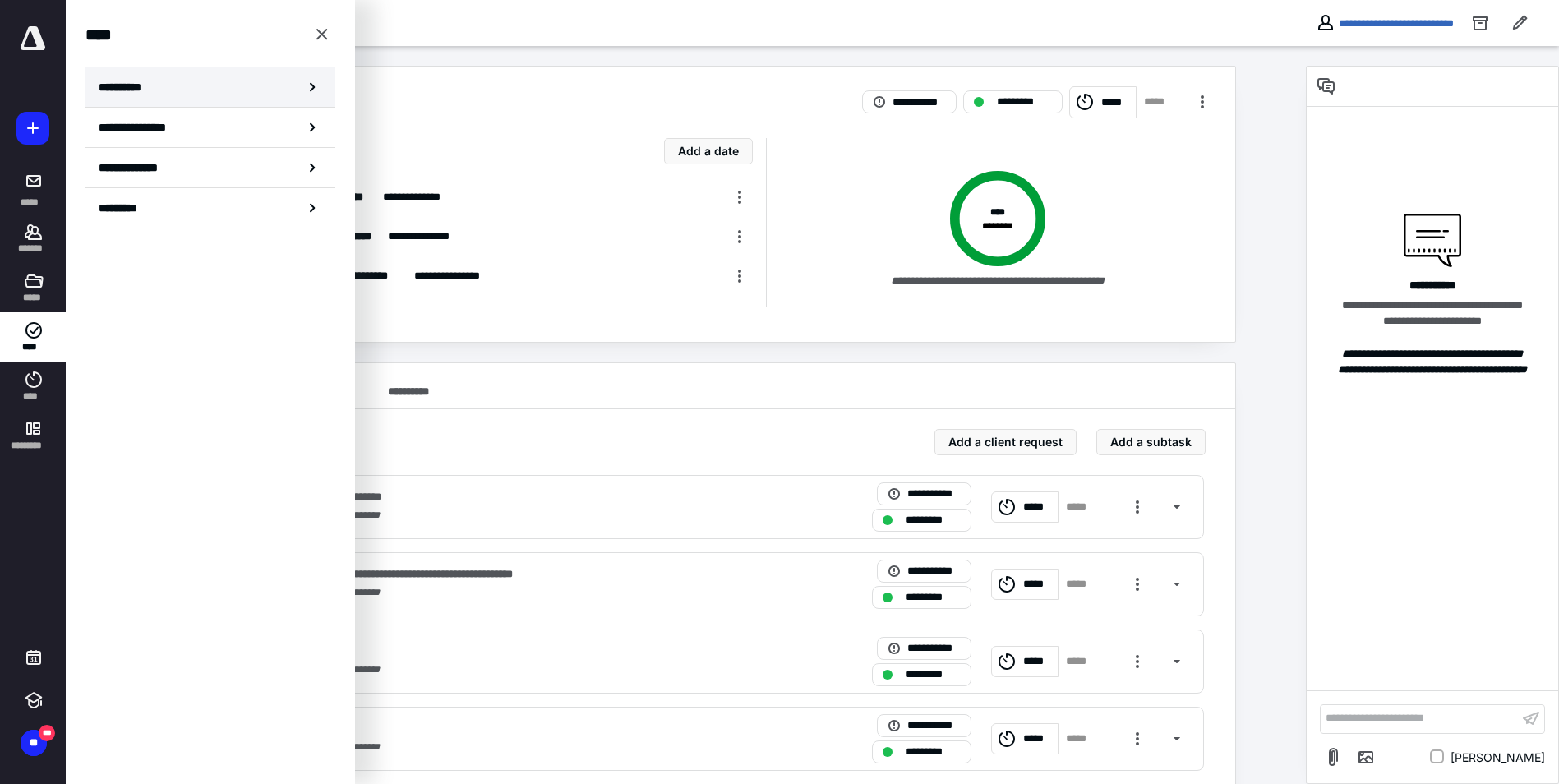 click on "**********" at bounding box center [126, 87] 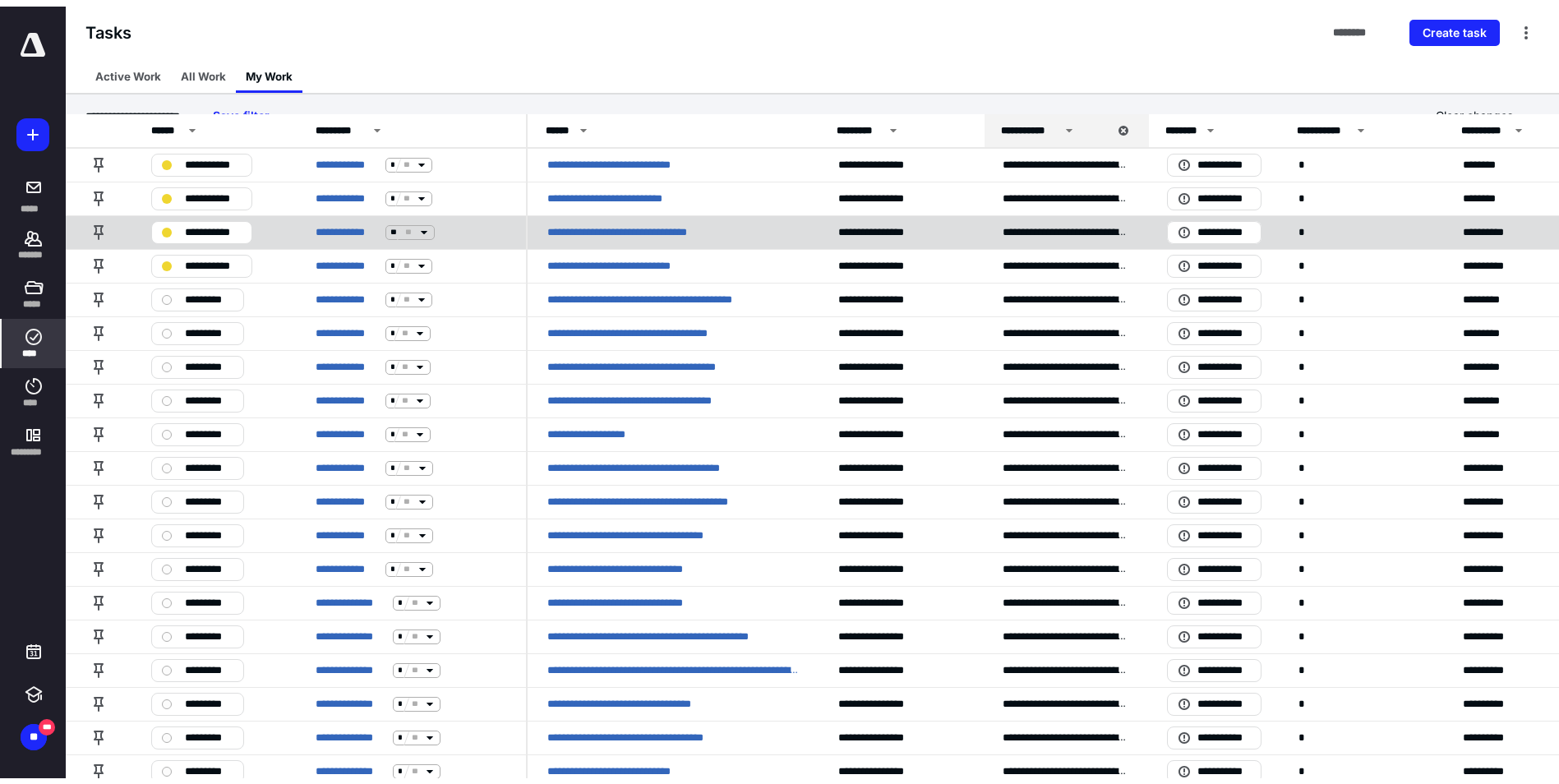 scroll, scrollTop: 0, scrollLeft: 0, axis: both 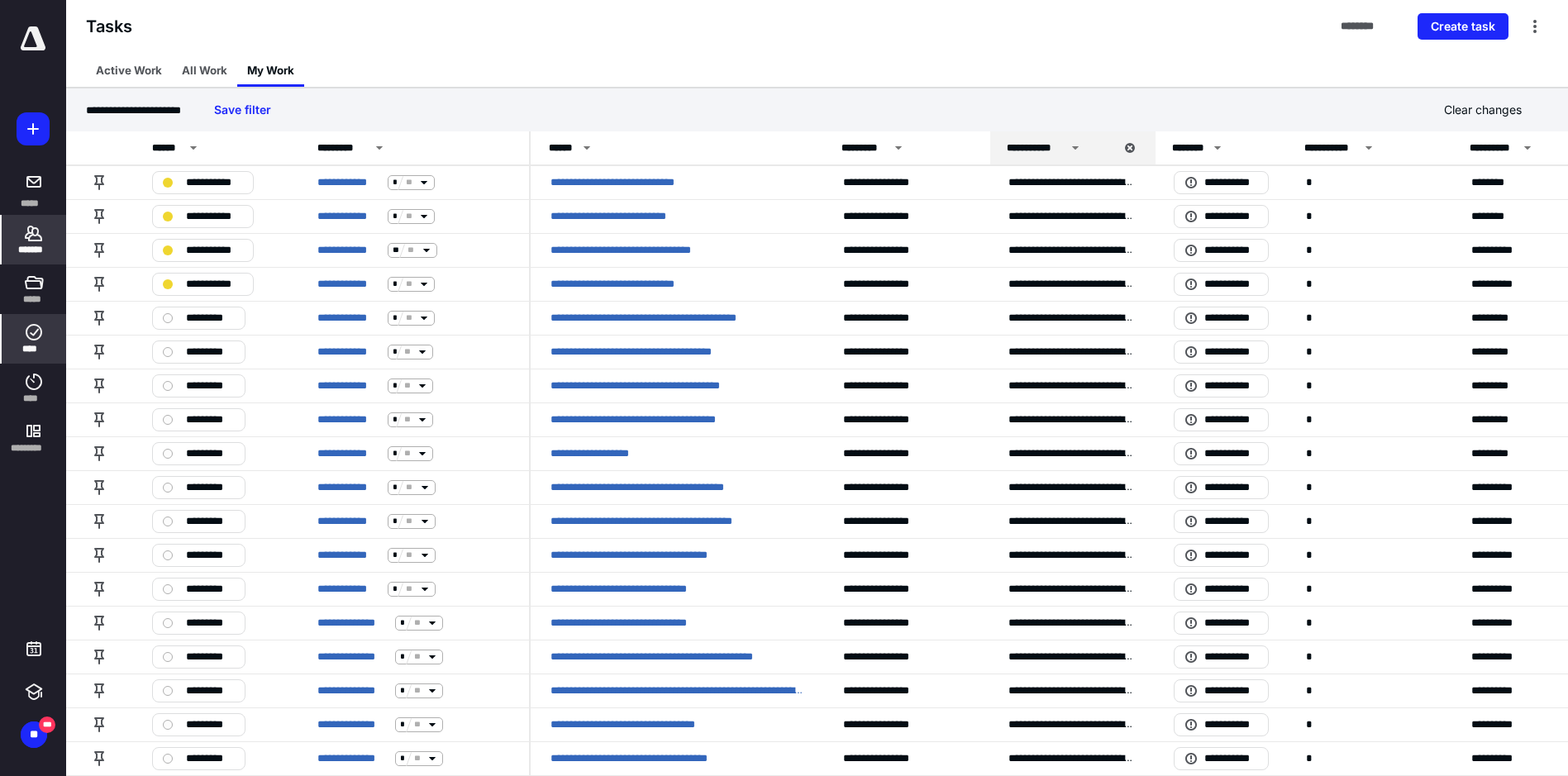 click on "*******" at bounding box center (34, 240) 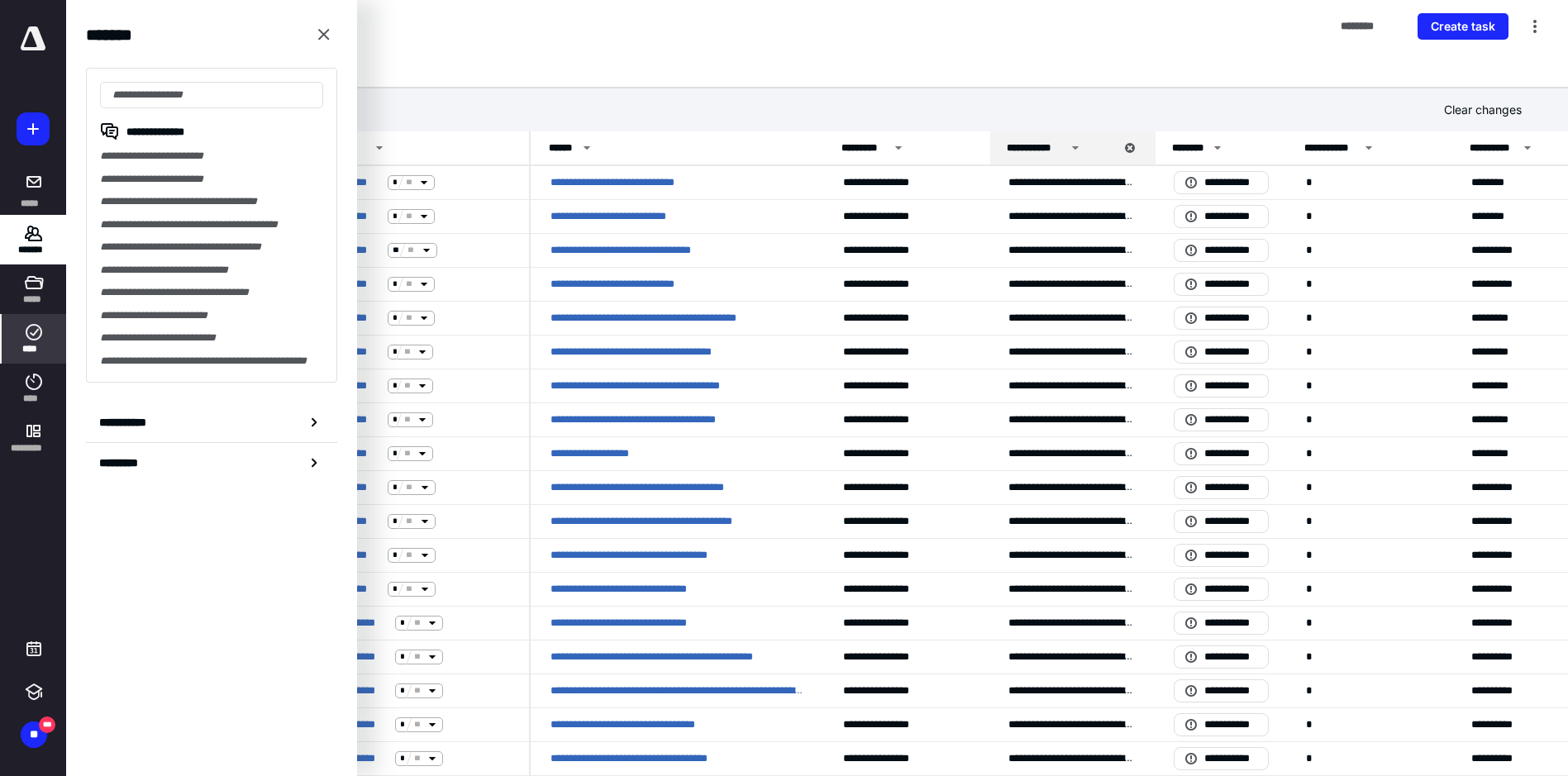 click on "Tasks ******** Create task" at bounding box center [817, 26] 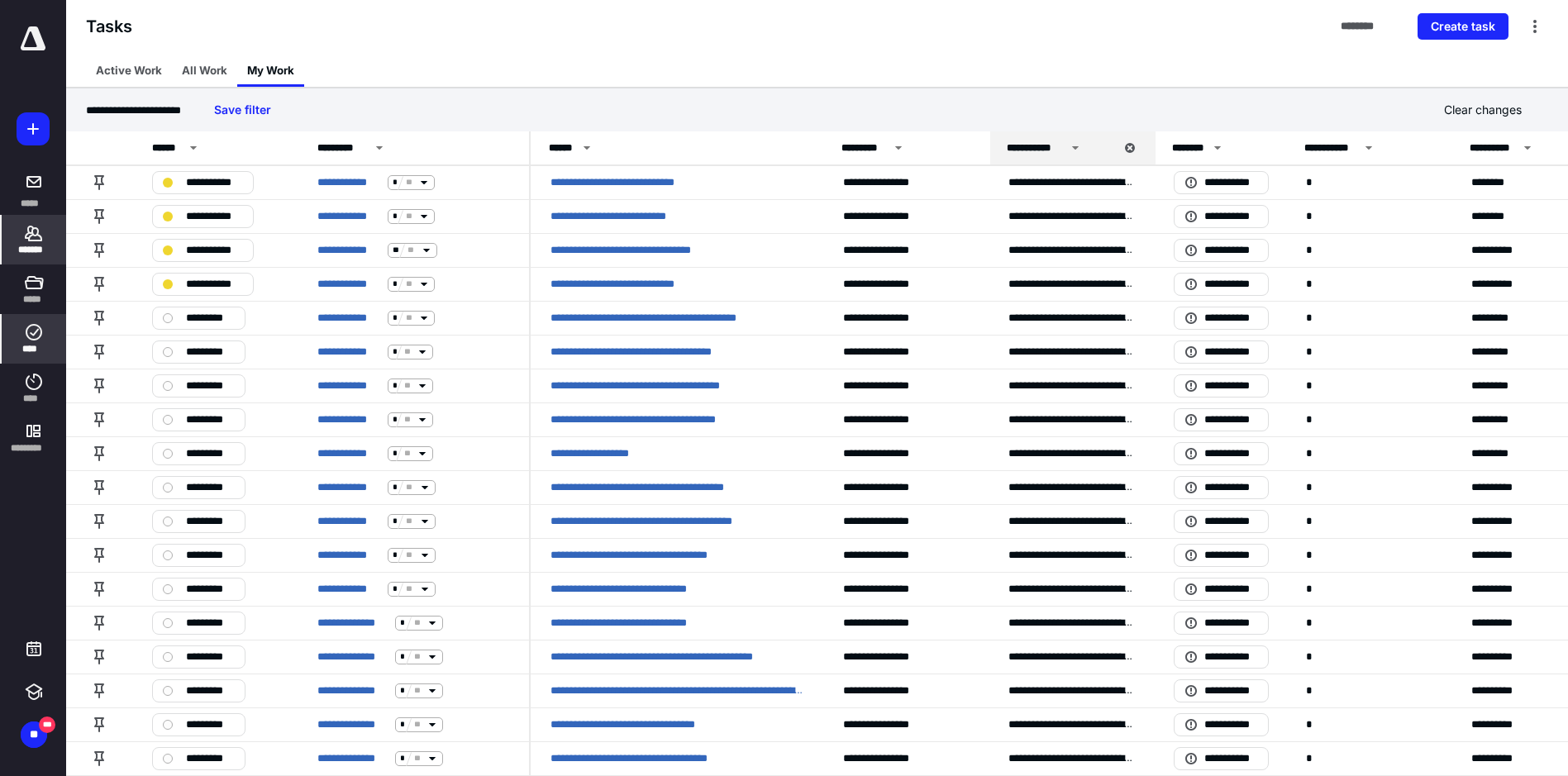 click 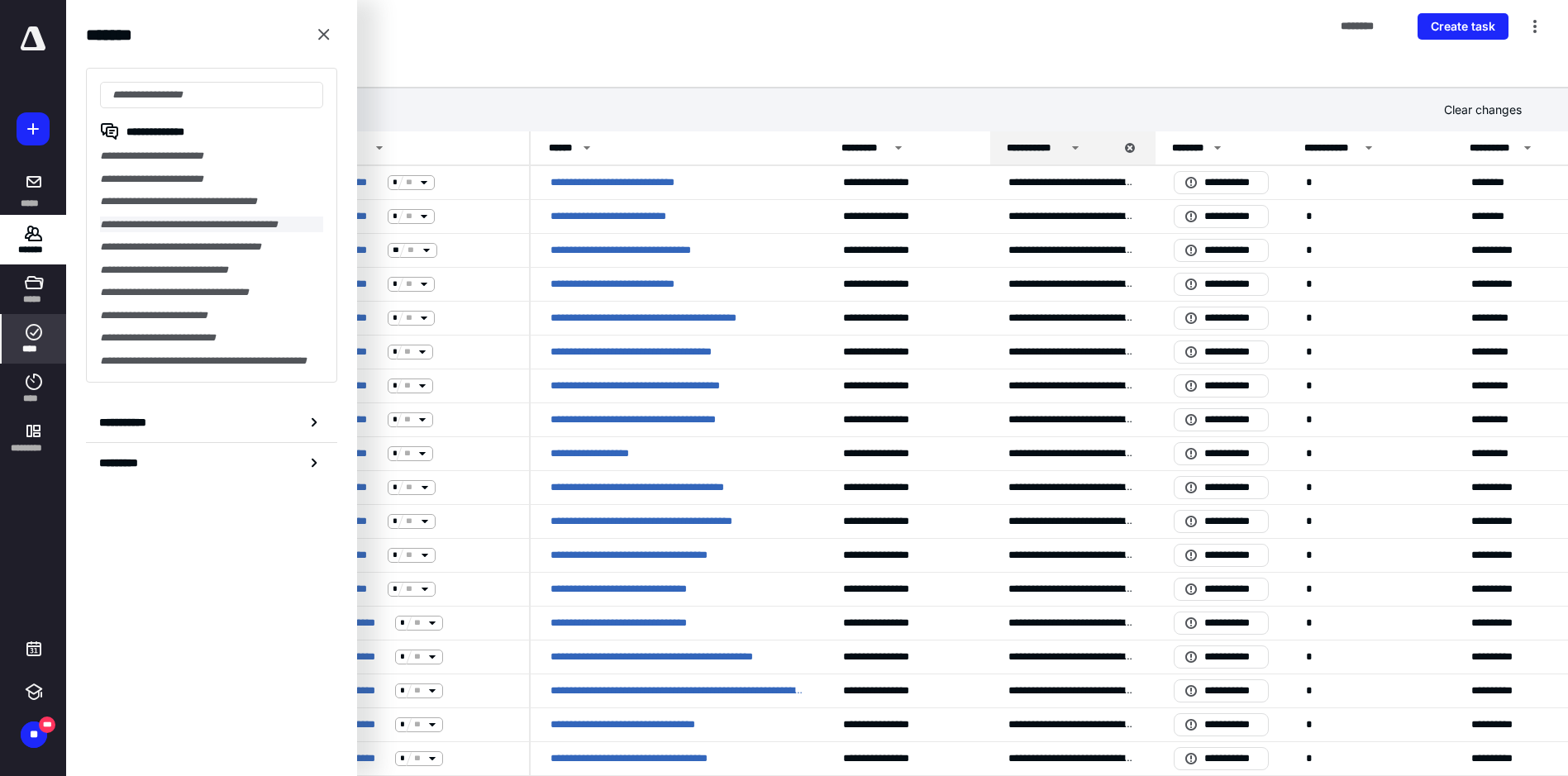 click on "**********" at bounding box center [212, 225] 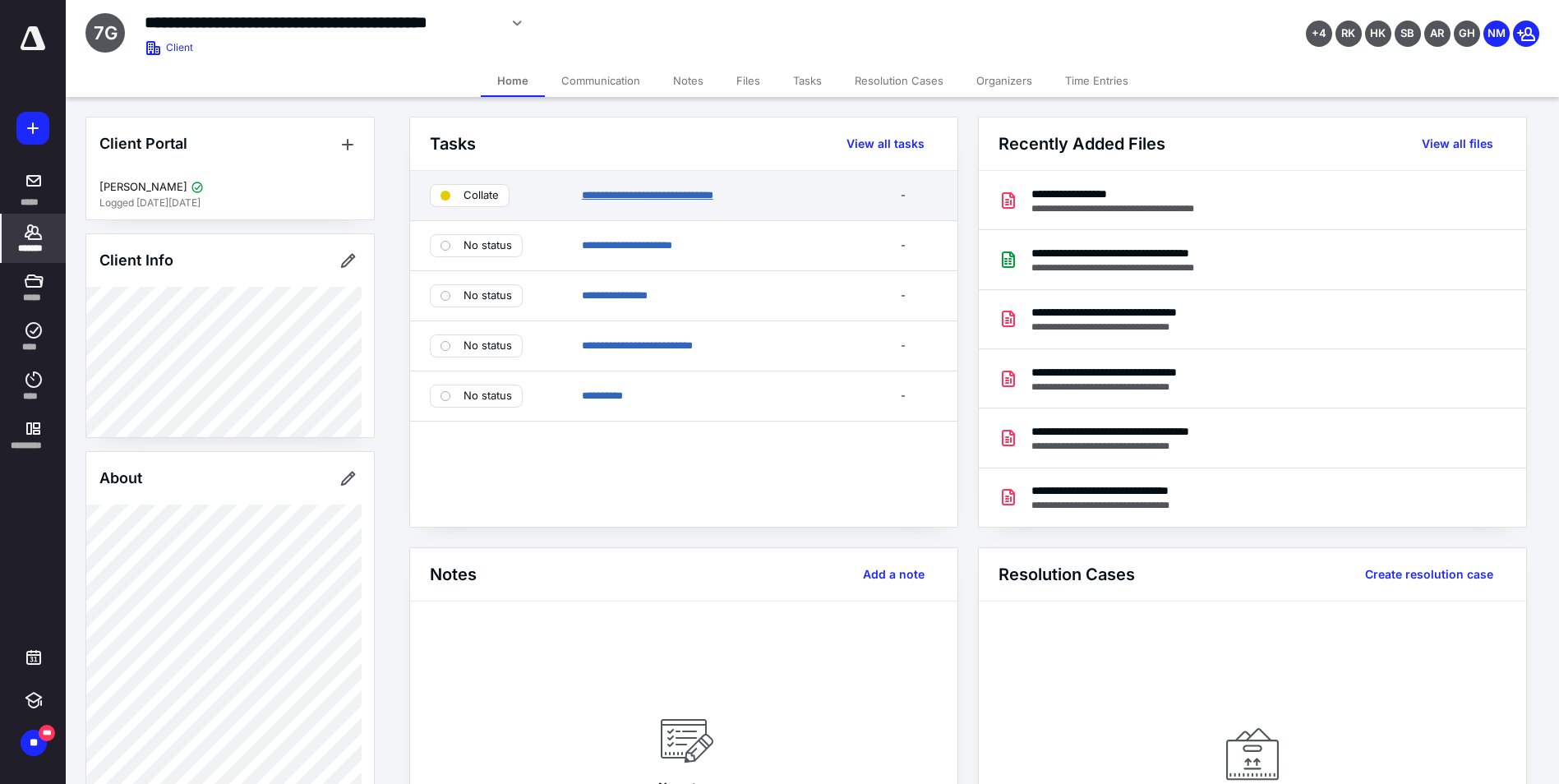 click on "**********" at bounding box center (648, 195) 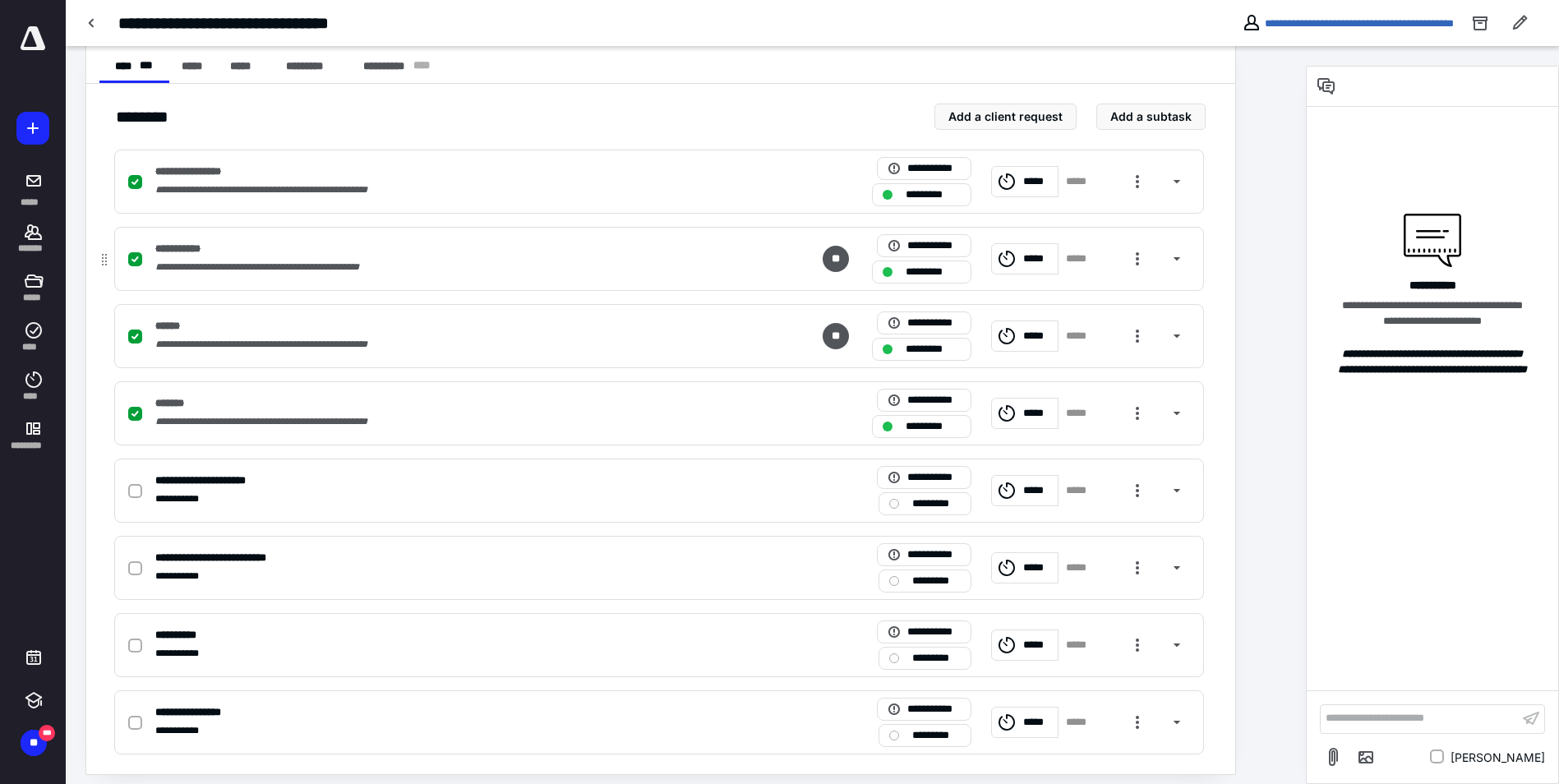 scroll, scrollTop: 336, scrollLeft: 0, axis: vertical 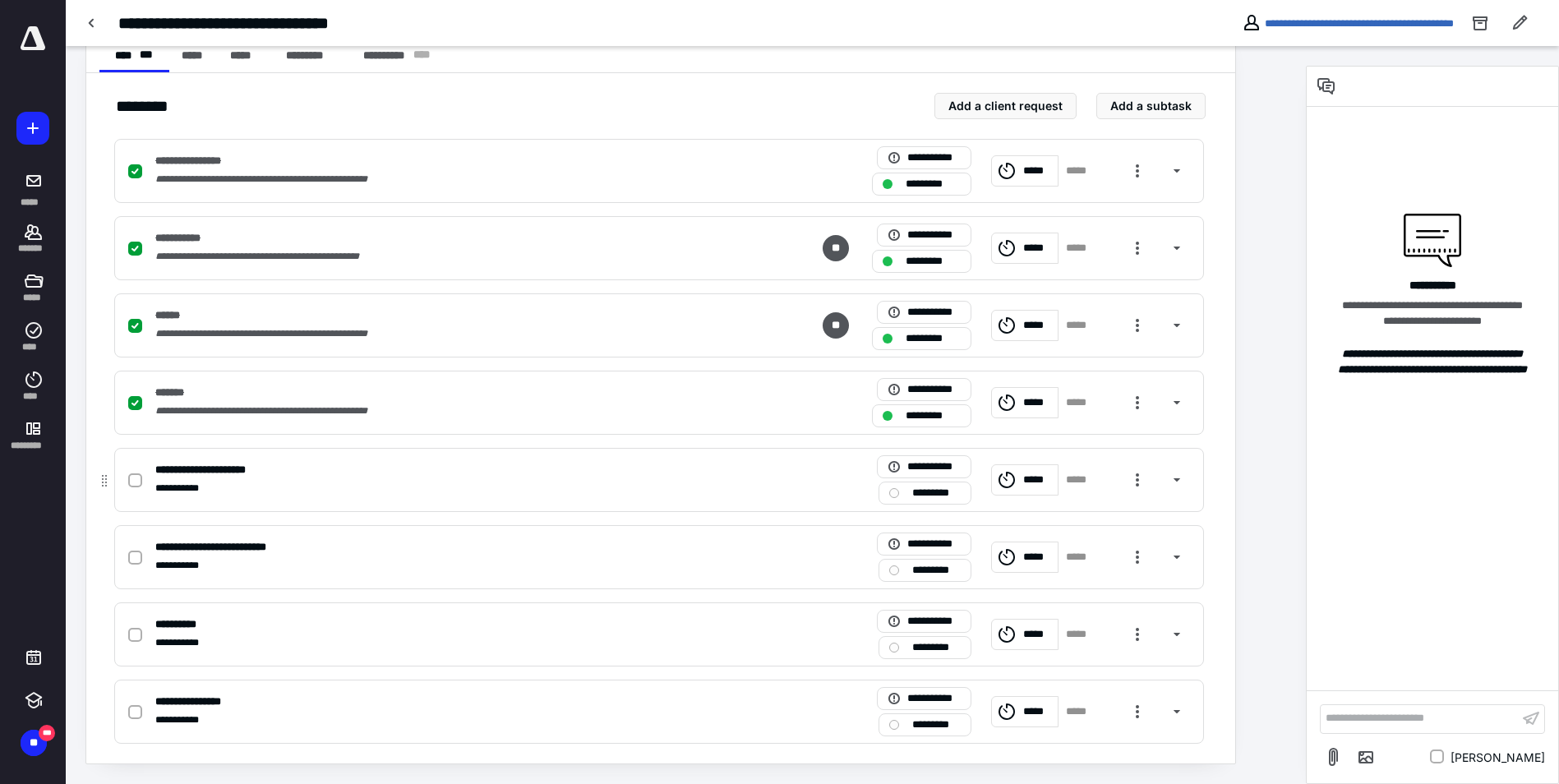 click 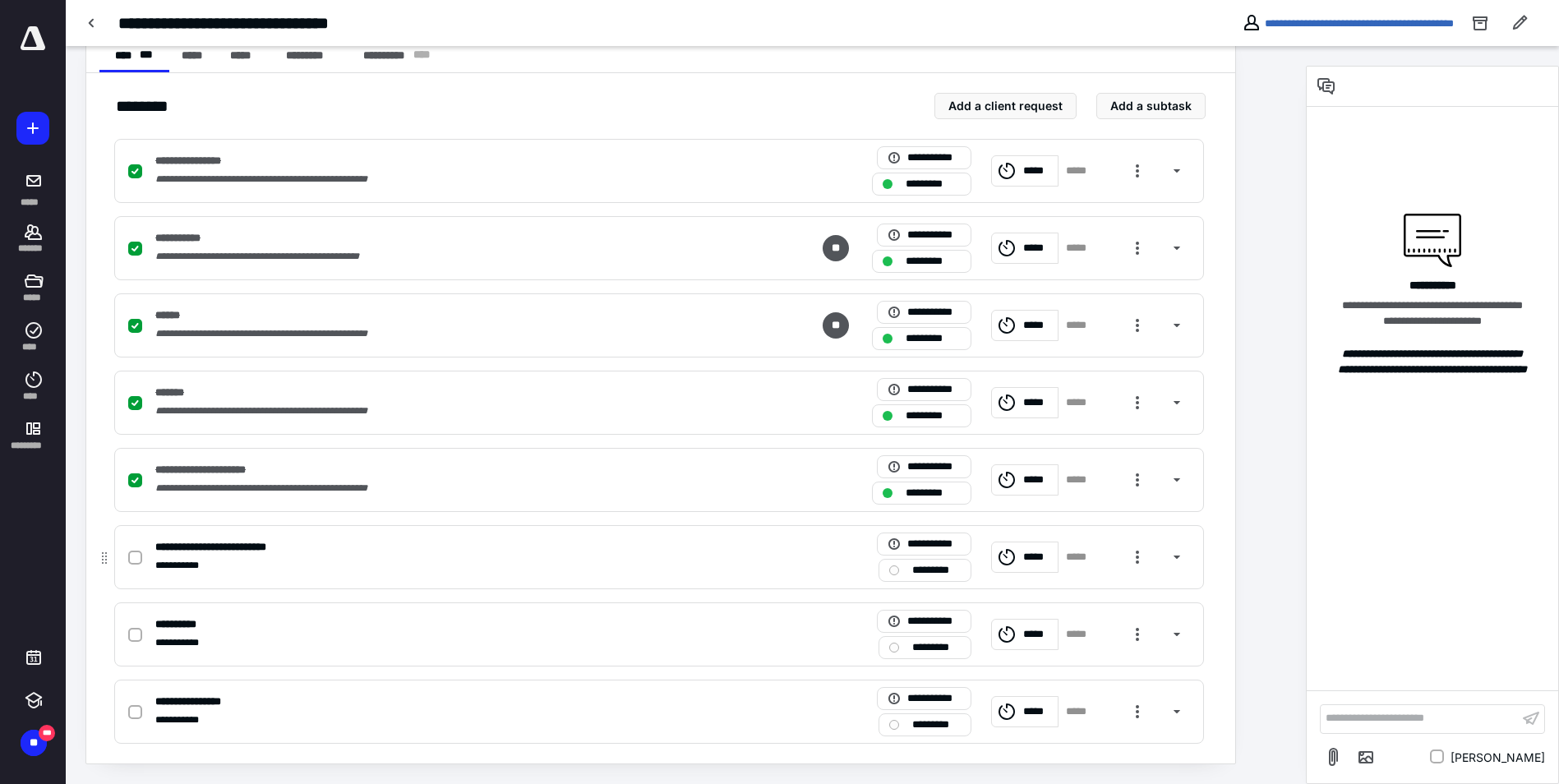 click 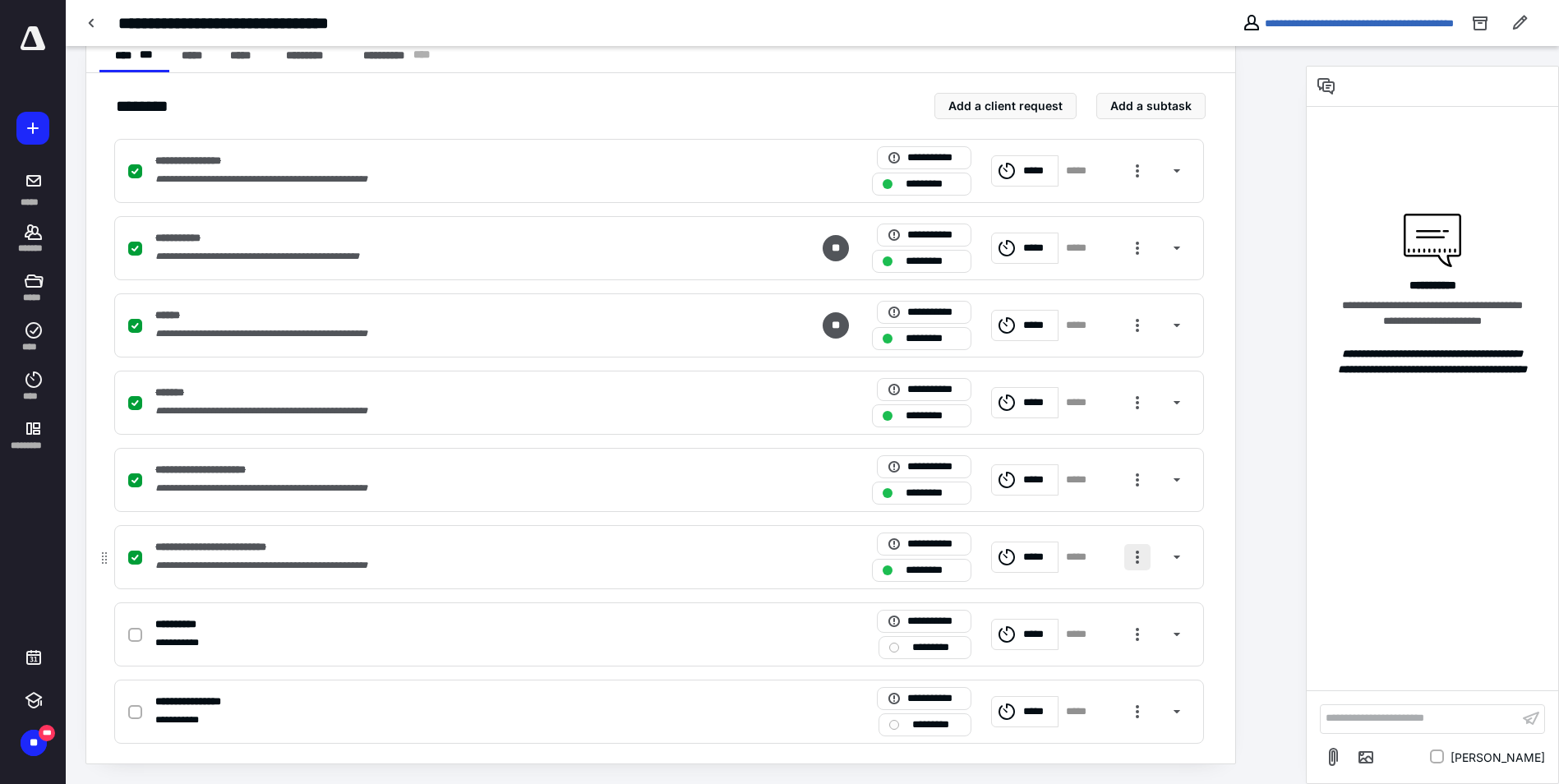 click at bounding box center (1137, 557) 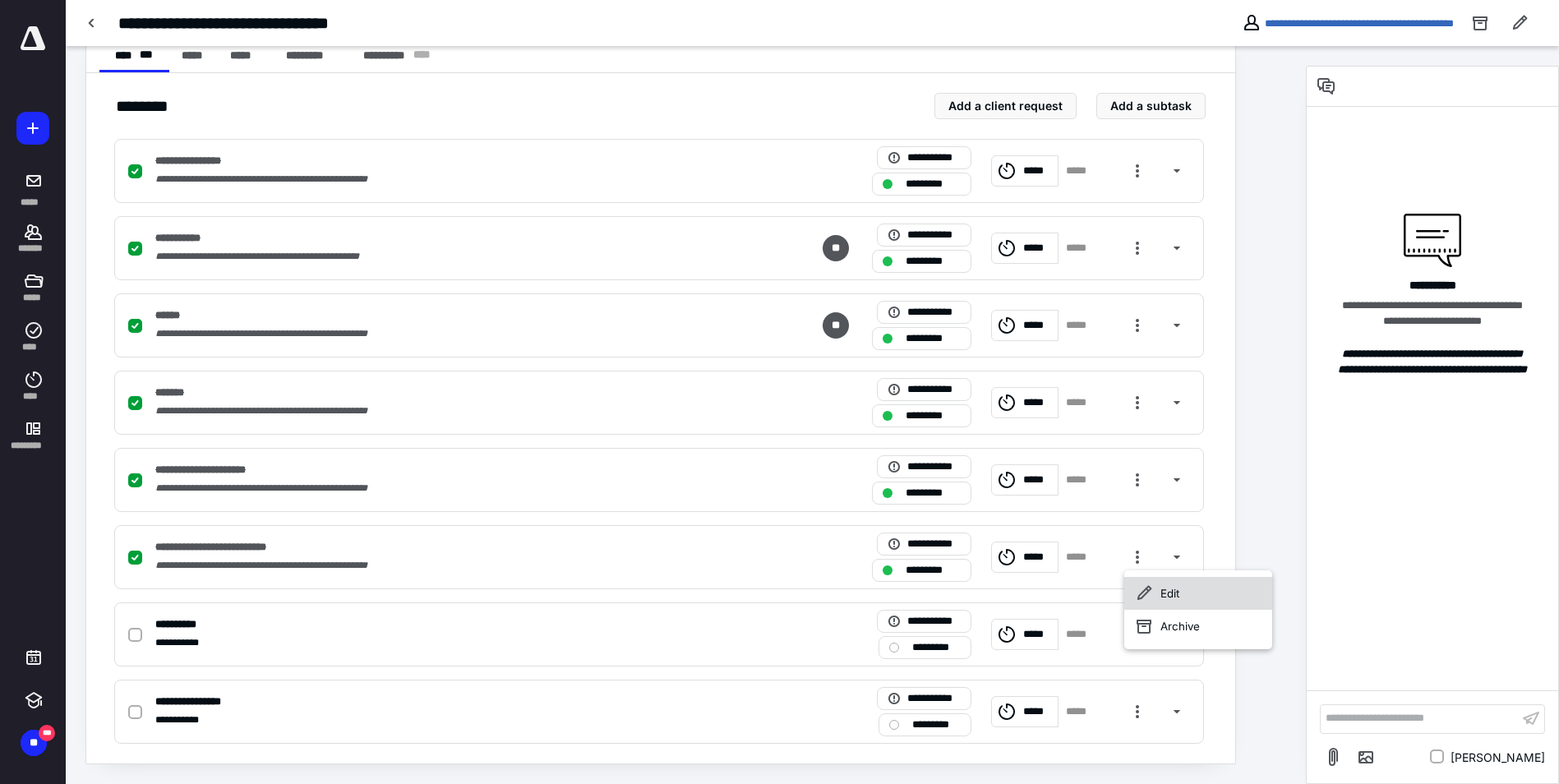 click on "Edit" at bounding box center [1198, 593] 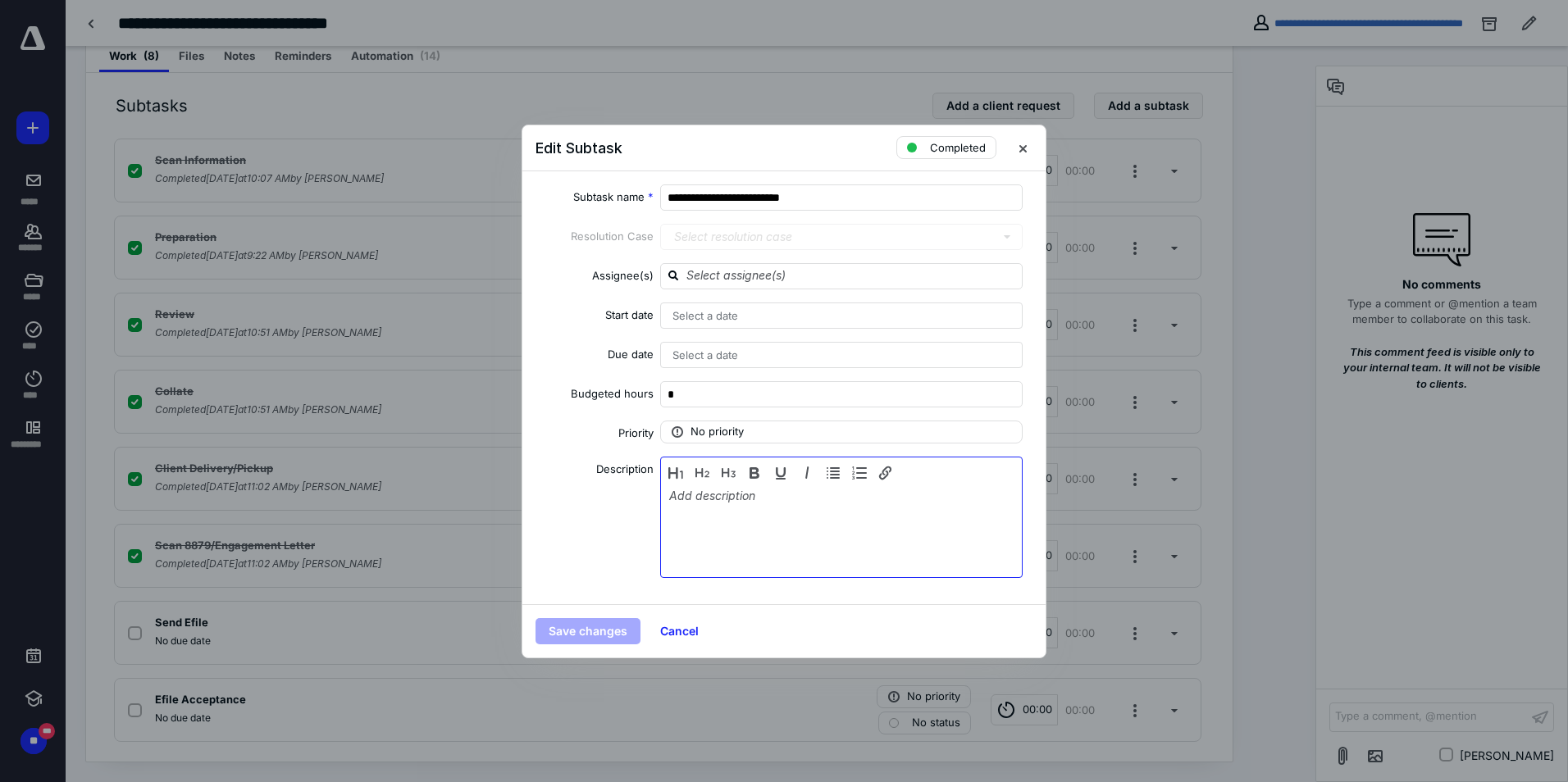 click at bounding box center (841, 530) 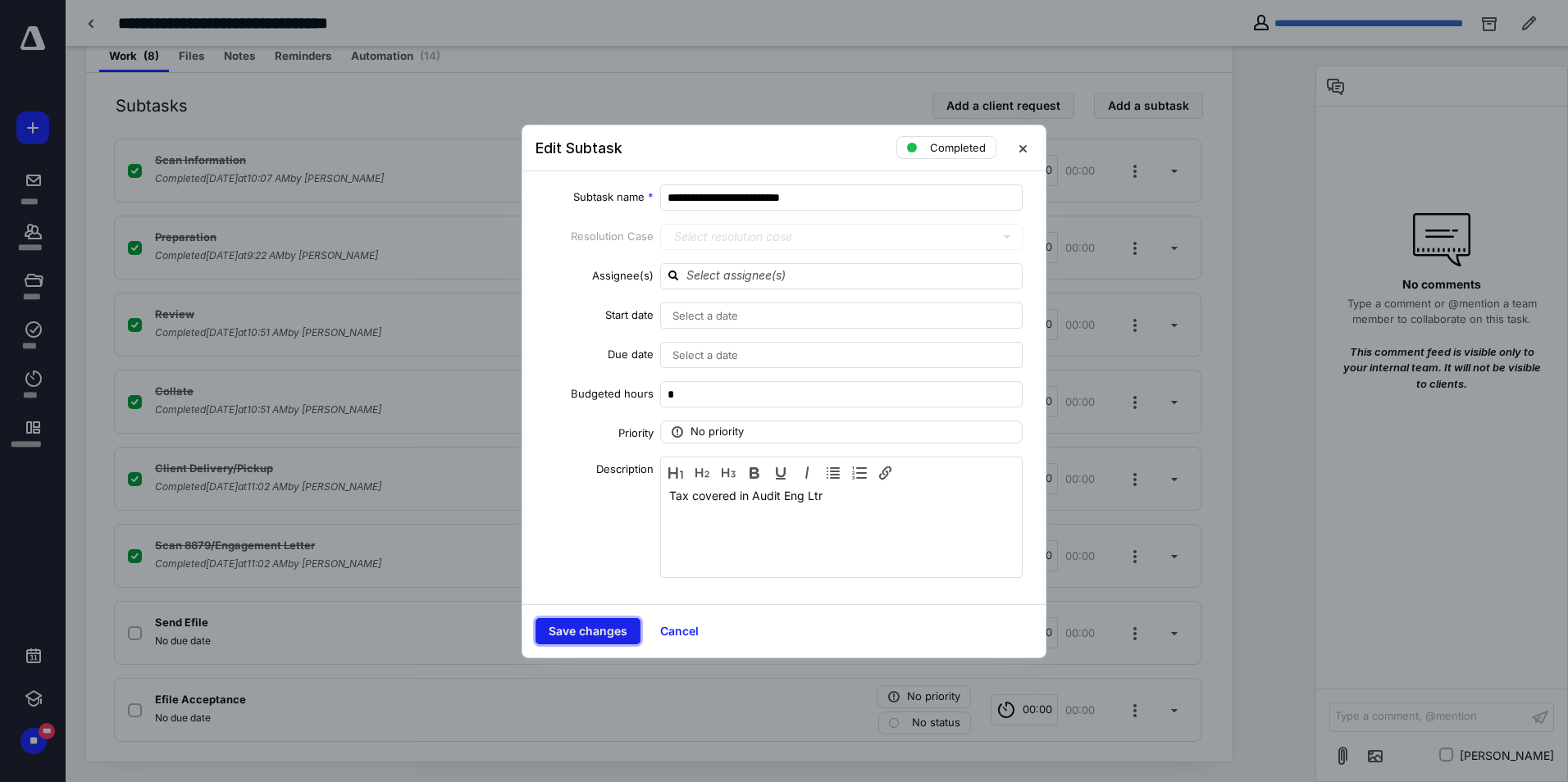 click on "Save changes" at bounding box center (588, 631) 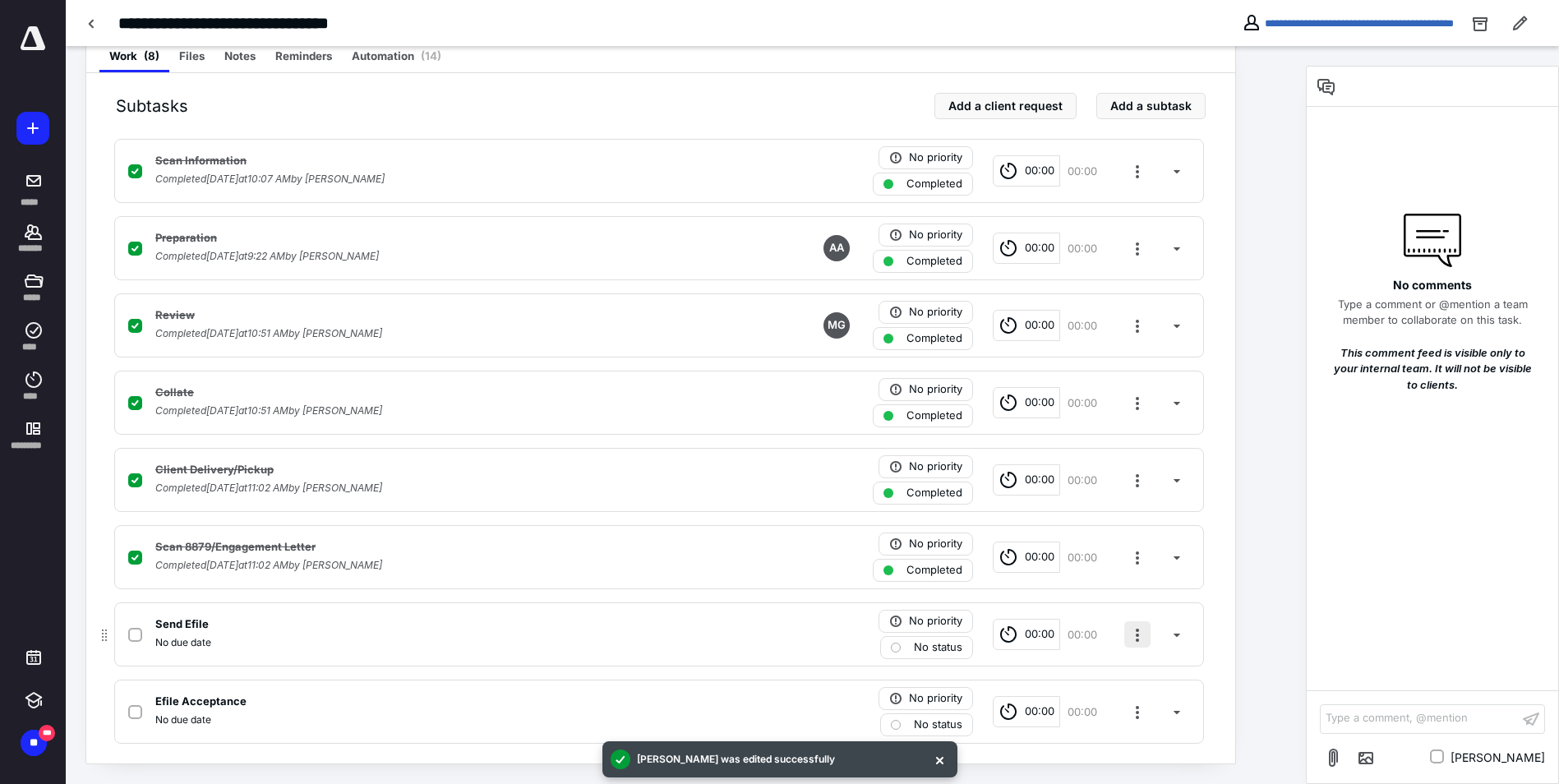 click at bounding box center [1137, 634] 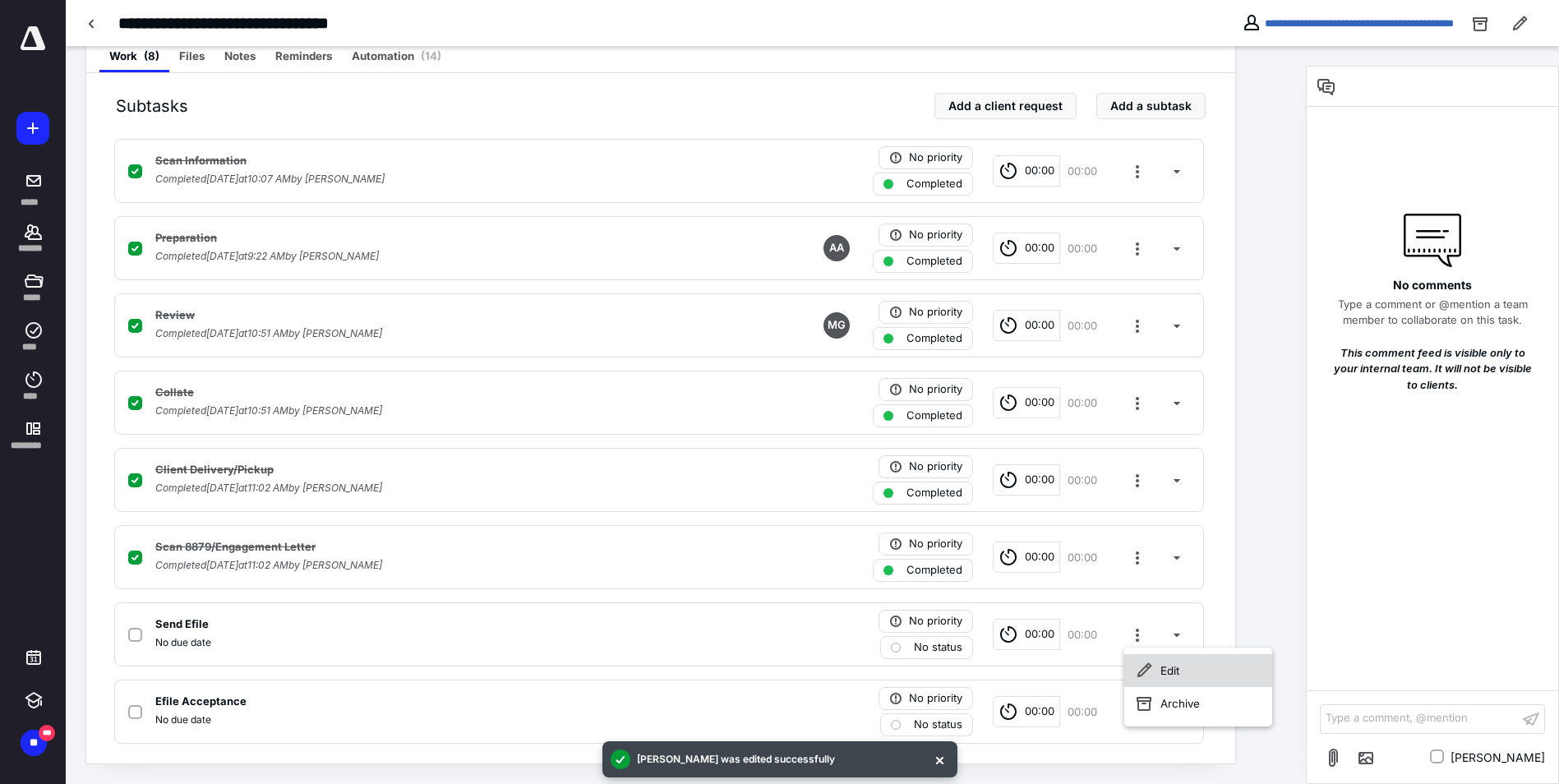 click 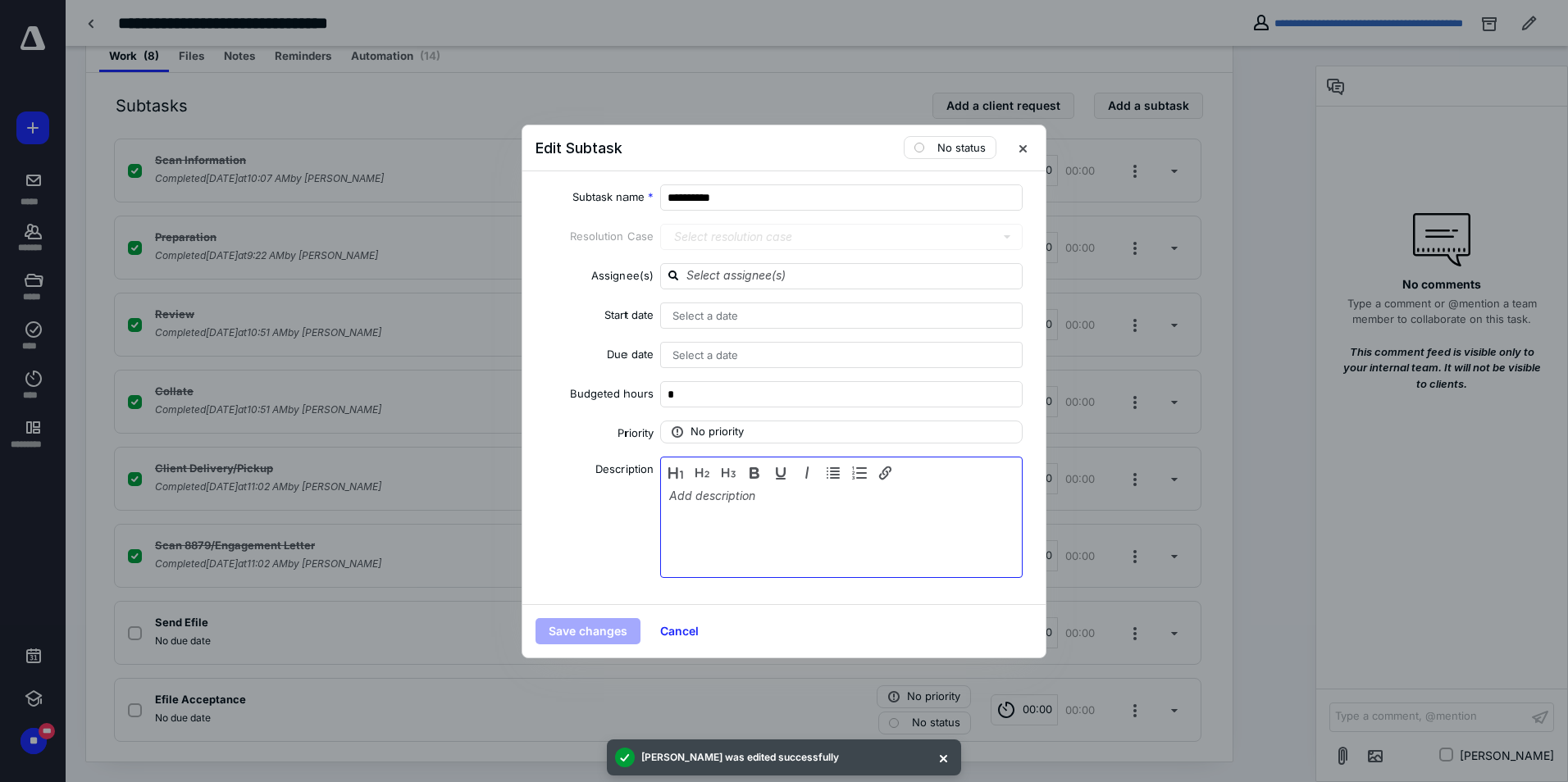 click at bounding box center (841, 530) 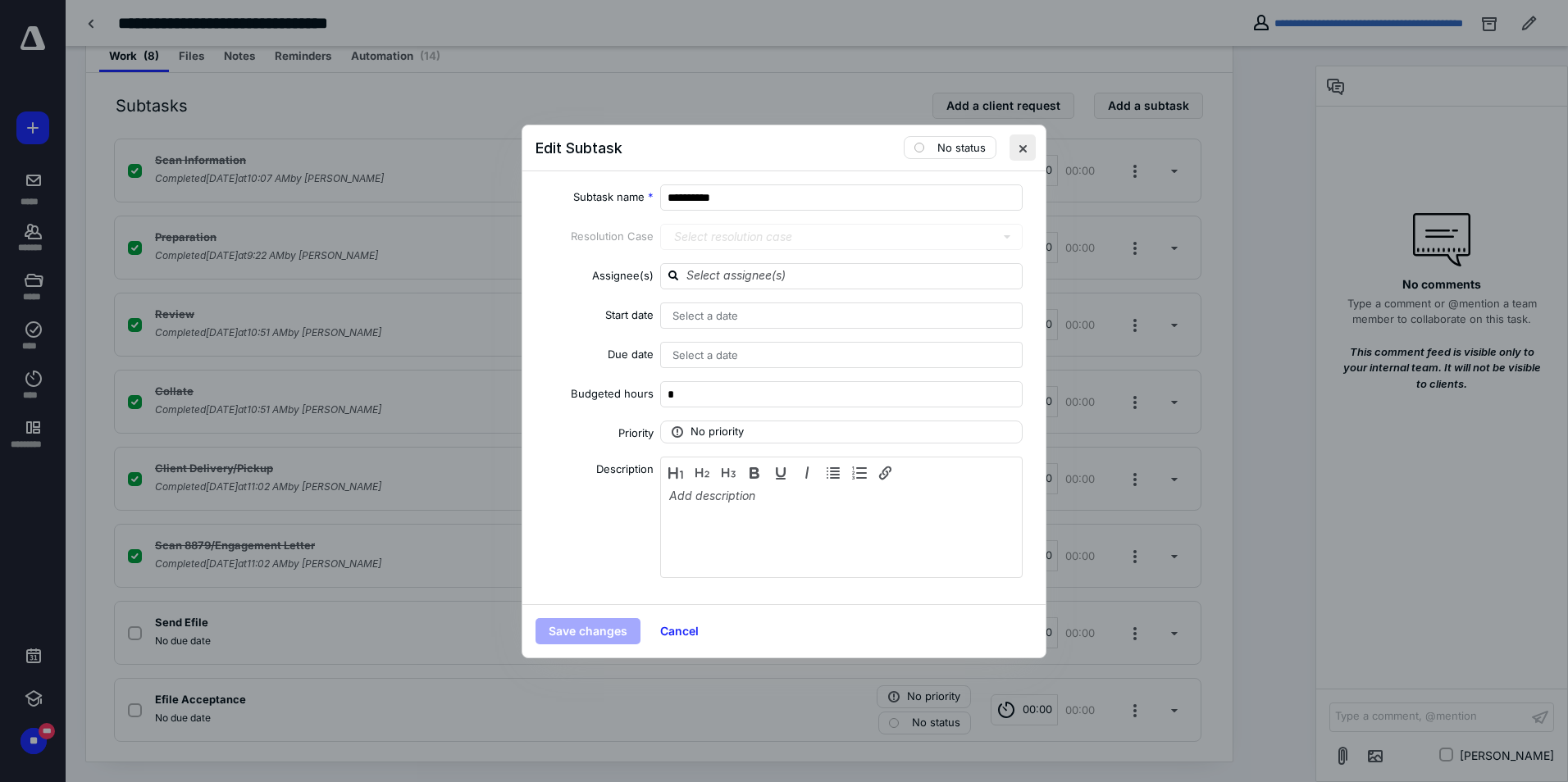 click at bounding box center (1023, 148) 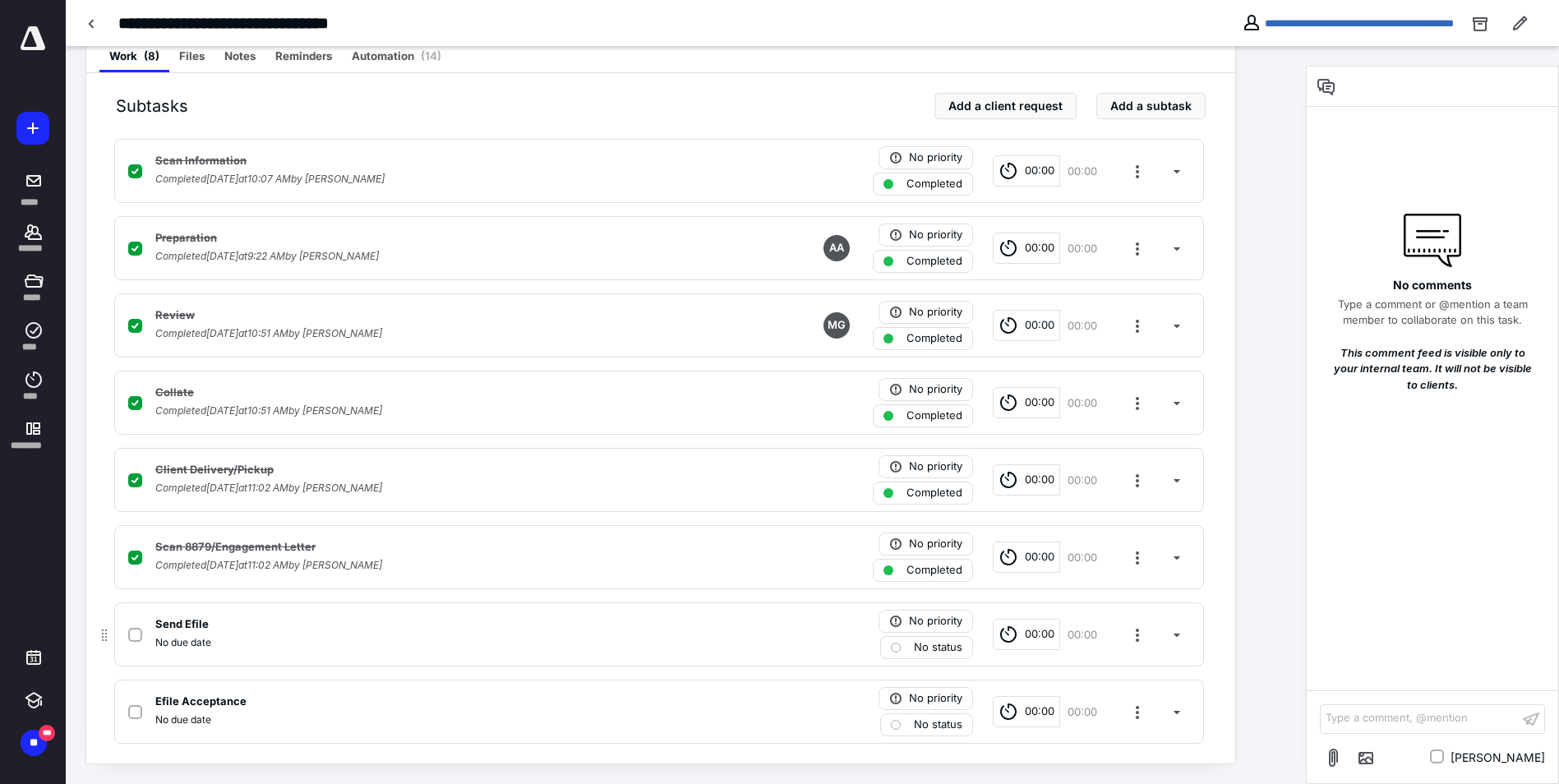 click on "No status" at bounding box center (938, 648) 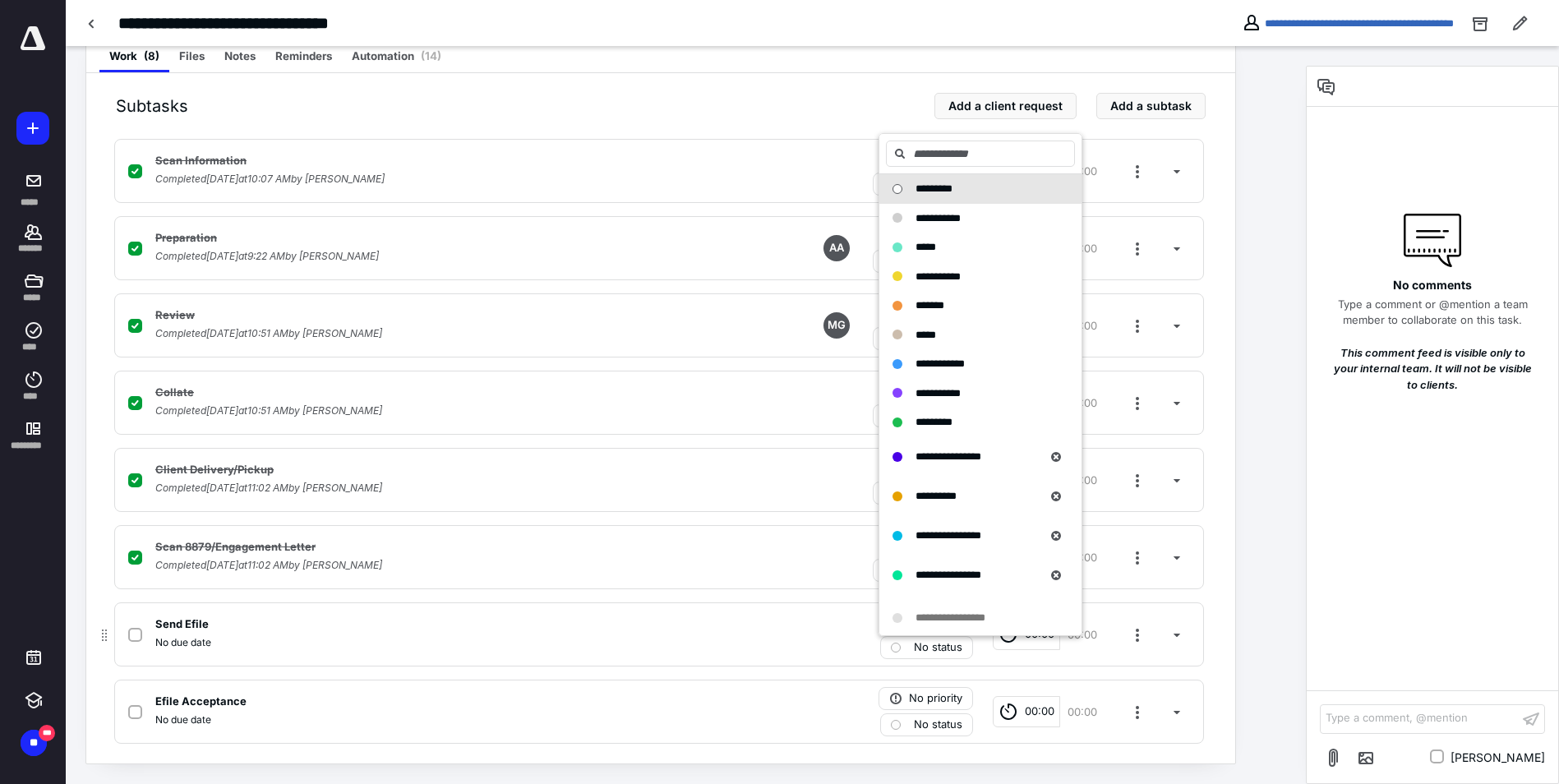 click on "Send Efile No due date No priority No status 00:00 00:00" at bounding box center [659, 634] 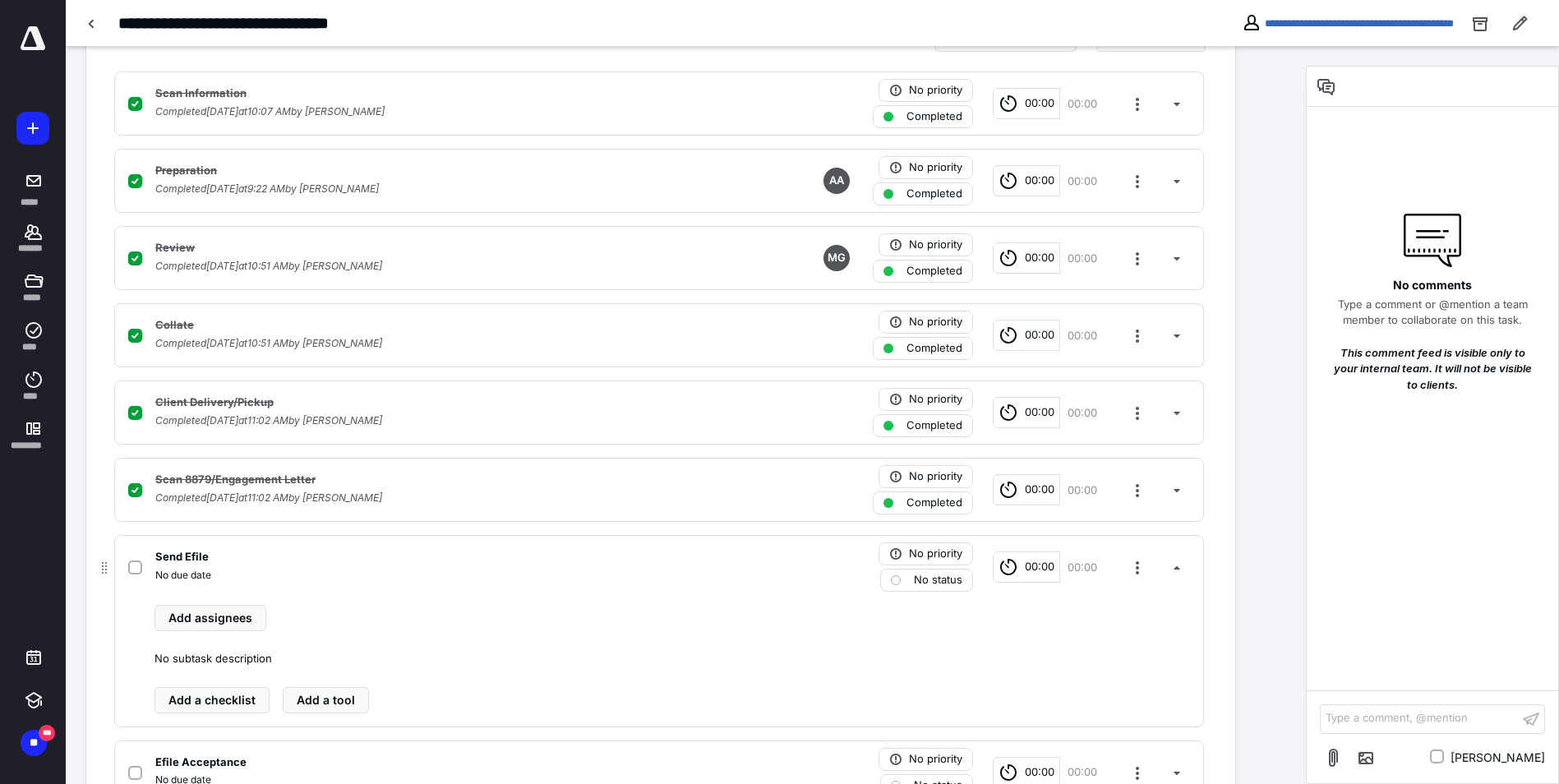 scroll, scrollTop: 464, scrollLeft: 0, axis: vertical 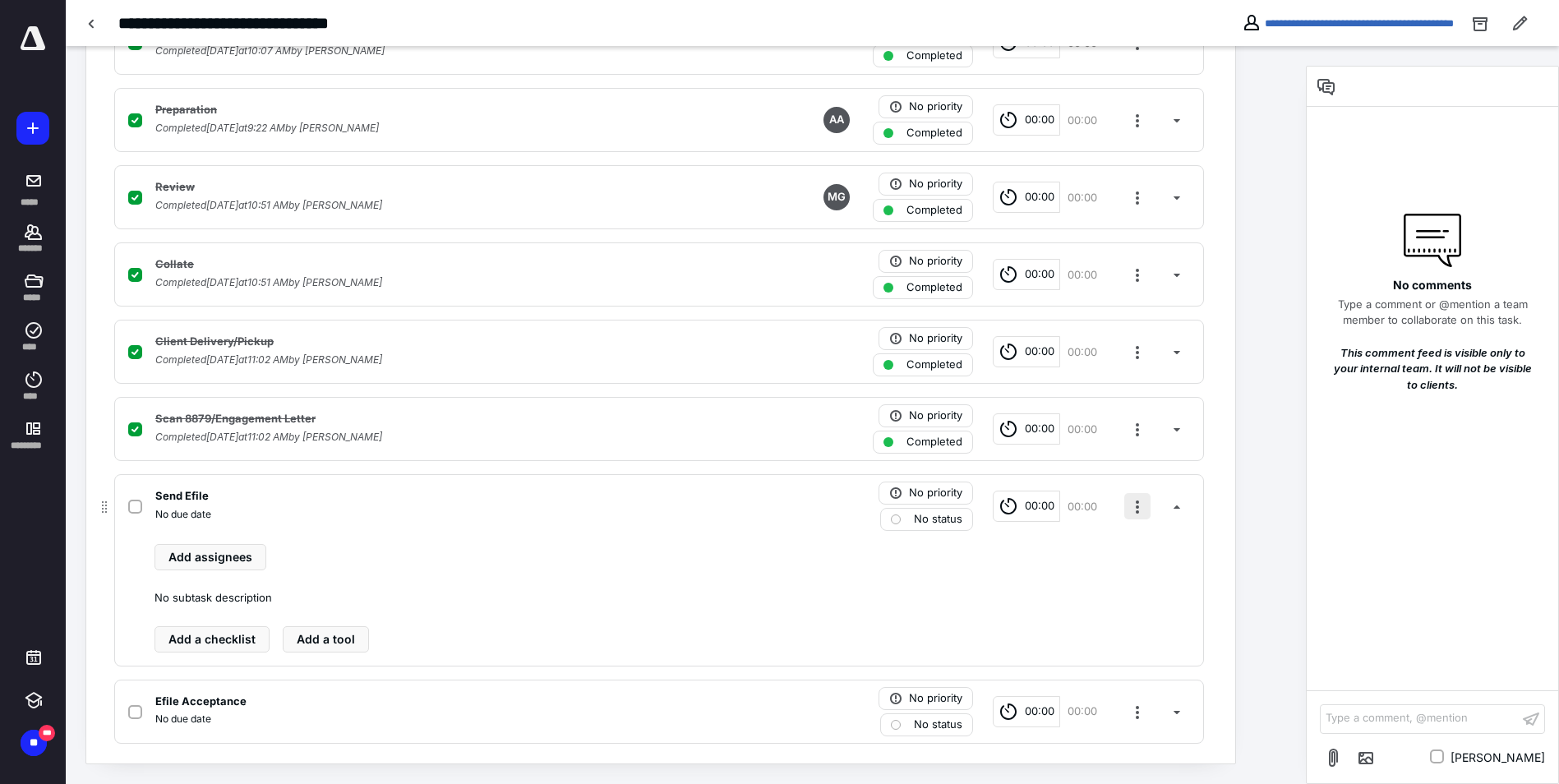 click at bounding box center [1137, 506] 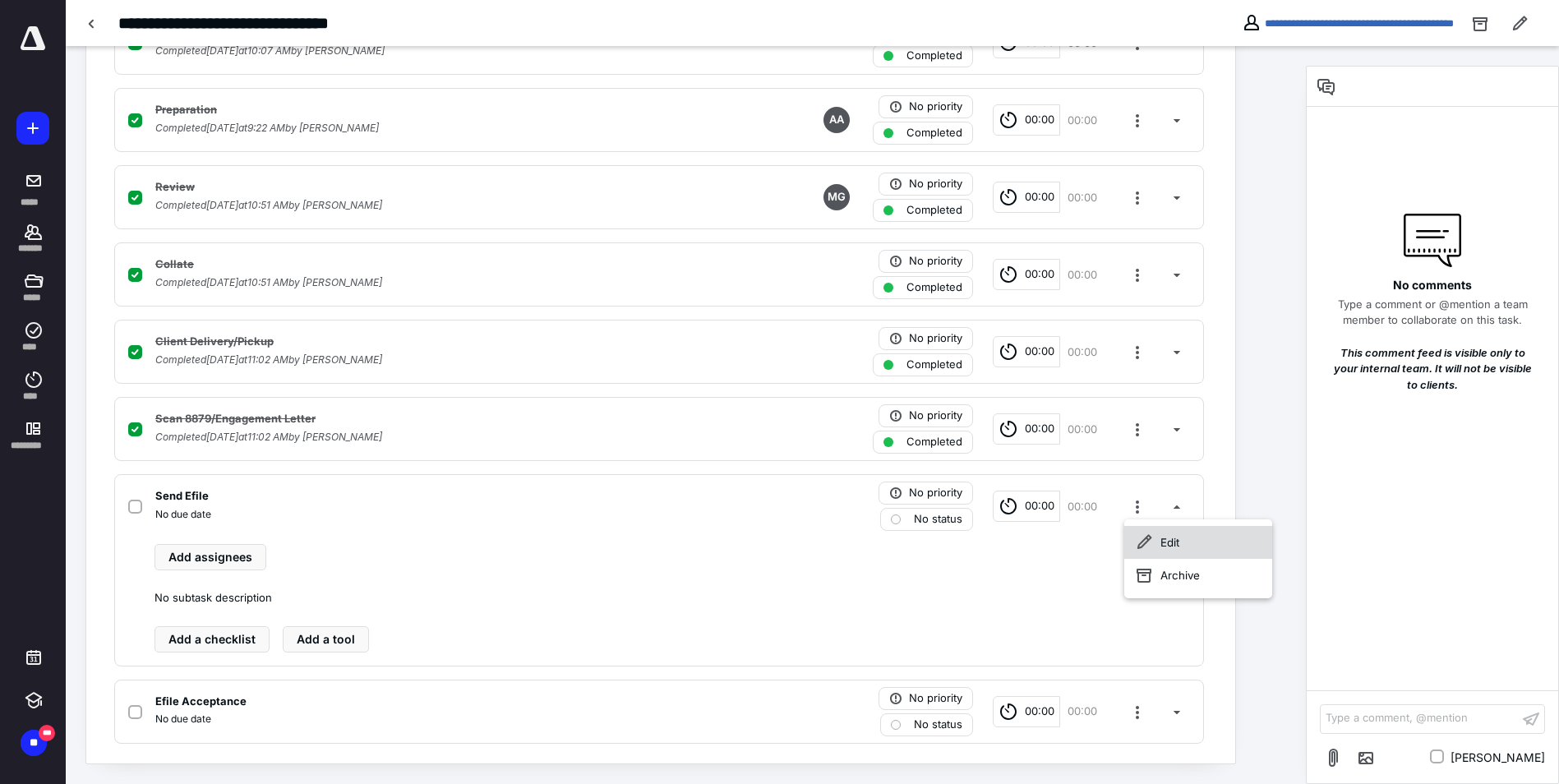 click on "Edit" at bounding box center (1198, 542) 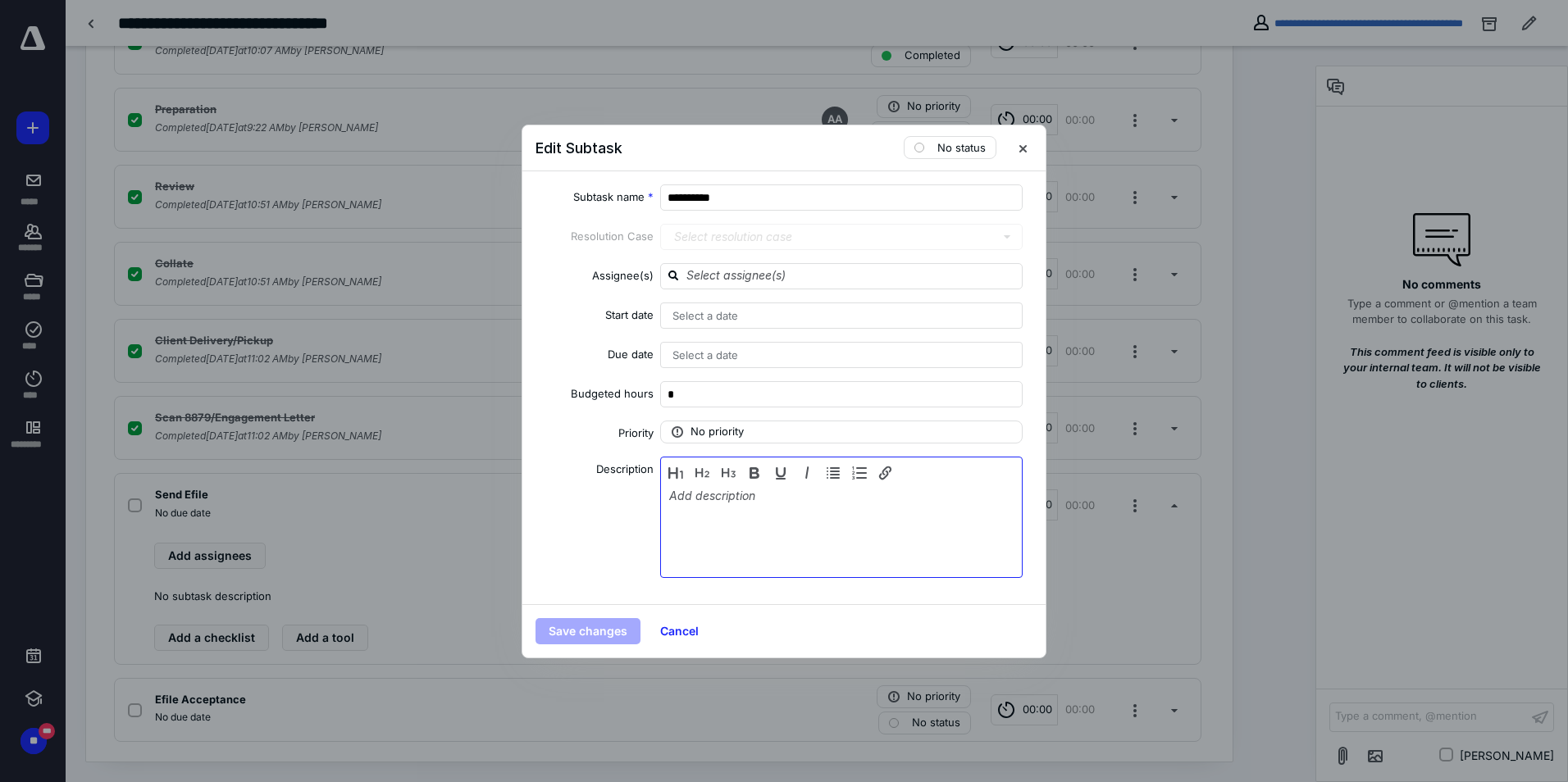 click at bounding box center [841, 530] 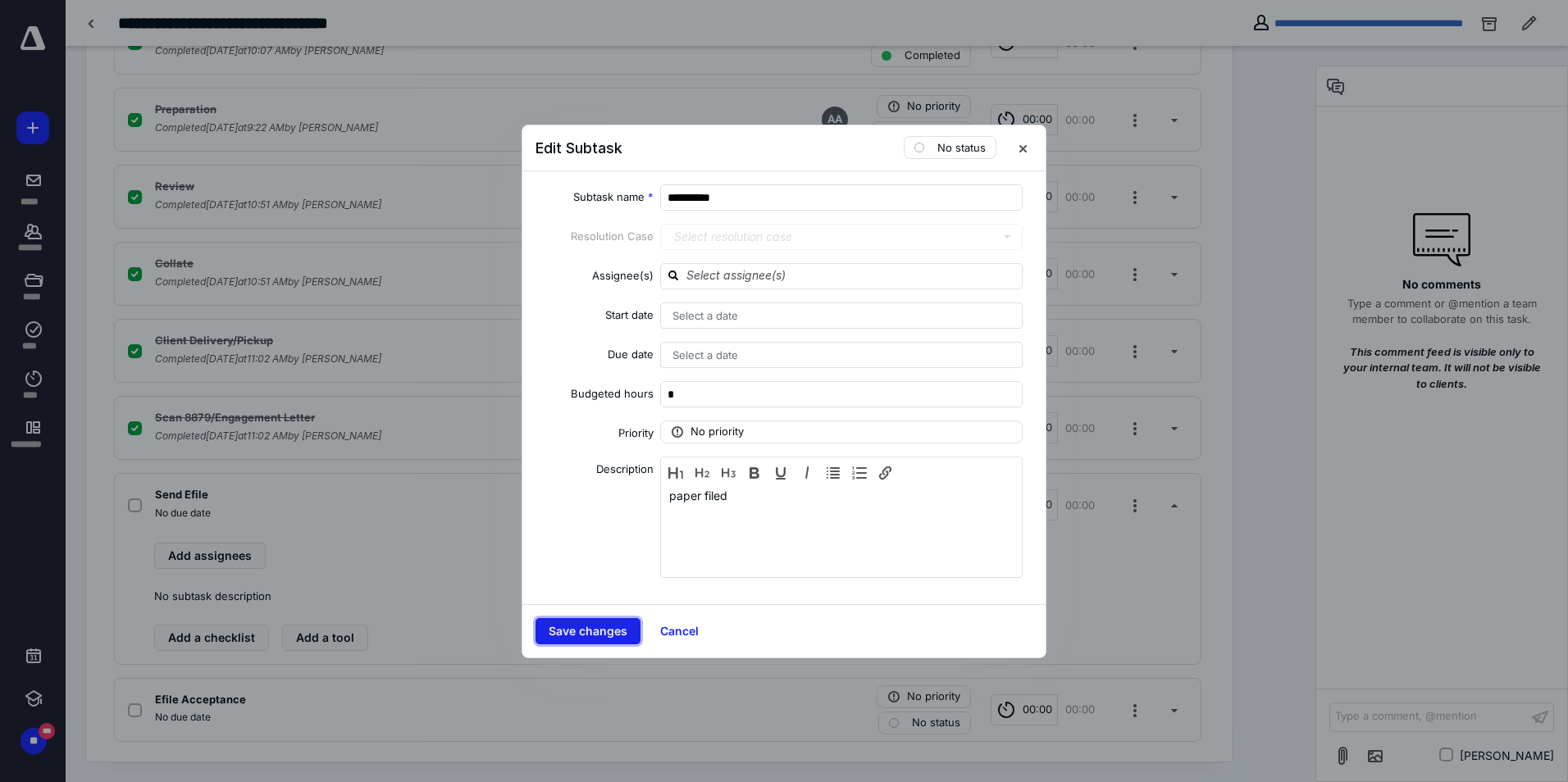 click on "Save changes" at bounding box center (588, 631) 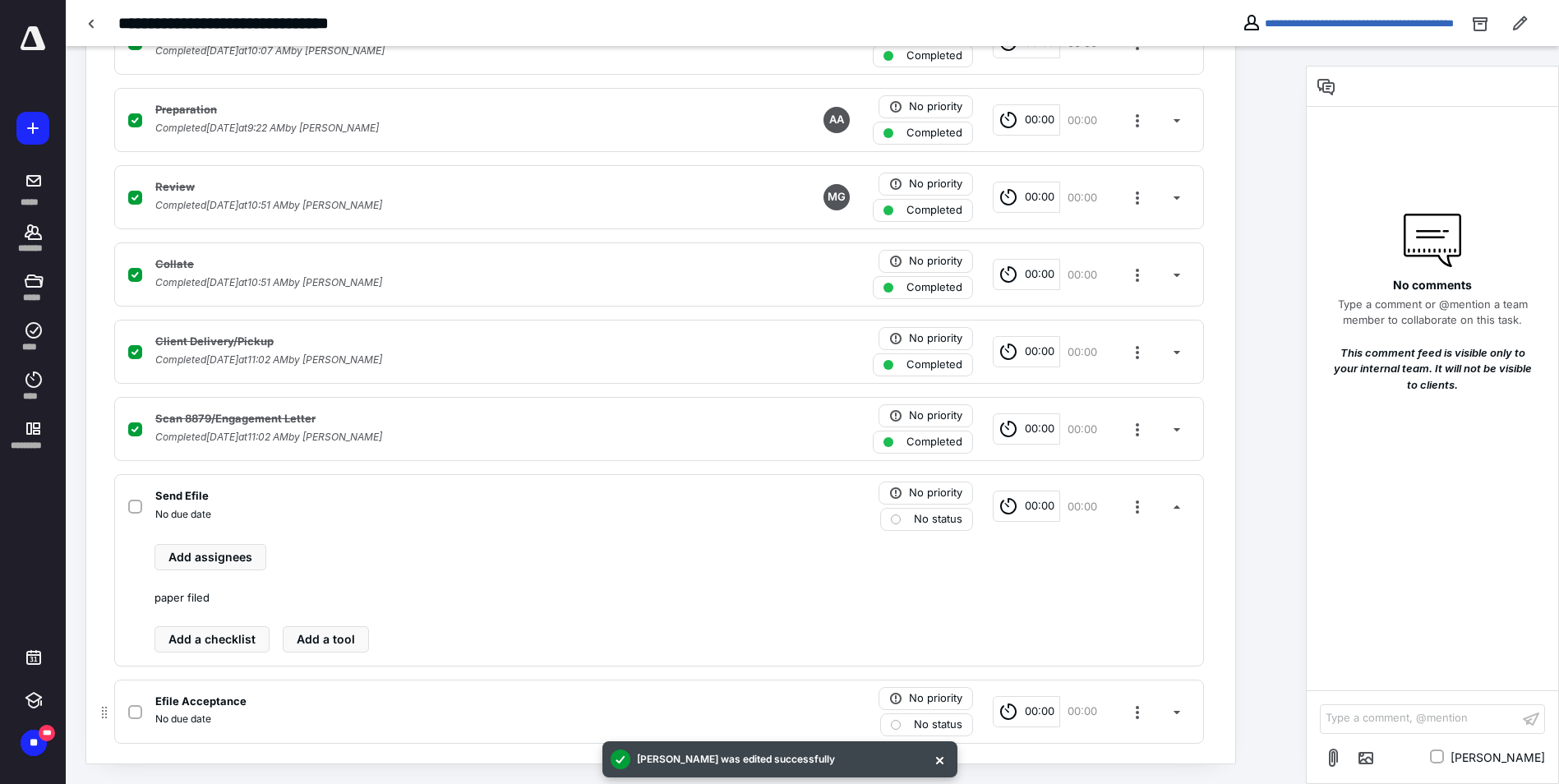 click on "No priority No status 00:00 00:00" at bounding box center [1024, 712] 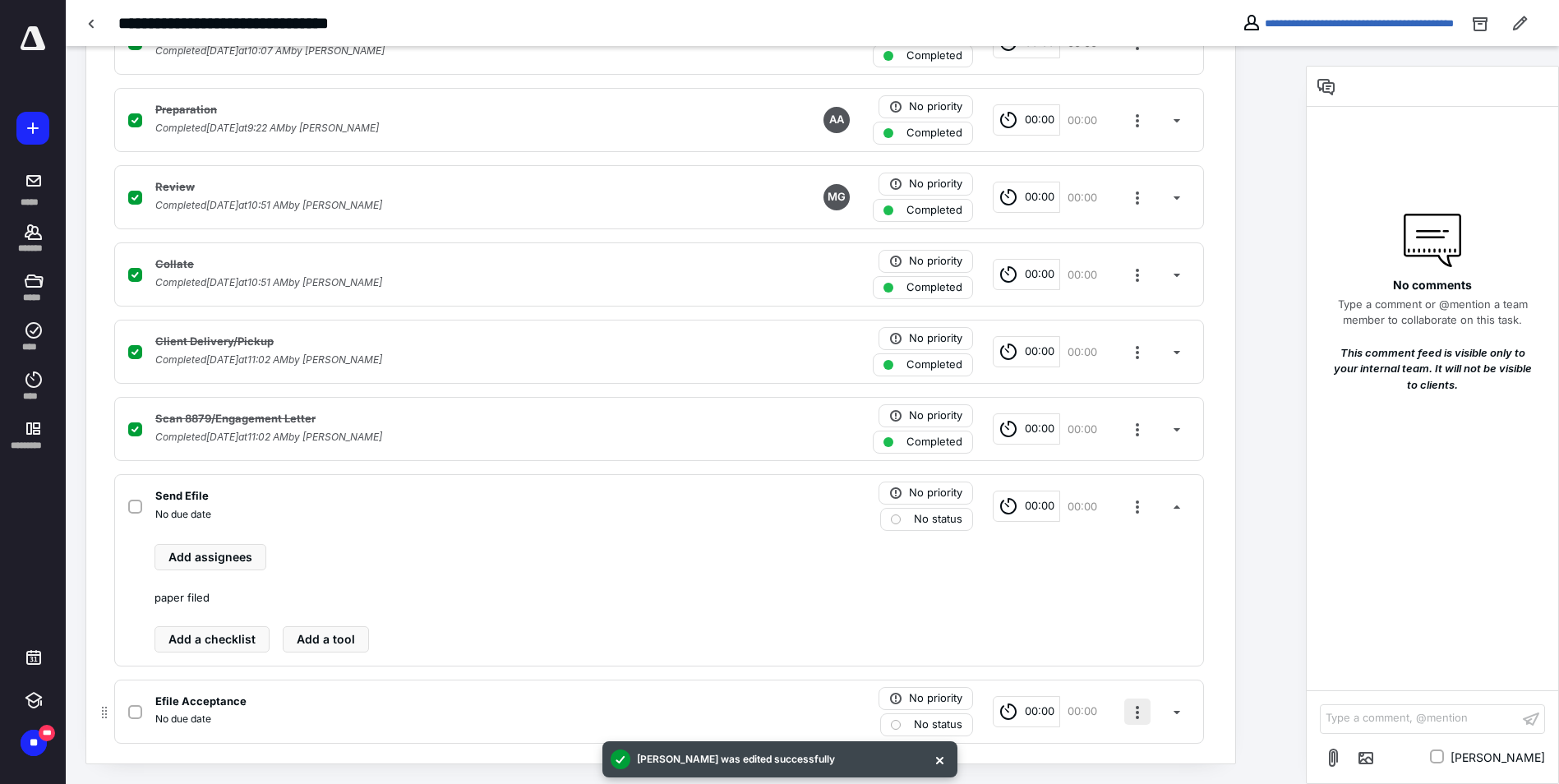click at bounding box center (1137, 712) 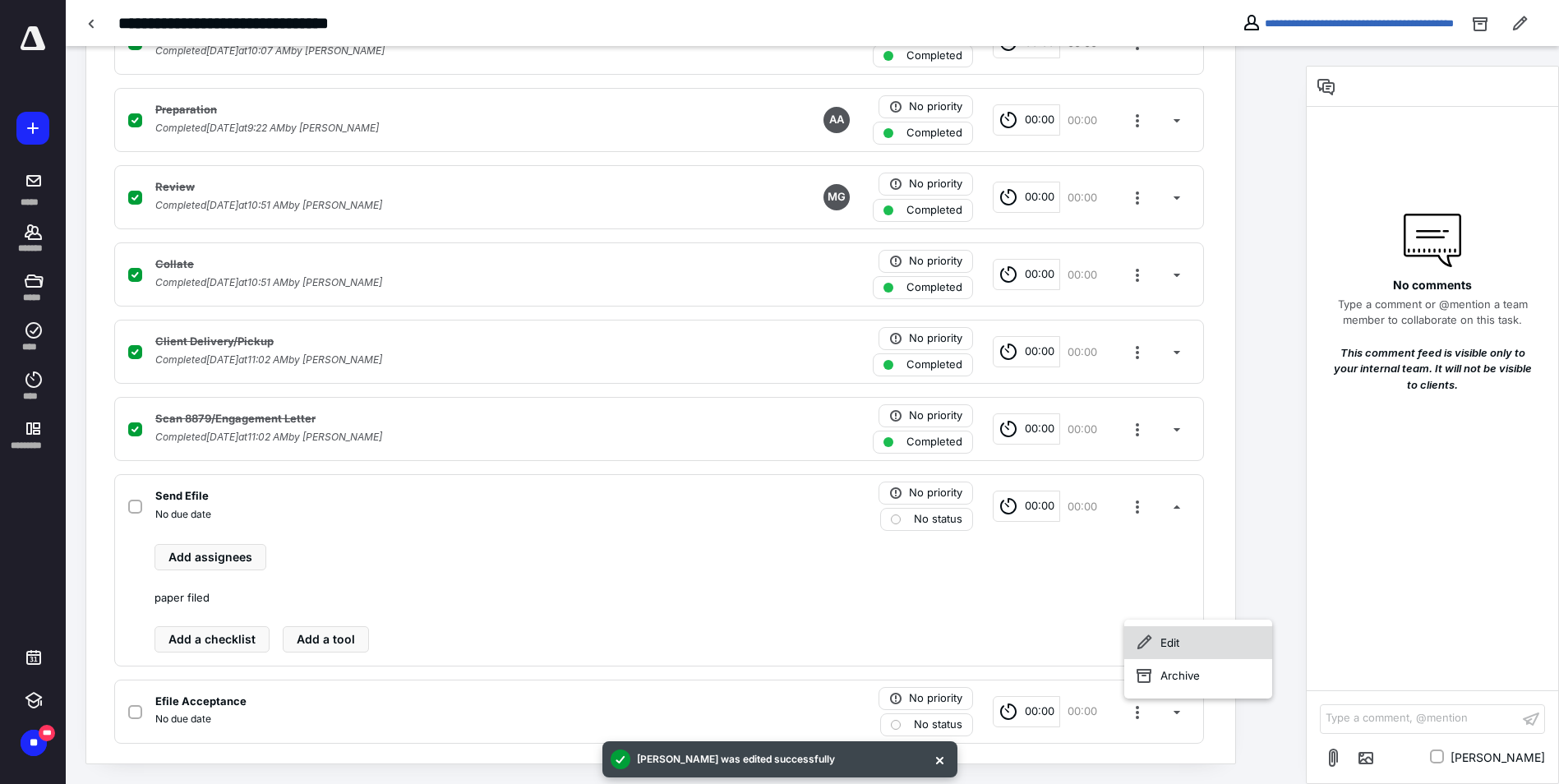 click on "Edit" at bounding box center [1198, 643] 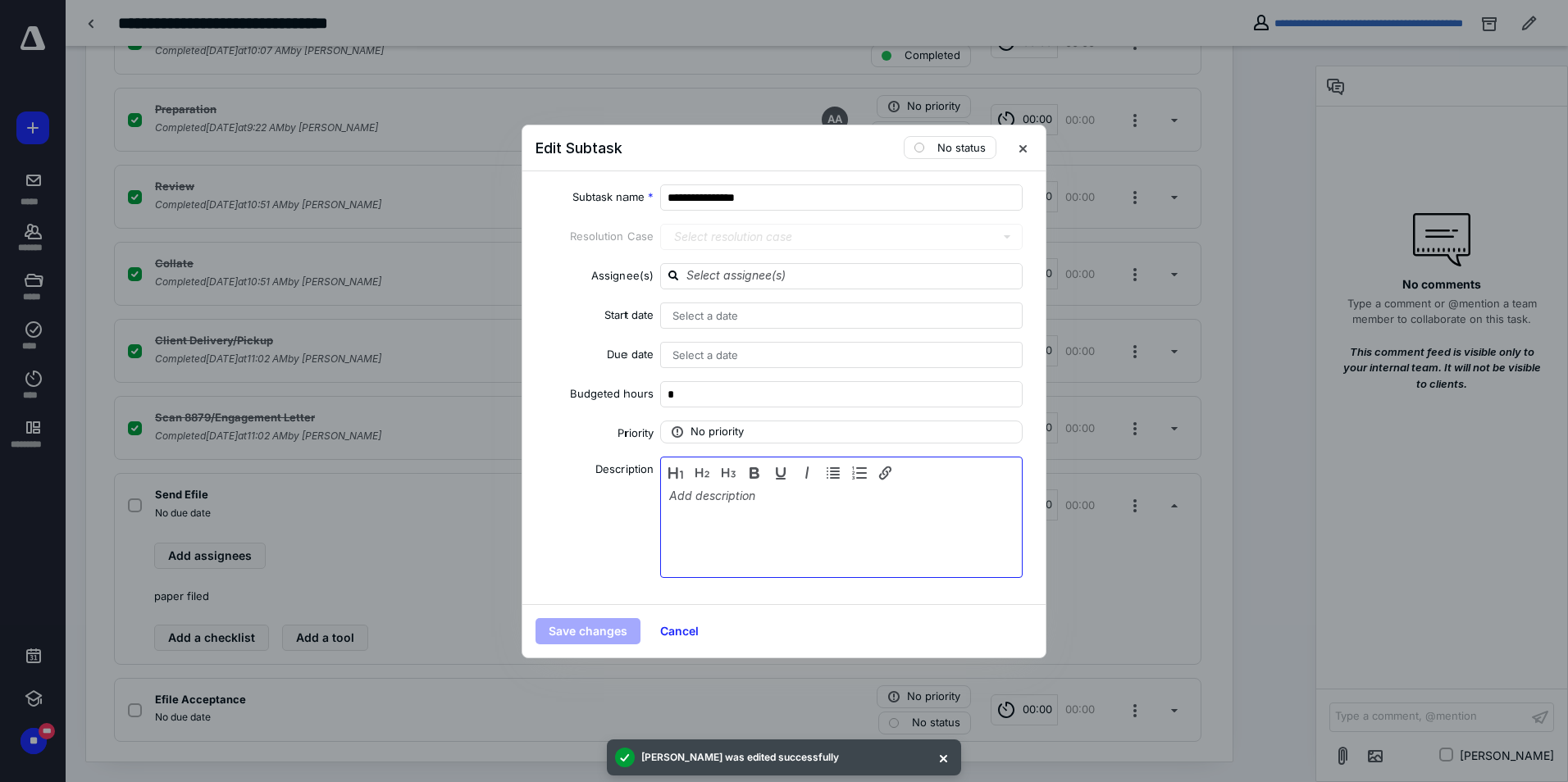 click at bounding box center (841, 530) 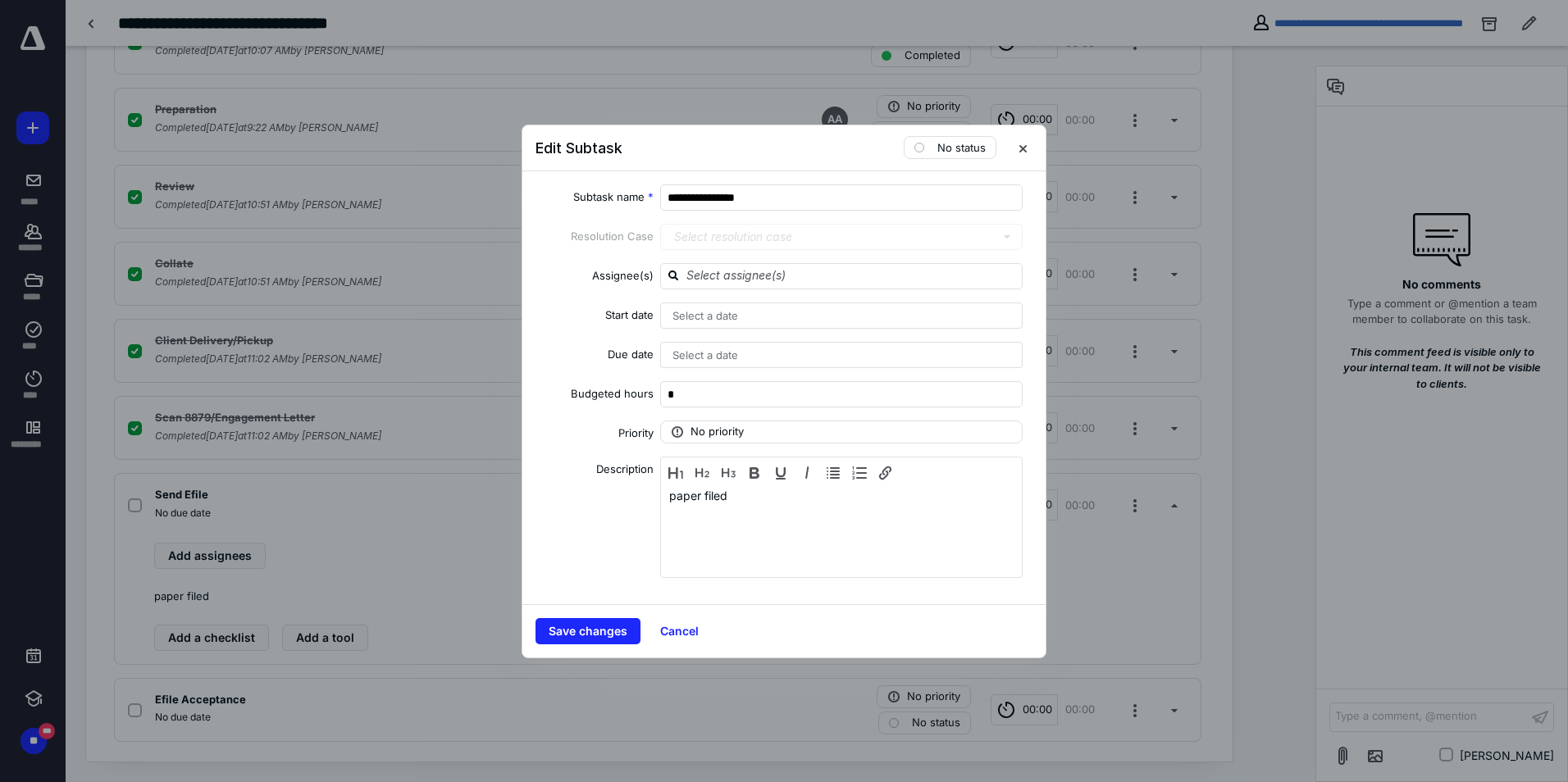 click on "Save changes Cancel" at bounding box center [784, 630] 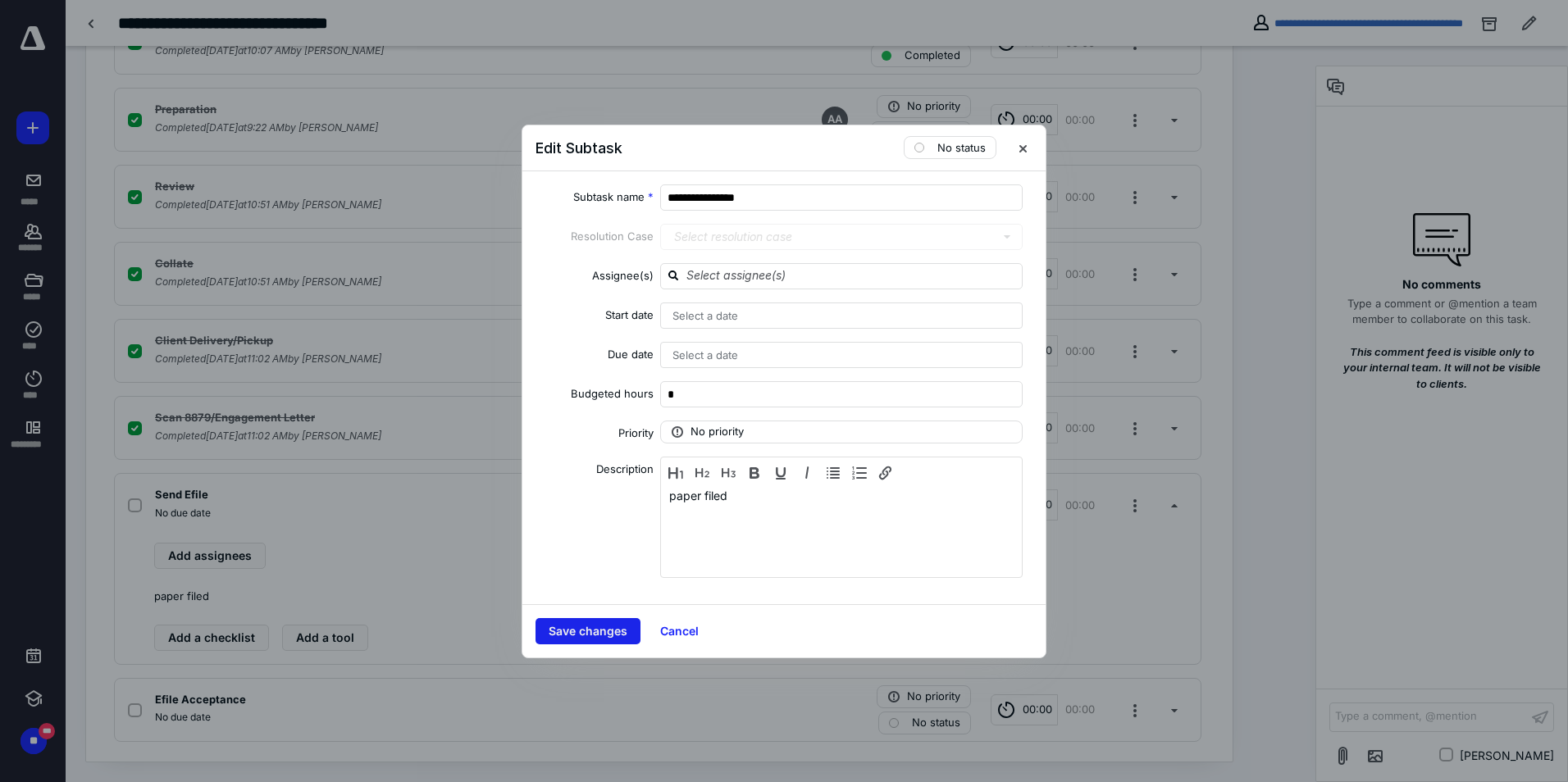 click on "Save changes" at bounding box center (588, 631) 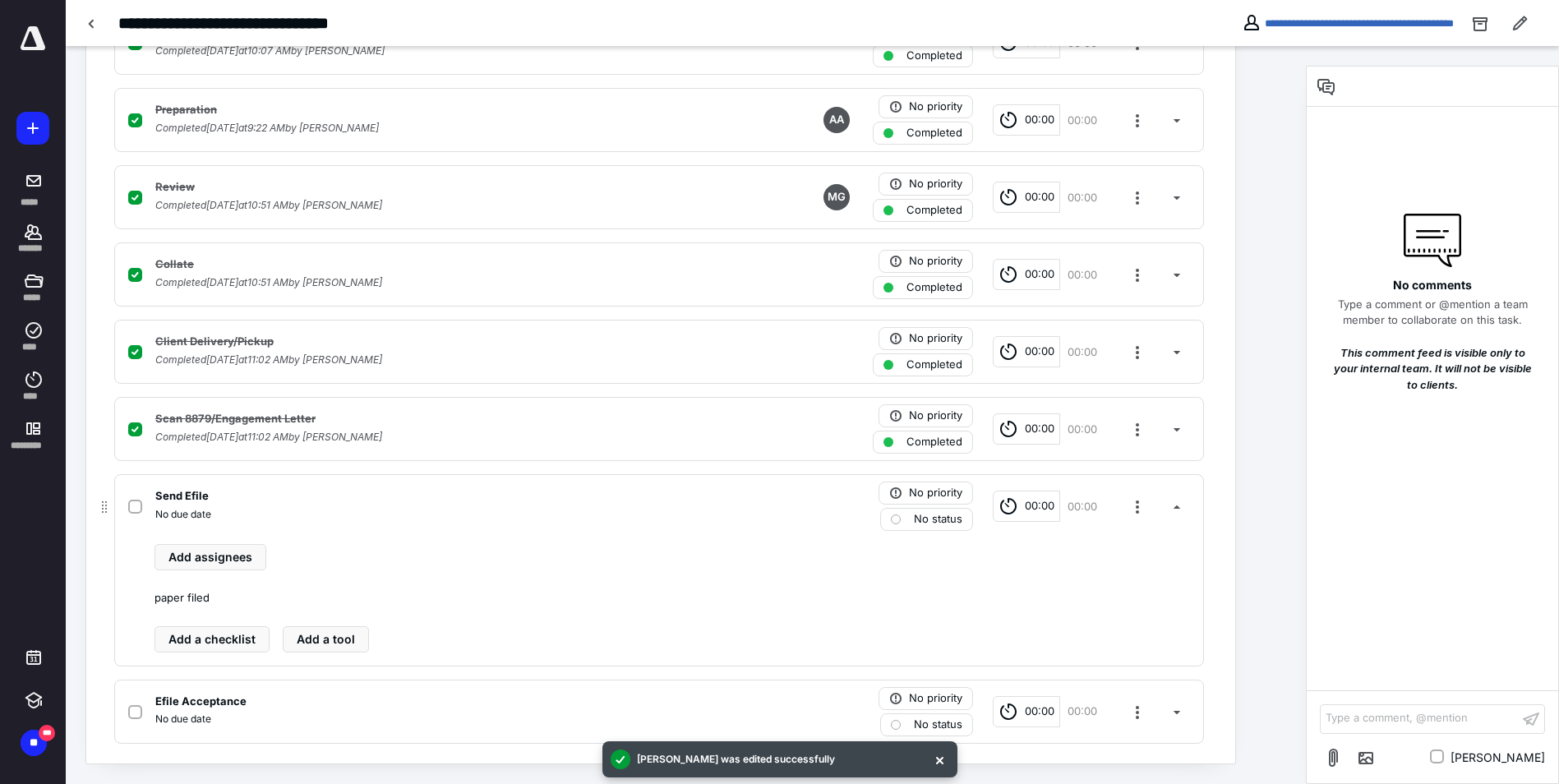 scroll, scrollTop: 0, scrollLeft: 0, axis: both 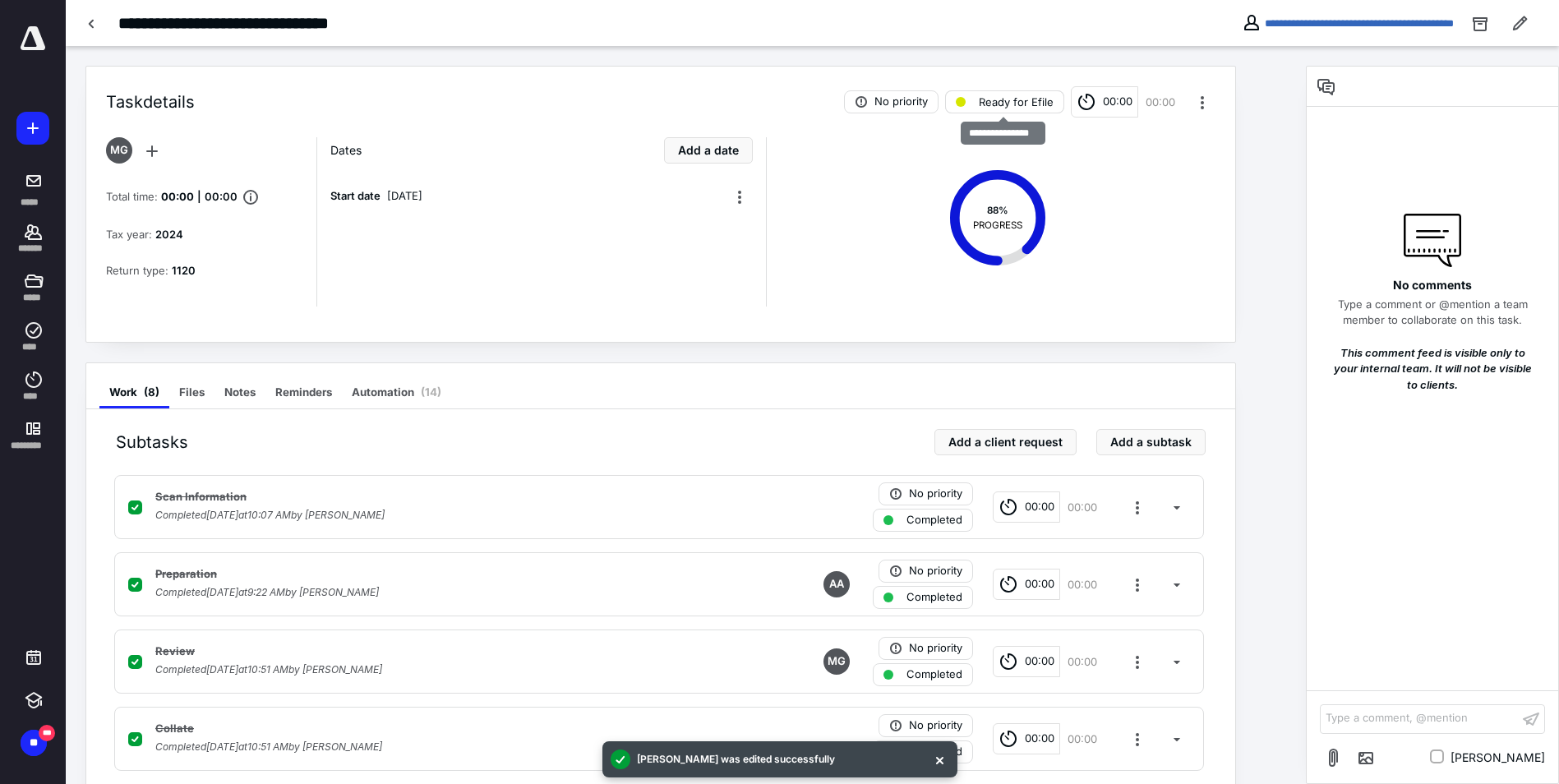 click on "Ready for Efile" at bounding box center (1016, 102) 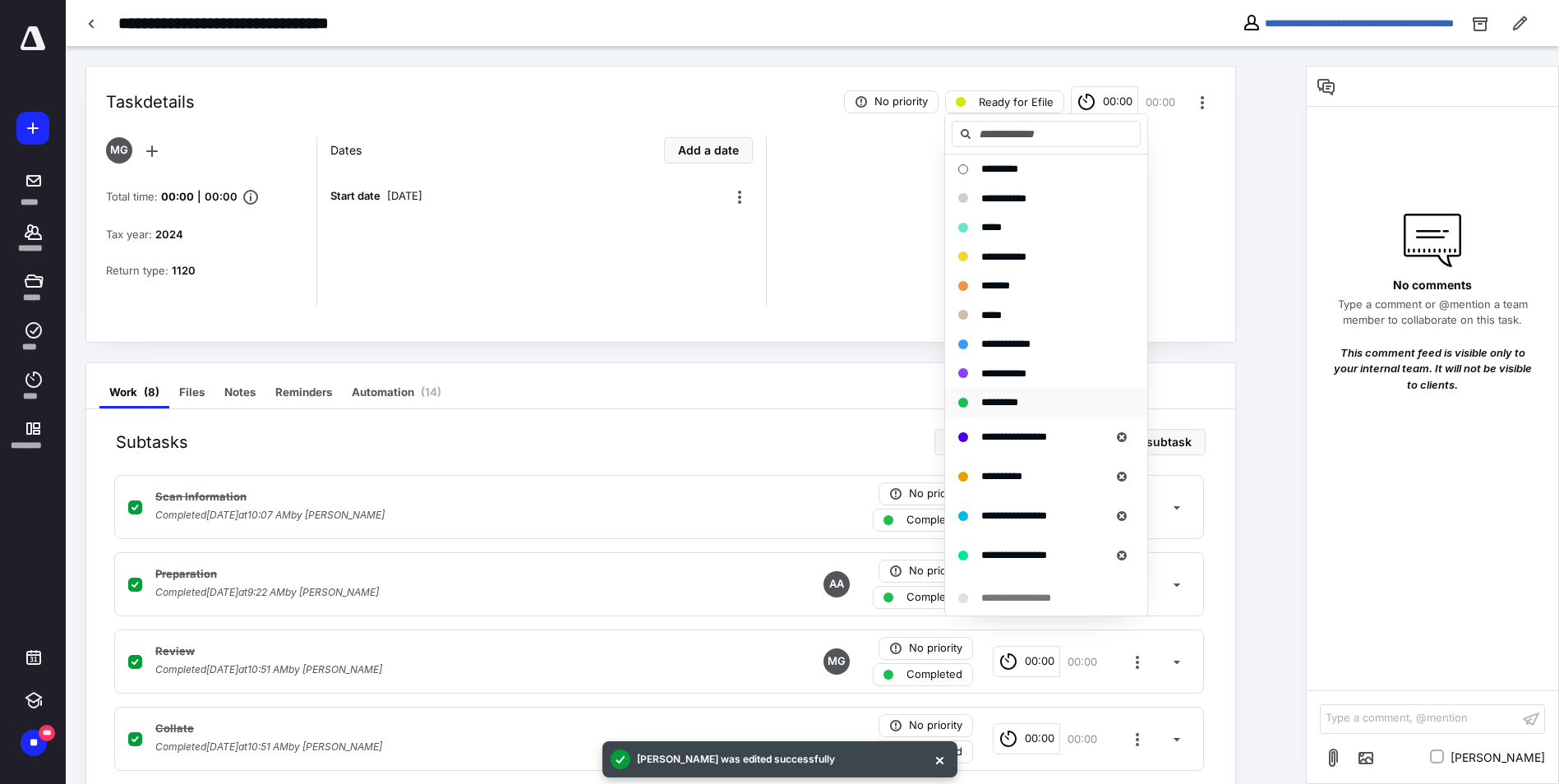 click on "*********" at bounding box center [999, 402] 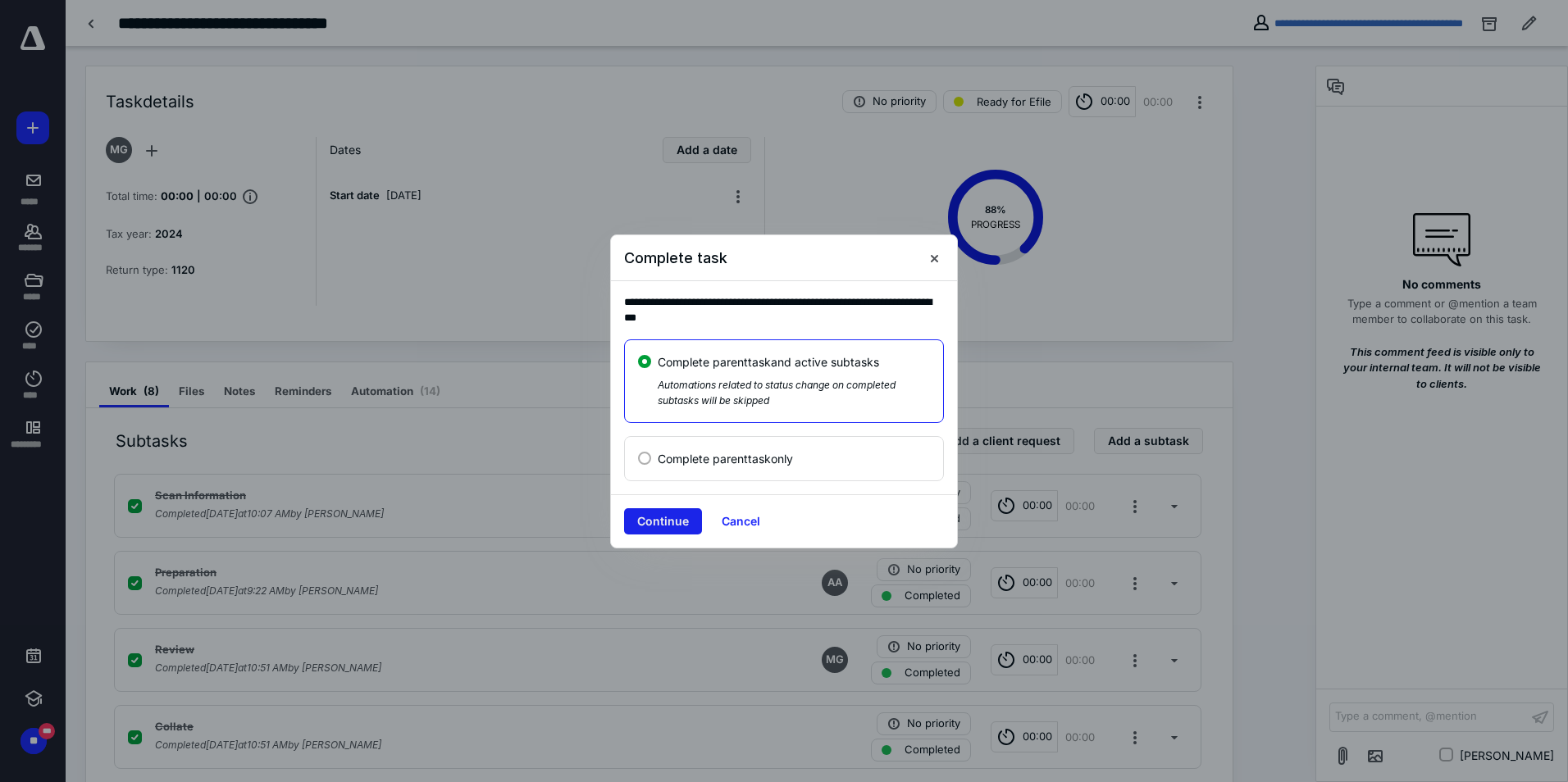 click on "Continue" at bounding box center (663, 521) 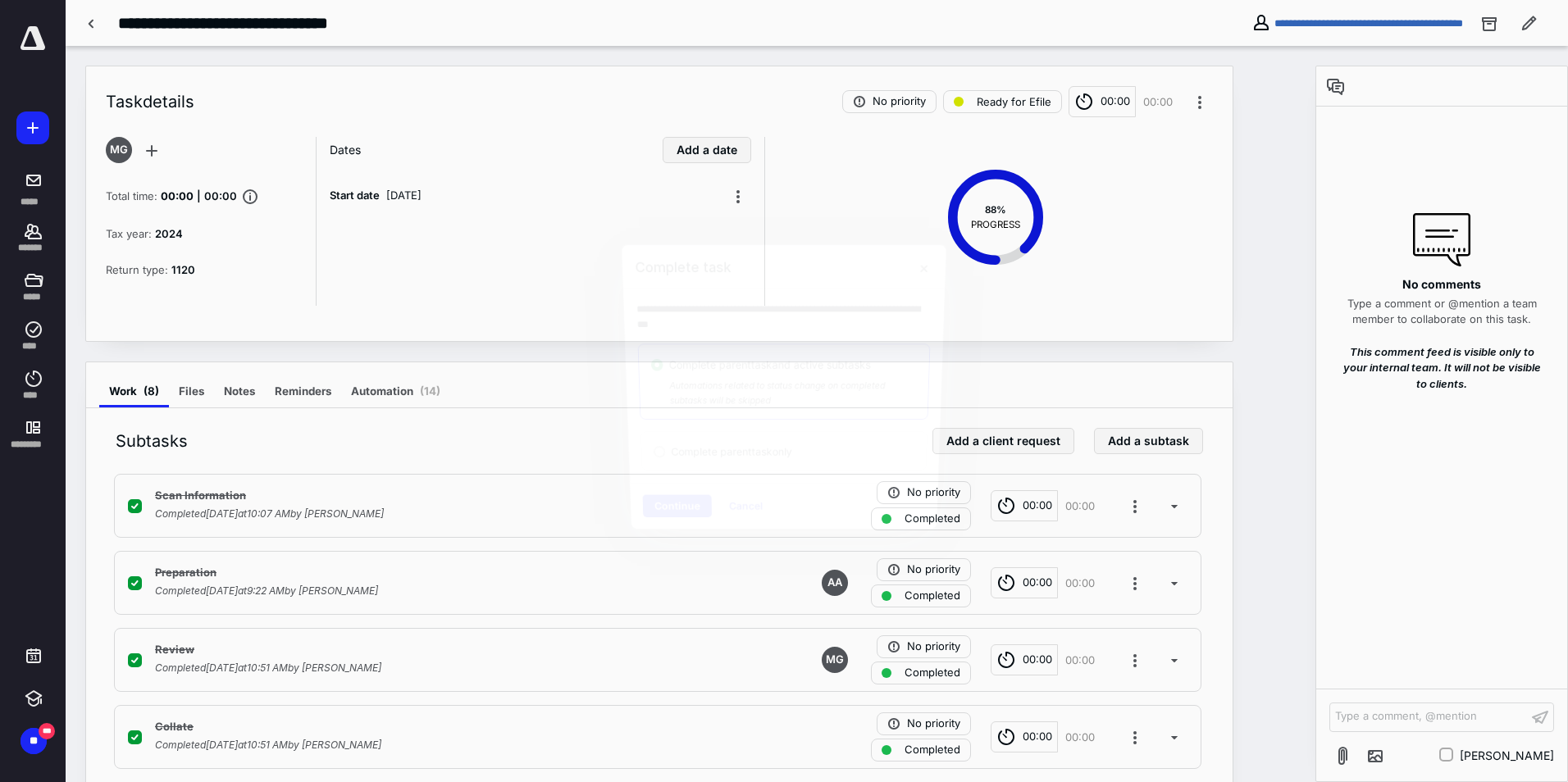 checkbox on "true" 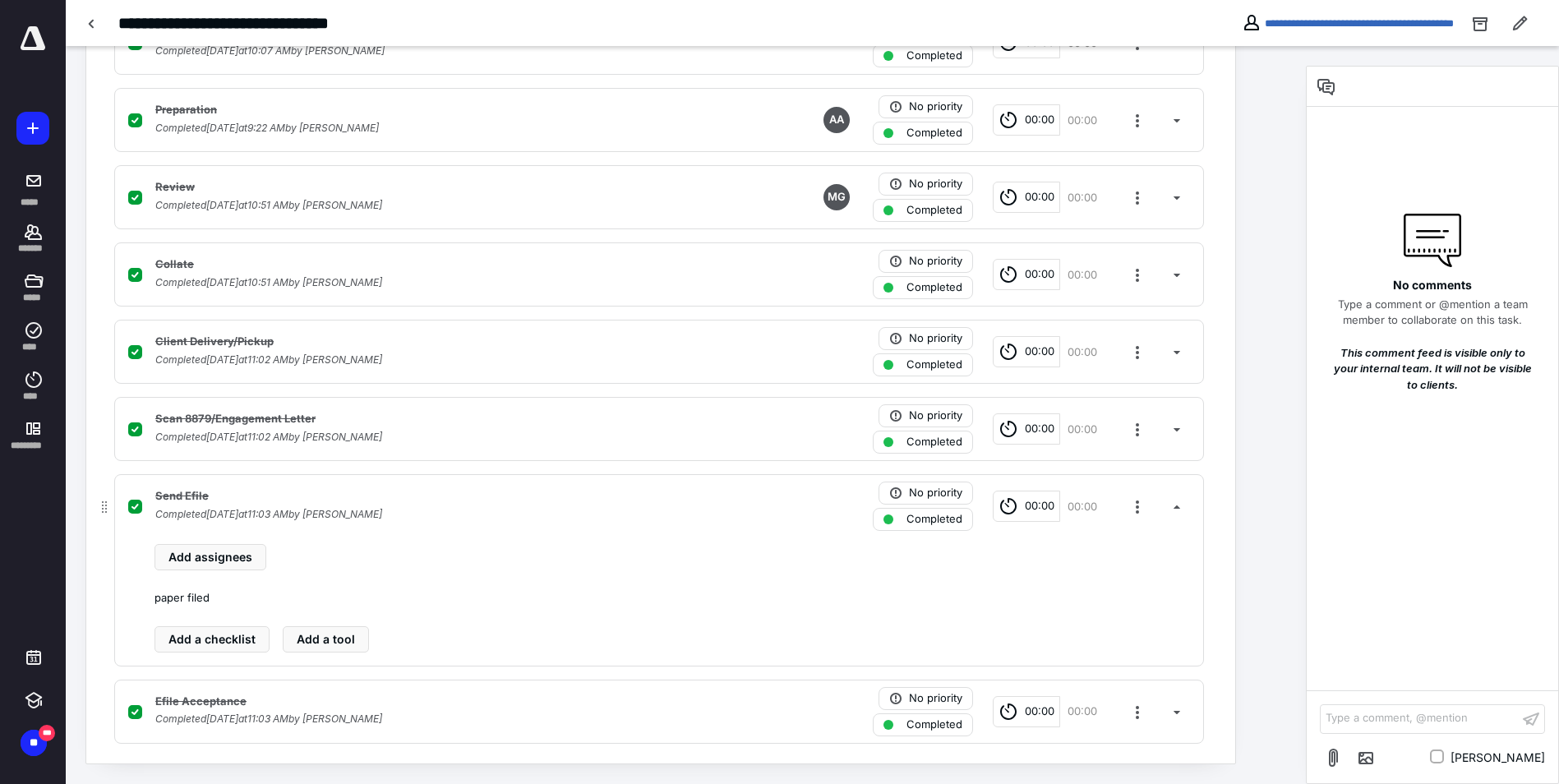 scroll, scrollTop: 0, scrollLeft: 0, axis: both 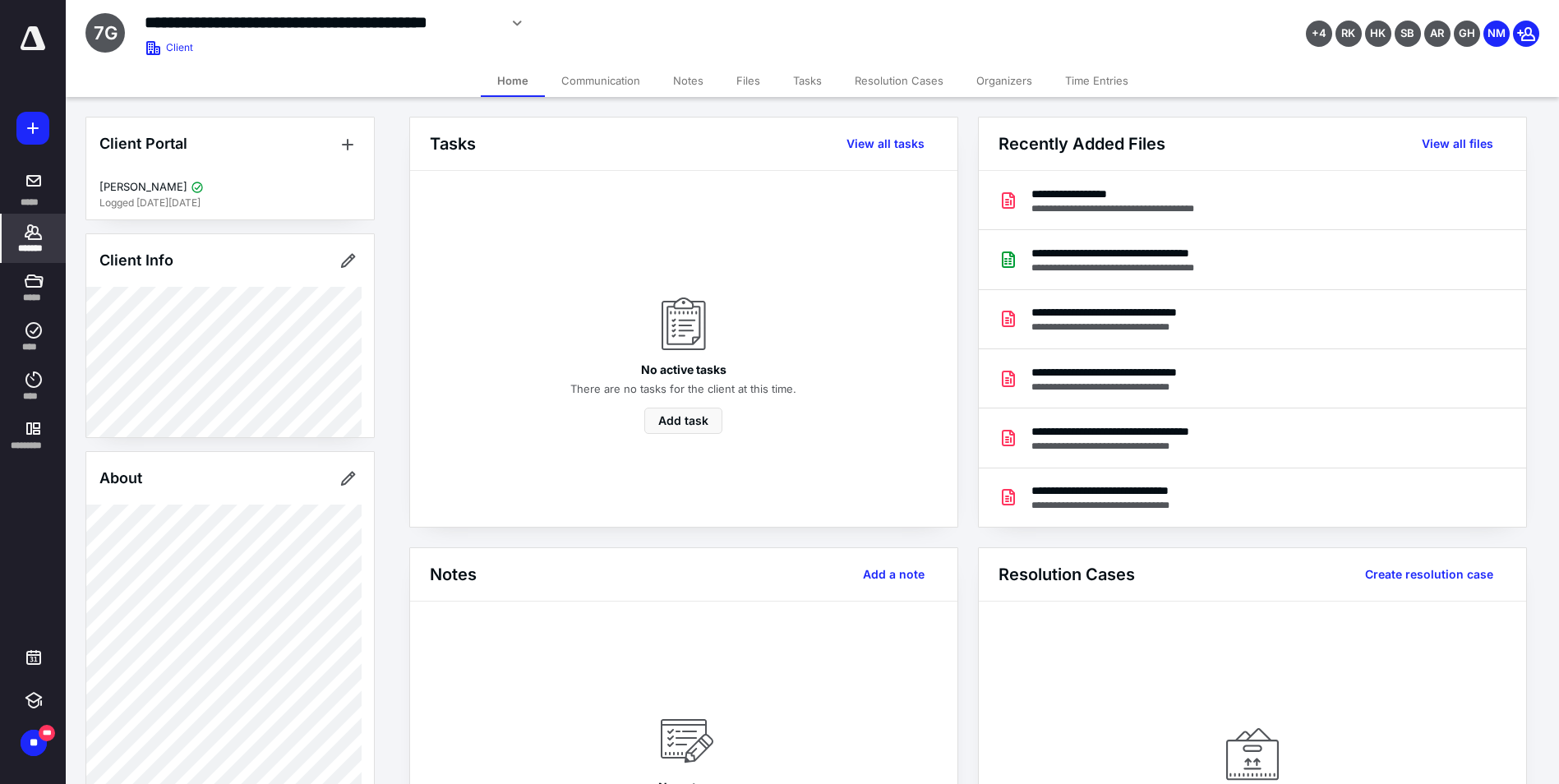 click 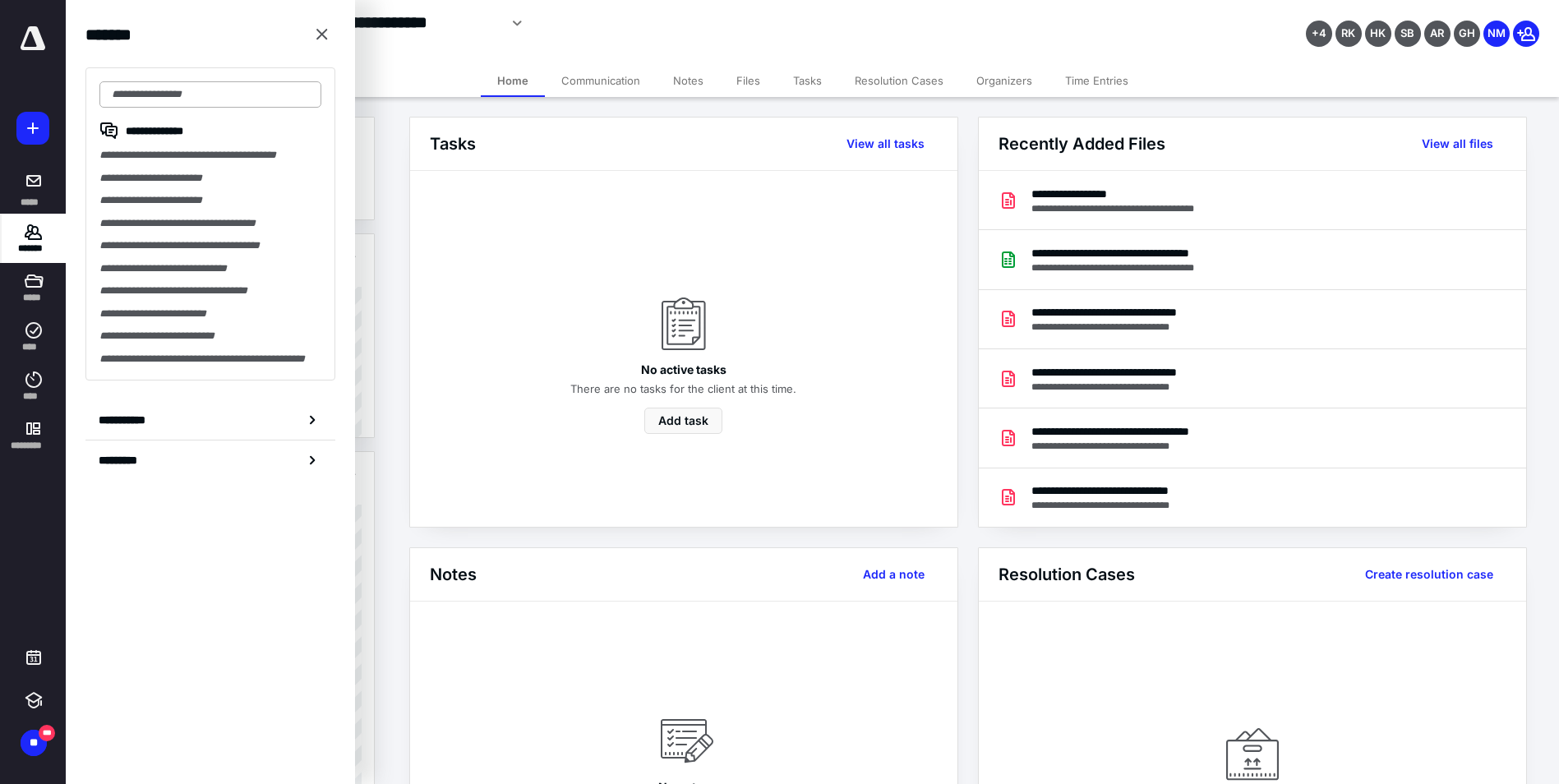 click at bounding box center [210, 95] 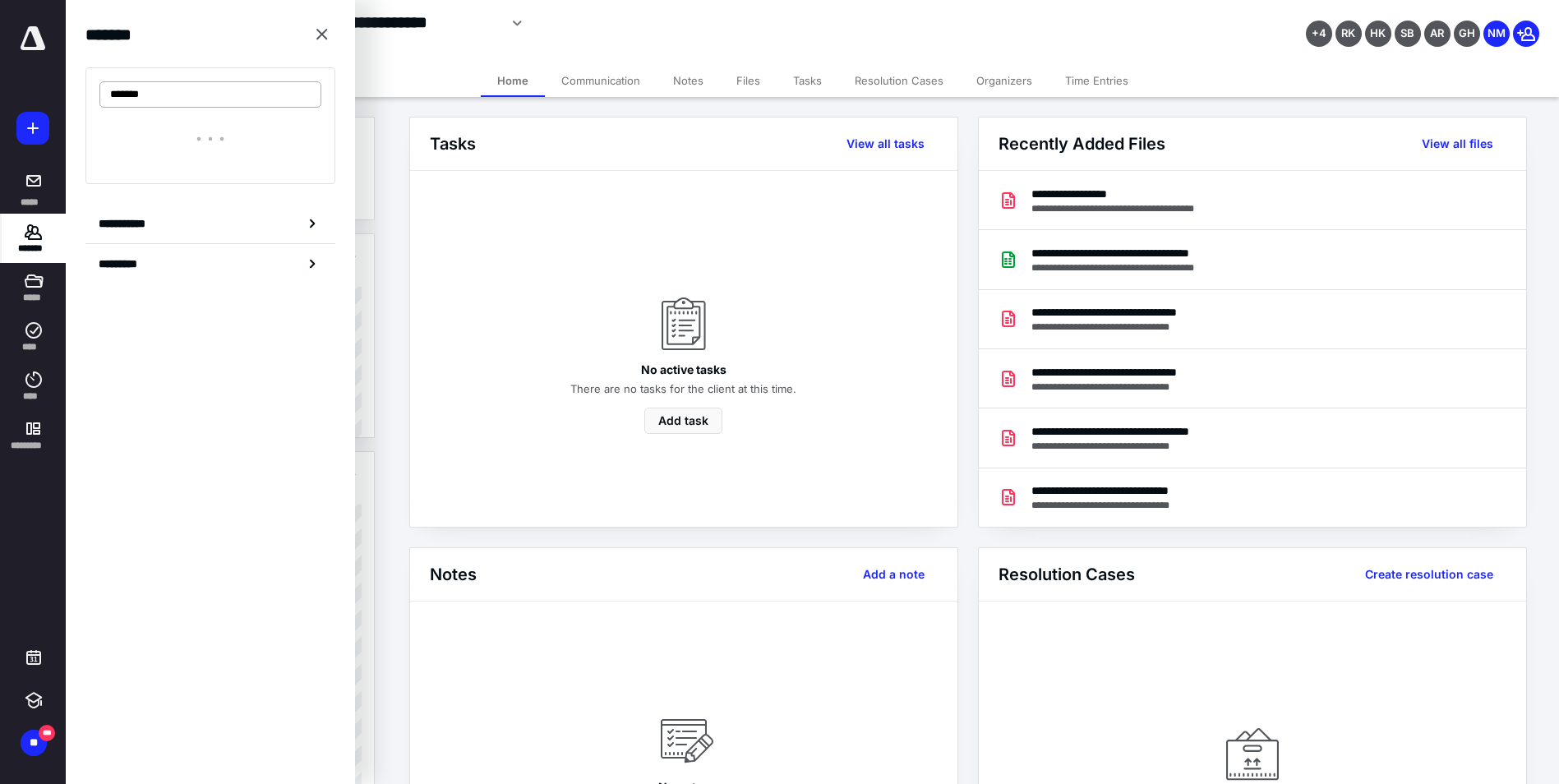 type on "*******" 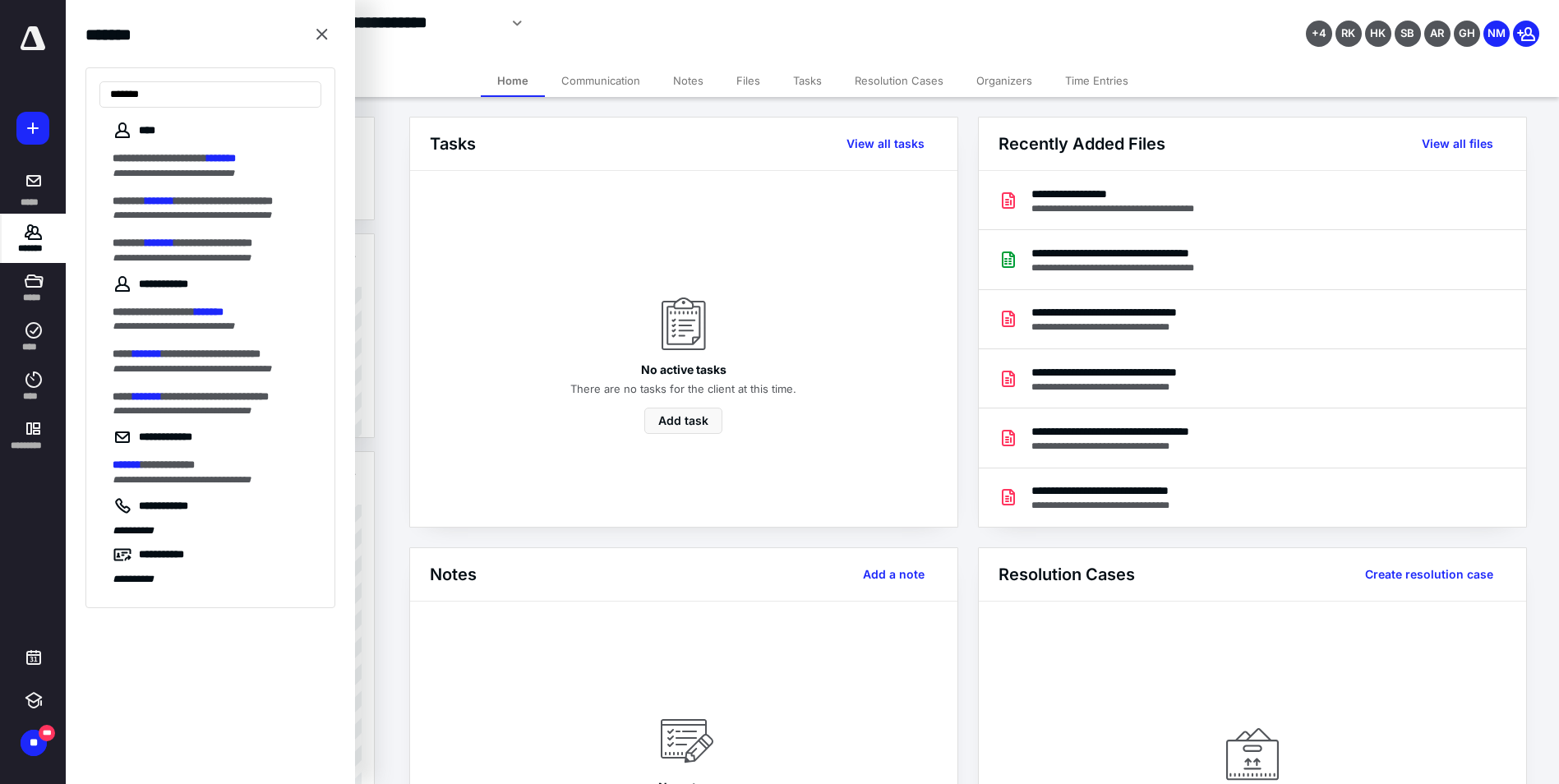 click on "**********" at bounding box center [213, 242] 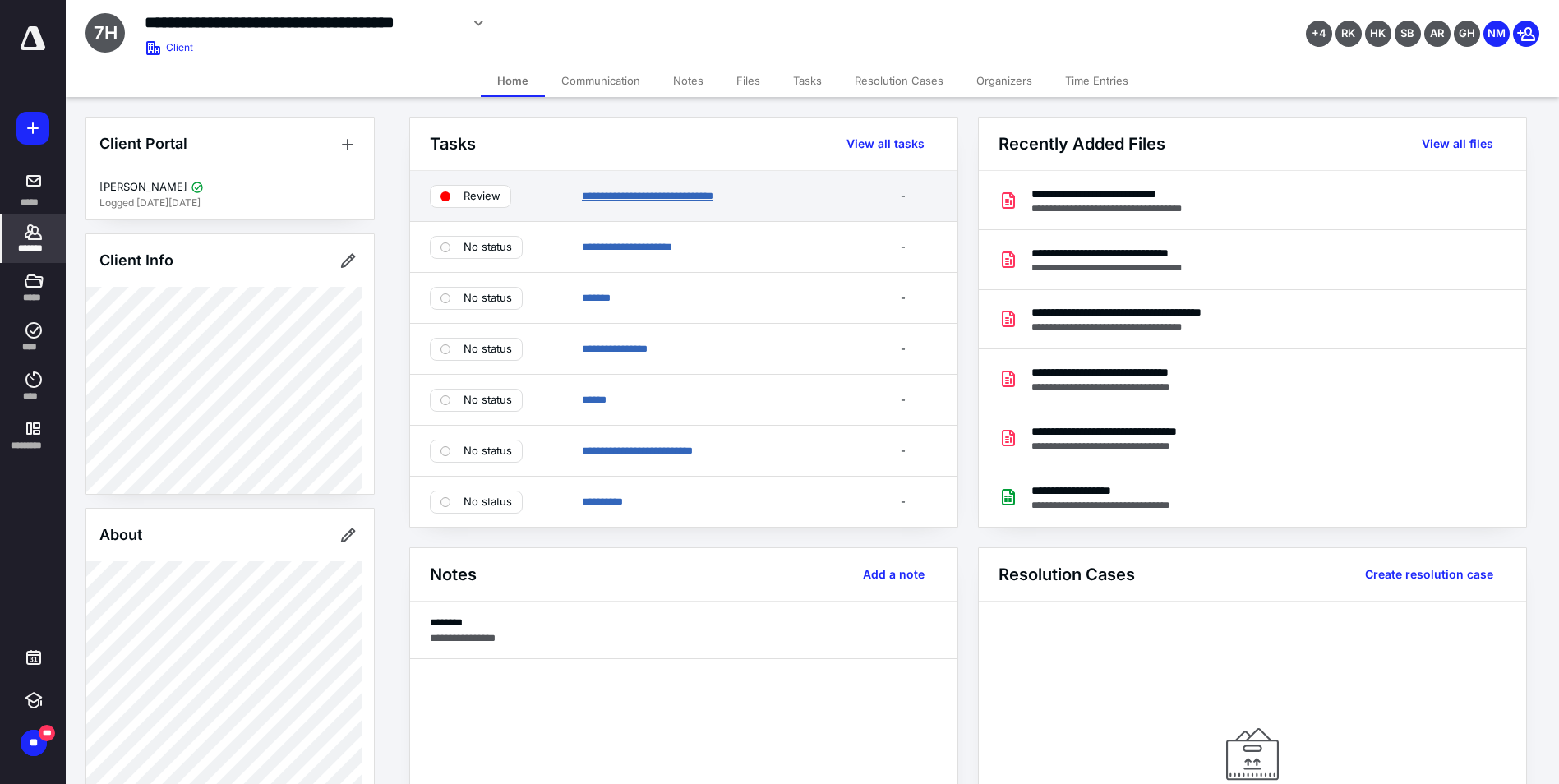 click on "**********" at bounding box center [648, 196] 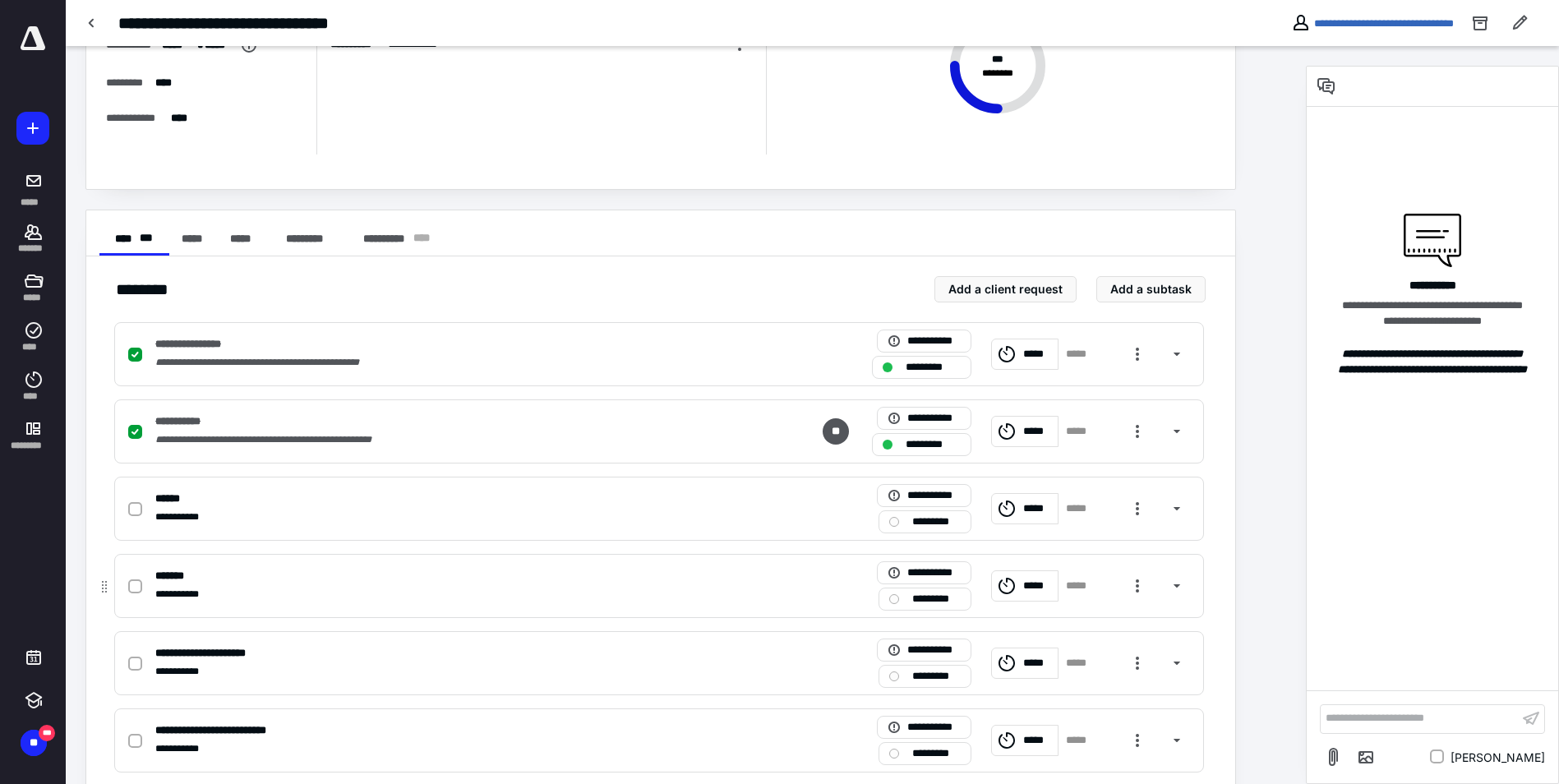 scroll, scrollTop: 164, scrollLeft: 0, axis: vertical 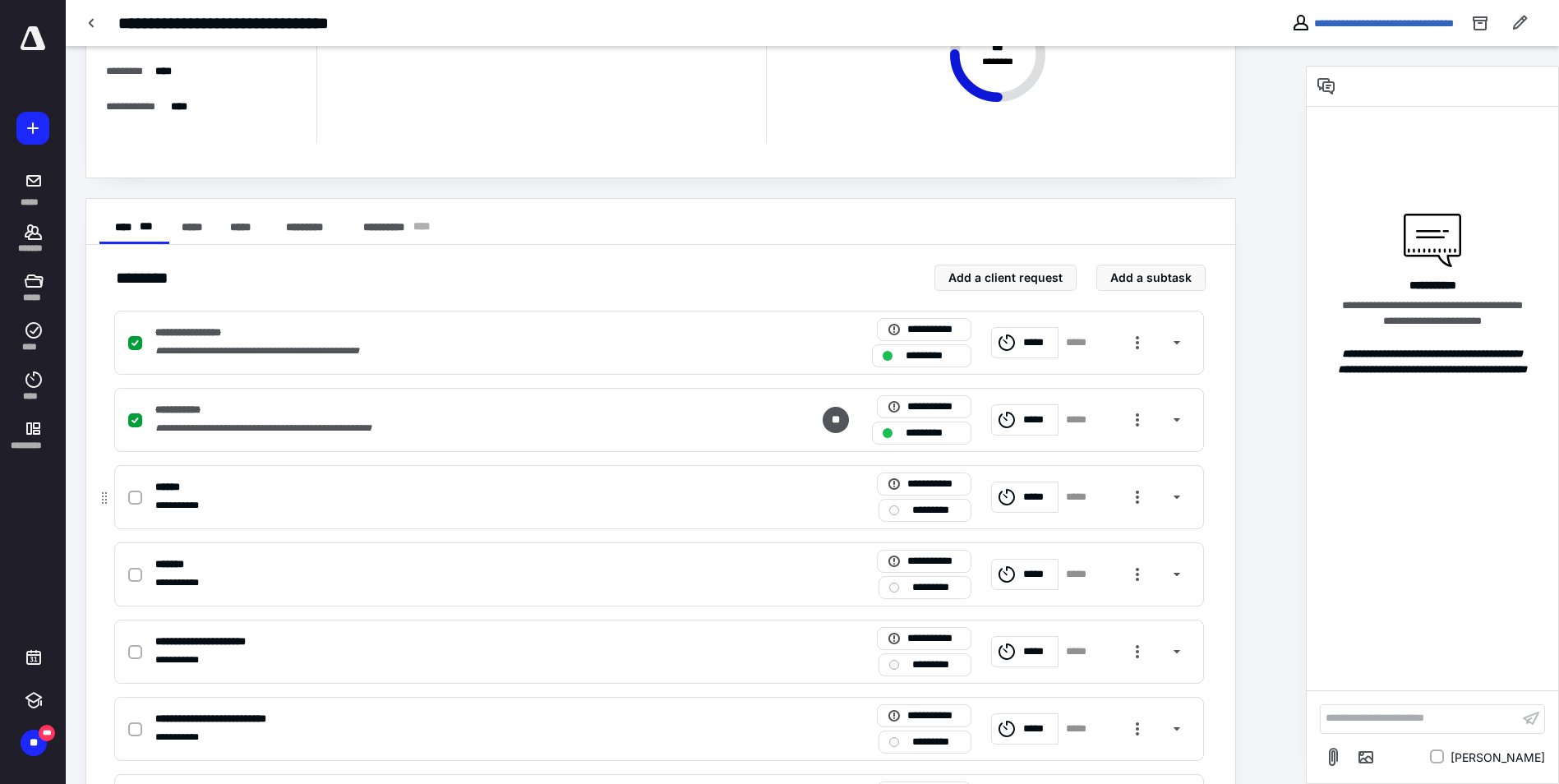 click at bounding box center (135, 498) 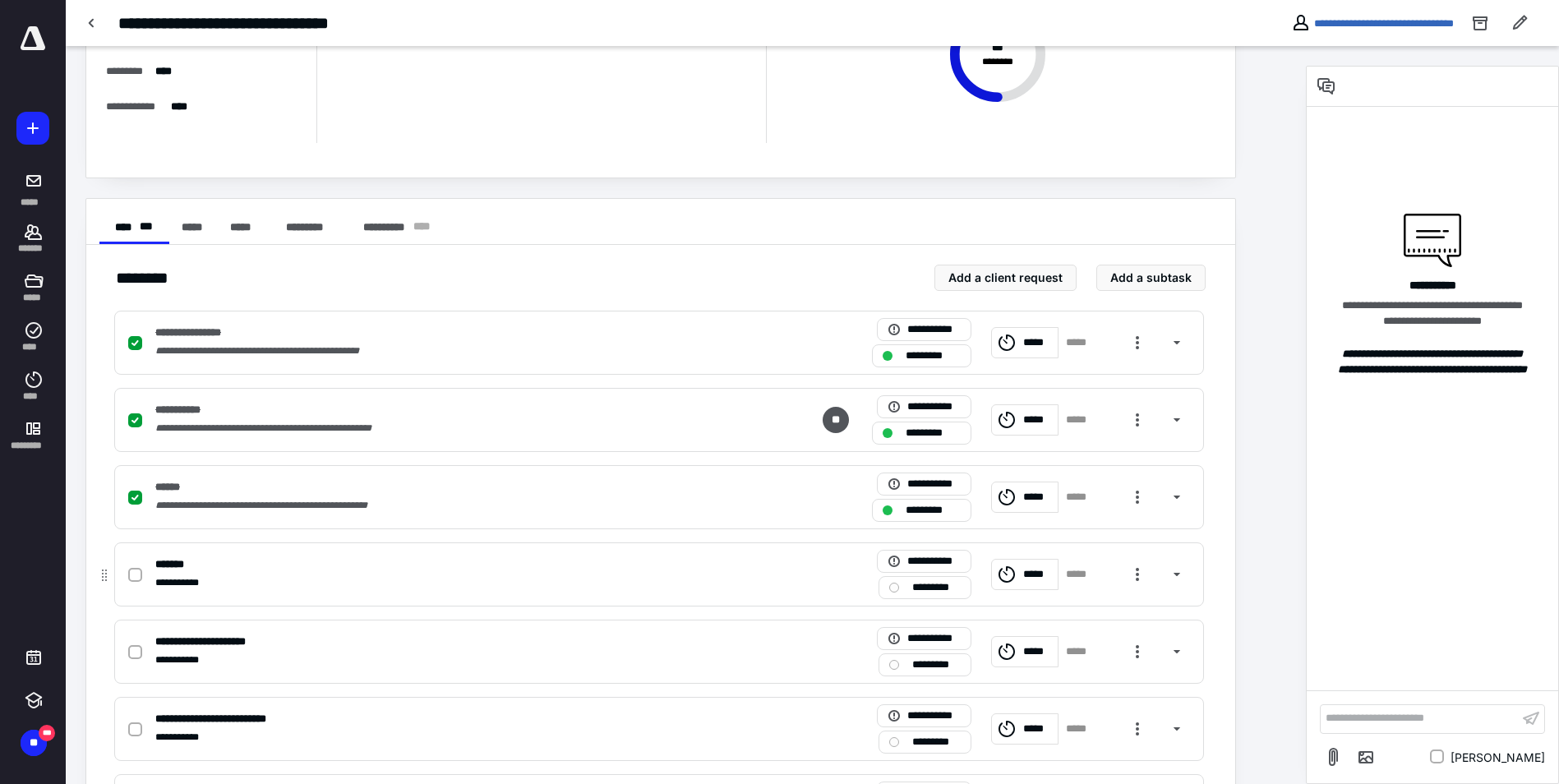 click at bounding box center (135, 575) 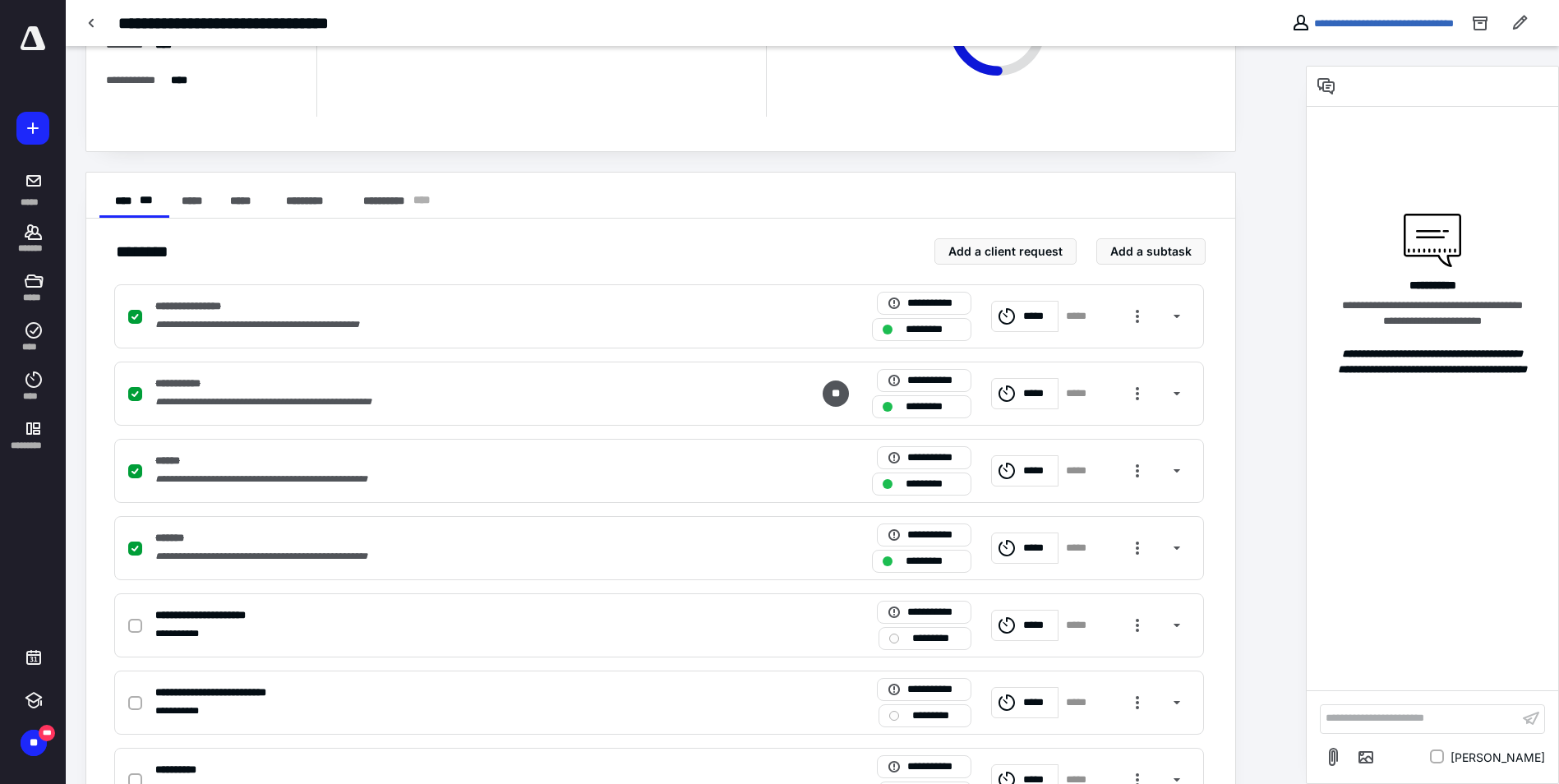 scroll, scrollTop: 0, scrollLeft: 0, axis: both 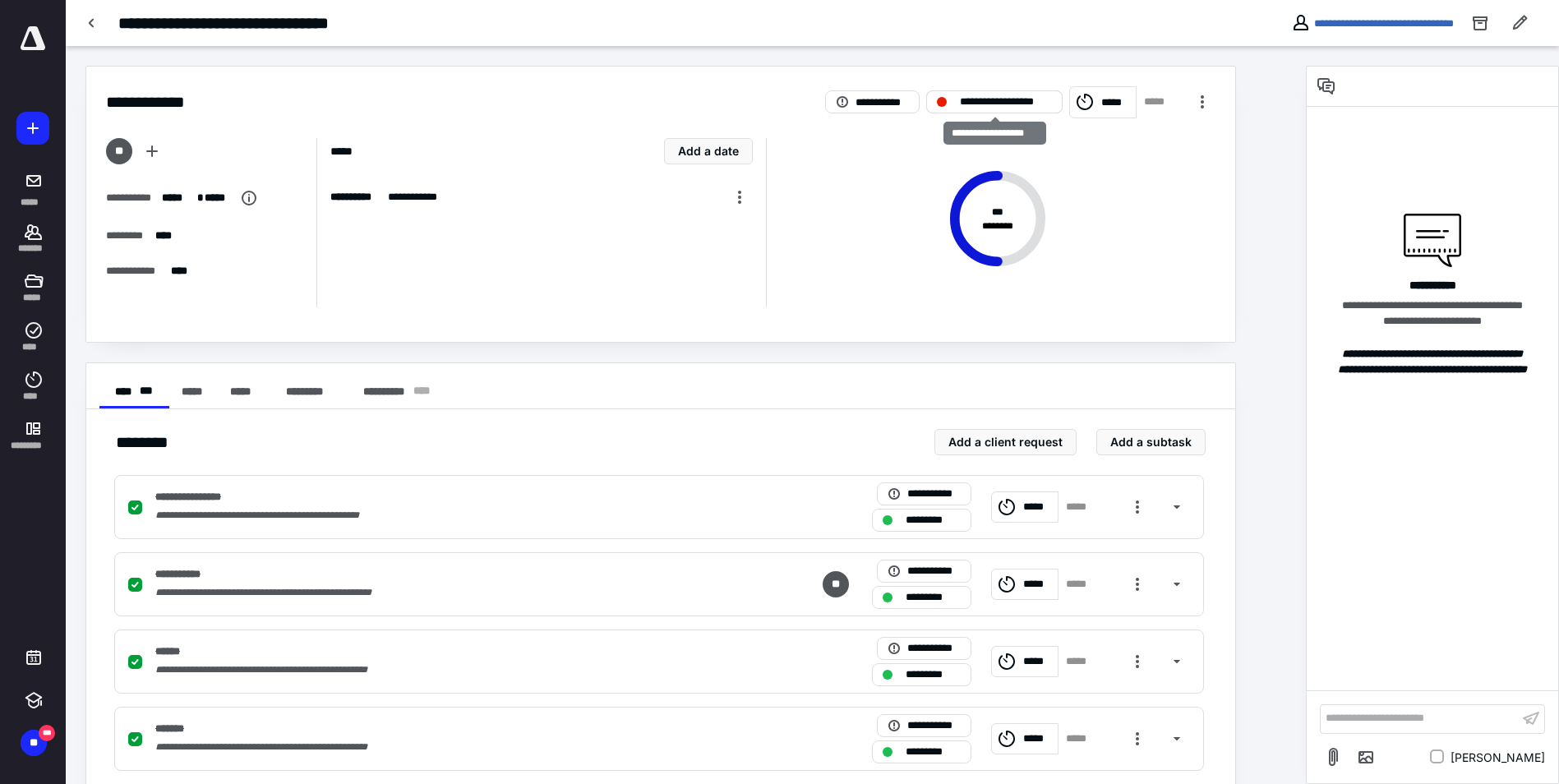 click on "**********" at bounding box center [1006, 102] 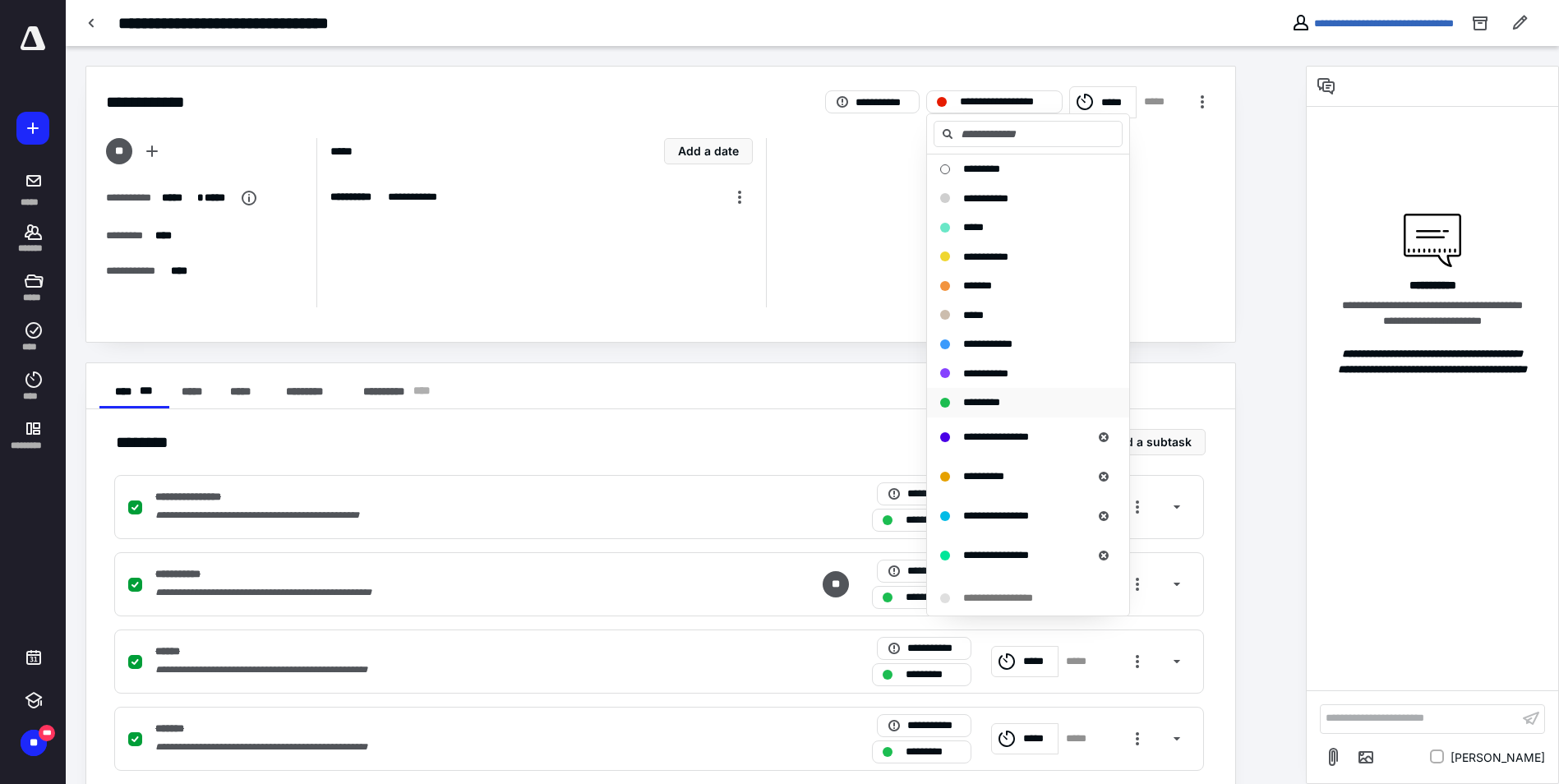 click on "*********" at bounding box center [981, 402] 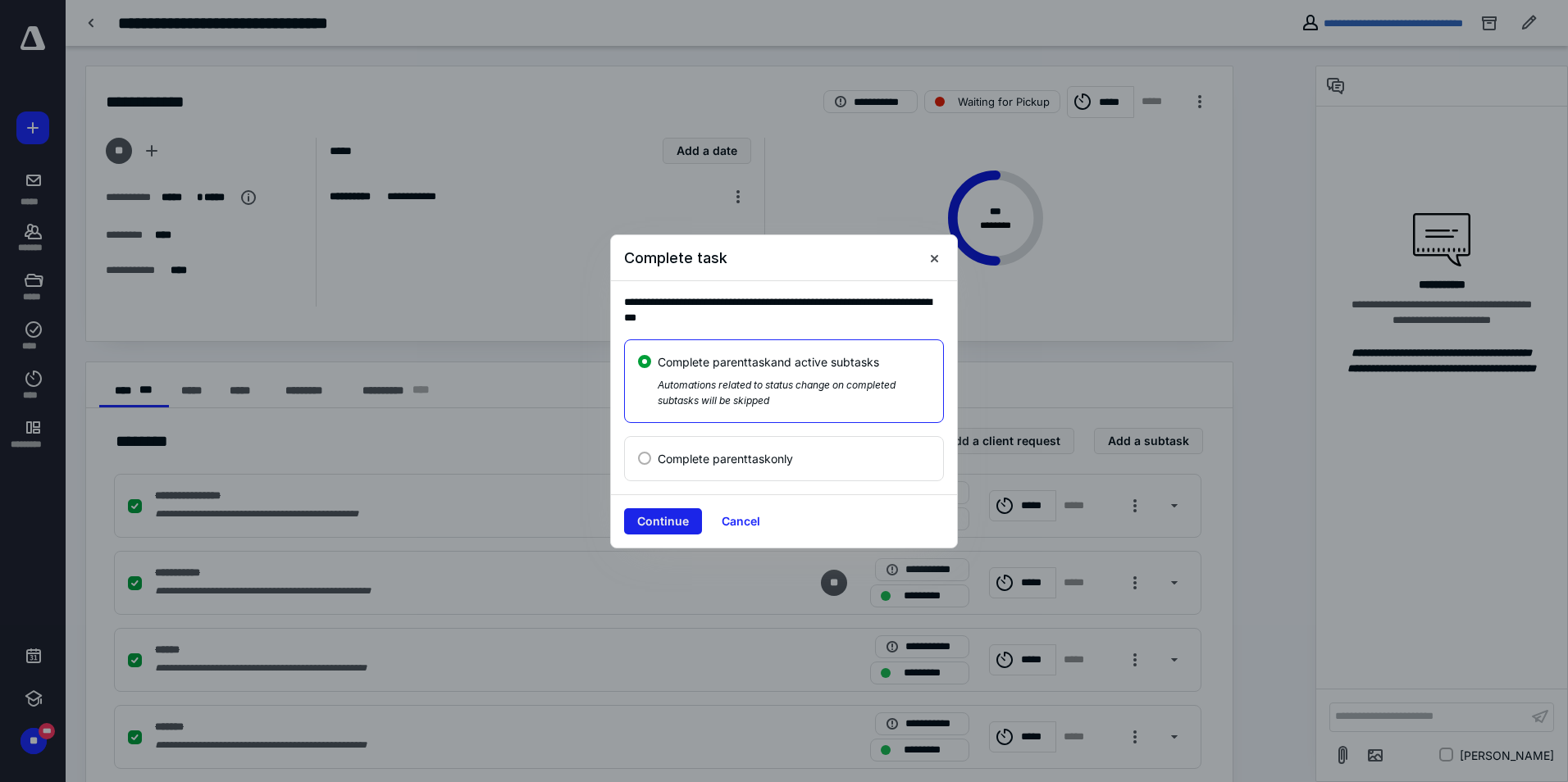 click on "Continue" at bounding box center (663, 521) 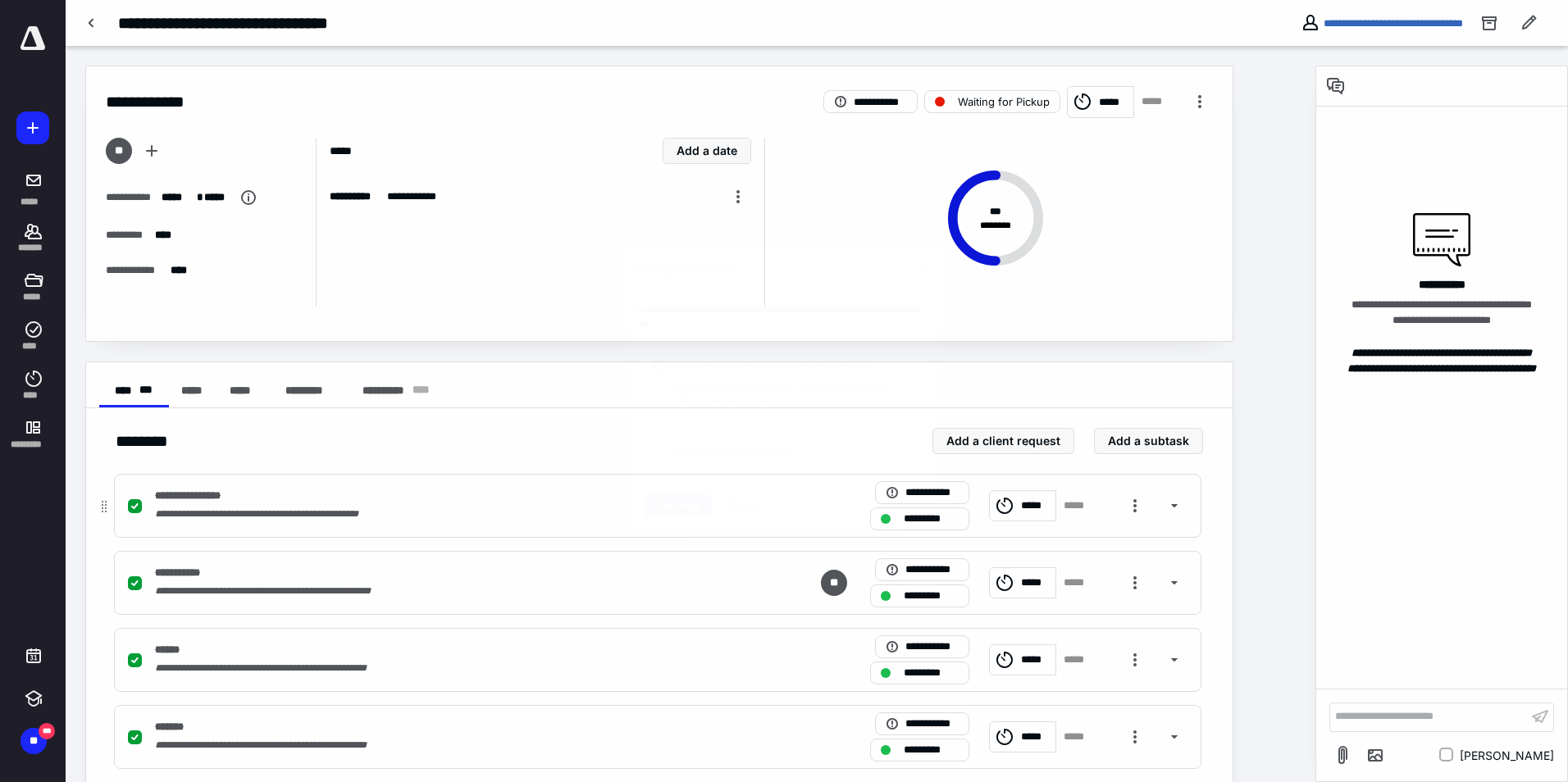 checkbox on "true" 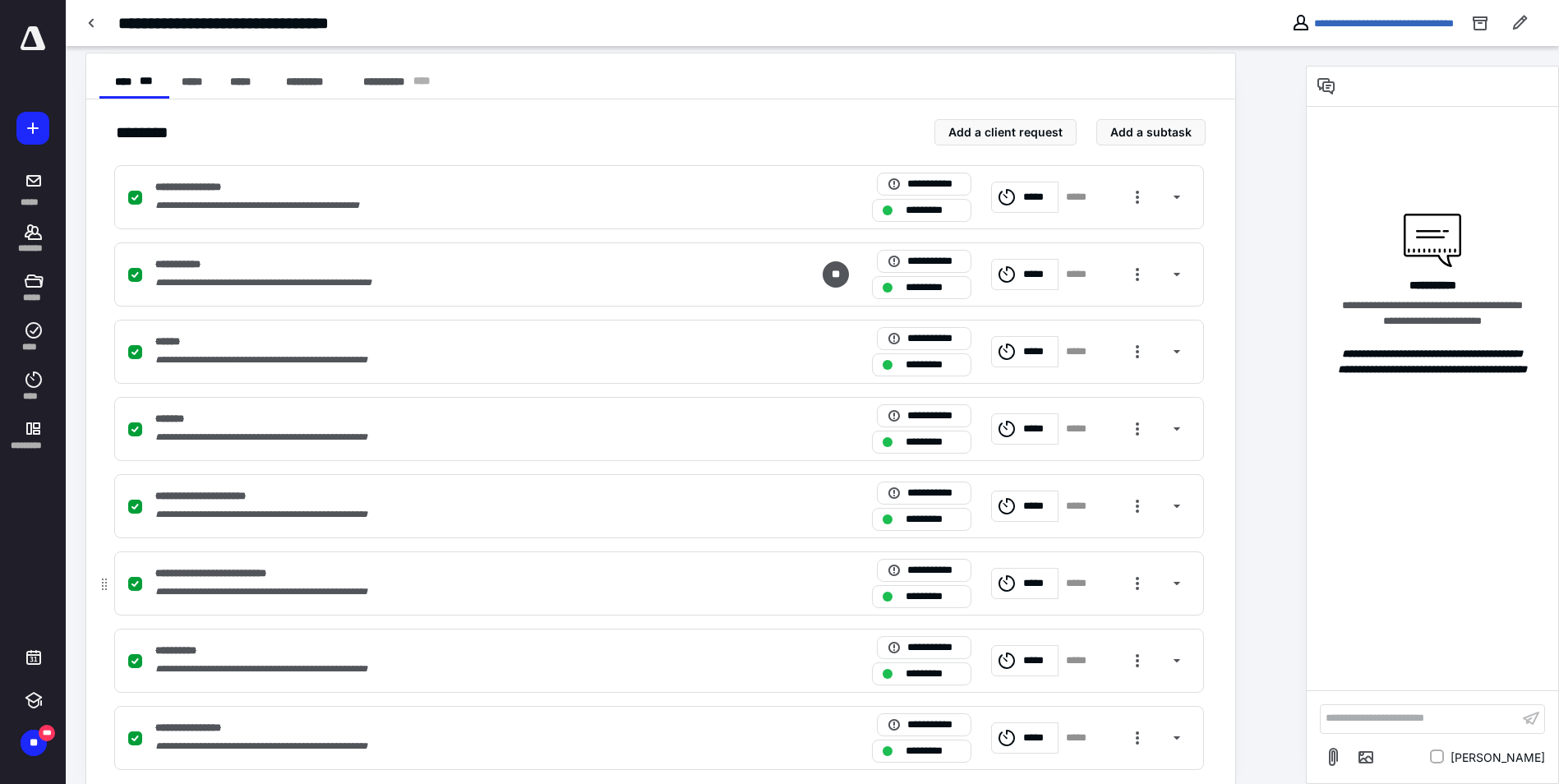 scroll, scrollTop: 336, scrollLeft: 0, axis: vertical 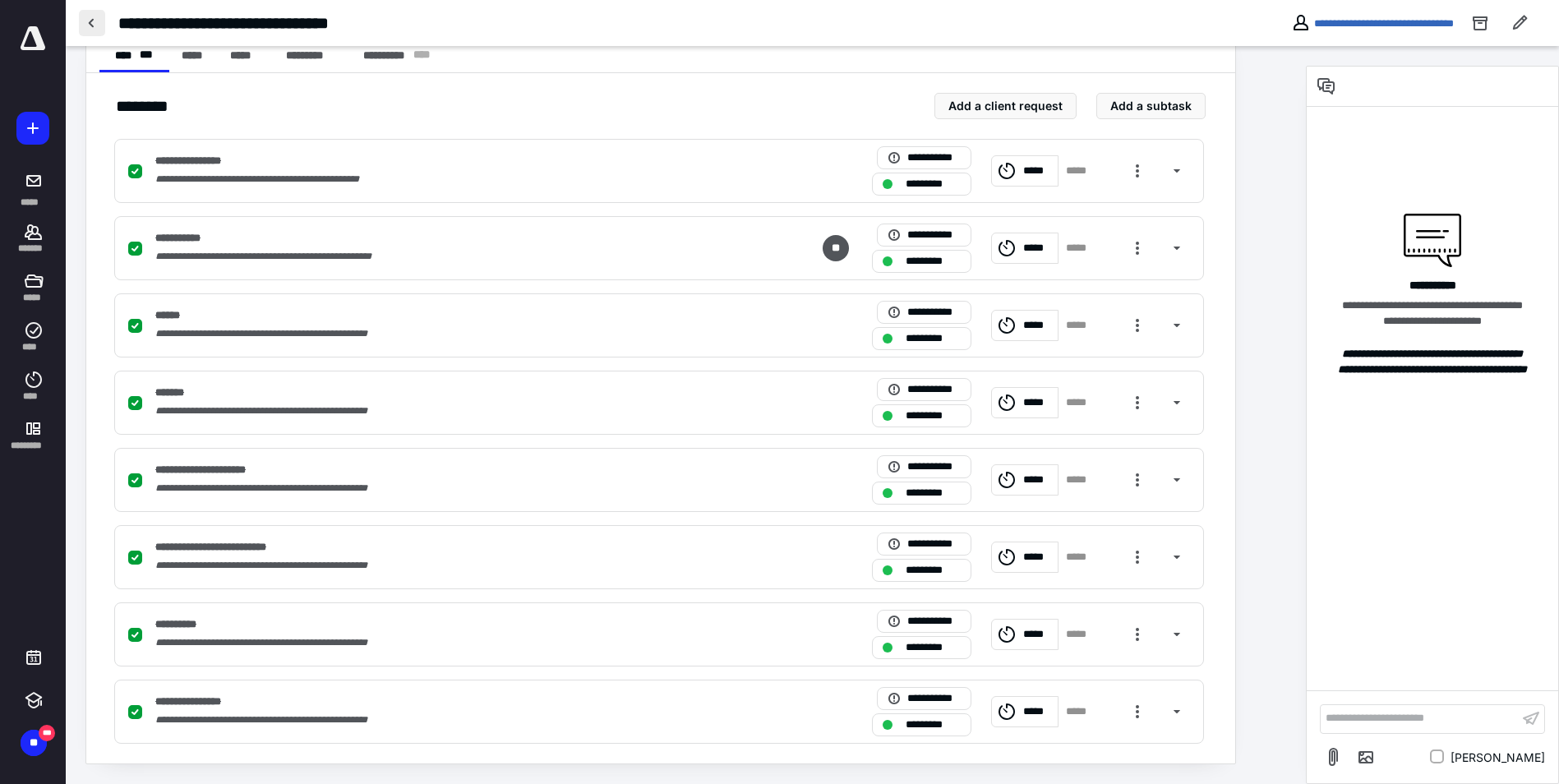 click at bounding box center [92, 23] 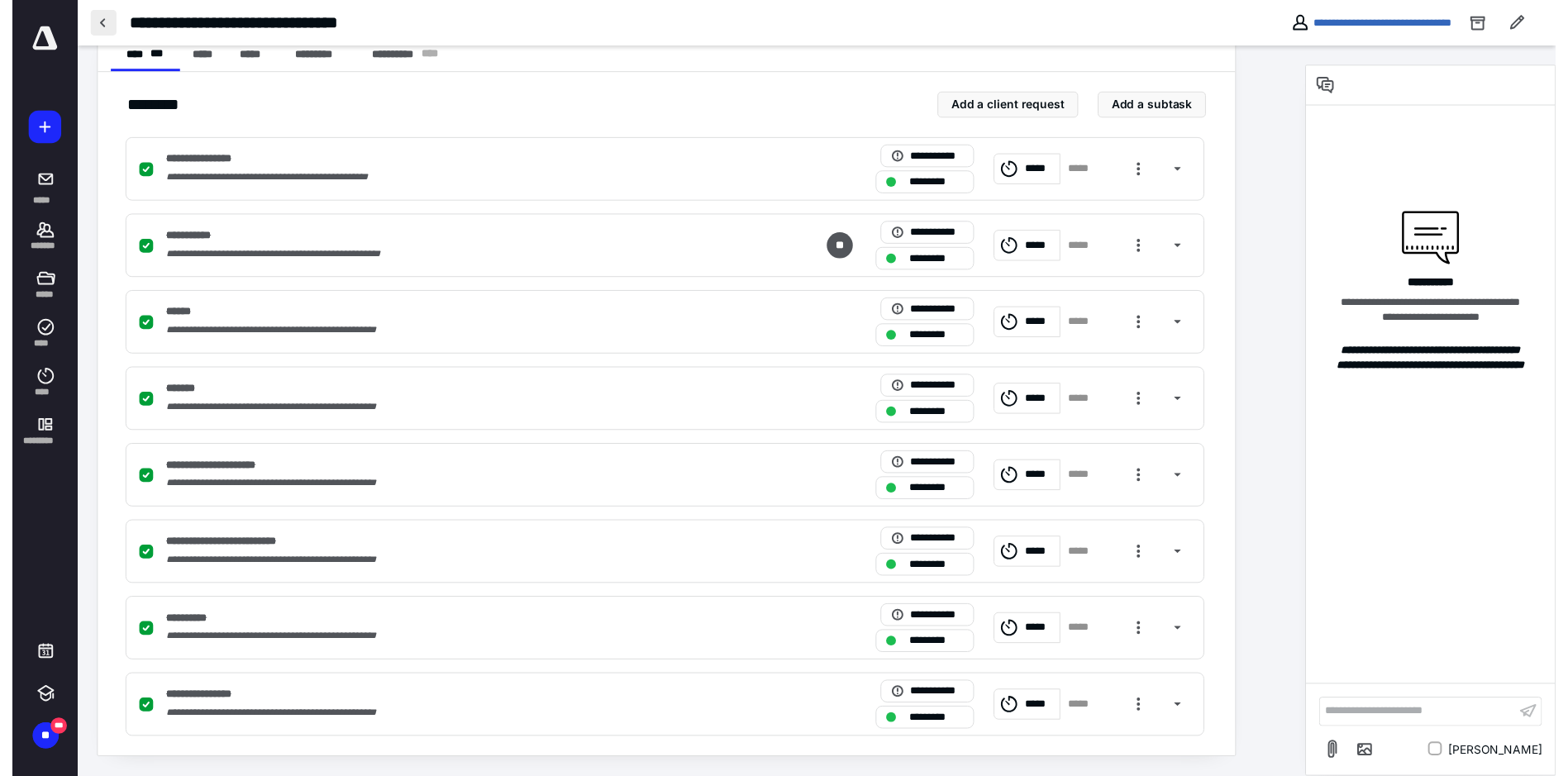 scroll, scrollTop: 0, scrollLeft: 0, axis: both 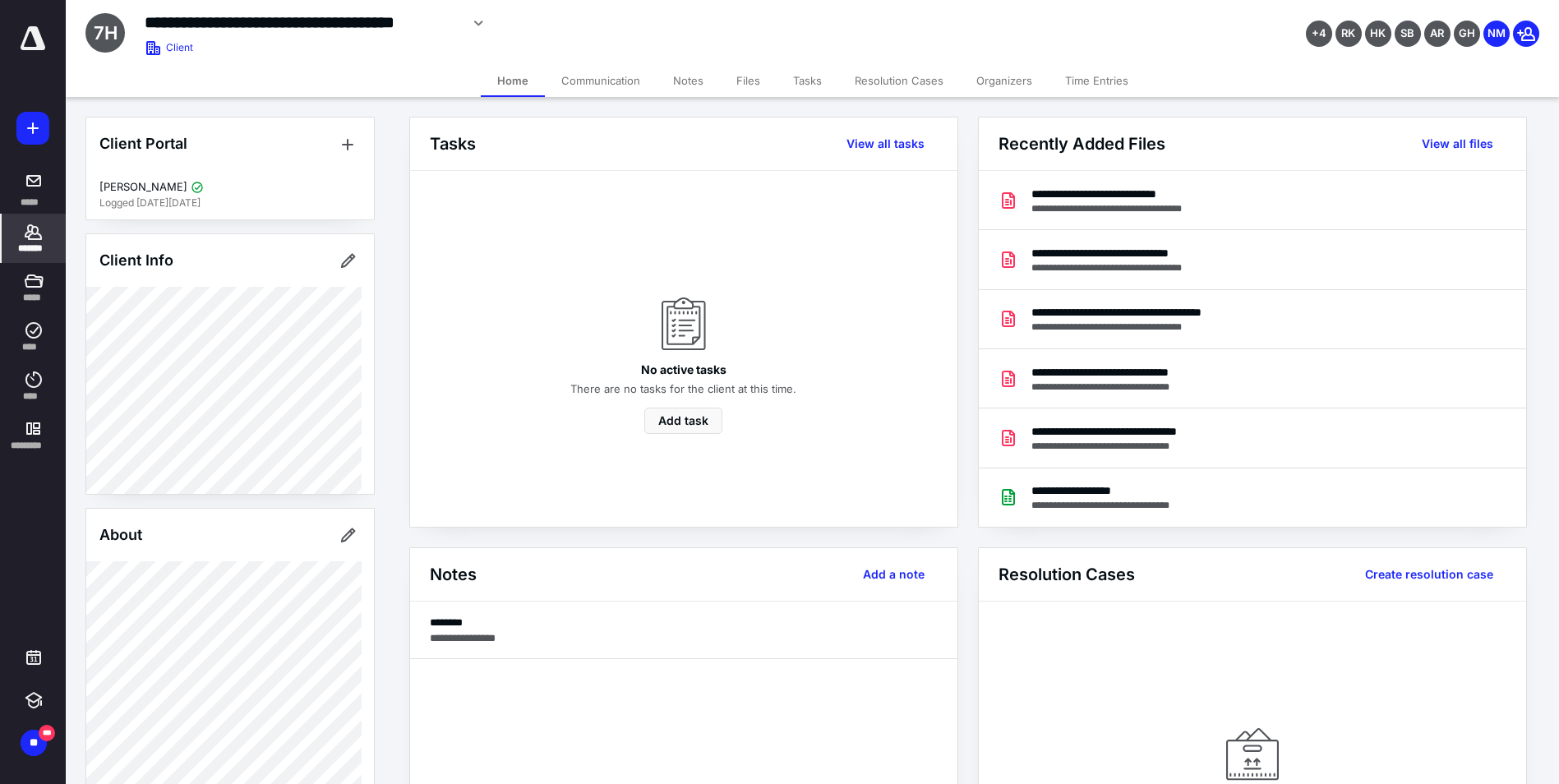 click on "*******" at bounding box center (34, 248) 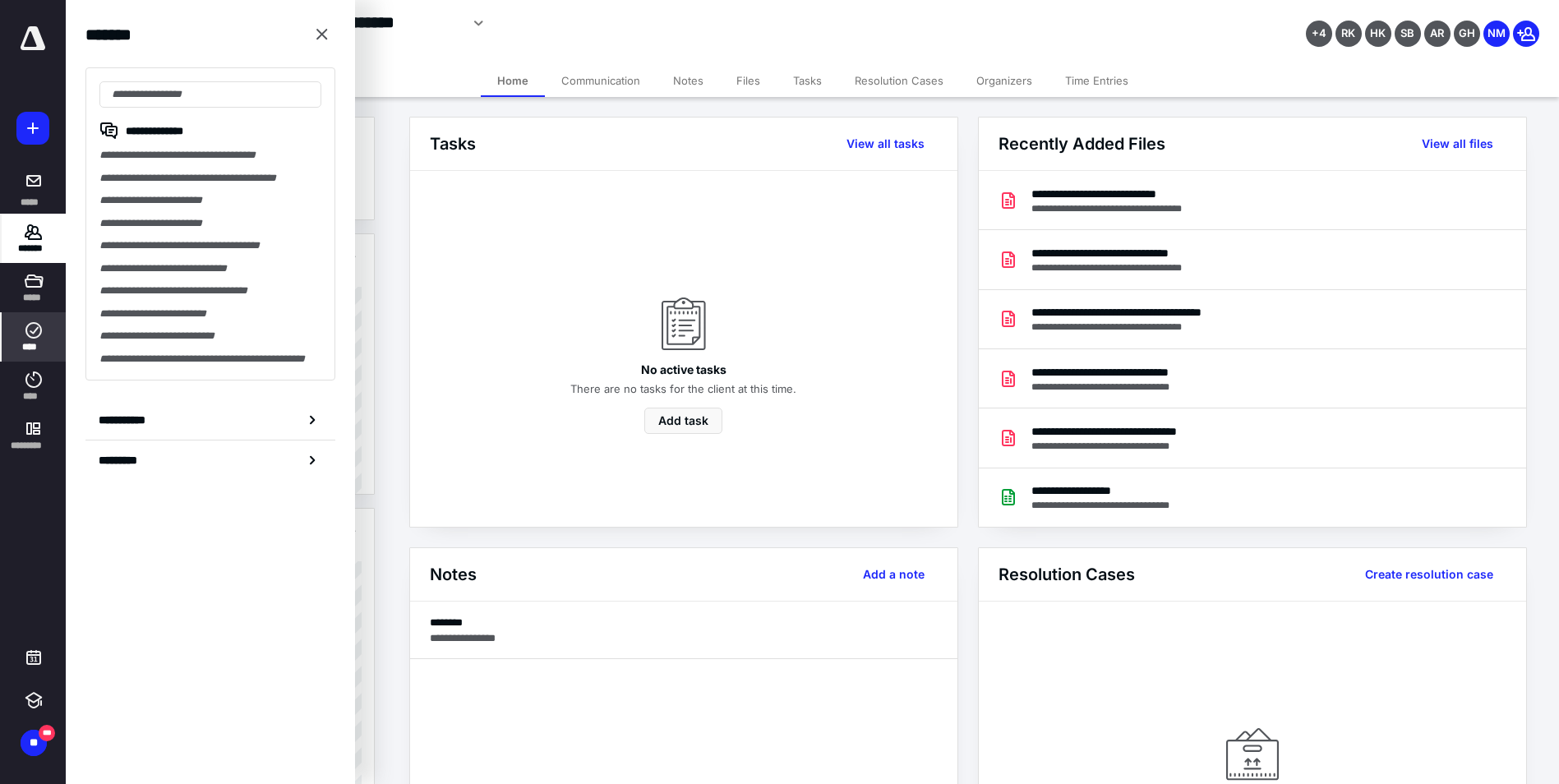 click 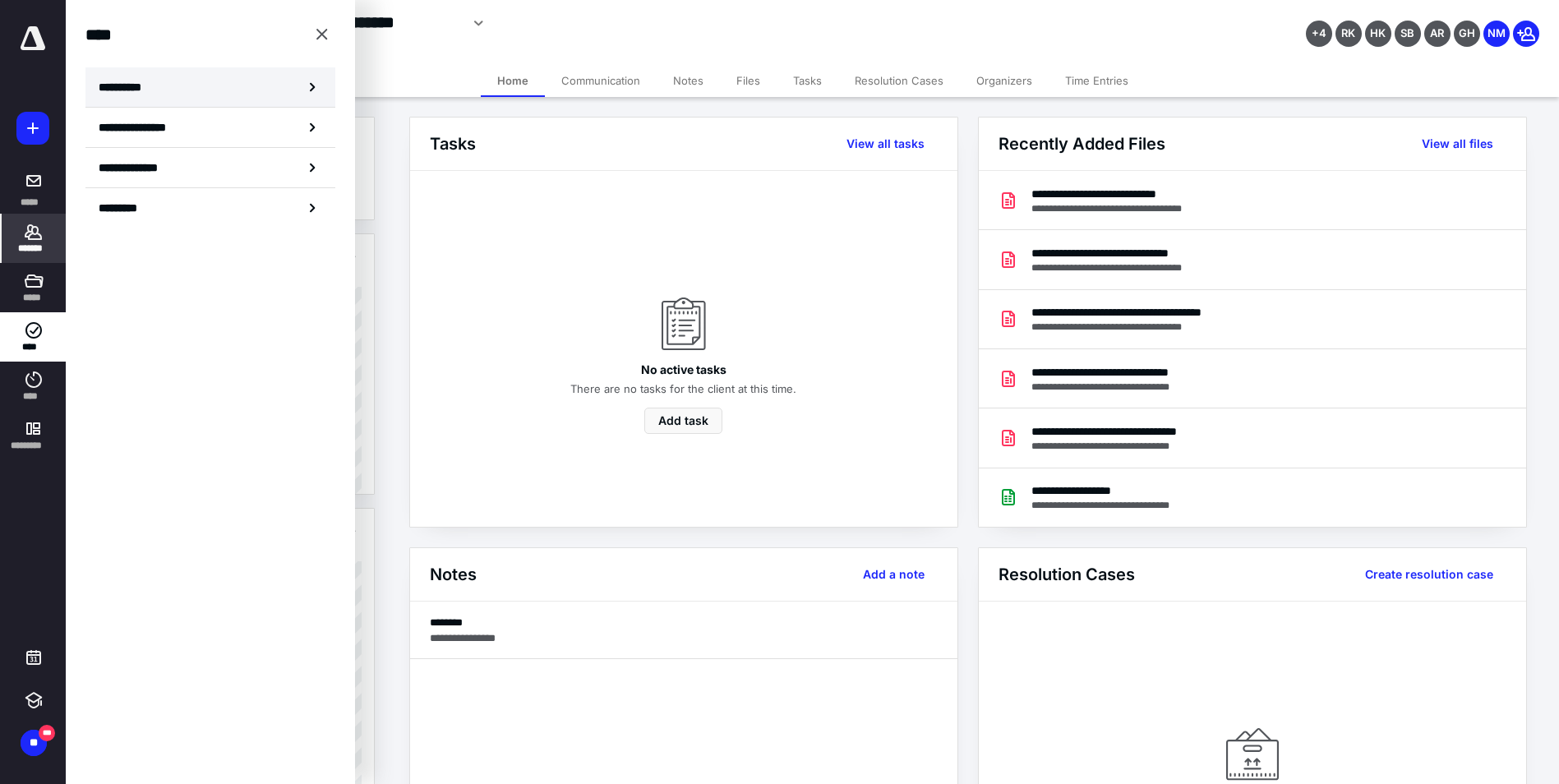 click on "**********" at bounding box center [126, 87] 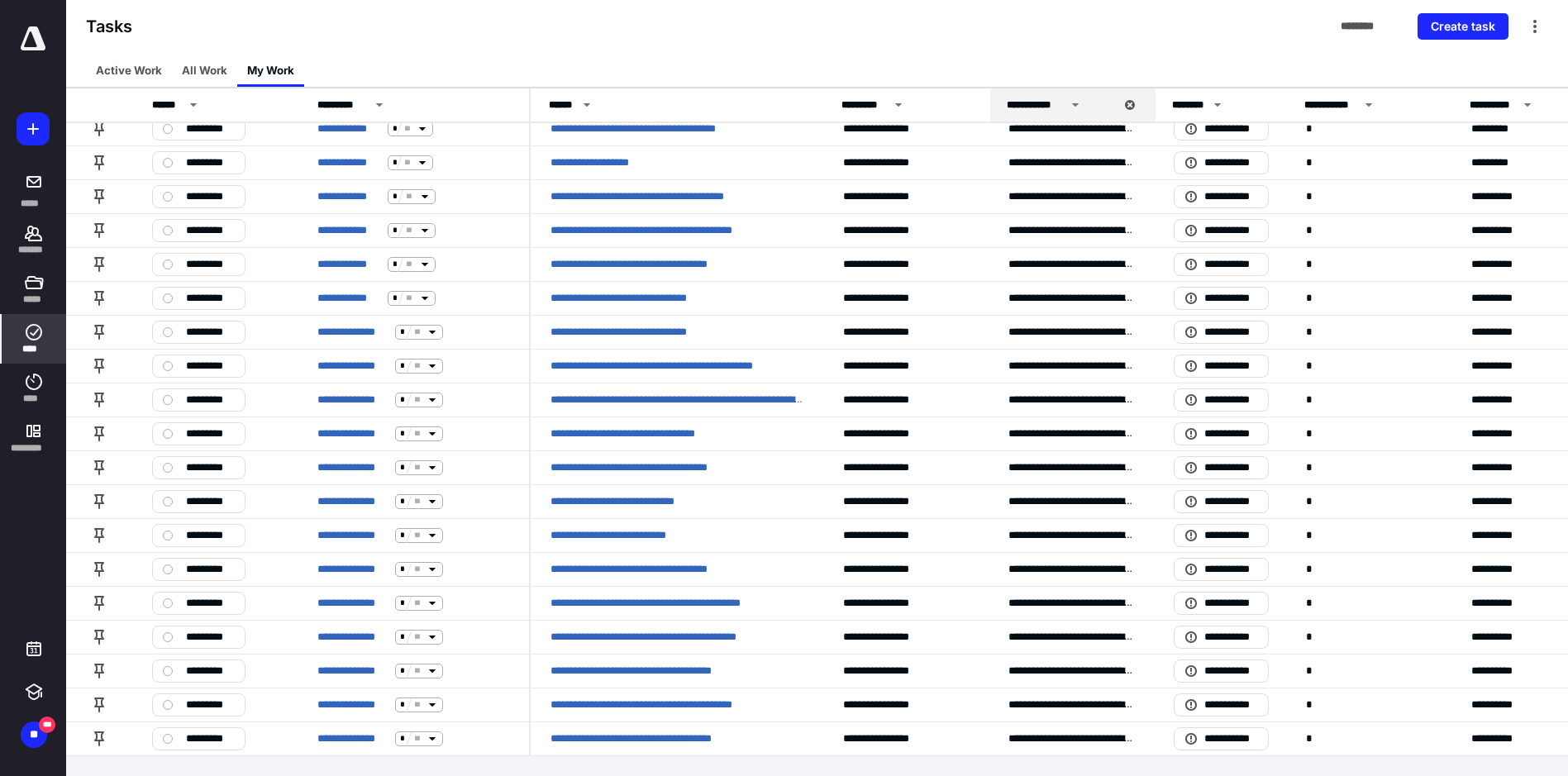 scroll, scrollTop: 0, scrollLeft: 0, axis: both 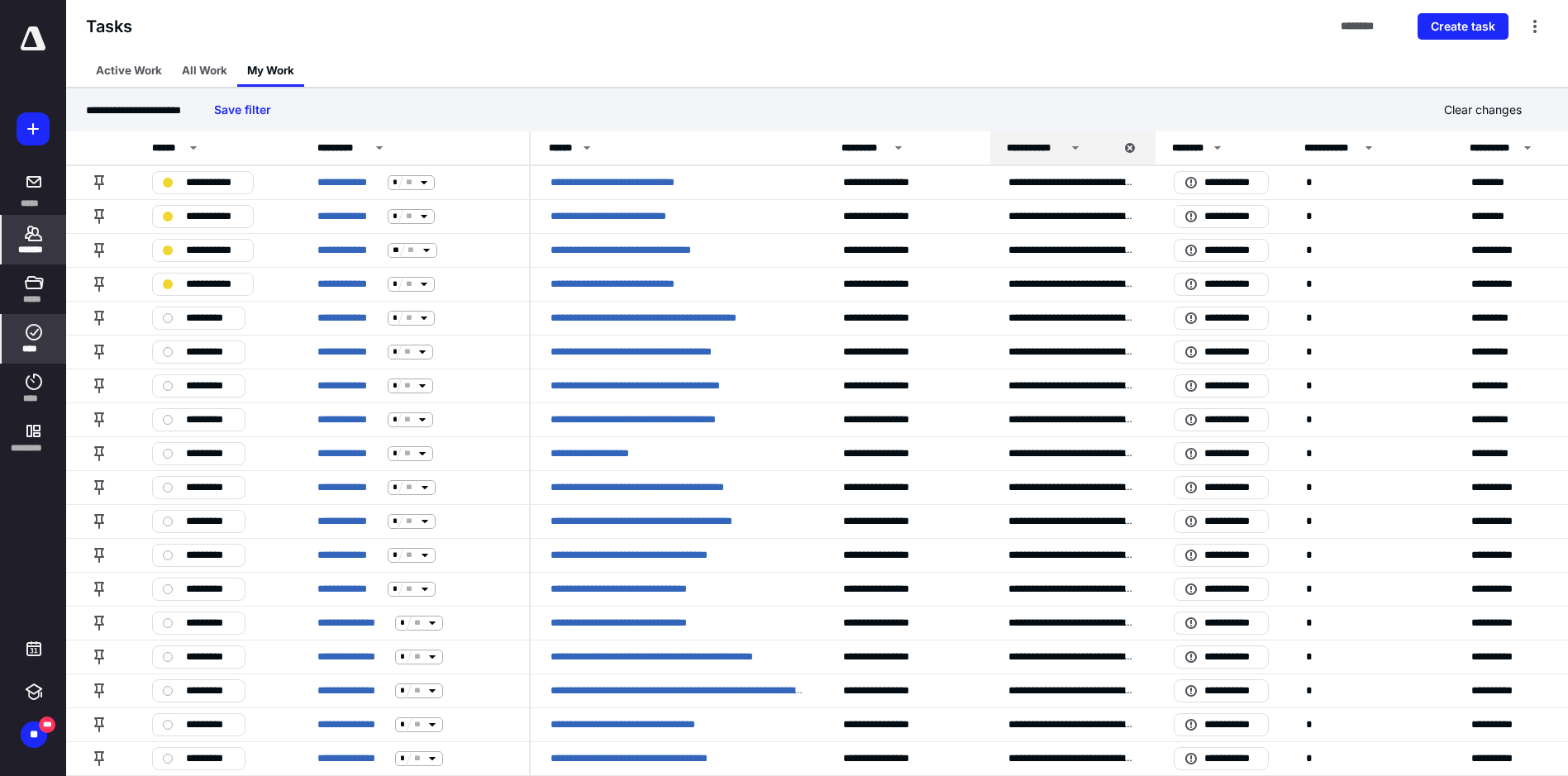 click 